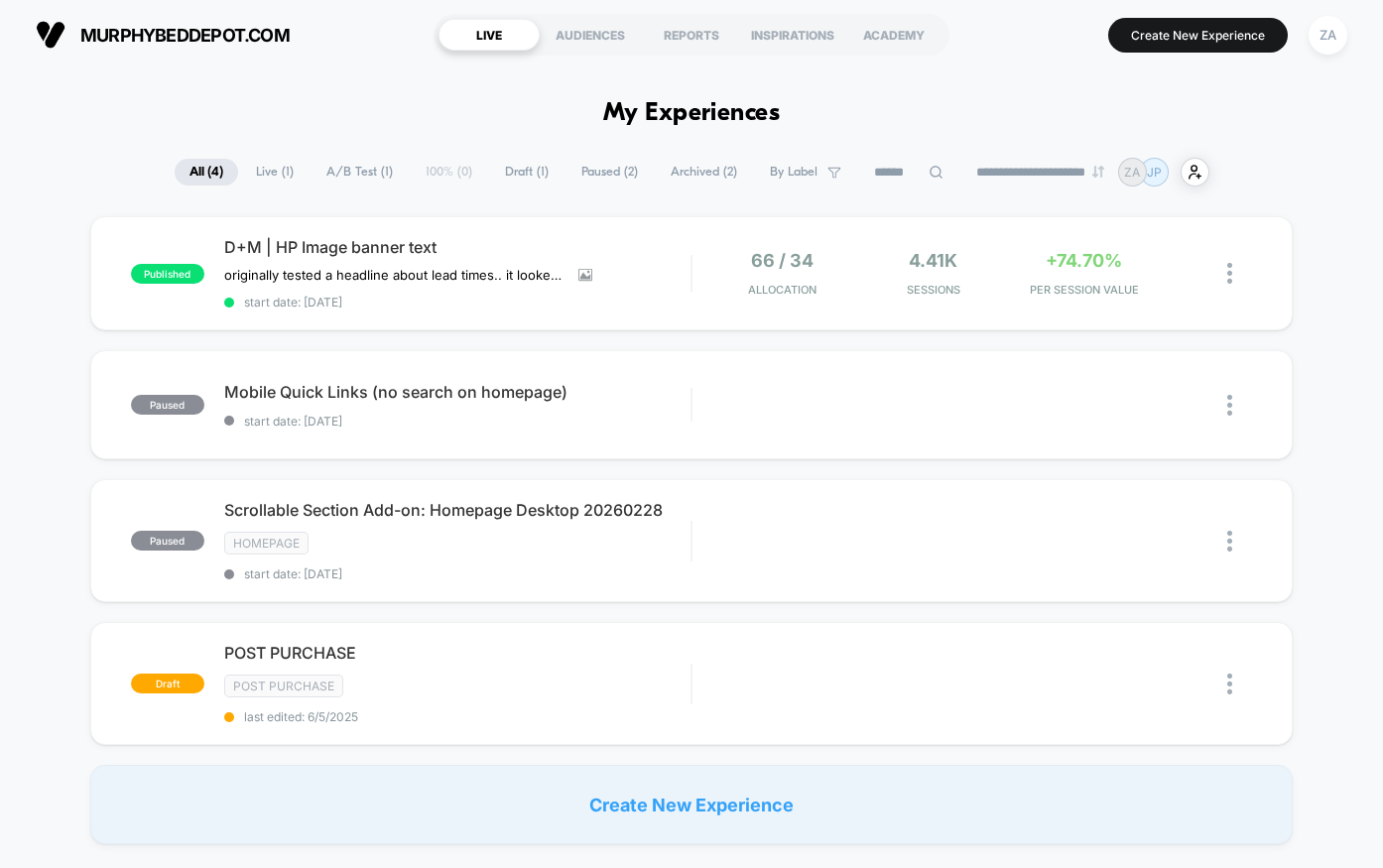 scroll, scrollTop: 0, scrollLeft: 0, axis: both 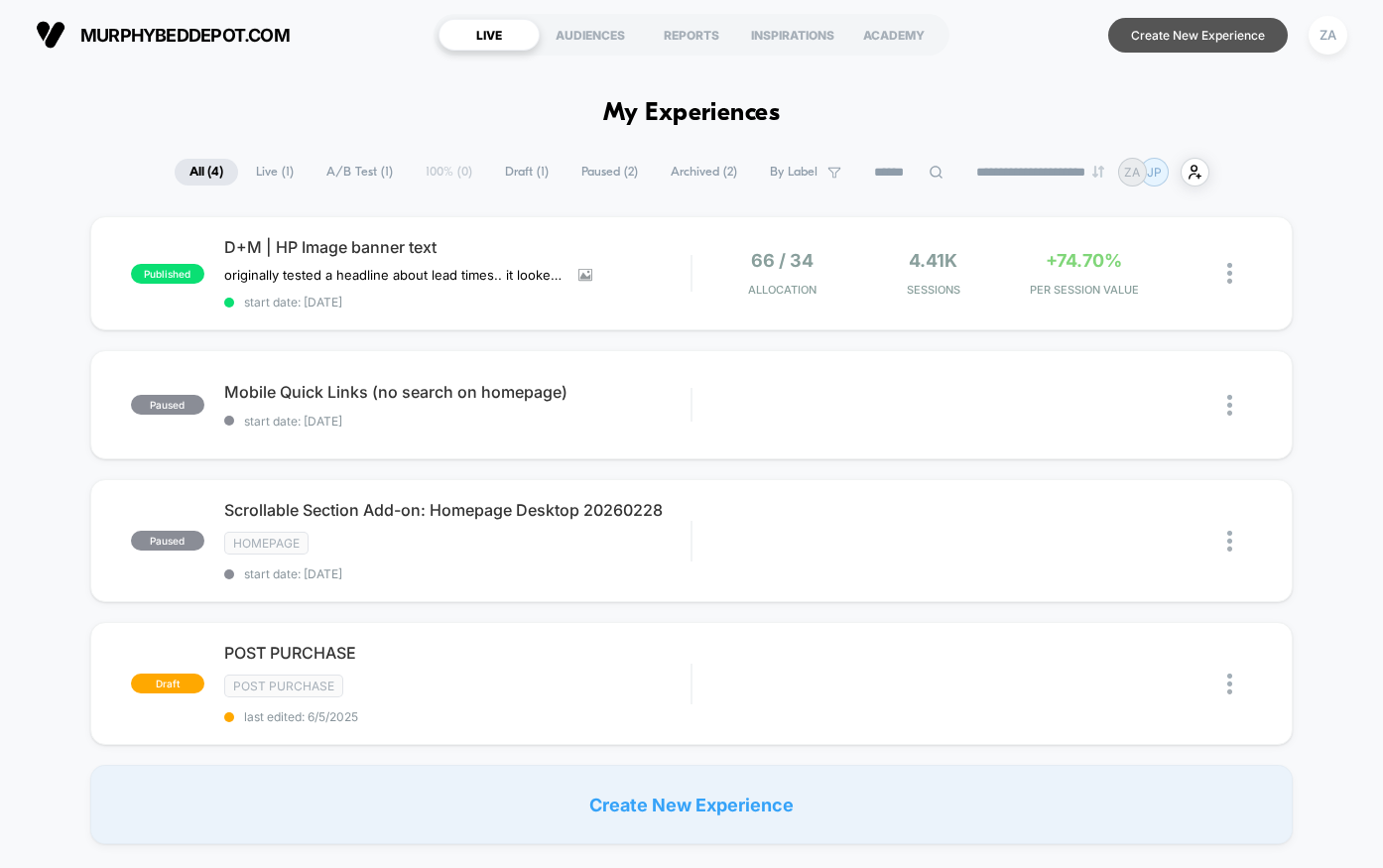 click on "Create New Experience" at bounding box center (1197, 35) 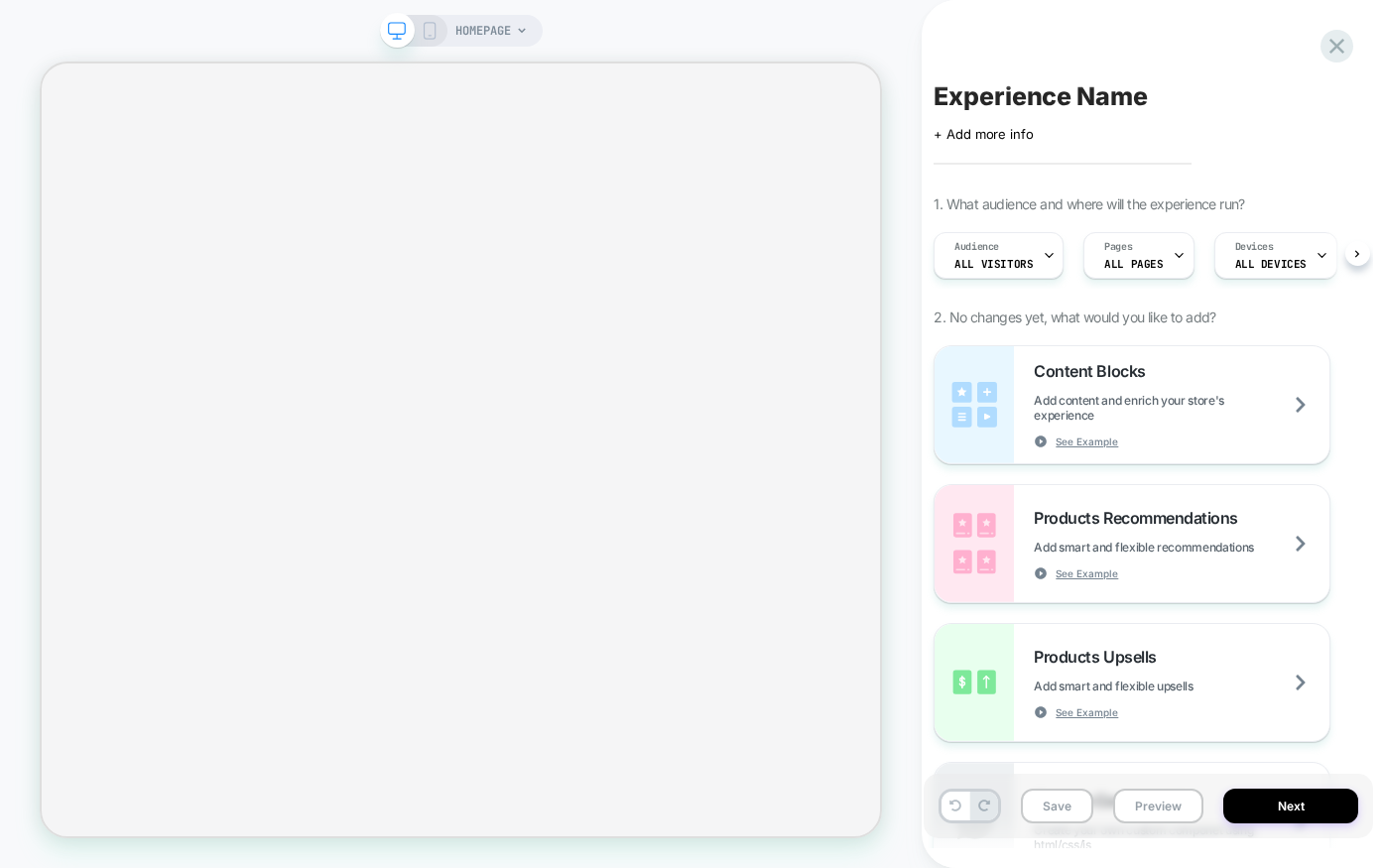 scroll, scrollTop: 0, scrollLeft: 1, axis: horizontal 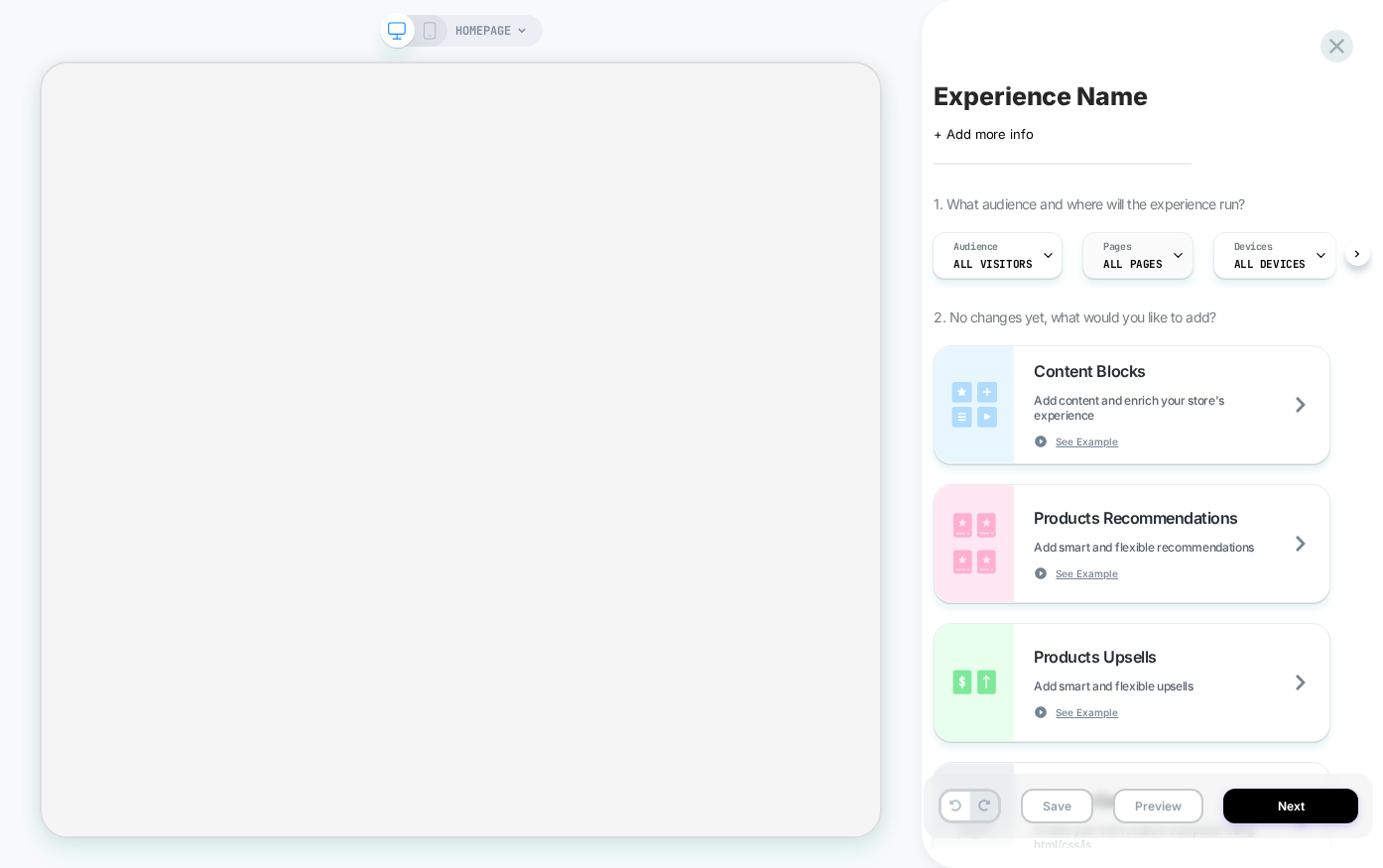 click at bounding box center (1178, 255) 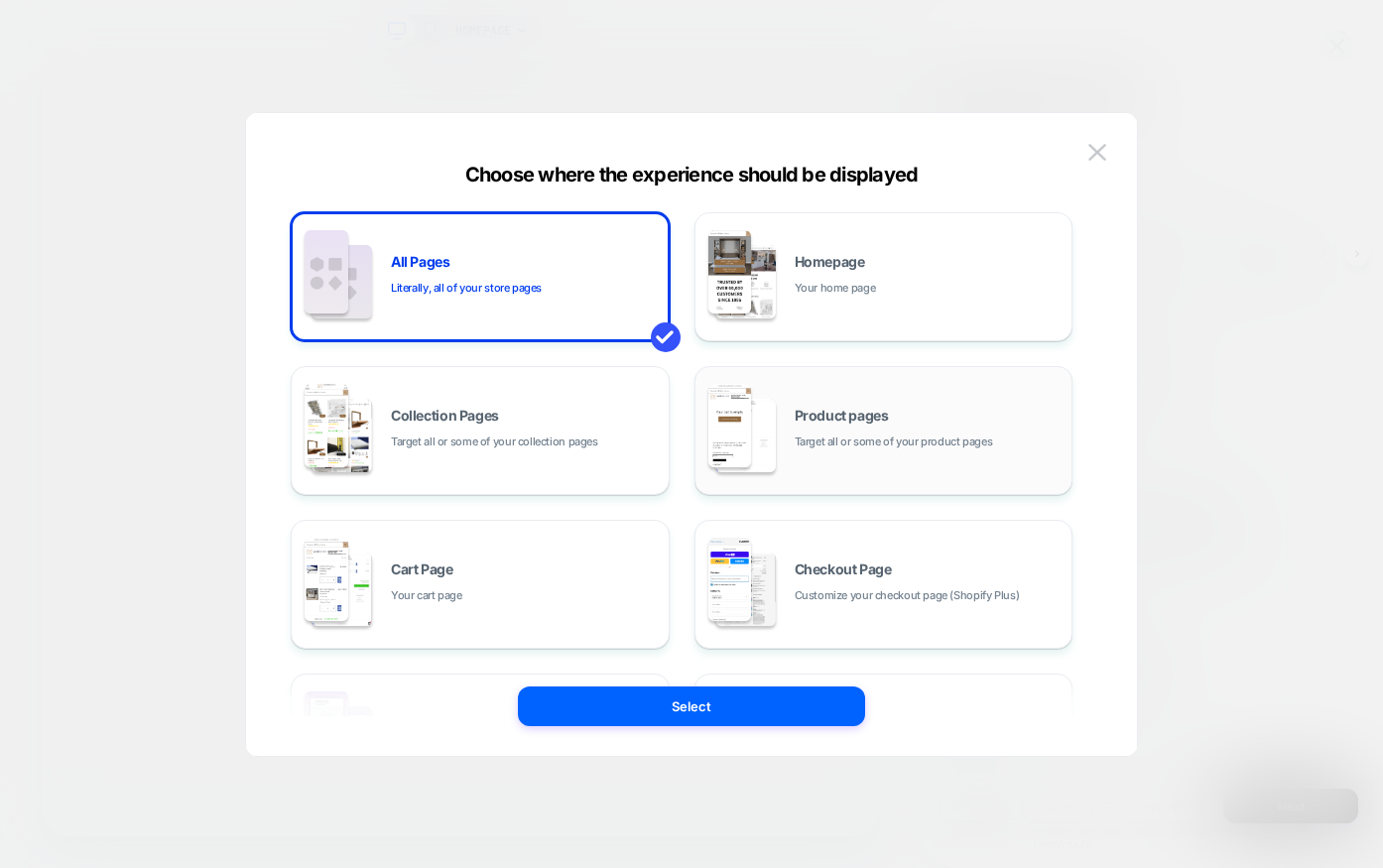 click on "Product pages" at bounding box center (841, 416) 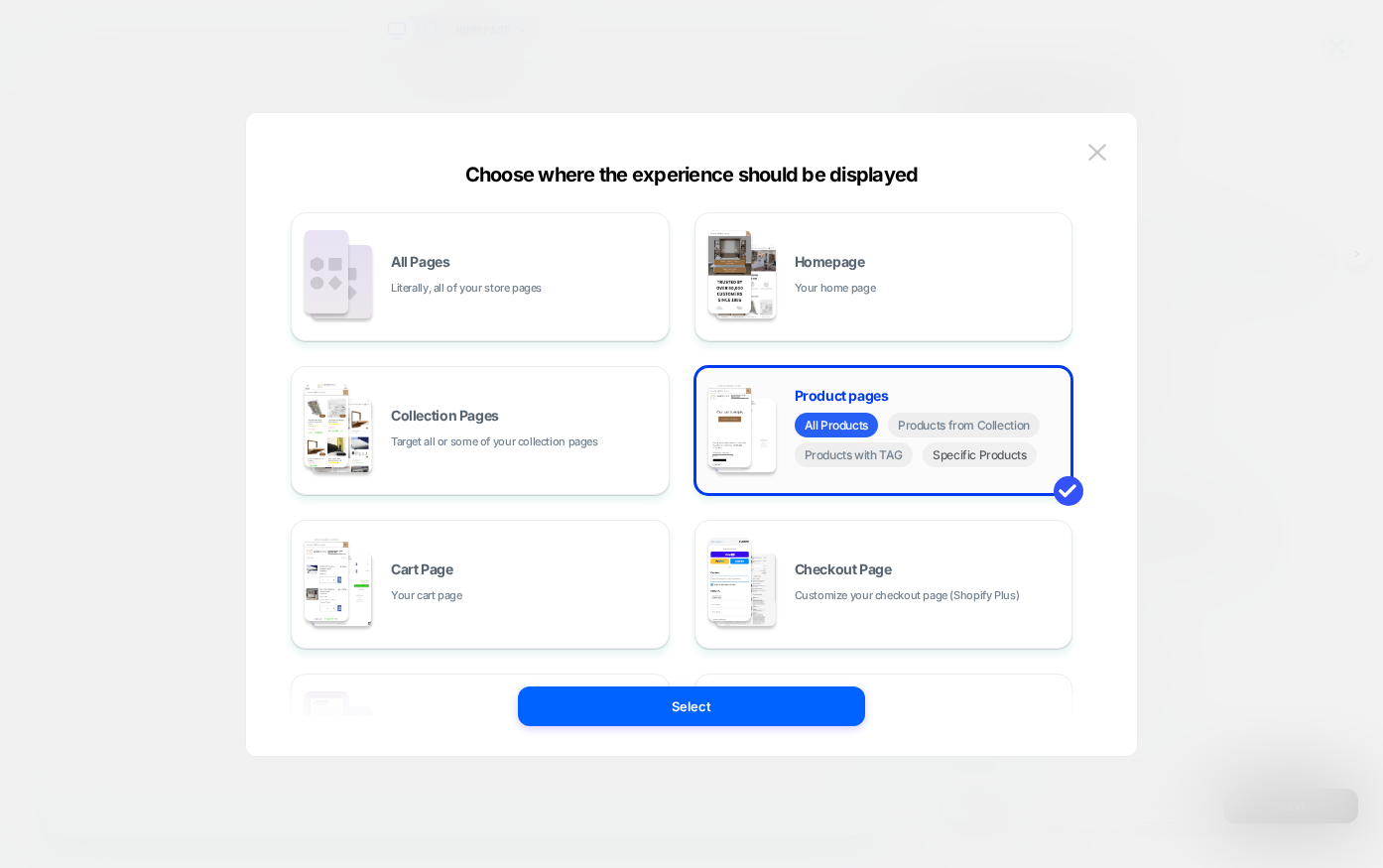 click on "Specific Products" at bounding box center (979, 454) 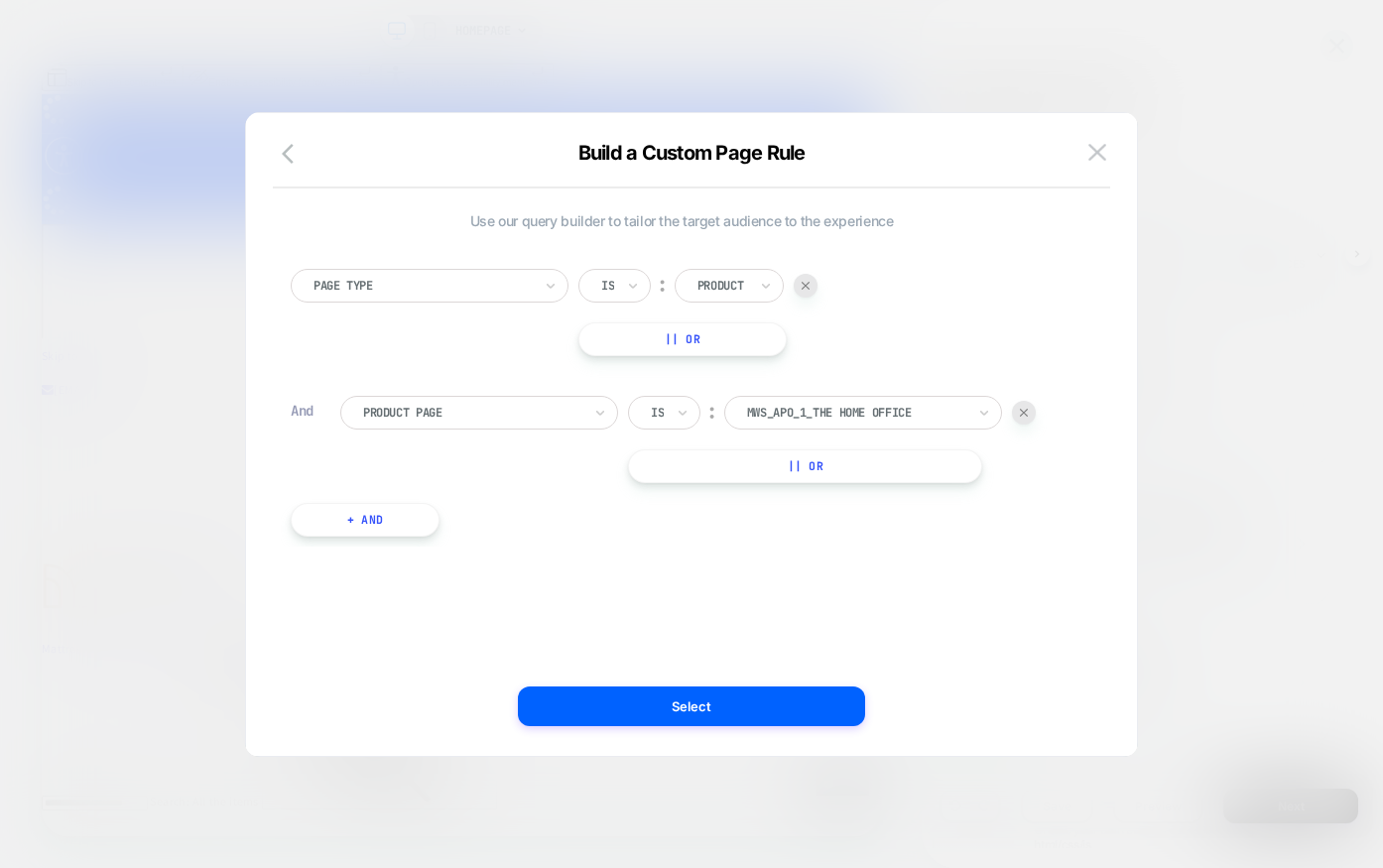 scroll, scrollTop: 0, scrollLeft: 0, axis: both 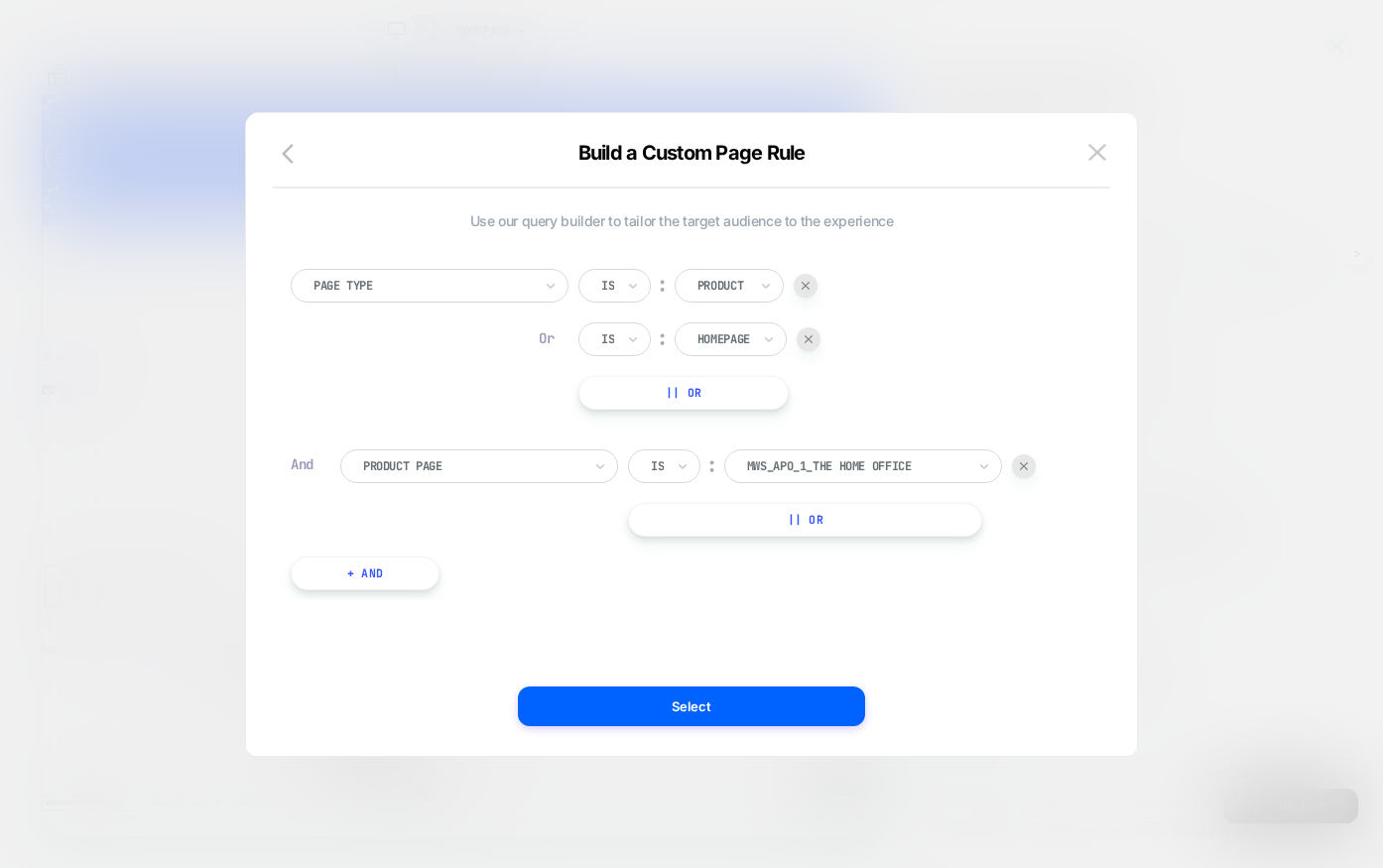 click at bounding box center (809, 339) 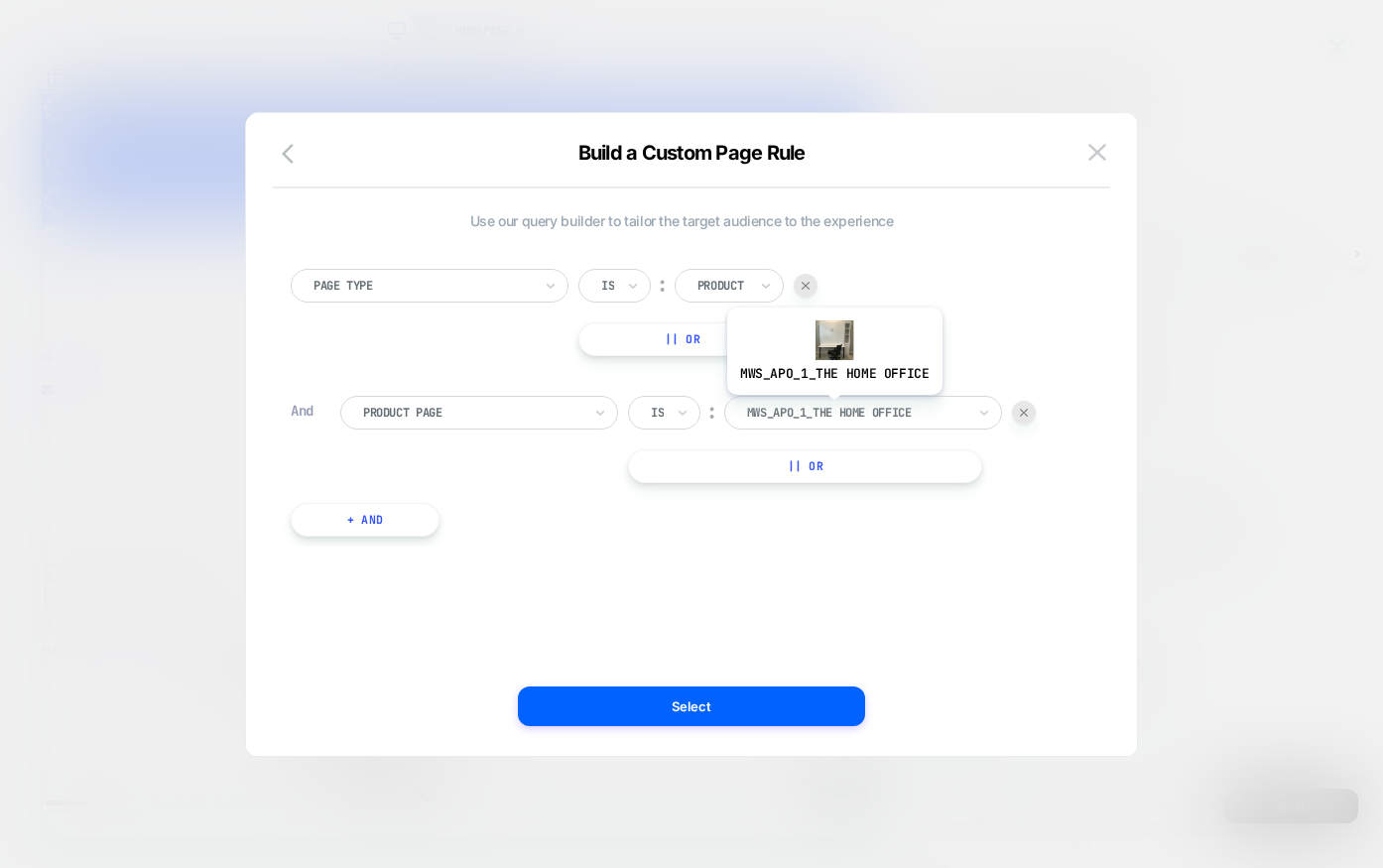 click at bounding box center [856, 413] 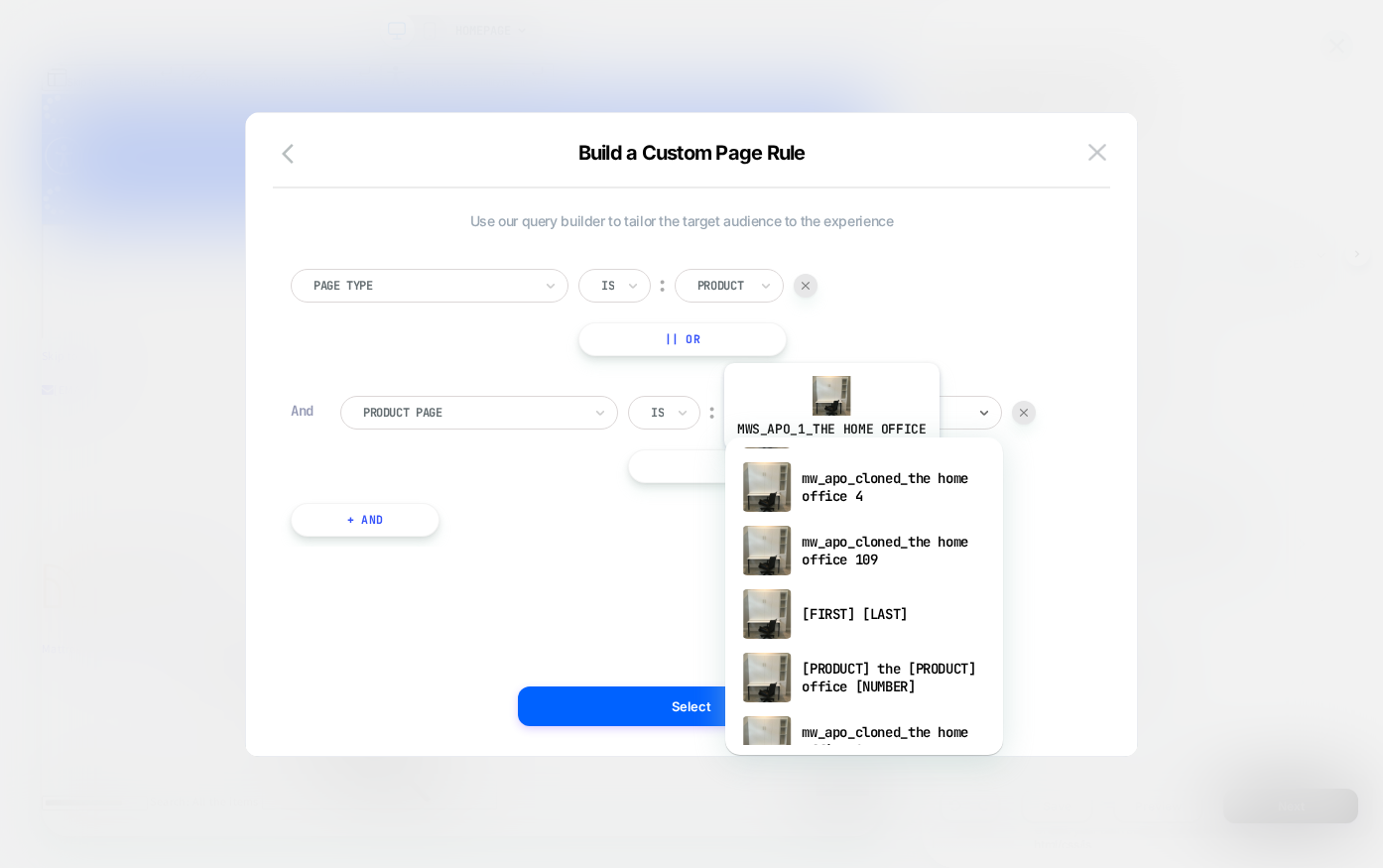 scroll, scrollTop: 0, scrollLeft: 0, axis: both 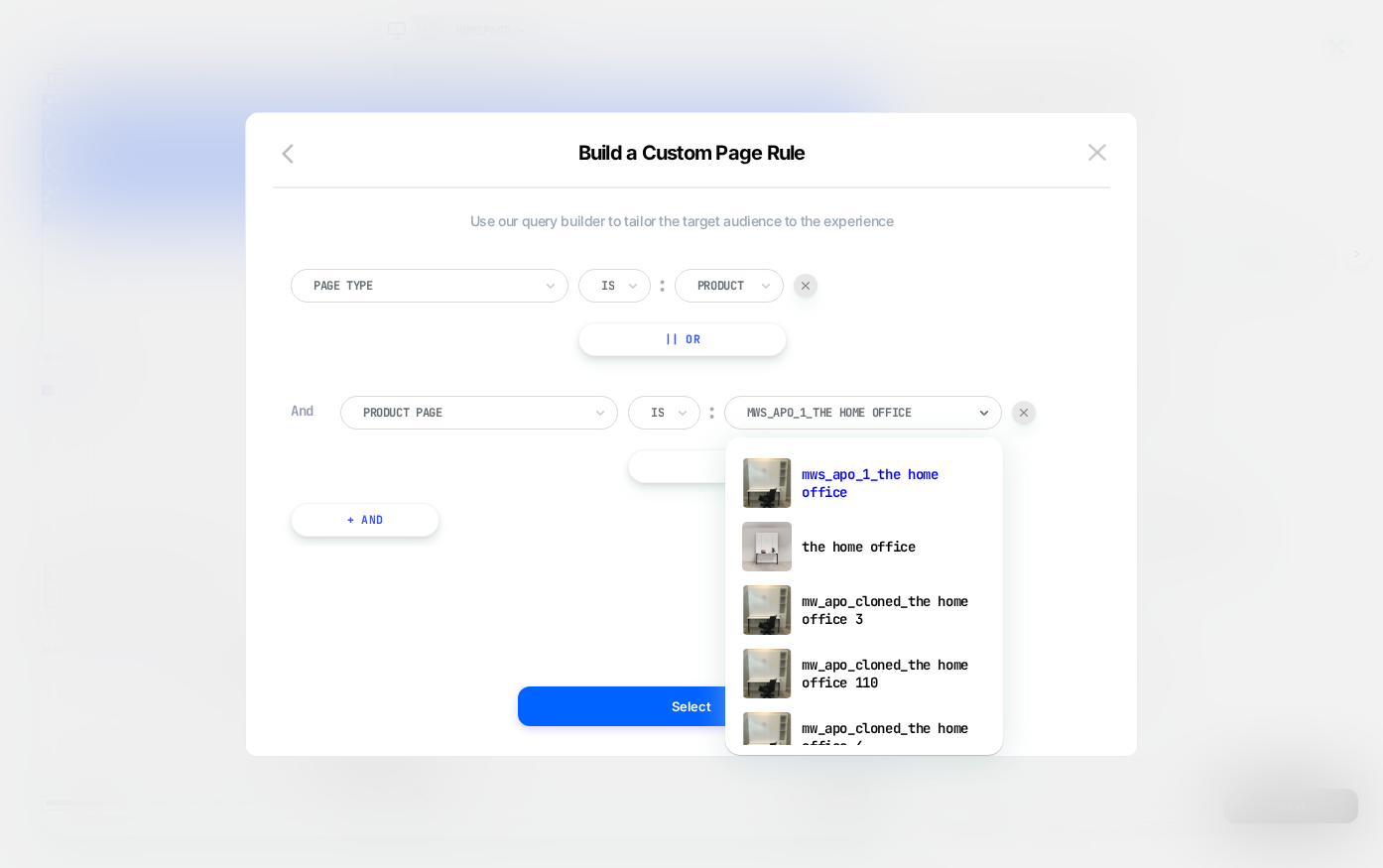 click on "Page Type Is ︰ Product || Or And Product Page Is ︰ option mws_apo_1_the home office focused, 1 of 591. 591 results available. Use Up and Down to choose options, press Enter to select the currently focused option, press Escape to exit the menu, press Tab to select the option and exit the menu. mws_apo_1_the home office mws_apo_1_the home office the home office mw_apo_cloned_the home office 3 mw_apo_cloned_the home office 110 mw_apo_cloned_the home office 4 mw_apo_cloned_the home office 109 mw_apo_cloned_the home office mw_apo_cloned_the home office 108 mw_apo_cloned_the home office 8 mw_apo_cloned_the home office 5 mw_apo_cloned_the home office 95 mw_apo_cloned_the home office 1 mw_apo_cloned_the home office 2 mw_apo_cloned_the home office 6 mw_apo_cloned_the home office 9 mw_apo_cloned_the home office 111 mw_apo_cloned_the home office 7 (Test) The [PRODUCT] [mws_apo_1_staugustinetest] doze 10 medium memory foam mattress add backs above the doors bamboo bedding sheet set shredded memory foam pillow" at bounding box center [682, 393] 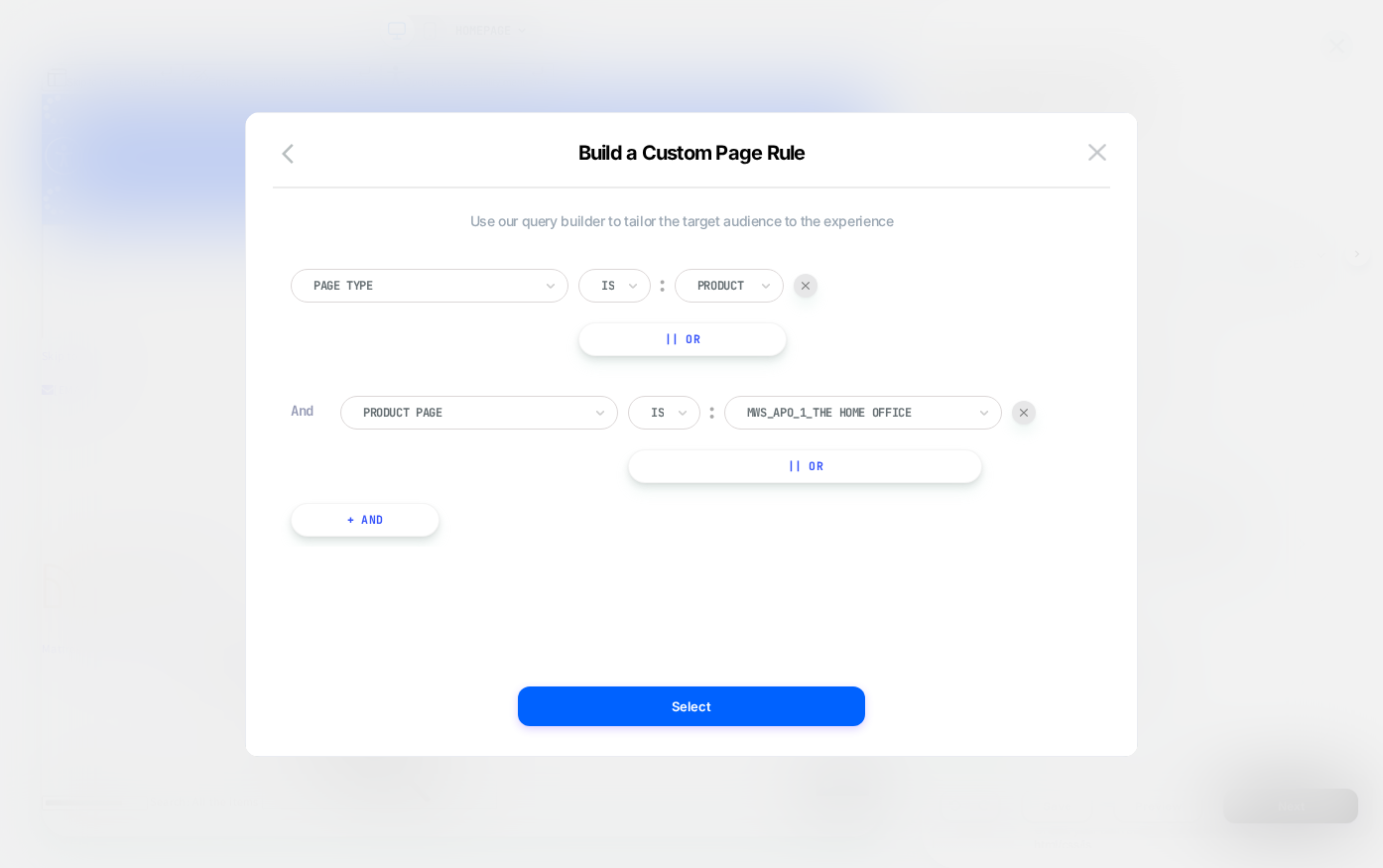 click at bounding box center (472, 413) 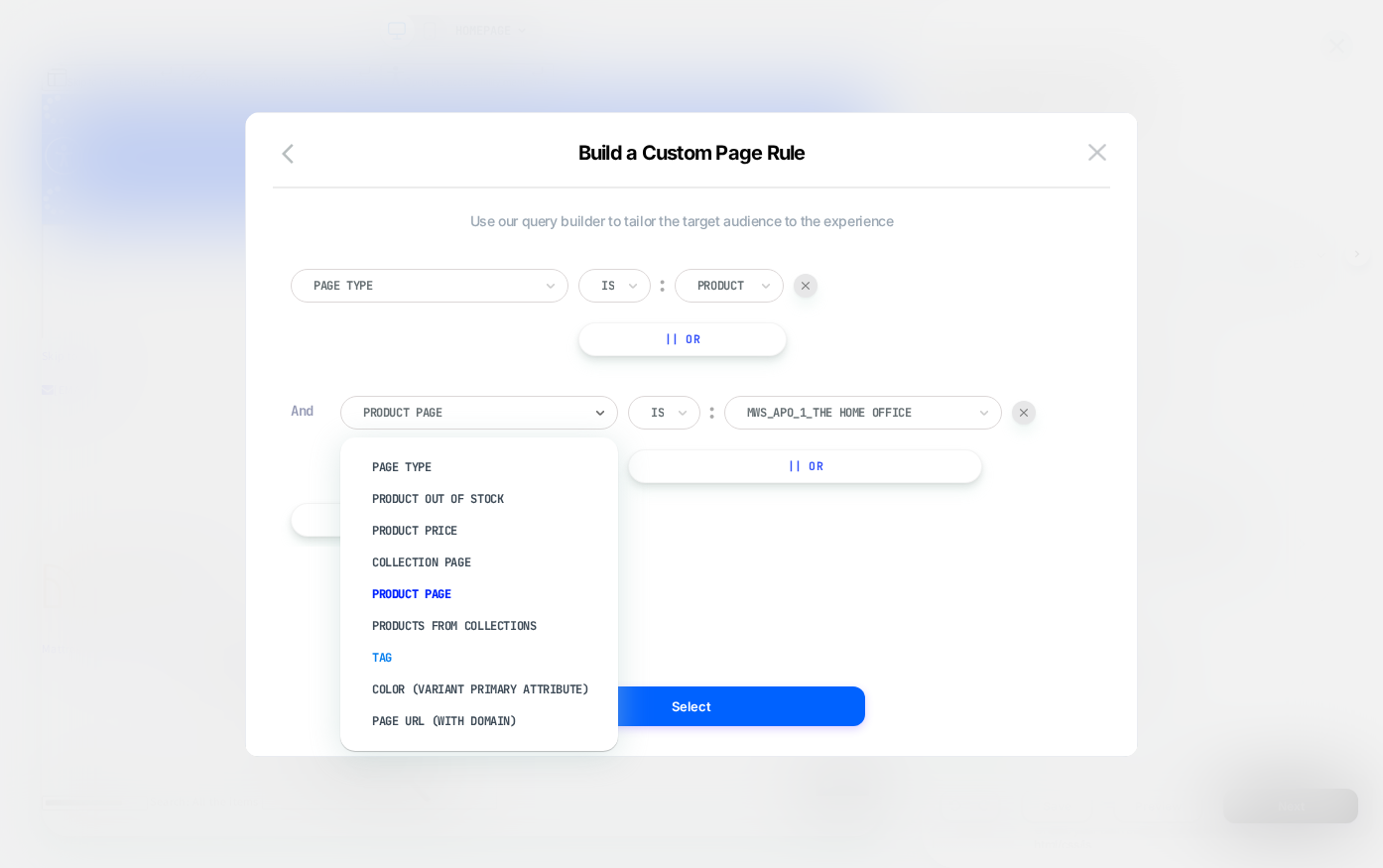 click on "Tag" at bounding box center (489, 658) 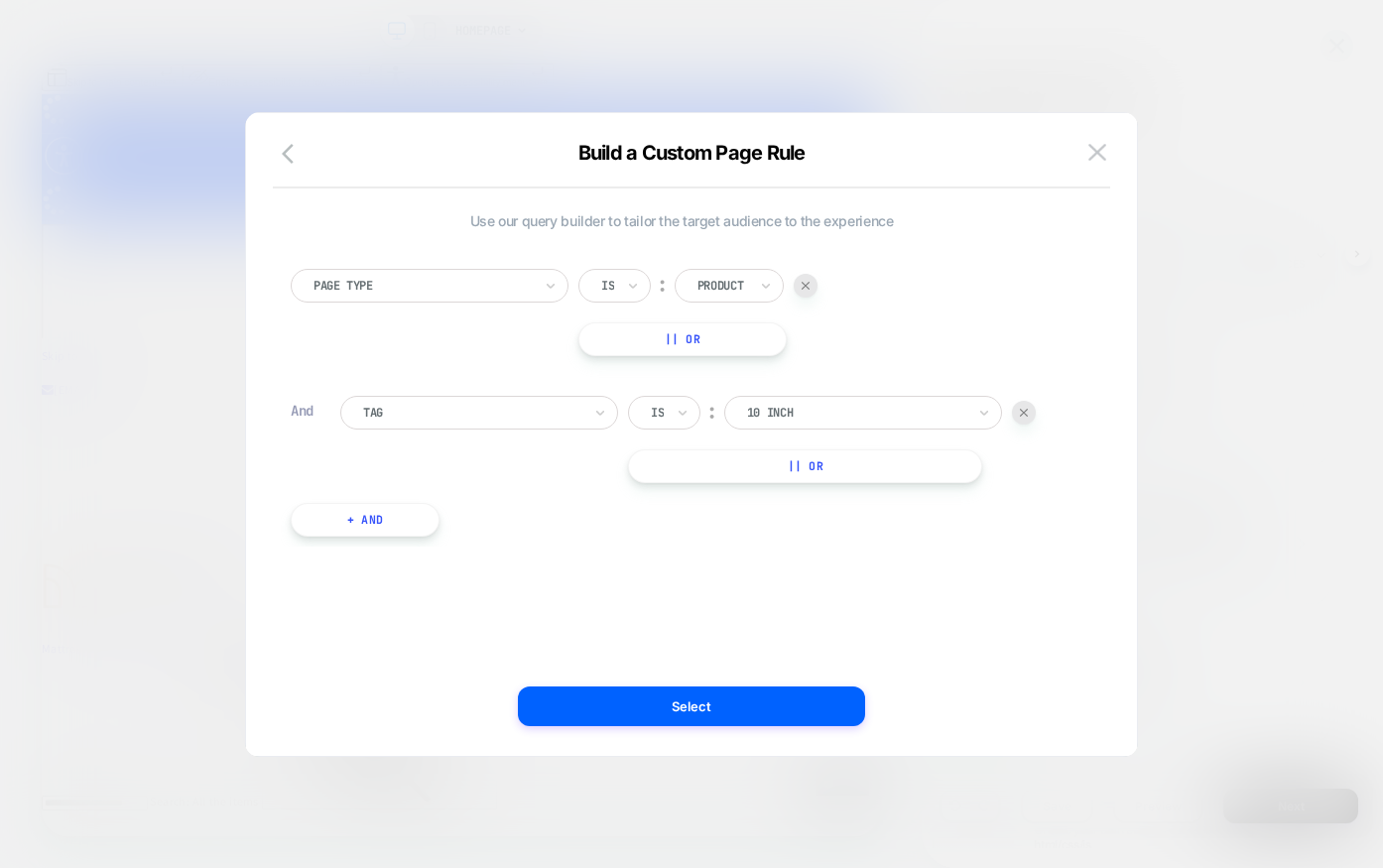 click at bounding box center (856, 413) 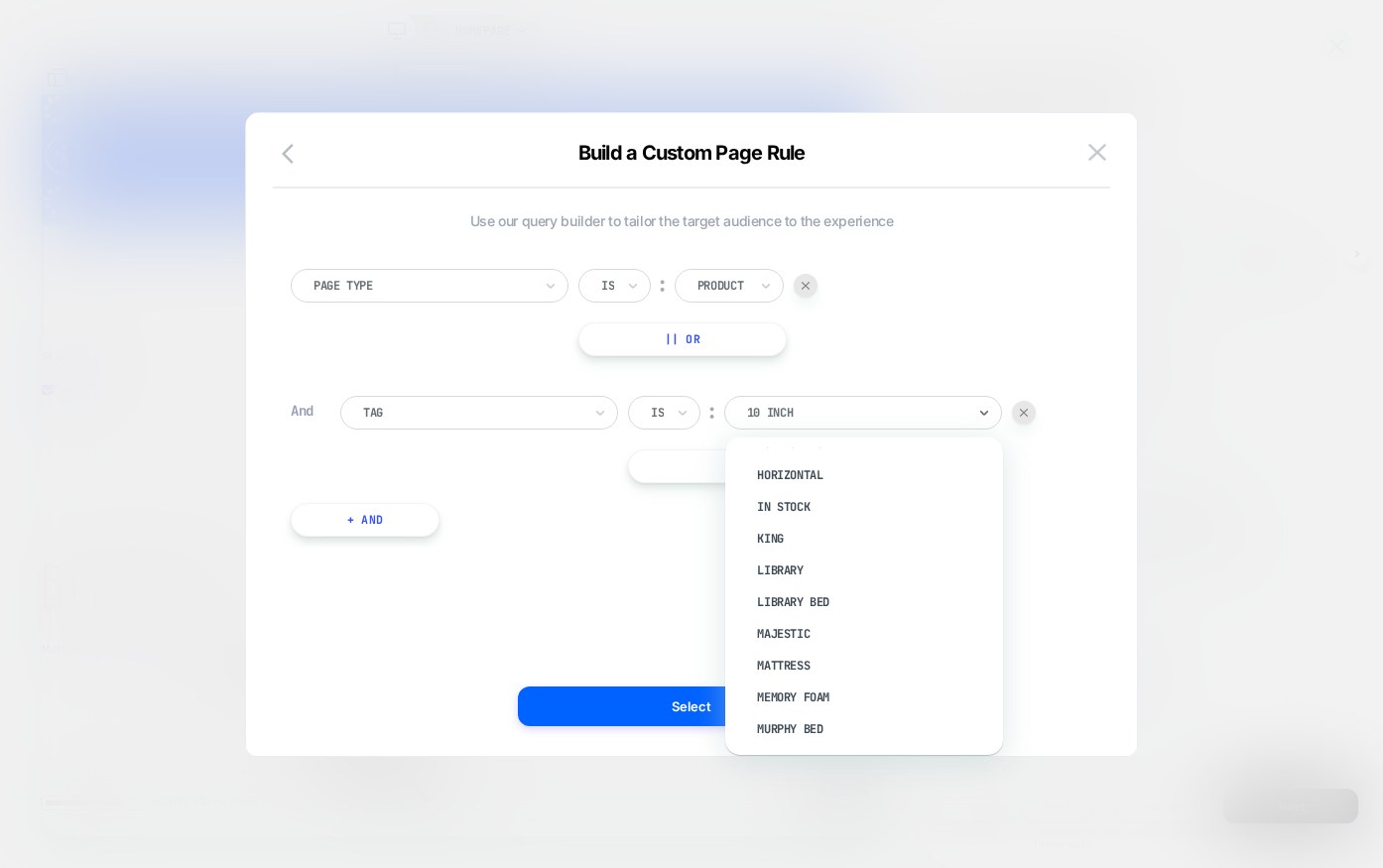 scroll, scrollTop: 841, scrollLeft: 0, axis: vertical 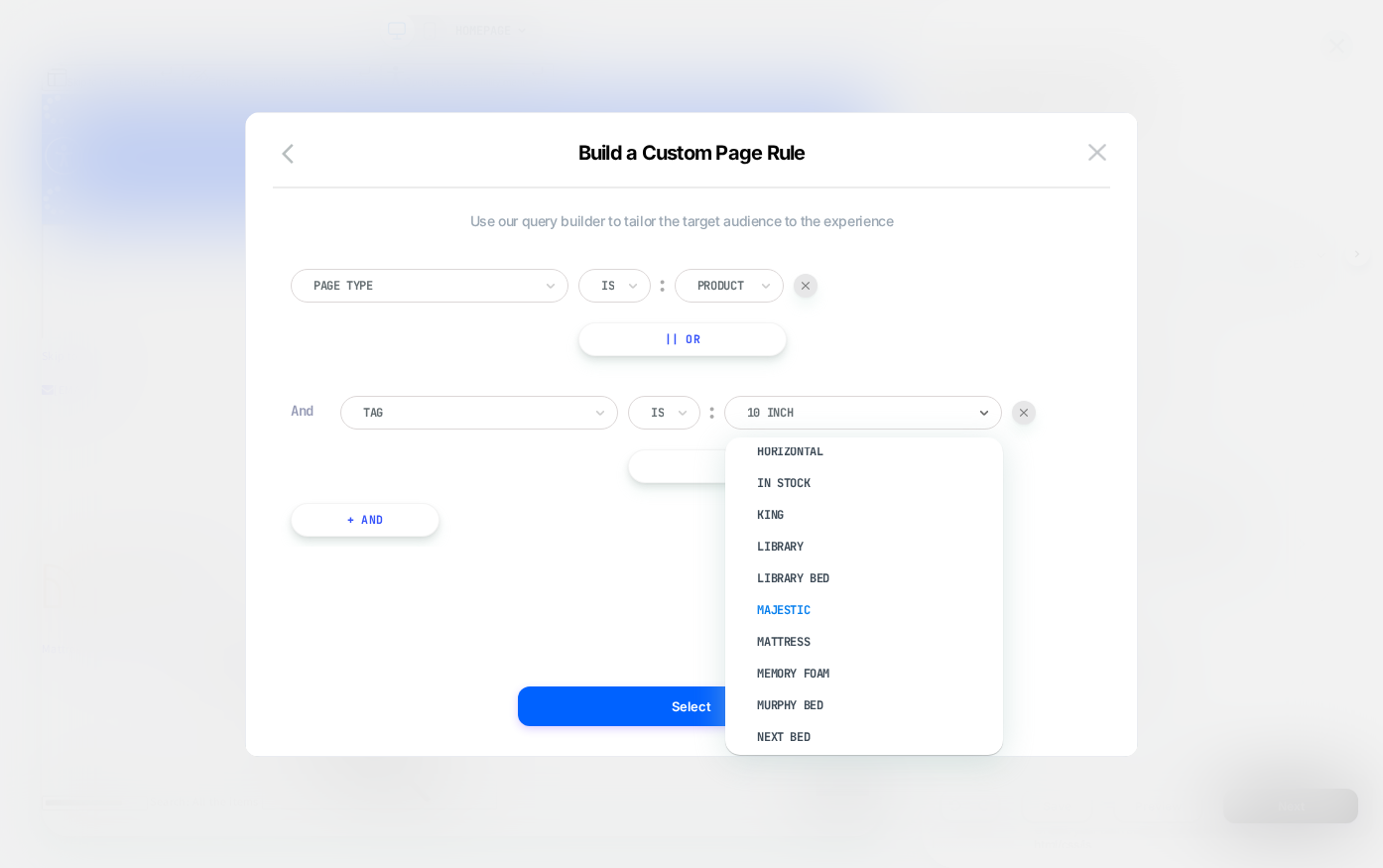 click on "Majestic" at bounding box center (874, 610) 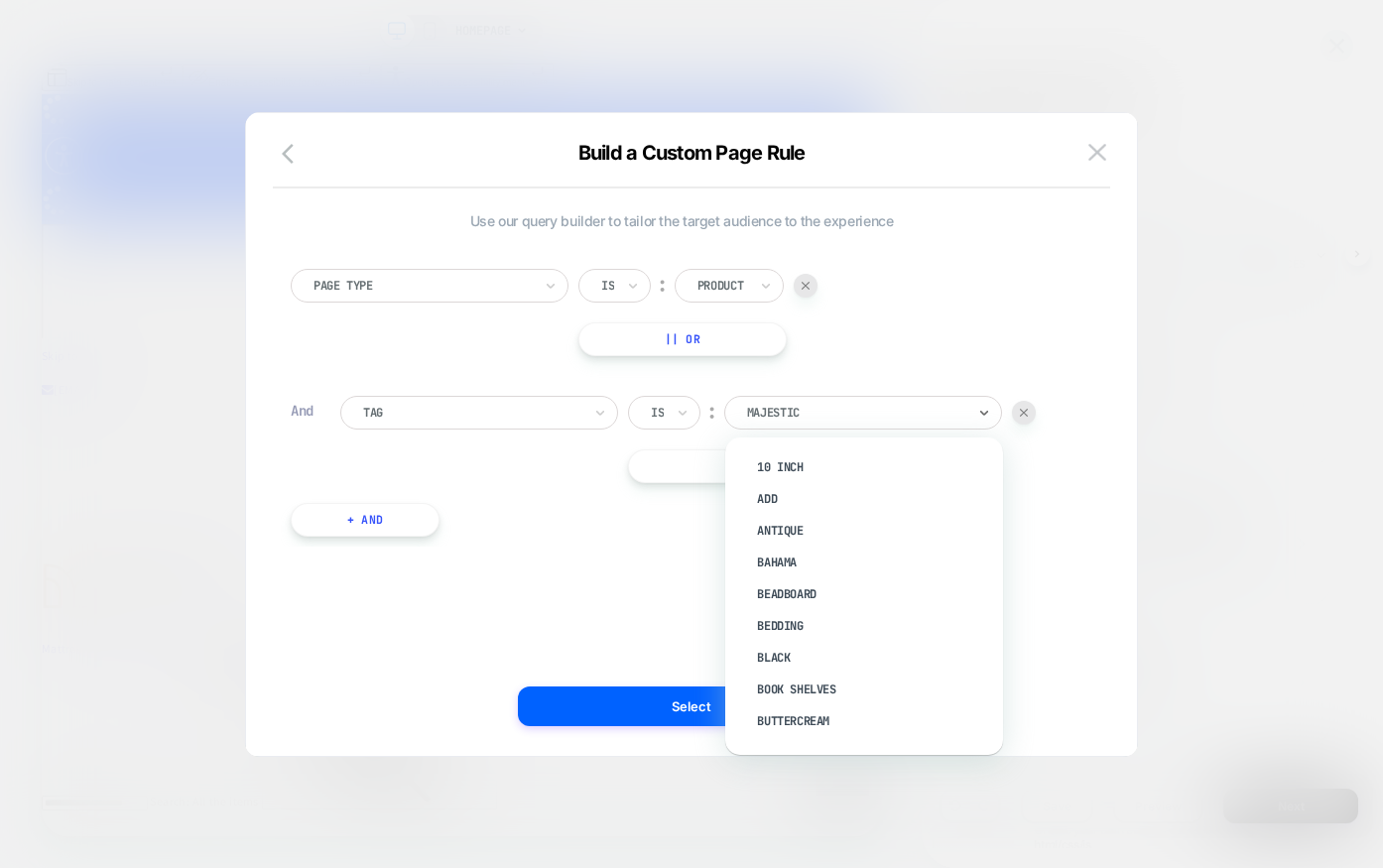 click at bounding box center (856, 413) 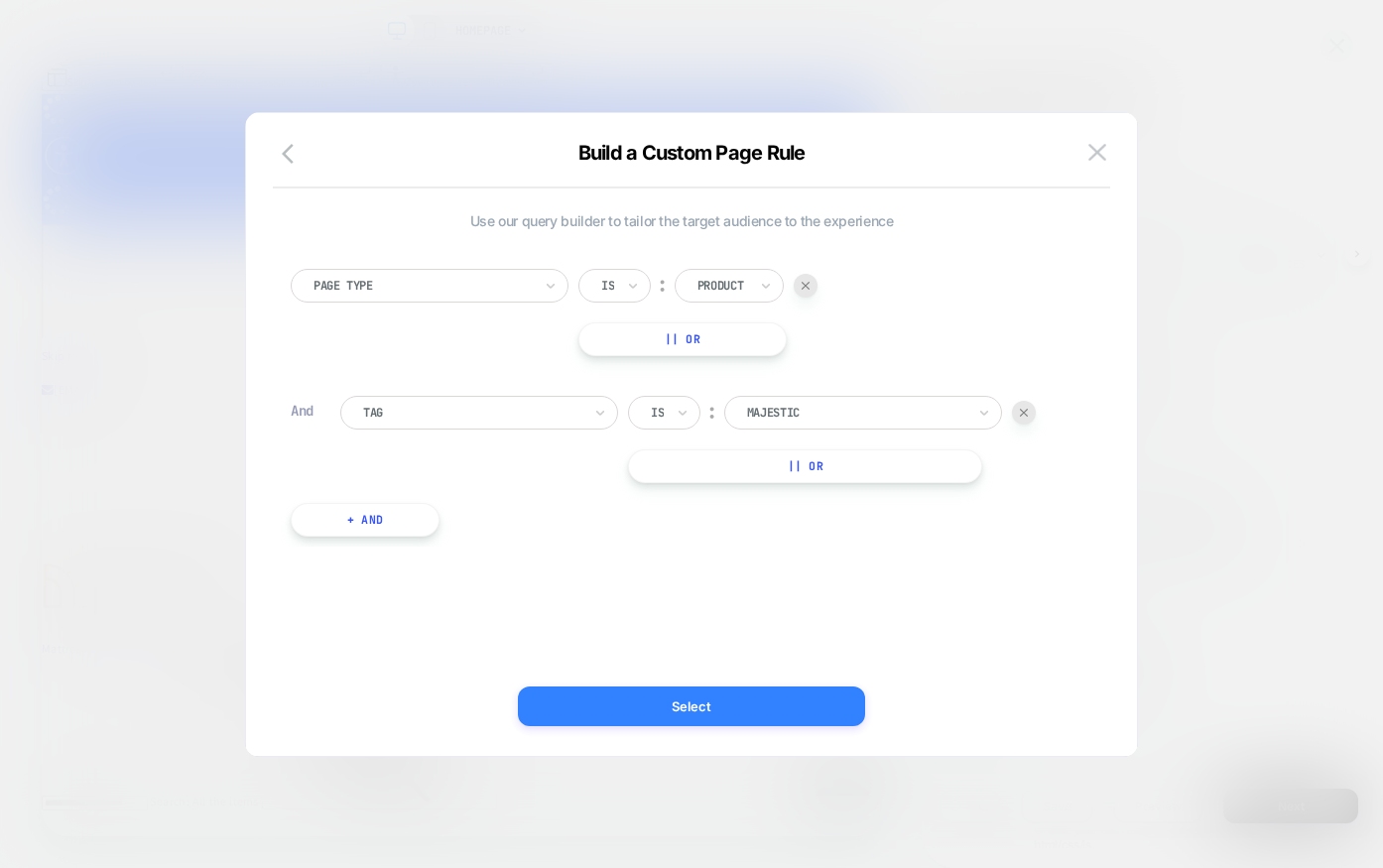 click on "Select" at bounding box center [692, 706] 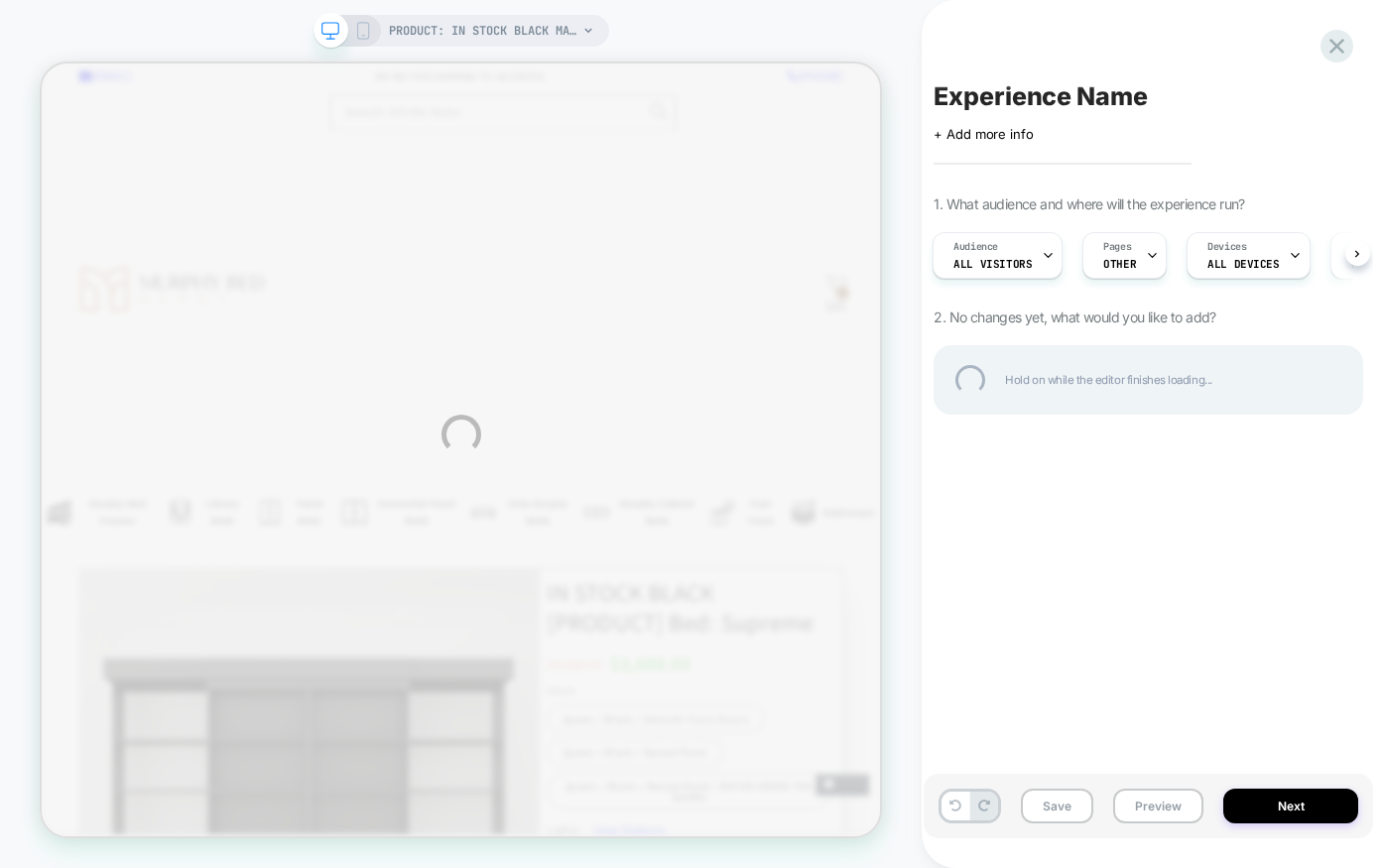 scroll, scrollTop: 0, scrollLeft: 0, axis: both 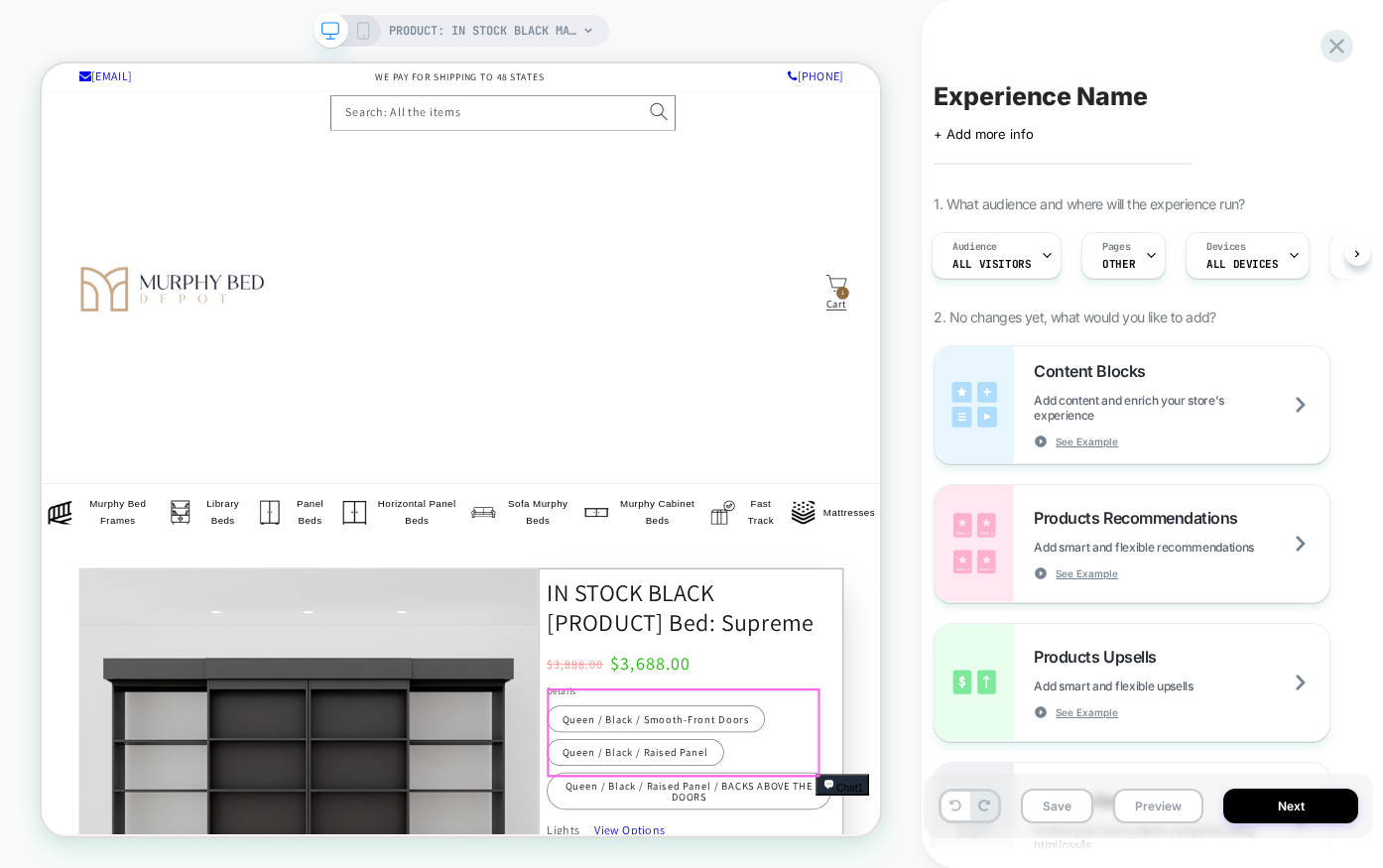 click at bounding box center (898, 1445) 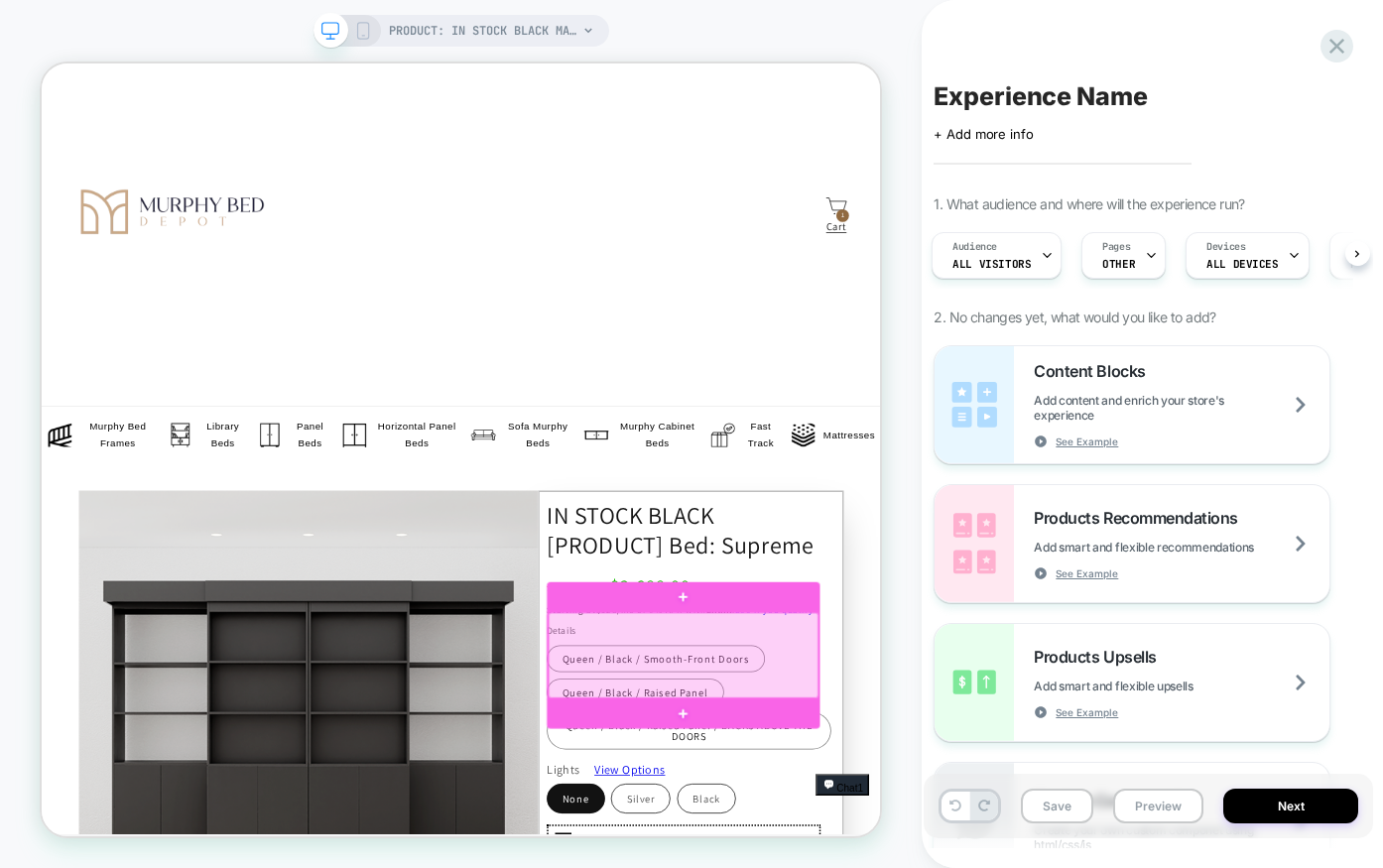 scroll, scrollTop: 114, scrollLeft: 0, axis: vertical 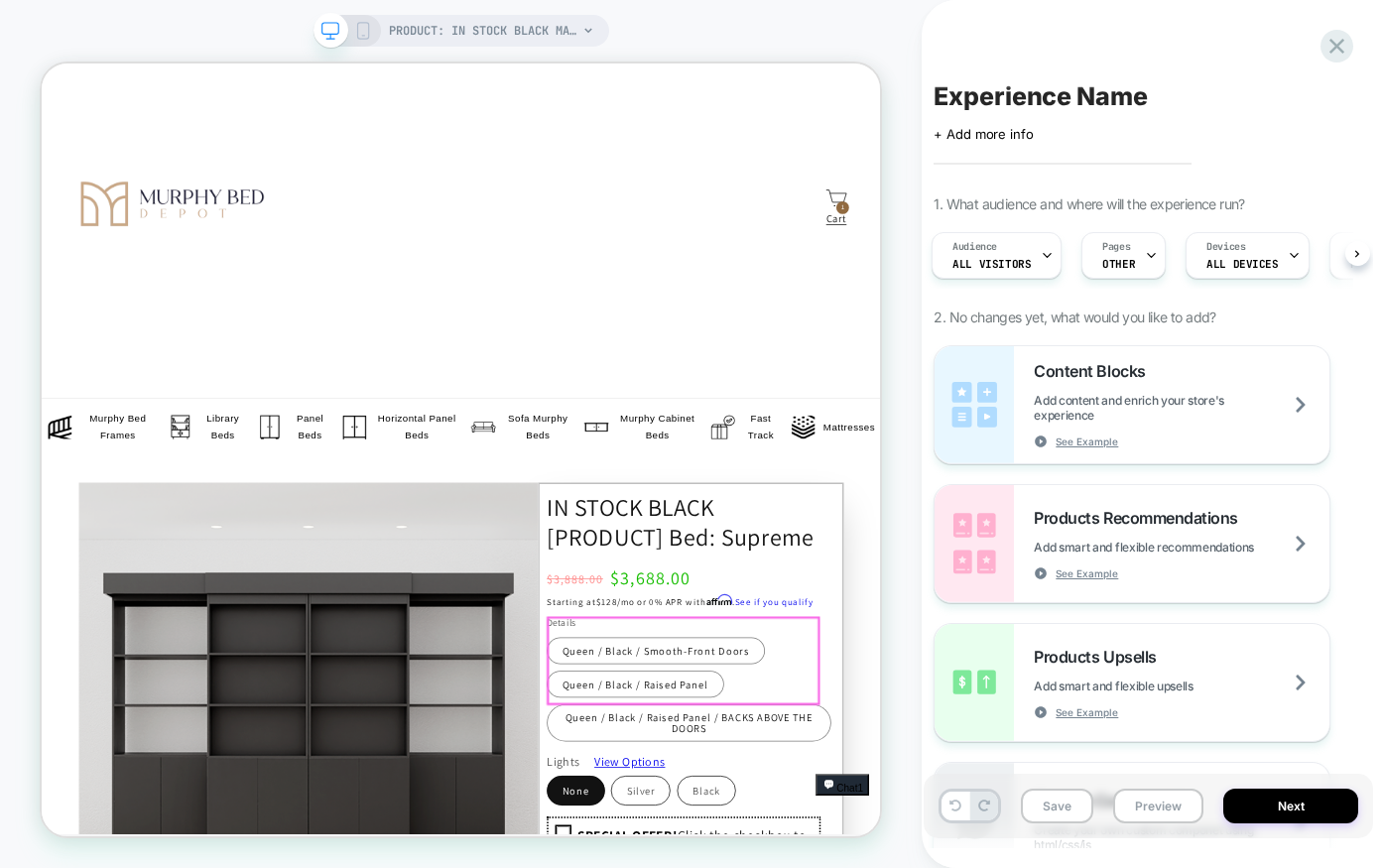 click at bounding box center (898, 1354) 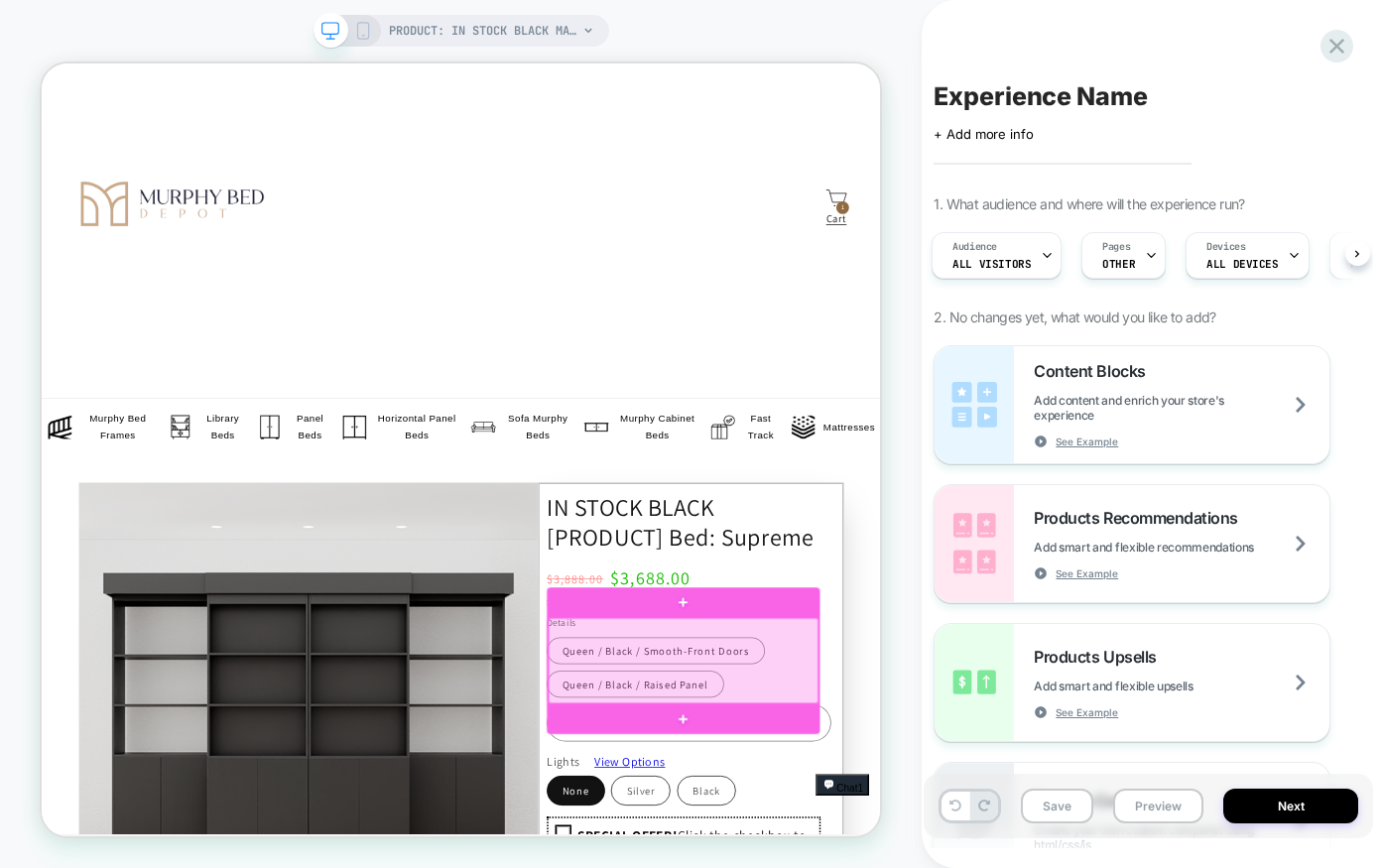 click at bounding box center [898, 859] 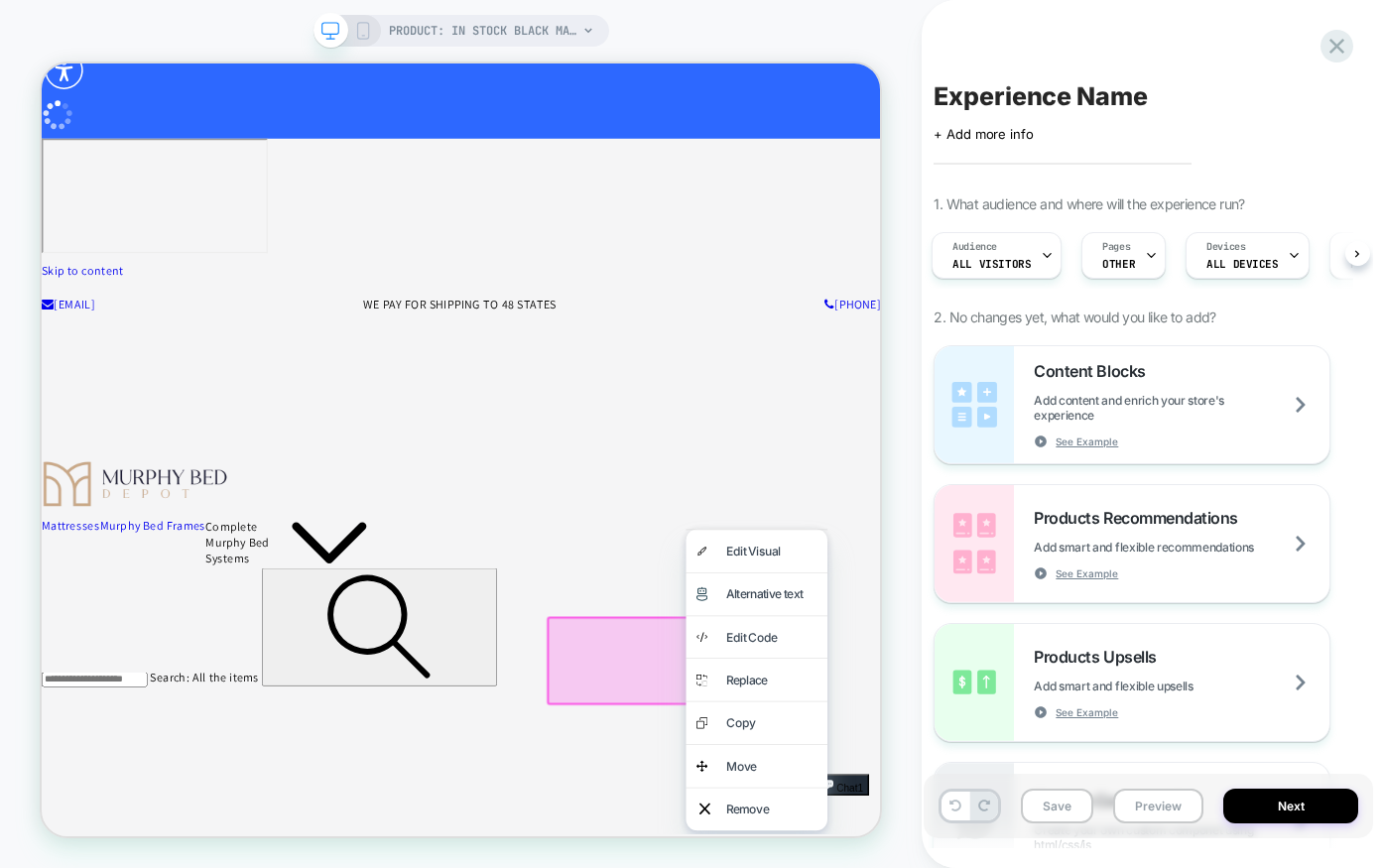 click at bounding box center [133, 19918] 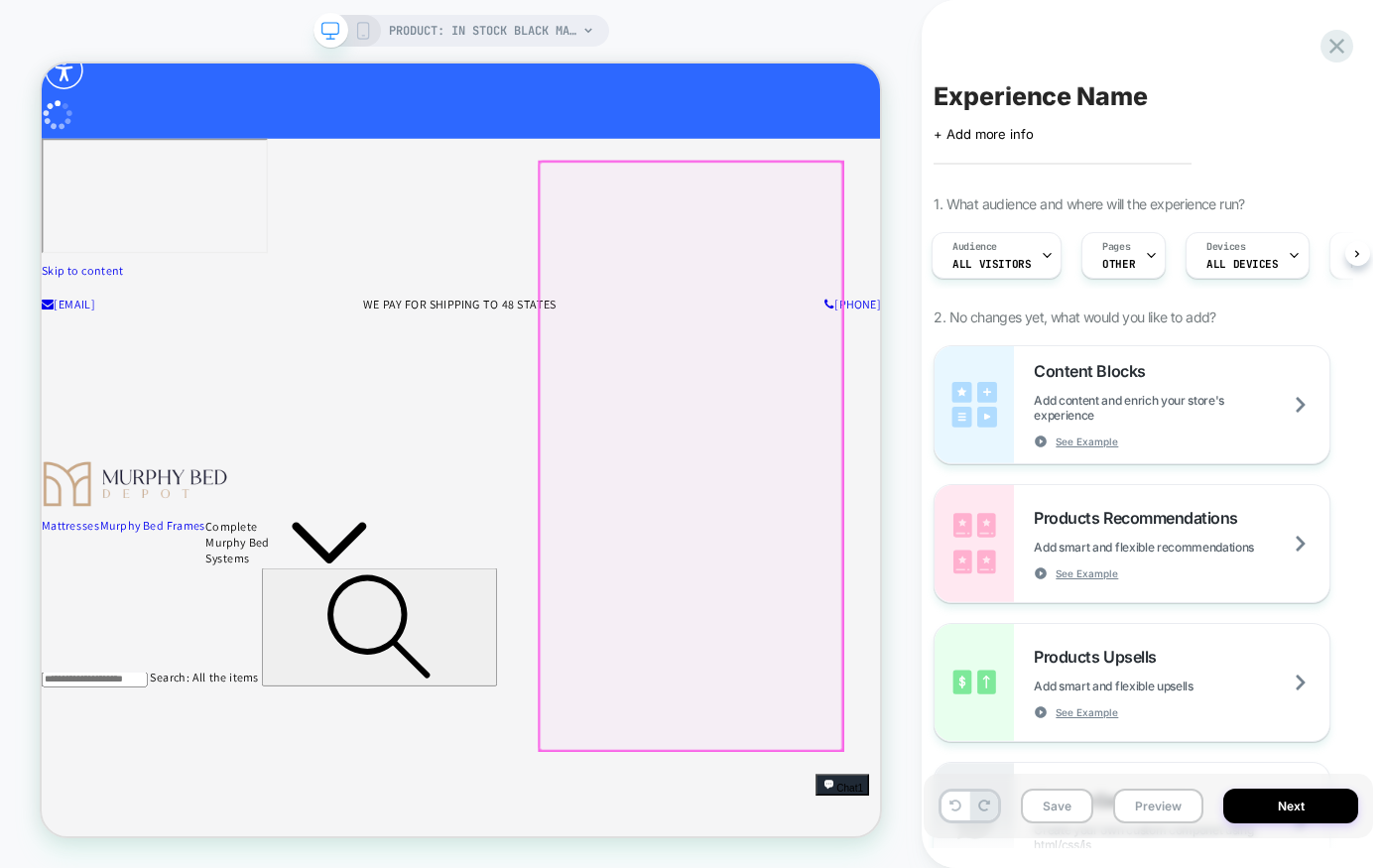 click at bounding box center (907, 586) 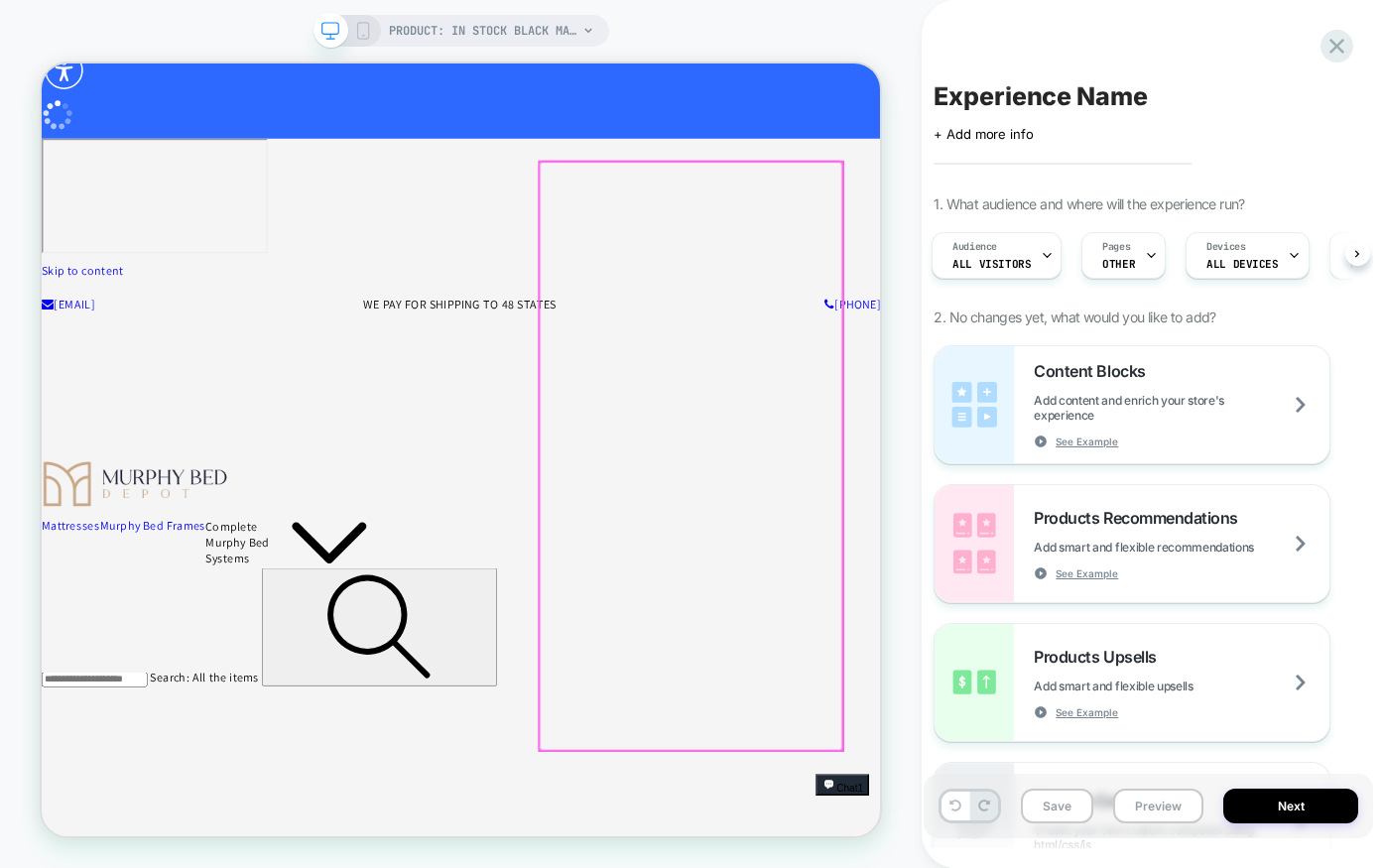 click at bounding box center (907, 586) 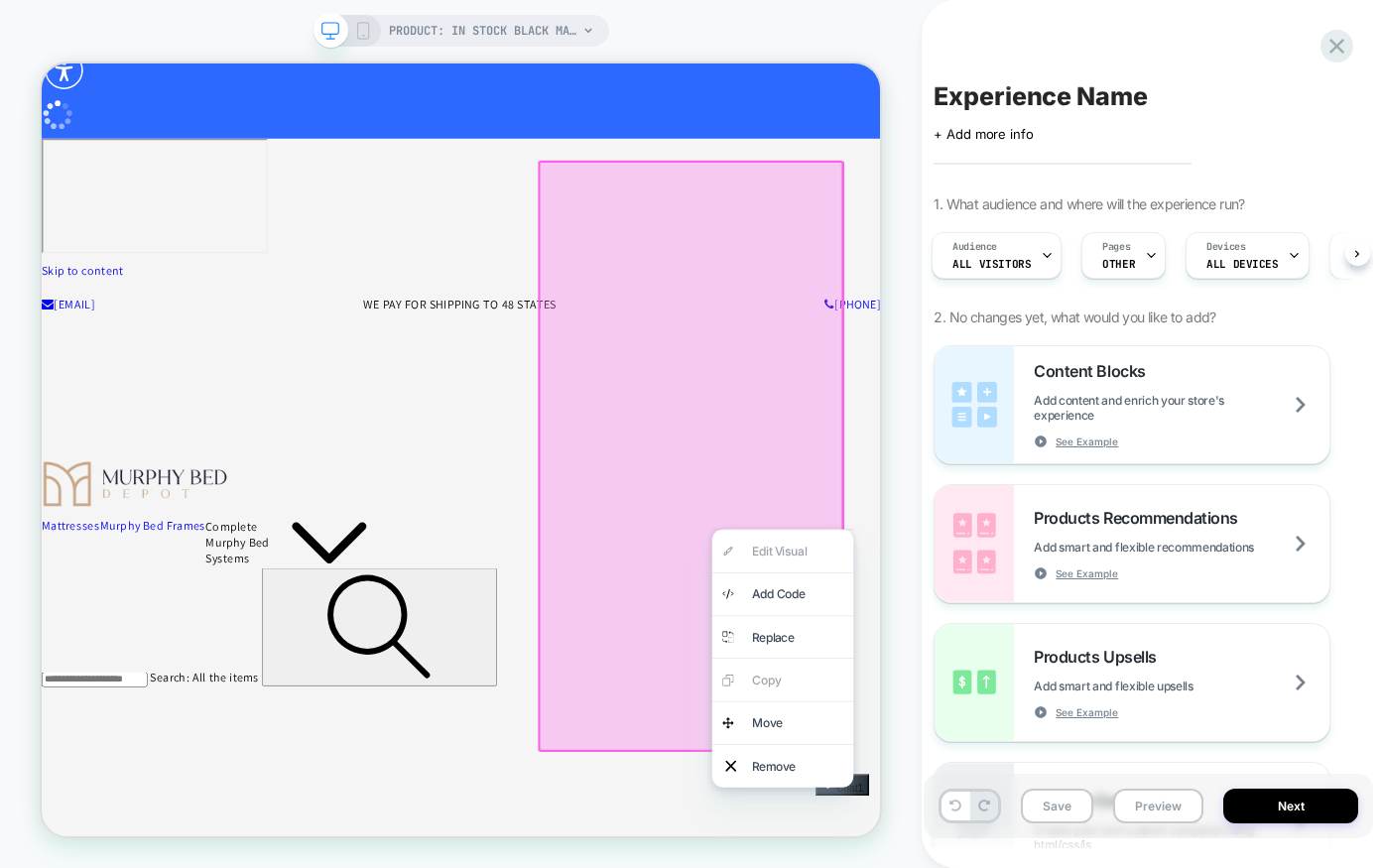 click at bounding box center [907, 586] 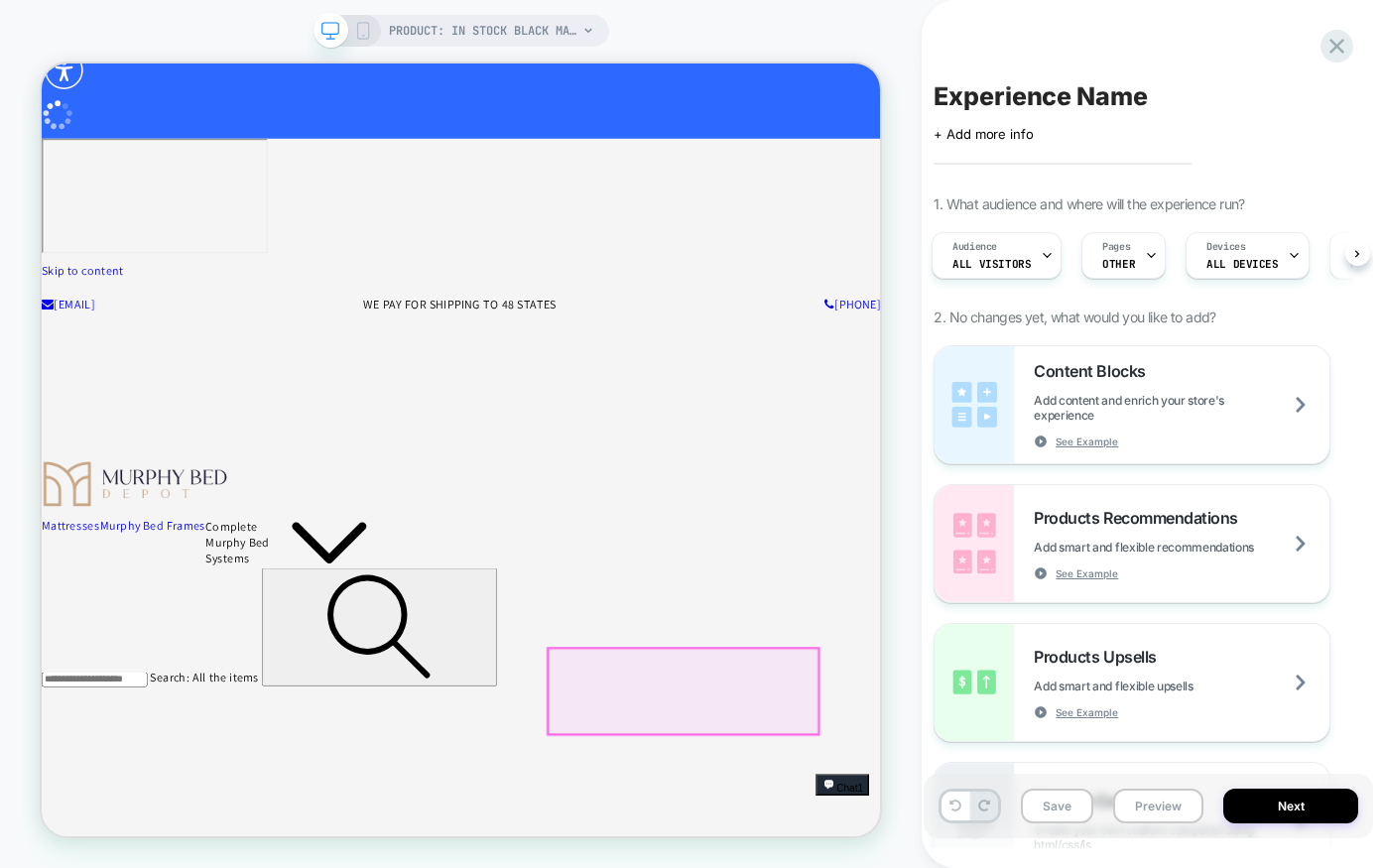 click at bounding box center [253, 19918] 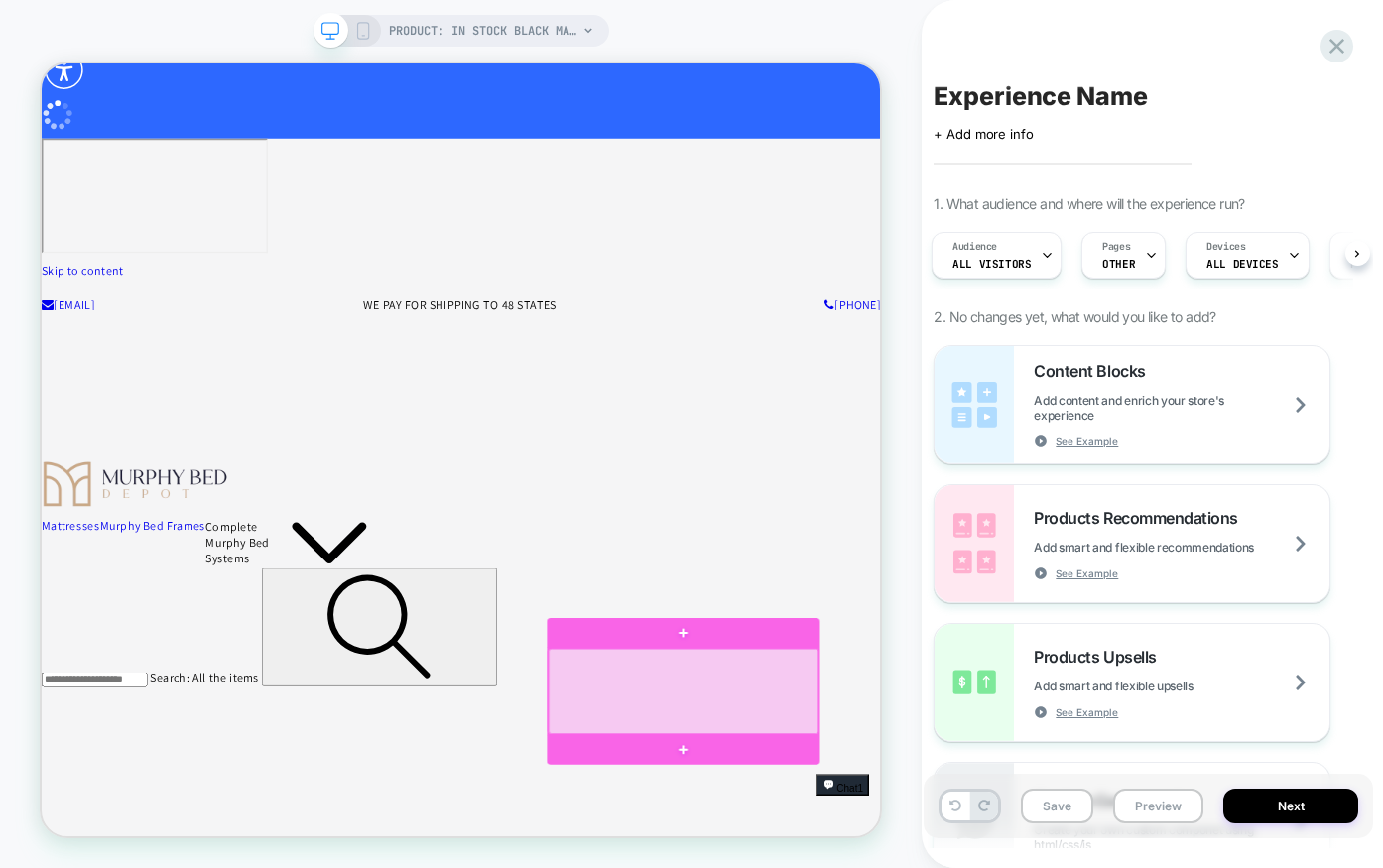click at bounding box center [898, 900] 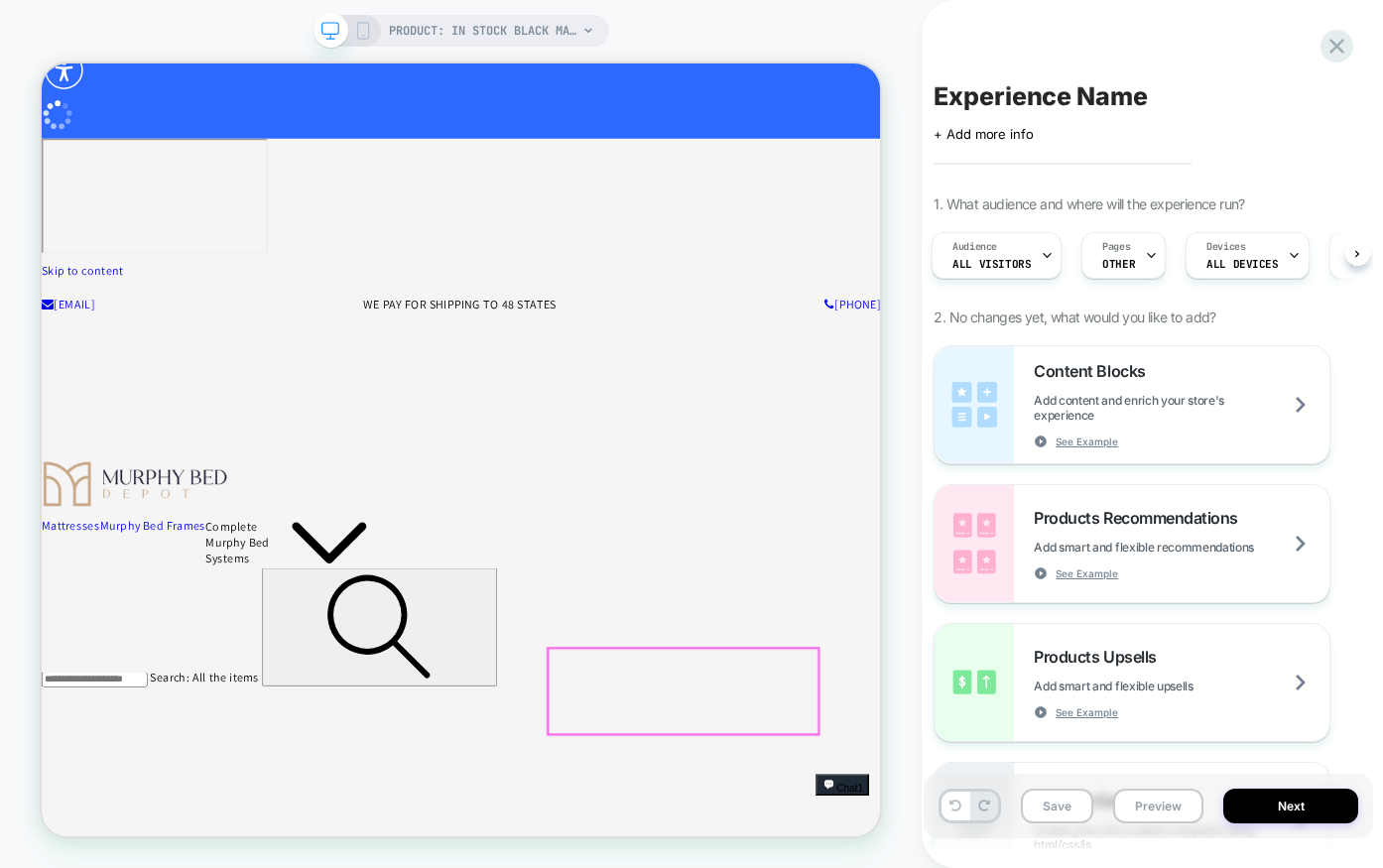 click at bounding box center (373, 19918) 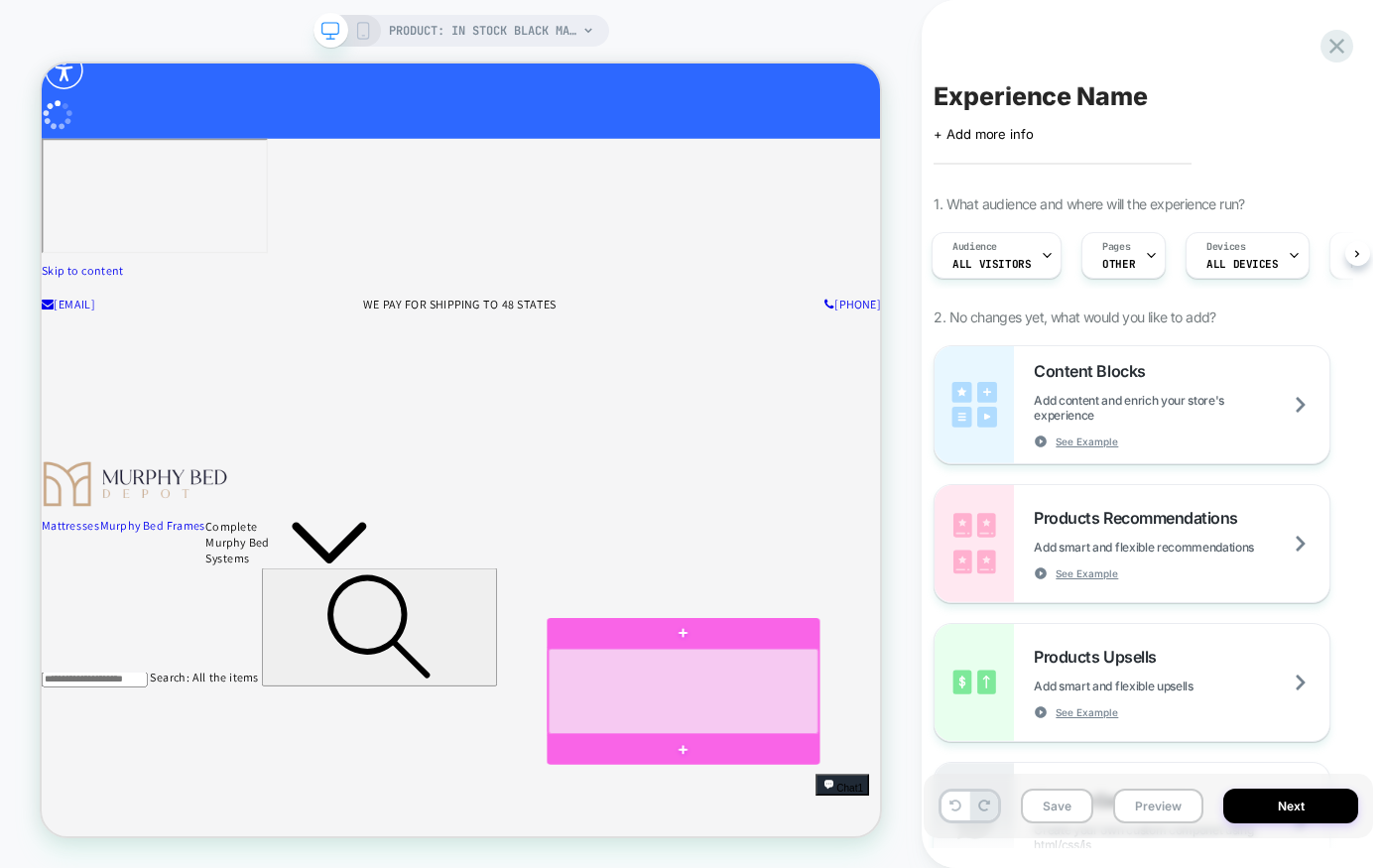 click at bounding box center [898, 900] 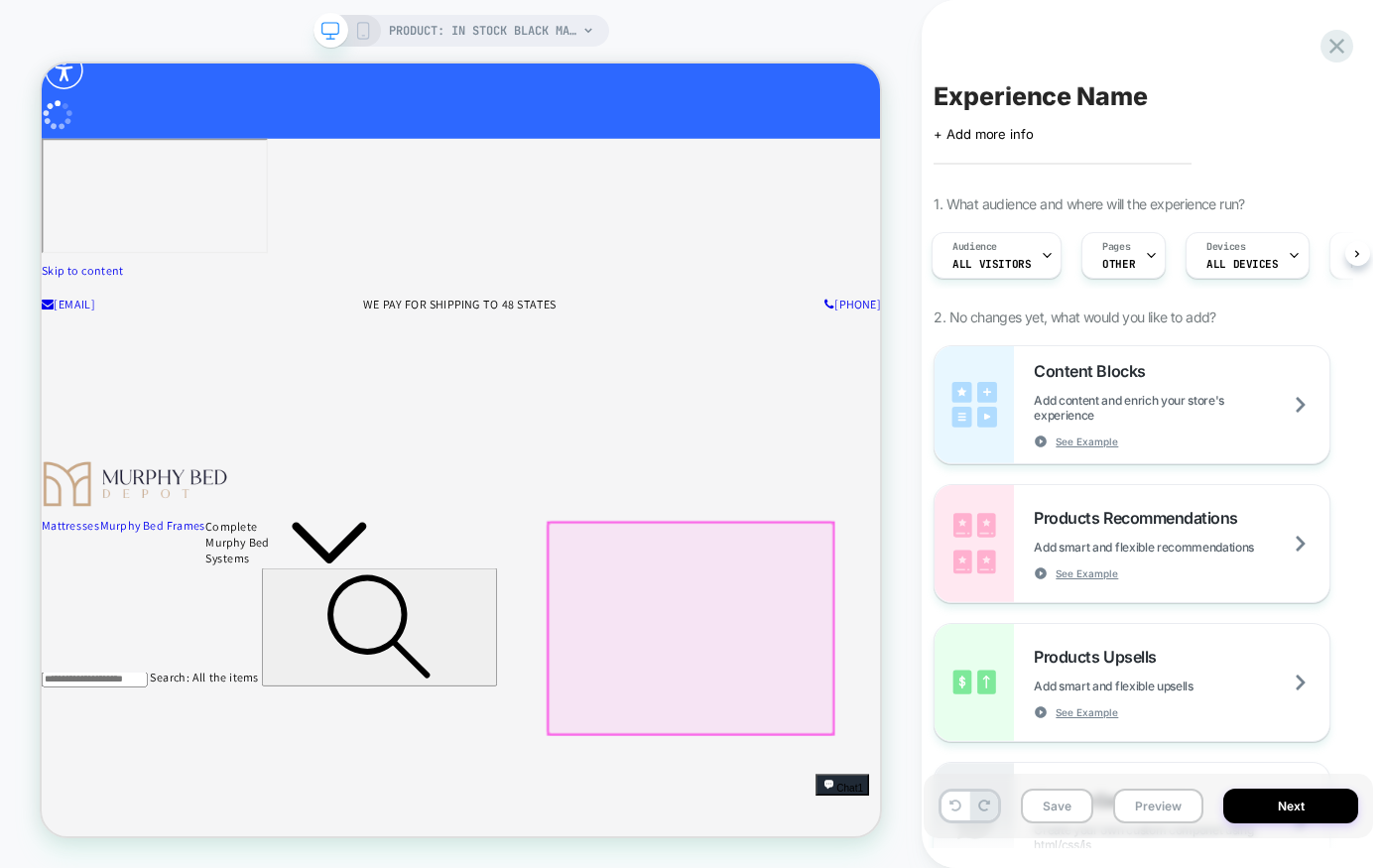 click at bounding box center (907, 816) 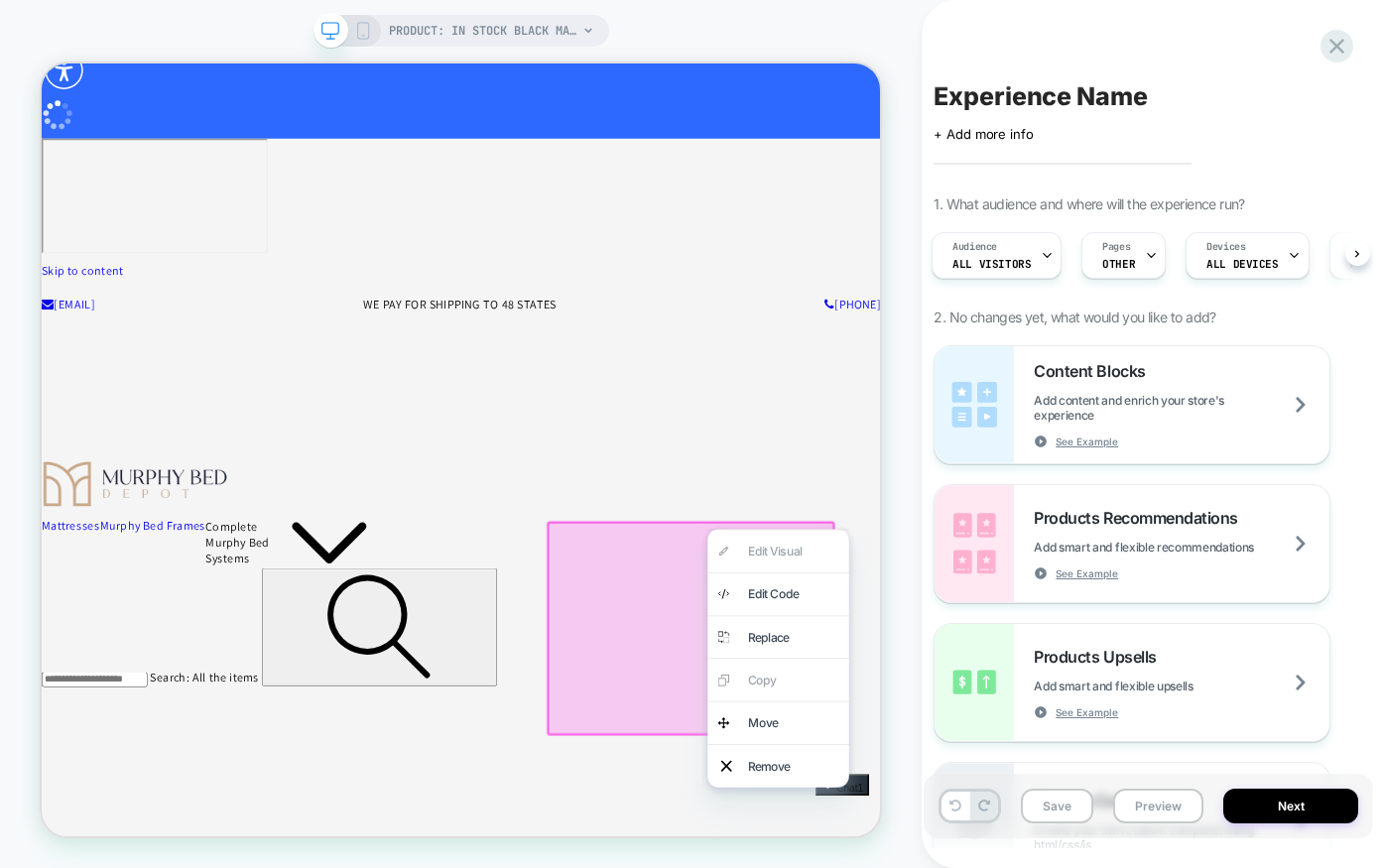 click on "IN STOCK BLACK Majestic Library Bed: Supreme
IN STOCK BLACK Majestic Library Bed: Supreme
55  reviews
Regular price
$3,688.00
Regular price
$3,888.00
Sale price
$3,688.00
Starting at  $128 /mo or 0% APR with  Affirm .  See if you qualify
Unit price
/
per
Sale
Sold out
Shipping  calculated at checkout.
Details
Lights" at bounding box center [263, 19694] 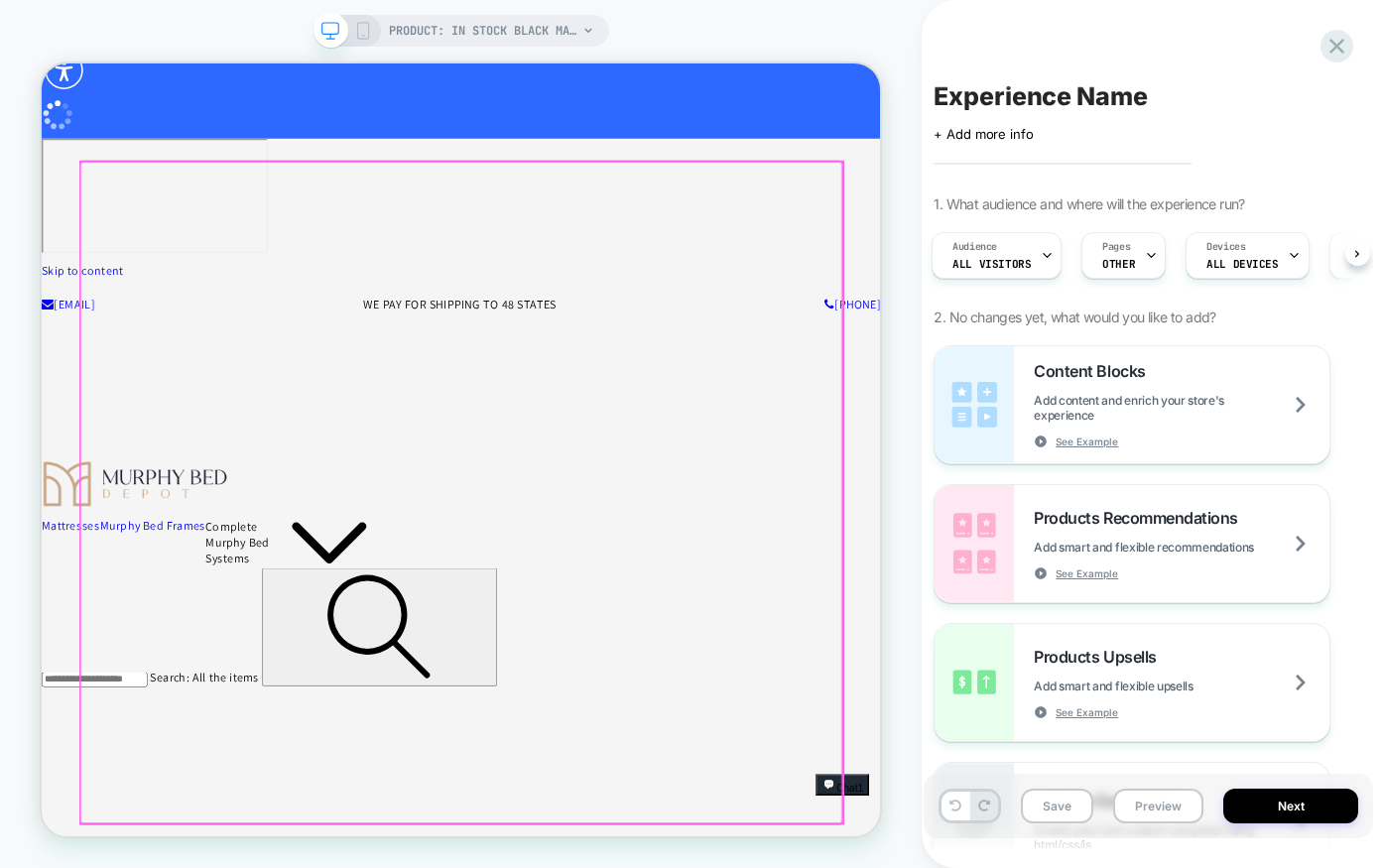 click at bounding box center [601, 635] 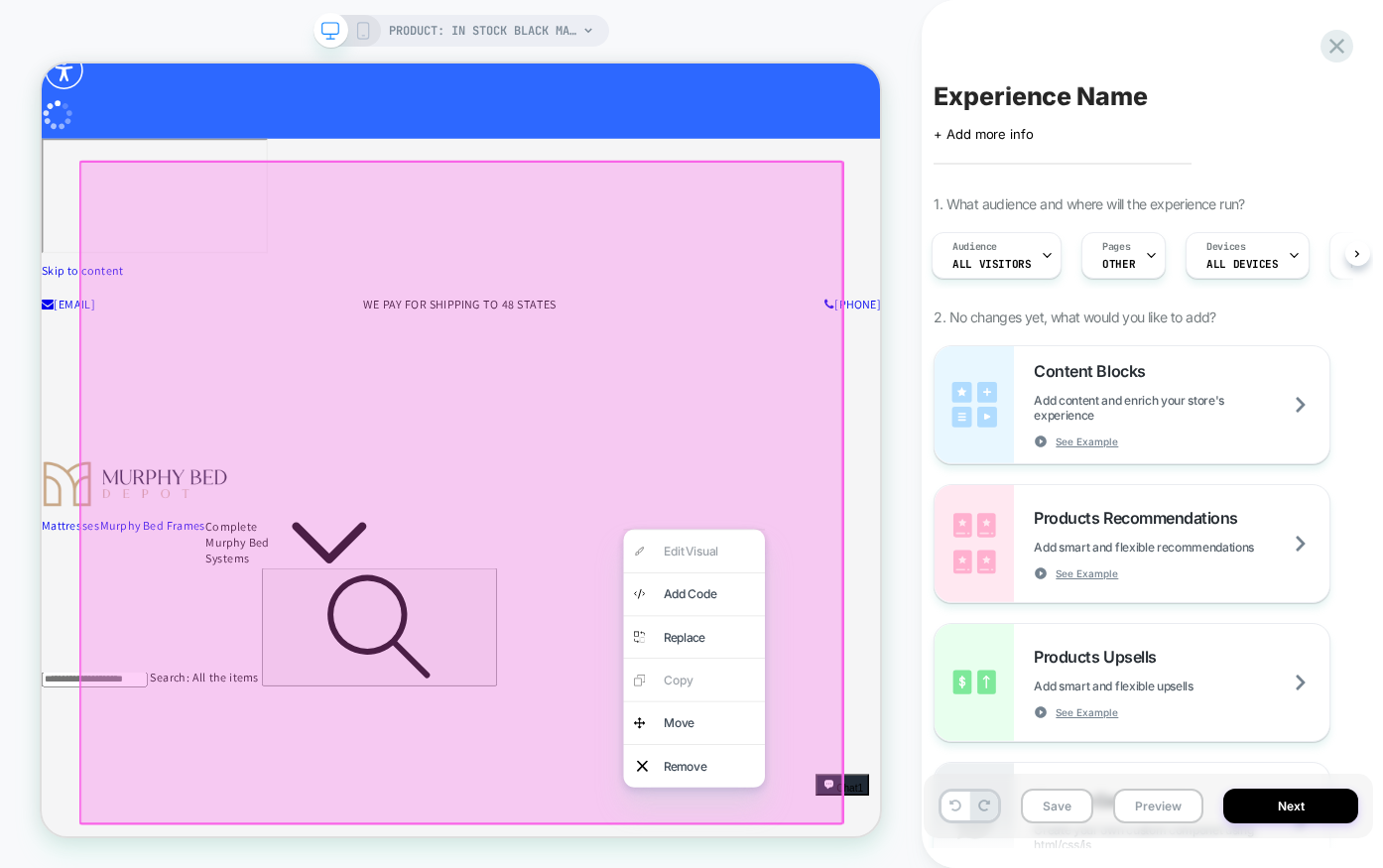 click at bounding box center (601, 635) 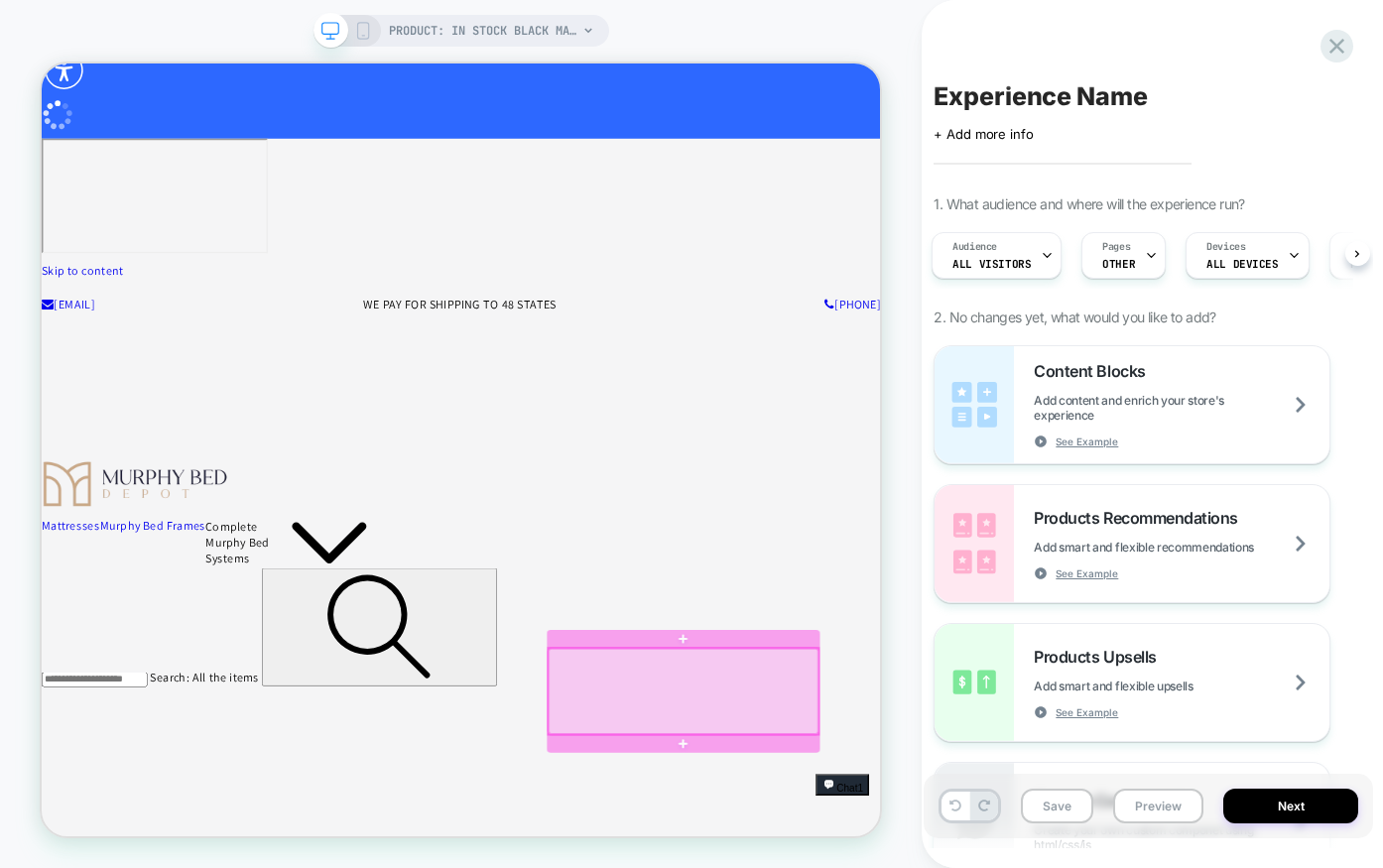 click at bounding box center [898, 900] 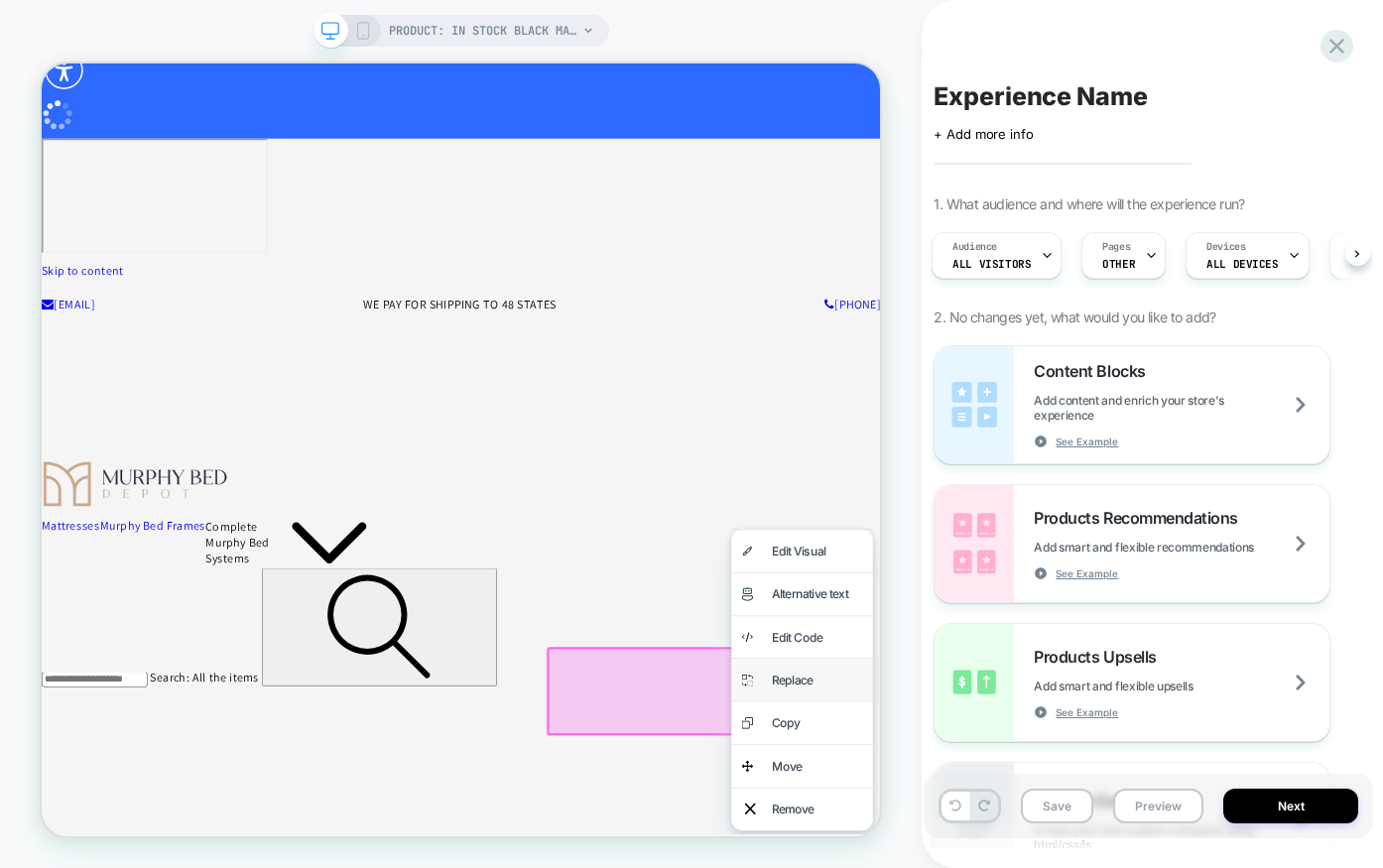 click on "Replace" at bounding box center (1075, 885) 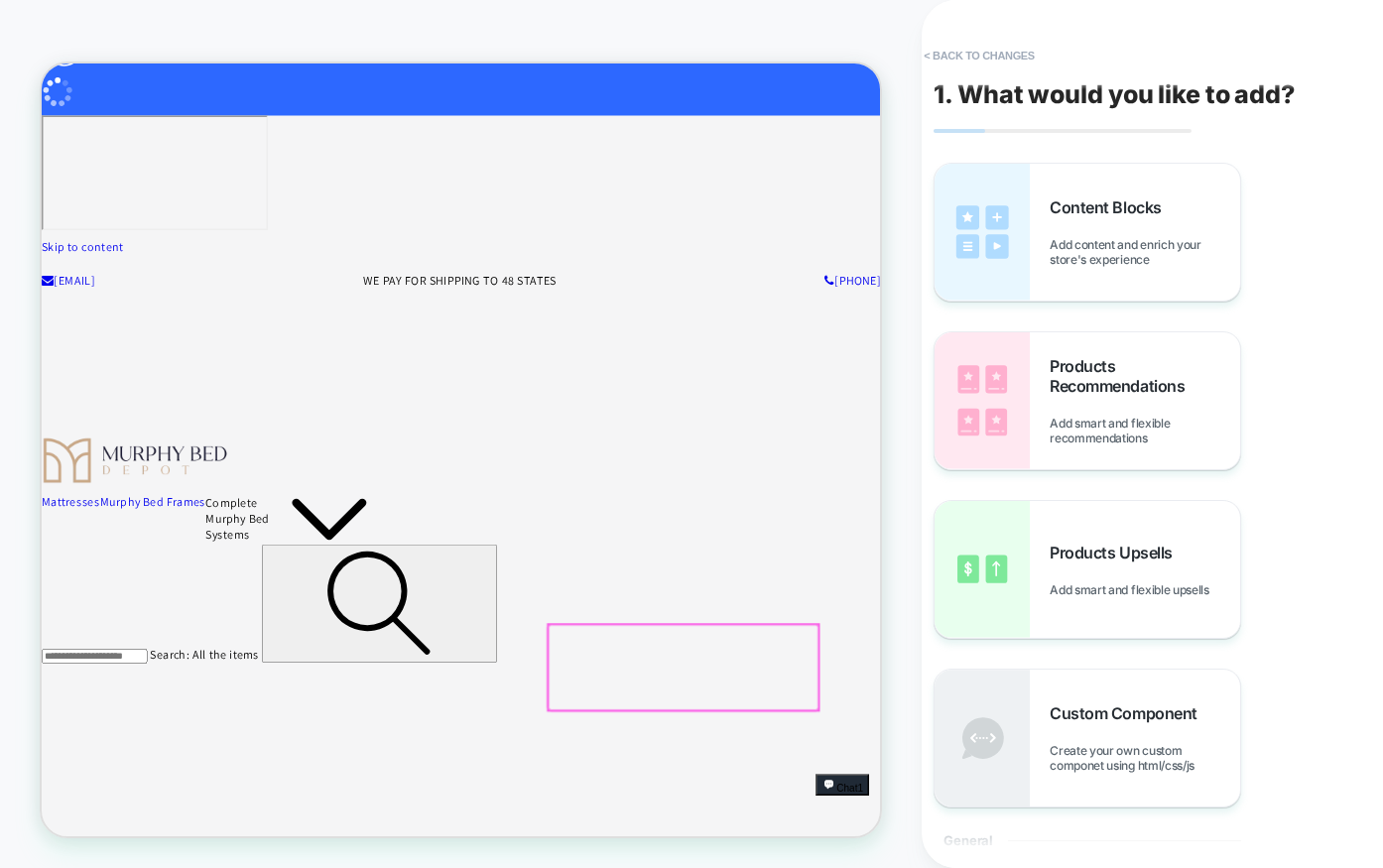 scroll, scrollTop: 0, scrollLeft: 0, axis: both 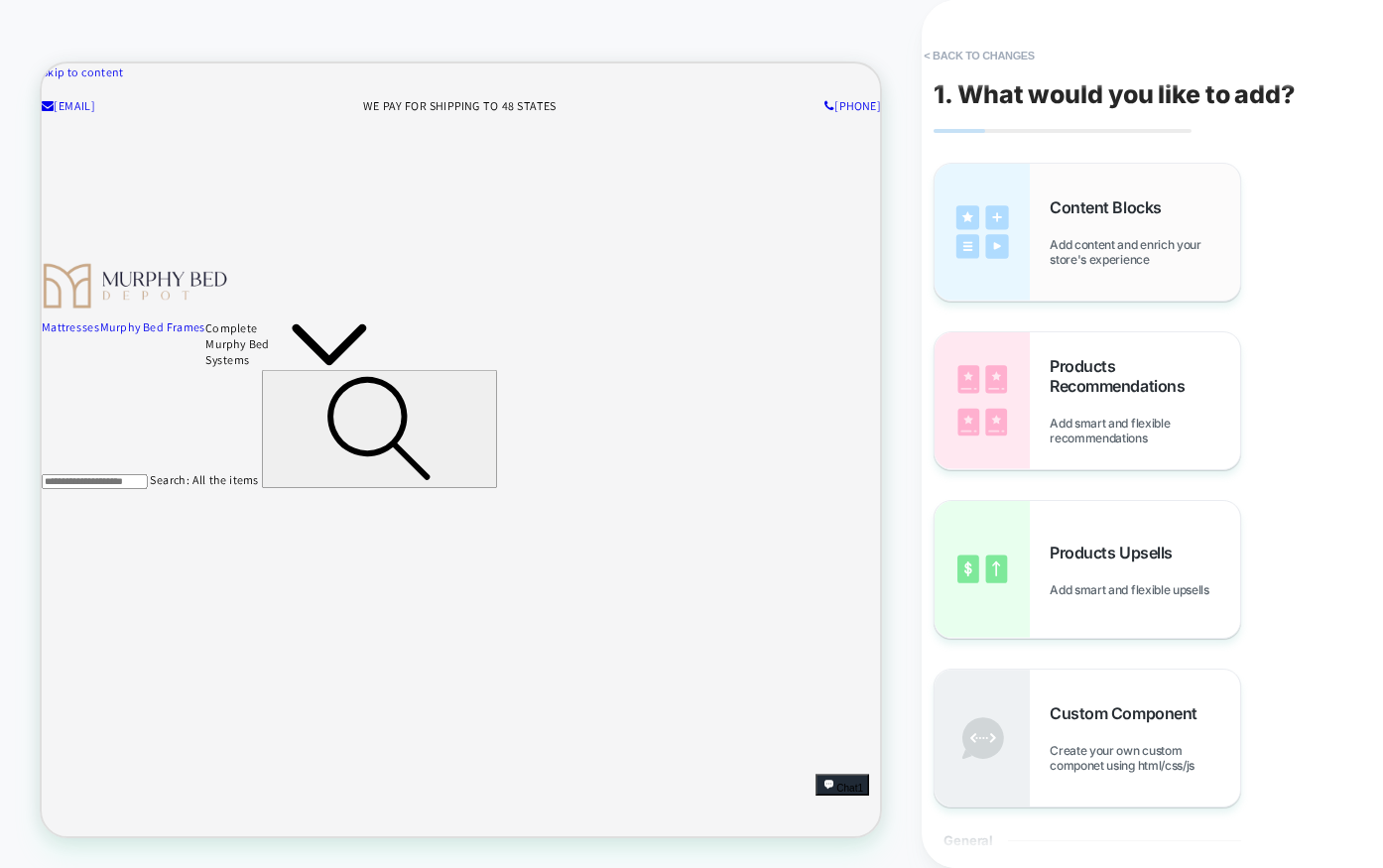 click on "Add content and enrich your store's experience" at bounding box center (1145, 252) 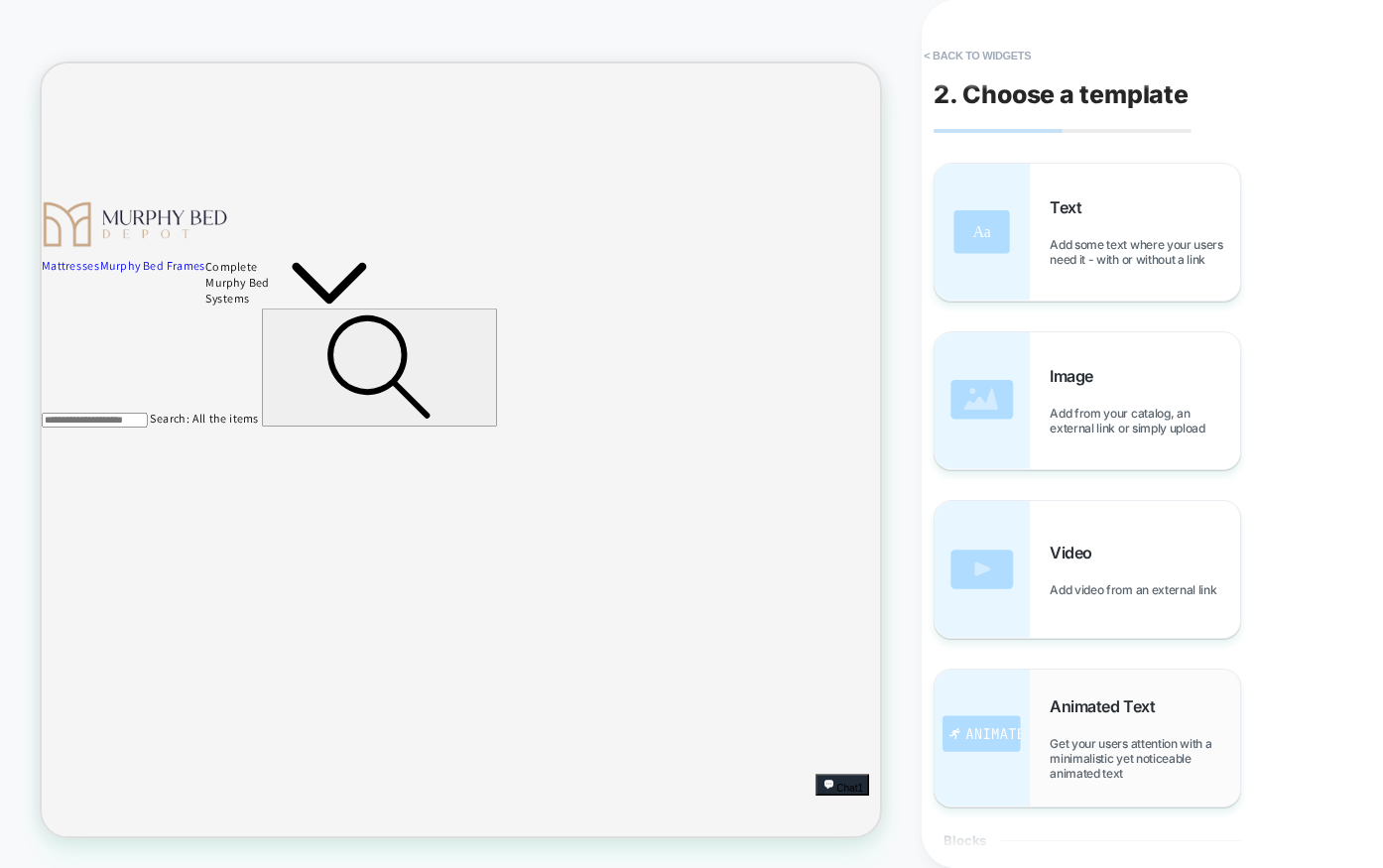 scroll, scrollTop: 471, scrollLeft: 0, axis: vertical 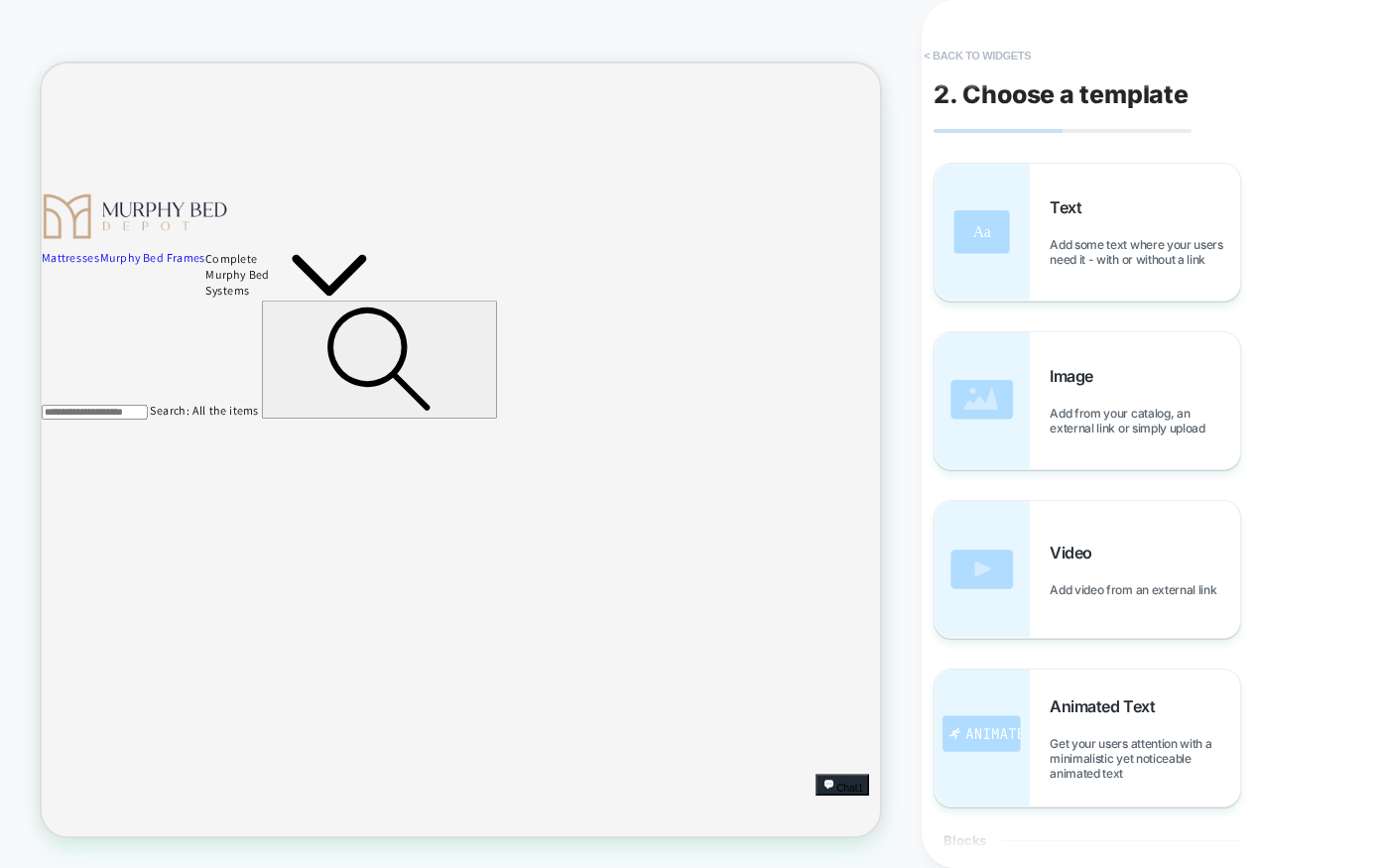 click on "< Back to widgets" at bounding box center [977, 56] 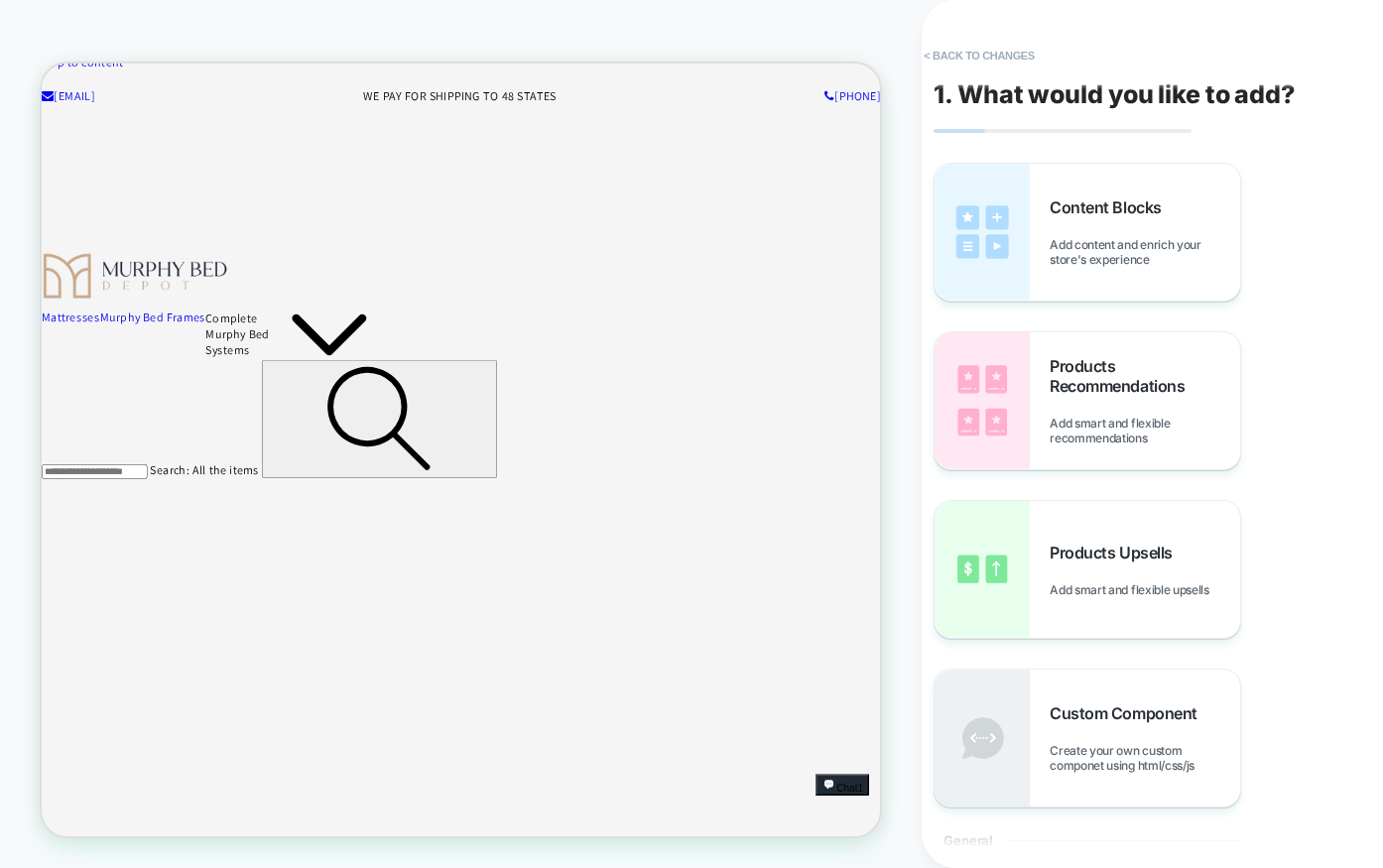 scroll, scrollTop: 385, scrollLeft: 0, axis: vertical 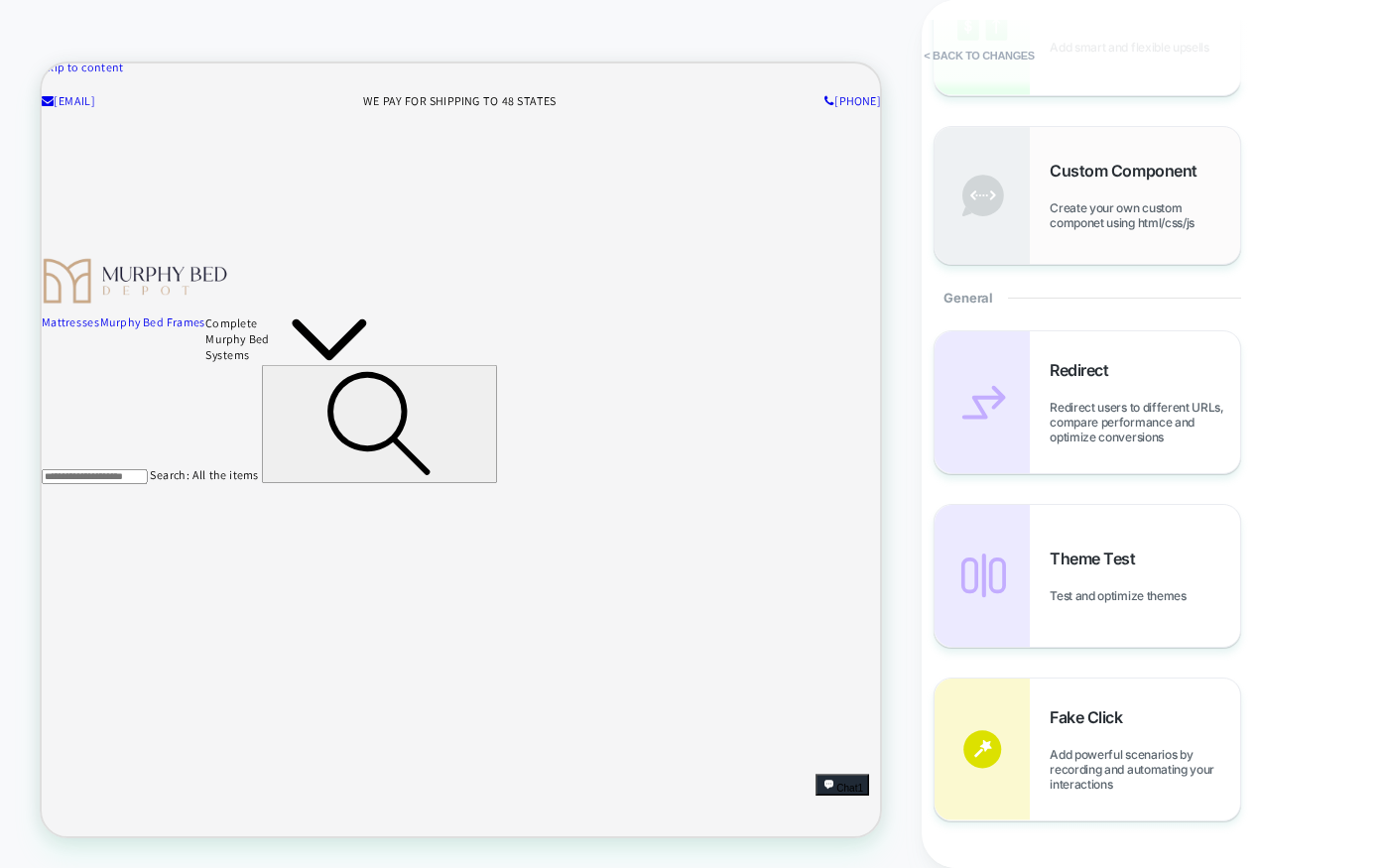 click on "Create your own custom componet using html/css/js" at bounding box center (1145, 215) 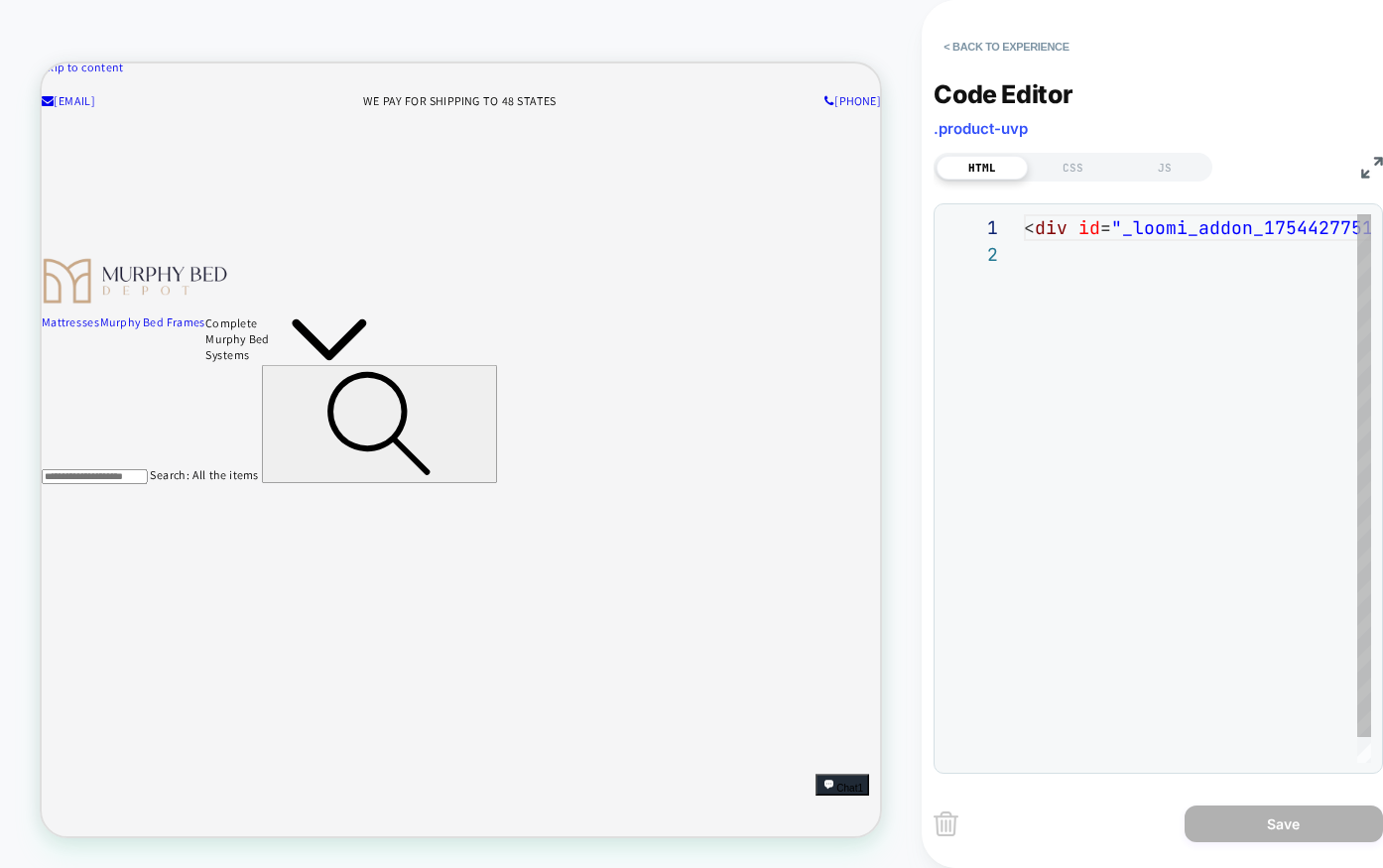 scroll, scrollTop: 27, scrollLeft: 0, axis: vertical 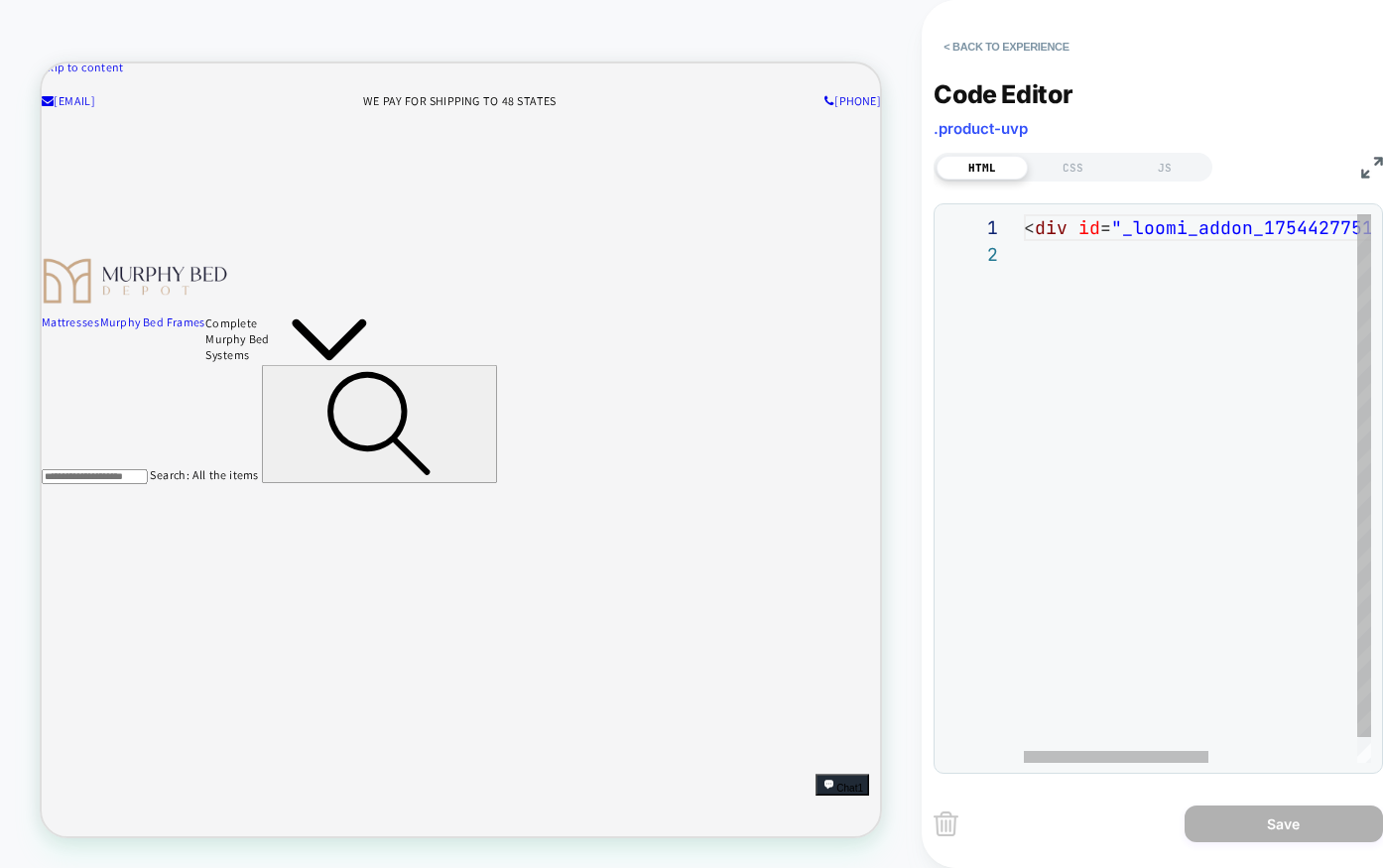click on "< div   id = "_loomi_addon_1754427751429" > Change Me! </ div >" at bounding box center (1335, 502) 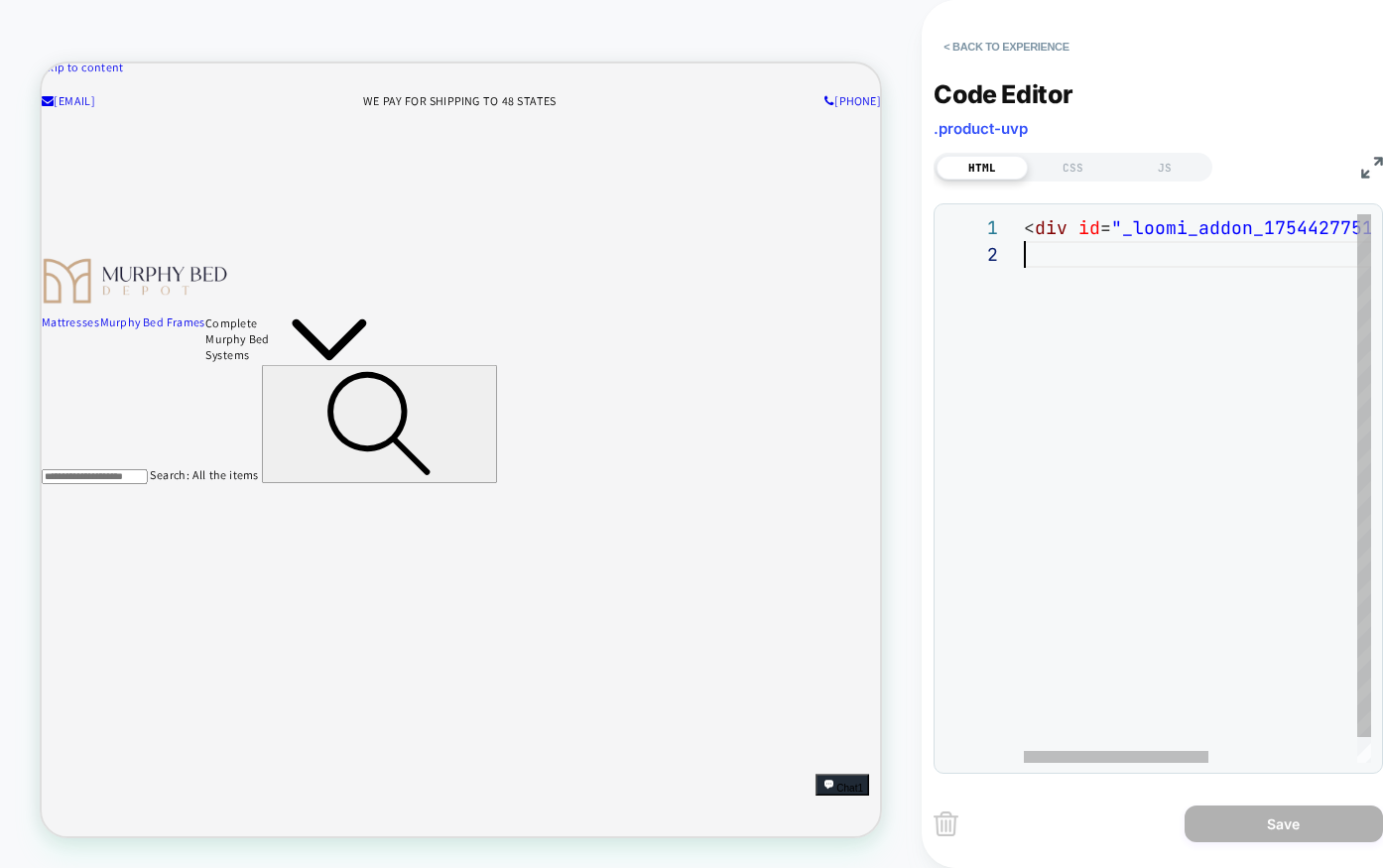 click on "< div   id = "_loomi_addon_1754427751429" > Change Me! </ div >" at bounding box center [1335, 502] 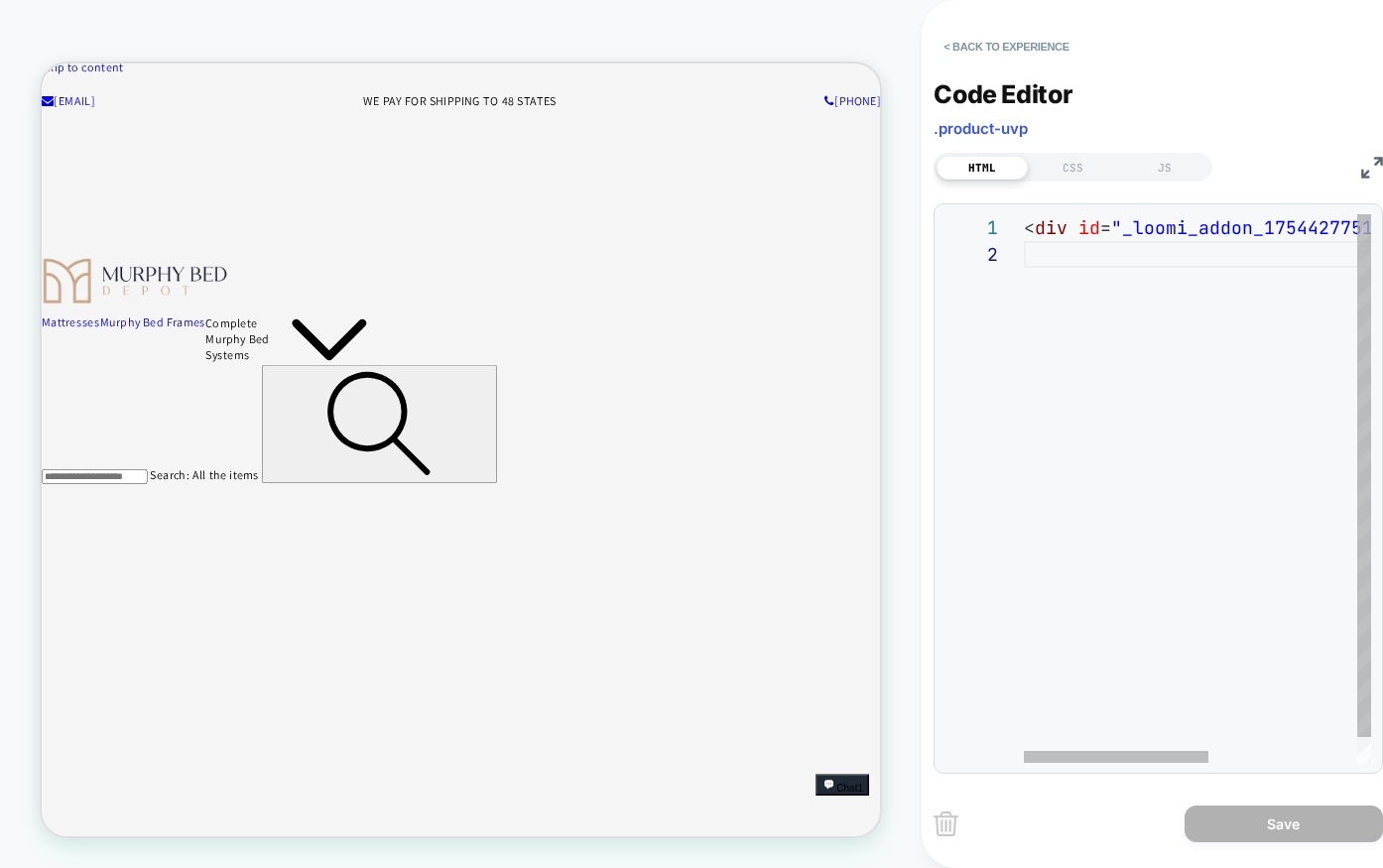 scroll, scrollTop: 0, scrollLeft: 0, axis: both 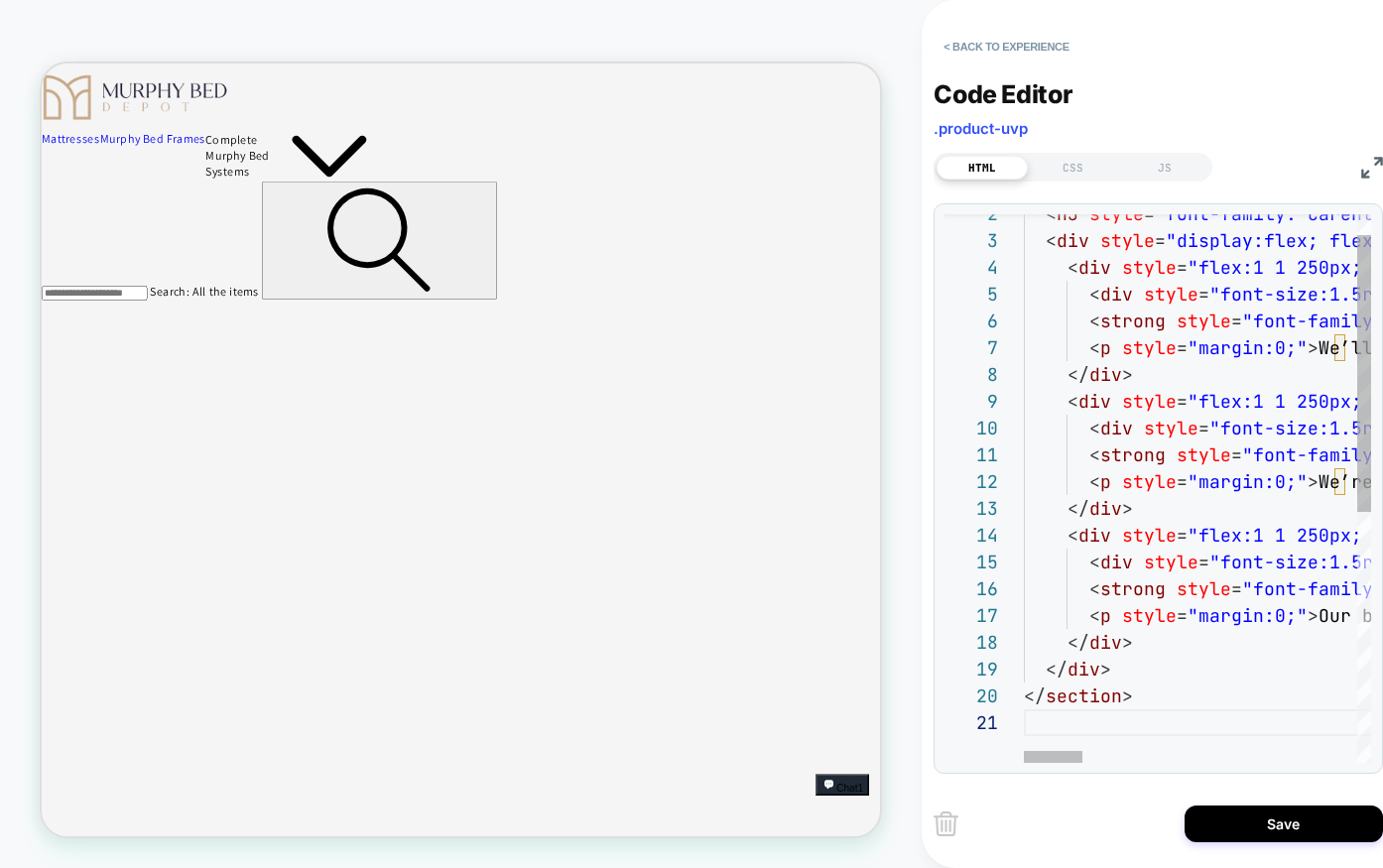 click on "< div   style = "font-size:1.5rem; color:#C9A887;" > 📦✅ </ div >        < strong   style = "font-family:'Carentro',serif;" > Perfect Shipment Guarantee </ strong >        < p   style = "margin:0;" > We’ll replace any missing or damaged parts at our  expense. Our Proactive Transparency Protocol  ensures clear updates even with extended lead  times. </ p >      </ div >      < div   style = "flex:1 1 250px; background:white; padding:1rem; b order-radius:8px; border:1px solid #e6e4e0;" >        < div   style = "font-size:1.5rem; color:#C9A887;" > 📞🛠️ </ div > <" at bounding box center (2005, 715) 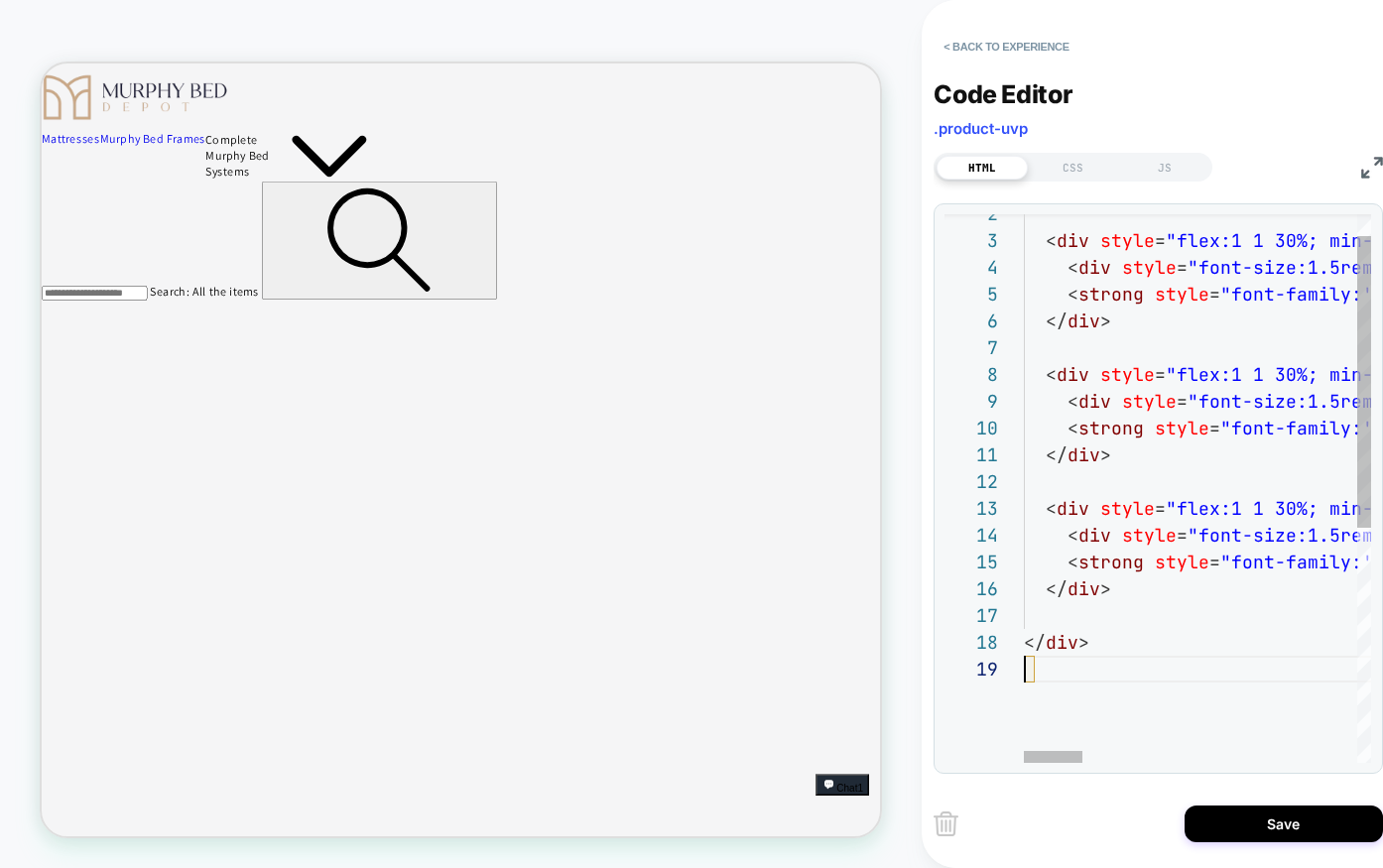 scroll, scrollTop: 214, scrollLeft: 0, axis: vertical 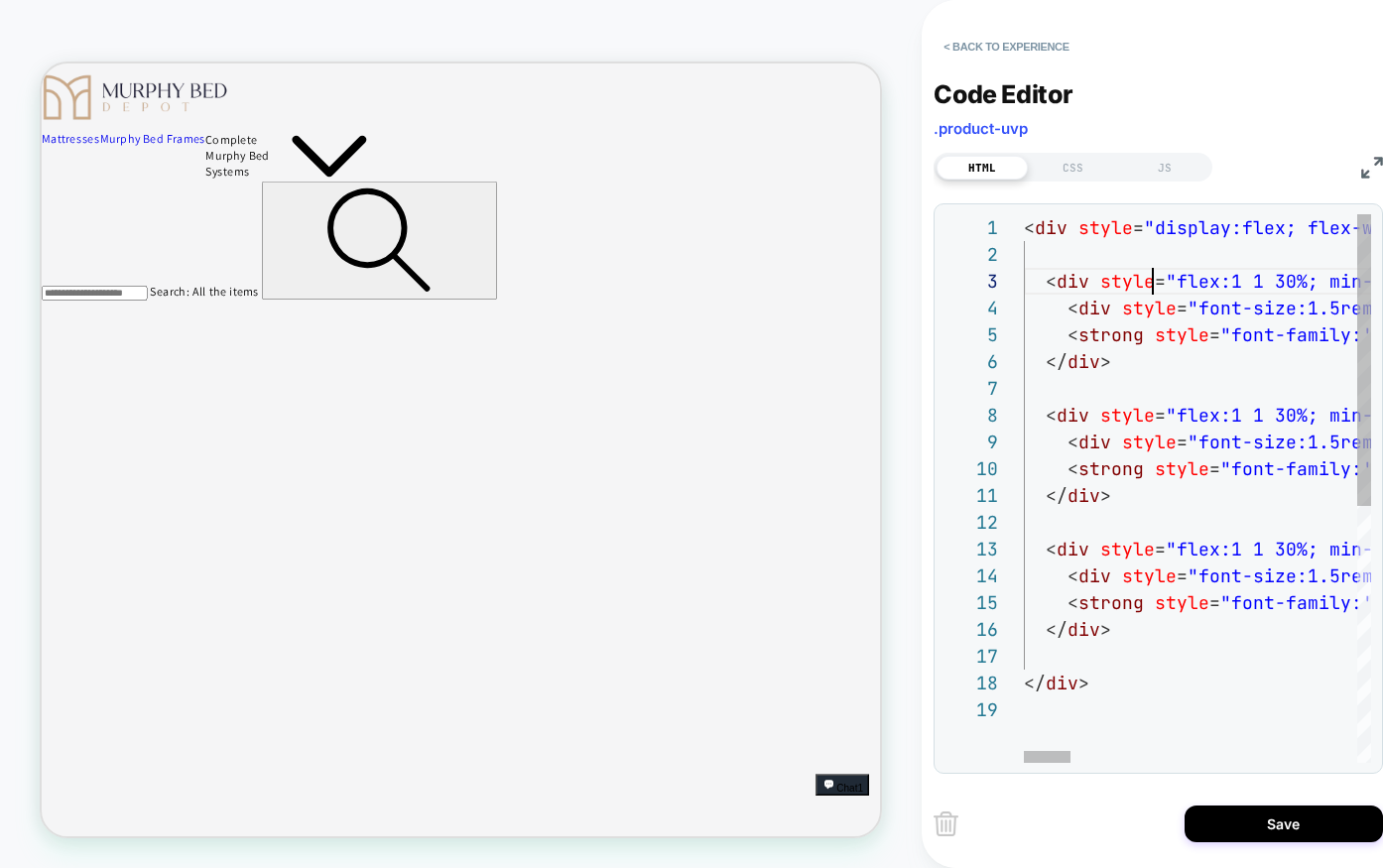 click on "< div   style = "flex:1 1 30%; min-width:100px;" >      < div   style = "font-size:1.5rem; color:#C9A887;" > 📦✅ </ div >      < strong   style = "font-family:'Carentro',serif; display:block; marg in-top:0.25rem;" > Perfect Shipment </ strong >    </ div >    < div   style = "flex:1 1 30%; min-width:100px;" >      < div   style = "font-size:1.5rem; color:#C9A887;" > 📞🛠️ </ div >      < strong   style = "font-family:'Carentro',serif; display:block; marg in-top:0.25rem;" > Assembly Support </ strong >    </ div >    < div   style = "flex:1 1 30%; min-width:100px;" >      < div   style = "font-size:1.5rem; color:#C9A887;" > ♾️ </ div >      < strong   style = "font-family:'Carentro',serif; display:block; marg in-top:0.25rem;" > Lifetime Warranty </ strong >    </ div > </ div > < div   style = "display:flex; flex-wrap:wrap; justify-content:cen ter; gap:1rem; background:#f9f8f6; border-radius:8 lign:center;" >" at bounding box center [2257, 729] 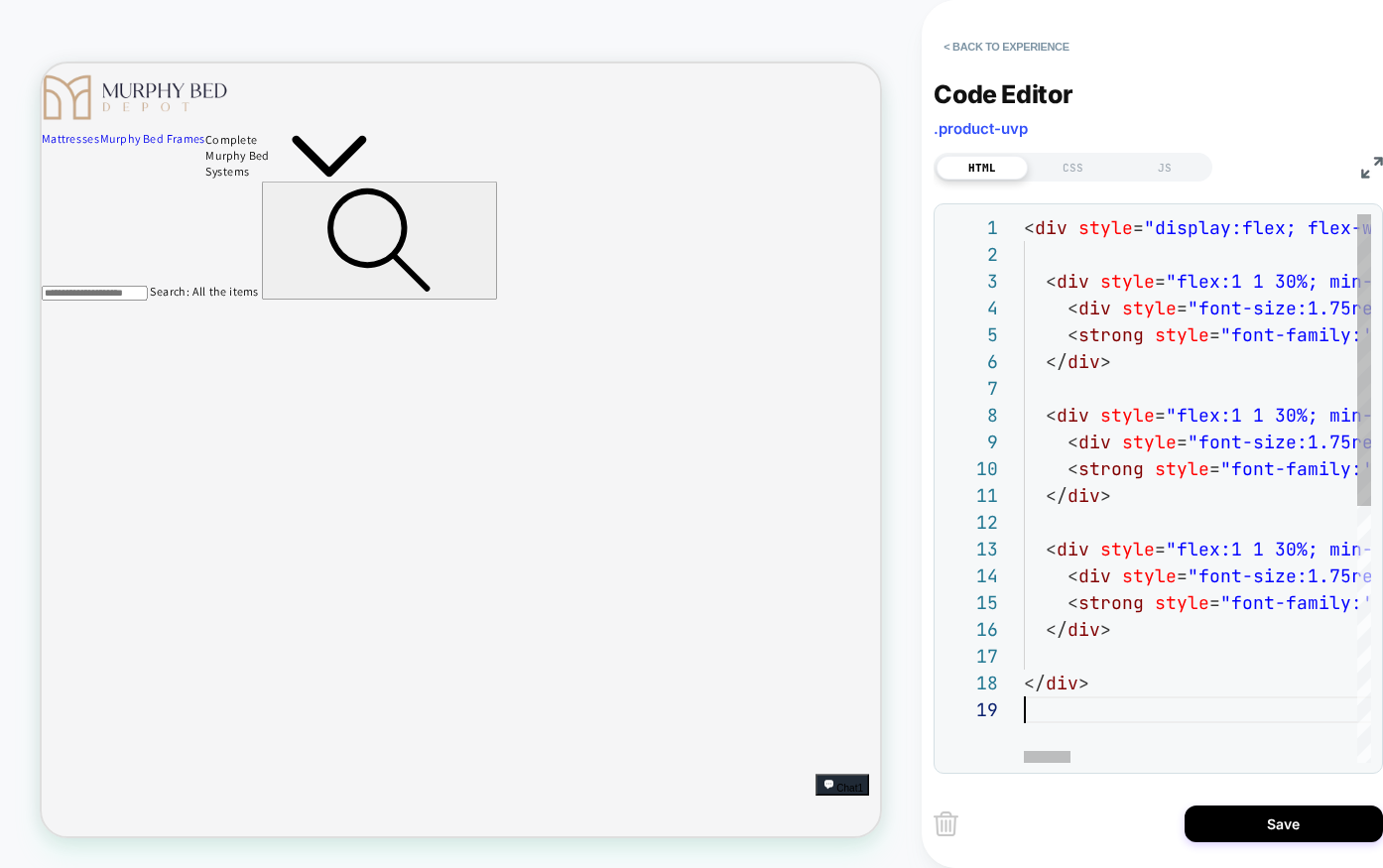 scroll, scrollTop: 214, scrollLeft: 0, axis: vertical 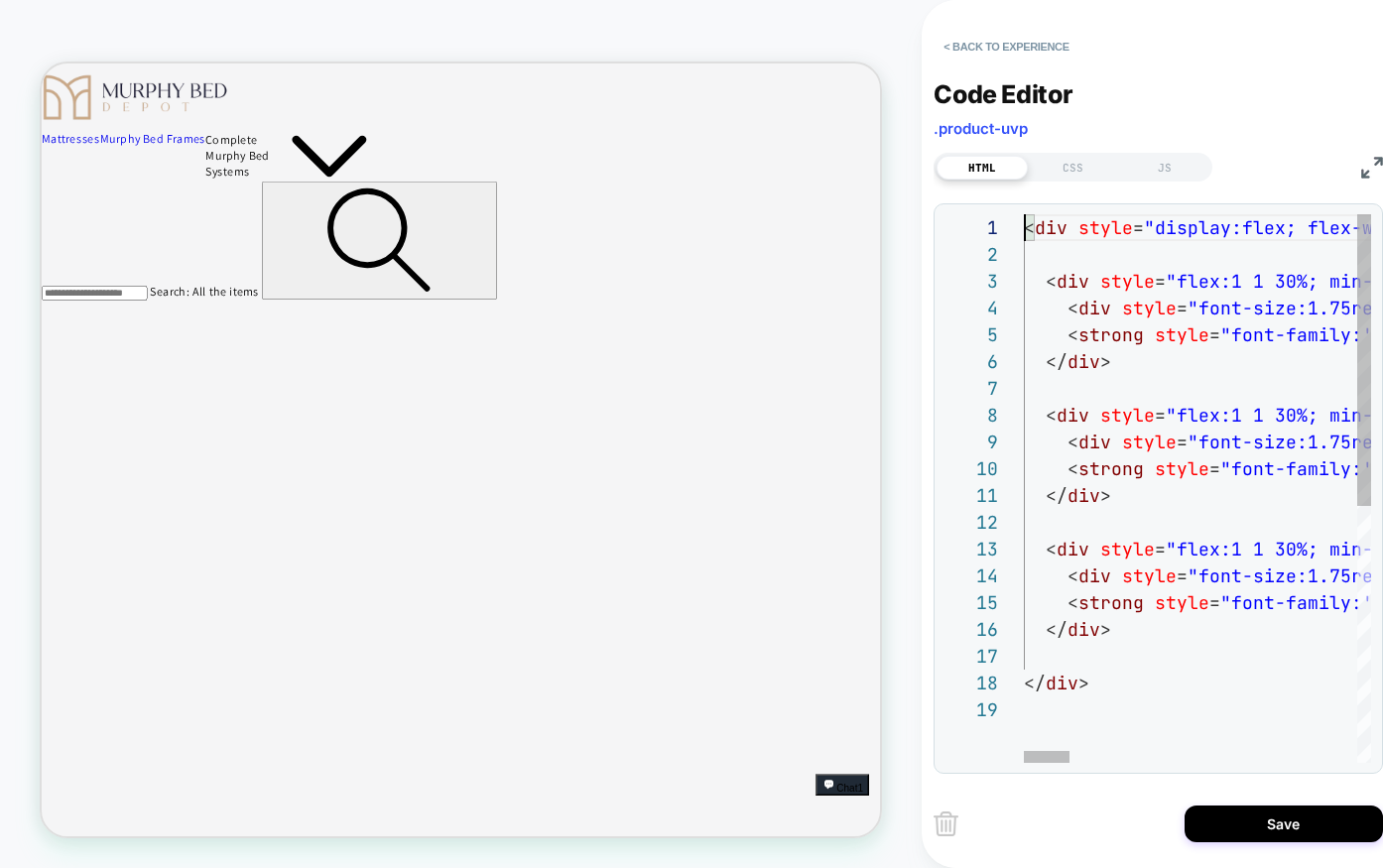 click on "< div   style = "flex:1 1 30%; min-width:100px;"   title = "We replace any missing or damaged parts at our  expense. You’ll never be stuck waiting on  support." >      < div   style = "font-size:1.75rem; color:#C9A887;" > 📦✅ </ div >      < strong   style = "font-family:'Carentro',serif; display:block; marg in-top:0.25rem;" > Guaranteed Delivery </ strong >    </ div >    < div   style = "flex:1 1 30%; min-width:100px;"   title = "Need help building your bed? We’ll walk you  through it by phone or video — real people, real  support." >      < div   style = "font-size:1.75rem; color:#C9A887;" > 📞🛠️ </ div >      < strong   style = "font-family:'Carentro',serif; display:block; marg in-top:0.25rem;" > Live Assembly Help </ strong >    </ div >    < div   style = "flex:1 1 30%; min-width:100px;"   title = "If your lift mechanism ever fails under normal  >      < div   style = > ♾️ </ div" at bounding box center [2290, 729] 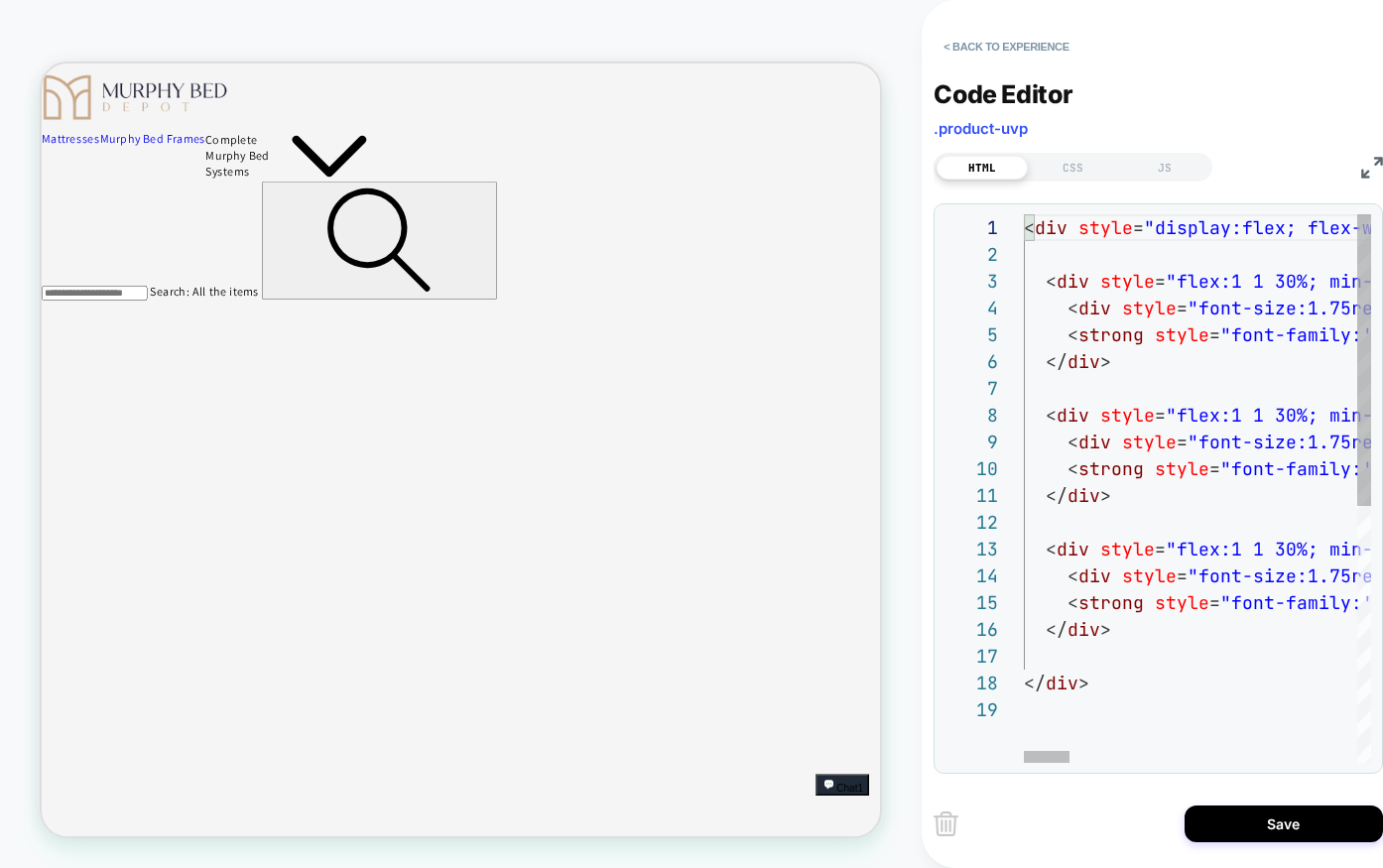 scroll, scrollTop: 80, scrollLeft: 0, axis: vertical 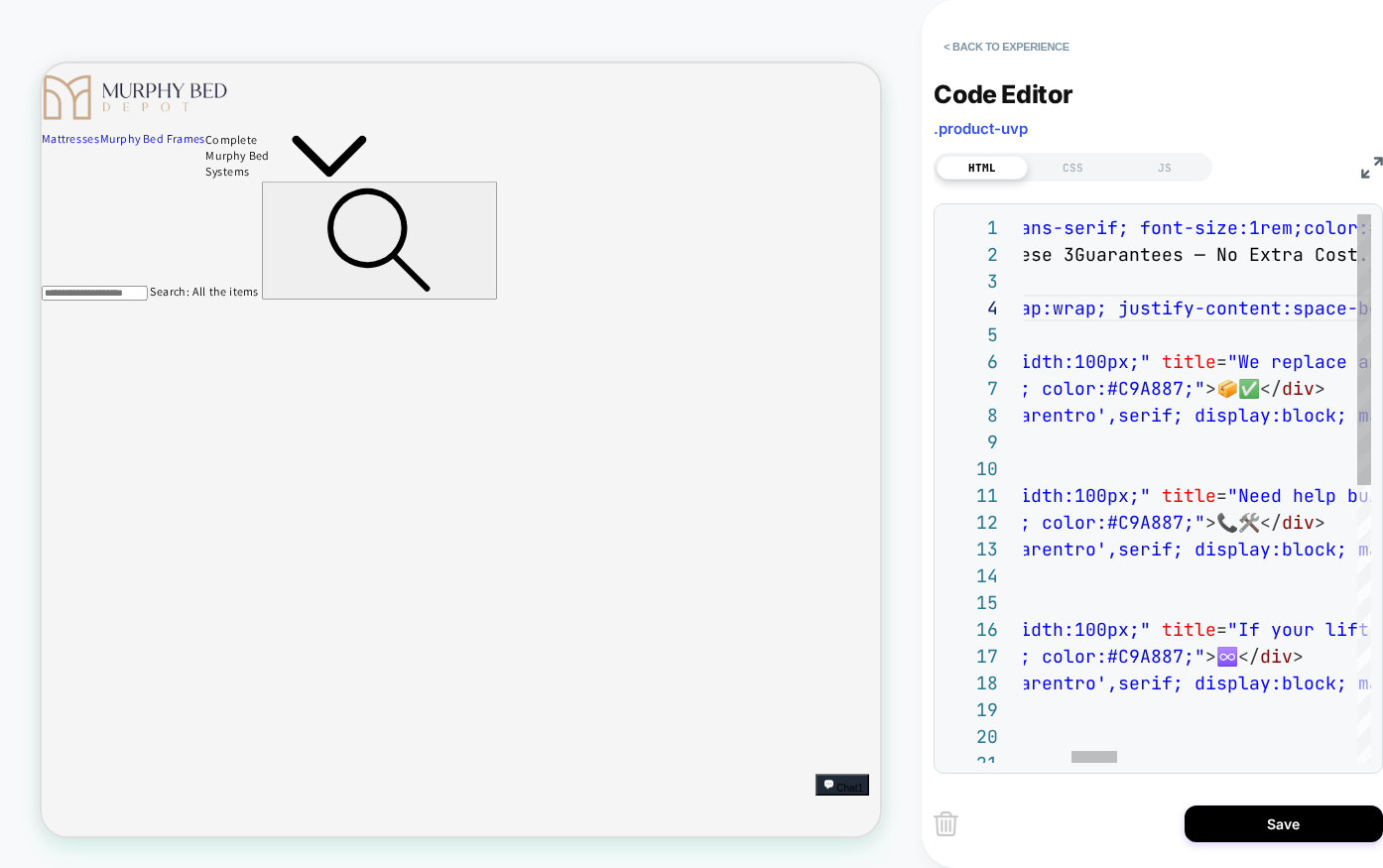 click on "< div   style = "flex:1 1 30%; min-width:100px;"   title = "We replace any missing or damaged parts at our  expense. You’ll never be stuck waiting on  support." >      < div   style = "font-size:1.75rem; color:#C9A887;" > 📦✅ </ div >      < strong   style = "font-family:'Carentro',serif; display:block; marg in-top:0.25rem;" > Guaranteed Delivery </ strong >    </ div >    < div   style = "flex:1 1 30%; min-width:100px;"   title = "Need help building your bed? We’ll walk you  through it by phone or video — real people, real  support." >      < div   style = "font-size:1.75rem; color:#C9A887;" > 📞🛠️ </ div >      < strong   style = "font-family:'Carentro',serif; display:block; marg in-top:0.25rem;" > Live Assembly Help </ strong >    </ div >    < div   style = "flex:1 1 30%; min-width:100px;"   title = "If your lift mechanism ever fails under normal  >      < div   style = > ♾️ </ div" at bounding box center [1926, 770] 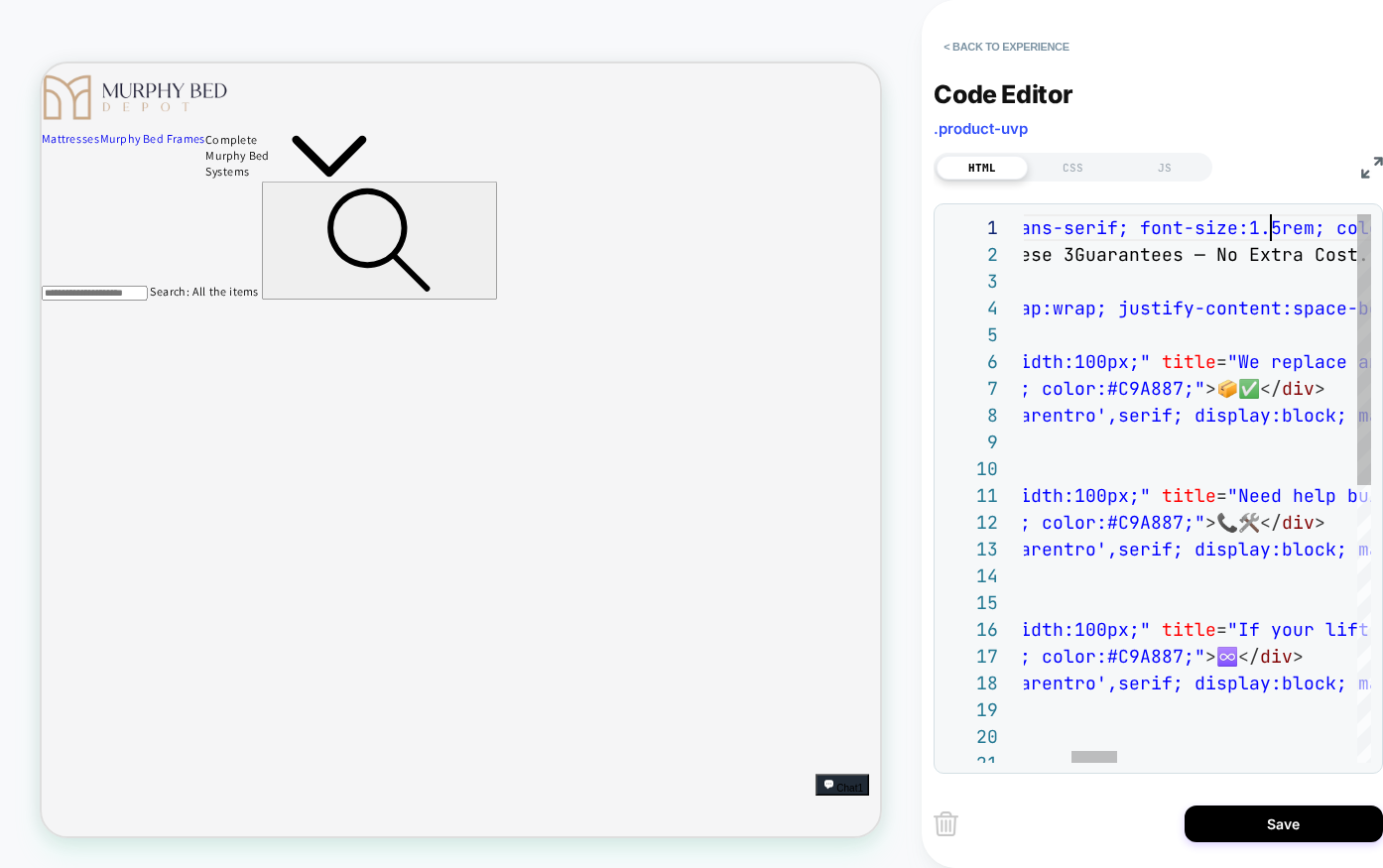 scroll, scrollTop: 0, scrollLeft: 611, axis: horizontal 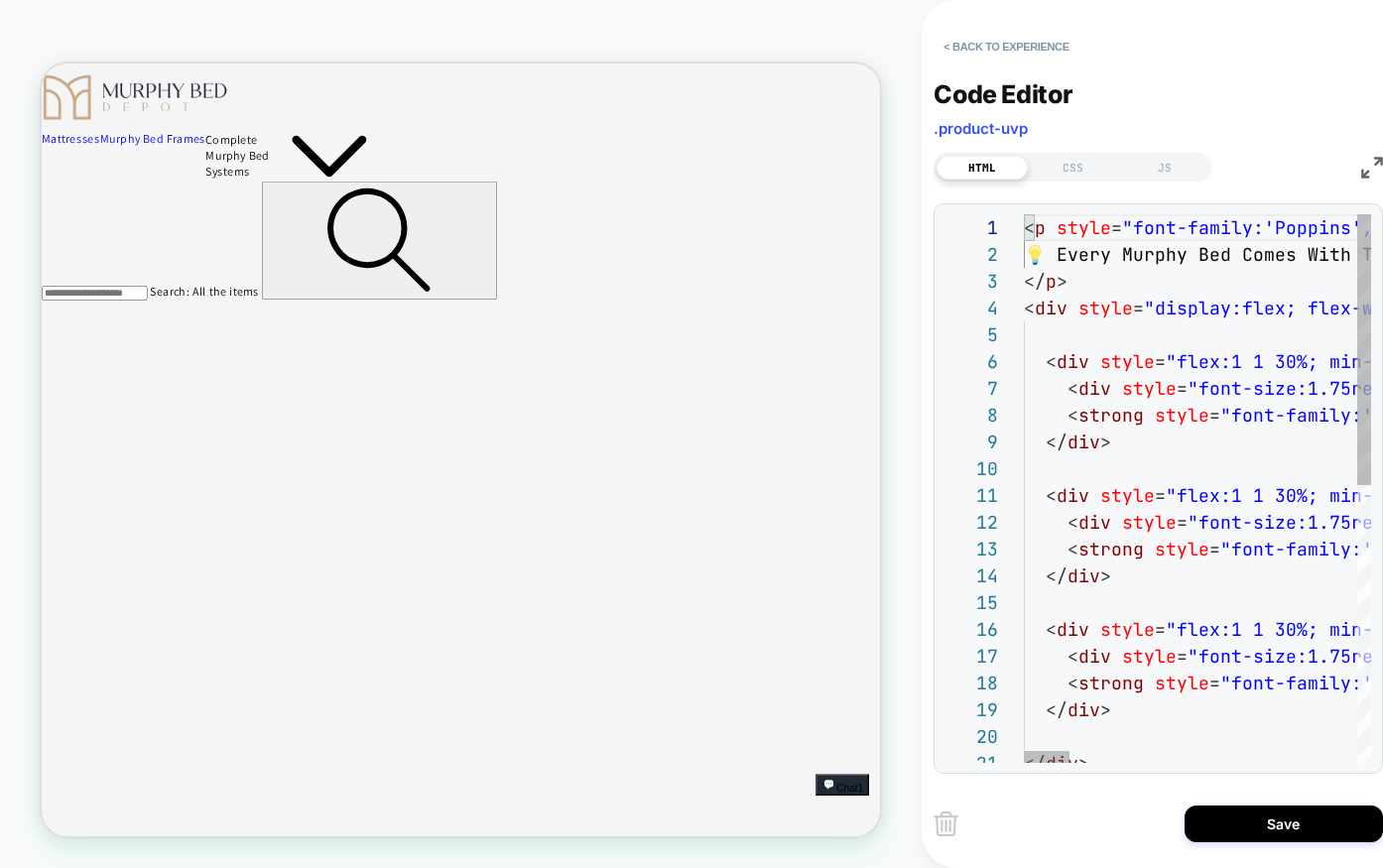 click on "< div   style = "flex:1 1 30%; min-width:100px;"   title = "We replace any missing or damaged parts at our  expense. You’ll never be stuck waiting on  support." >      < div   style = "font-size:1.75rem; color:#C9A887;" > 📦✅ </ div >      < strong   style = "font-family:'Carentro',serif; display:block; marg in-top:0.25rem;" > Guaranteed Delivery </ strong >    </ div >    < div   style = "flex:1 1 30%; min-width:100px;"   title = "Need help building your bed? We’ll walk you  through it by phone or video — real people, real  support." >      < div   style = "font-size:1.75rem; color:#C9A887;" > 📞🛠️ </ div >      < strong   style = "font-family:'Carentro',serif; display:block; marg in-top:0.25rem;" > Live Assembly Help </ strong >    </ div >    < div   style = "flex:1 1 30%; min-width:100px;"   title = "If your lift mechanism ever fails under normal  >      < div   style = > ♾️ </ div" at bounding box center (2290, 770) 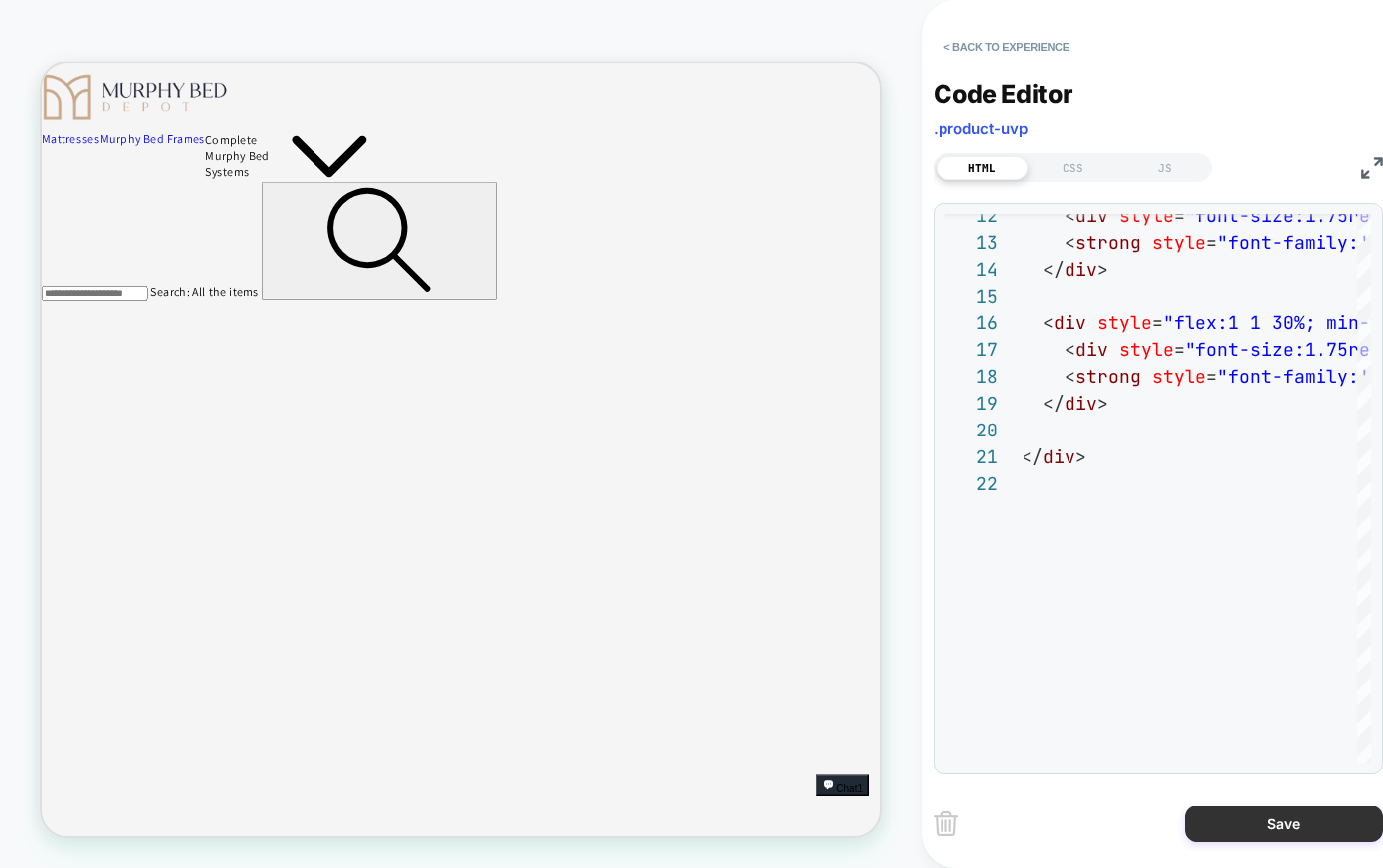 type on "**********" 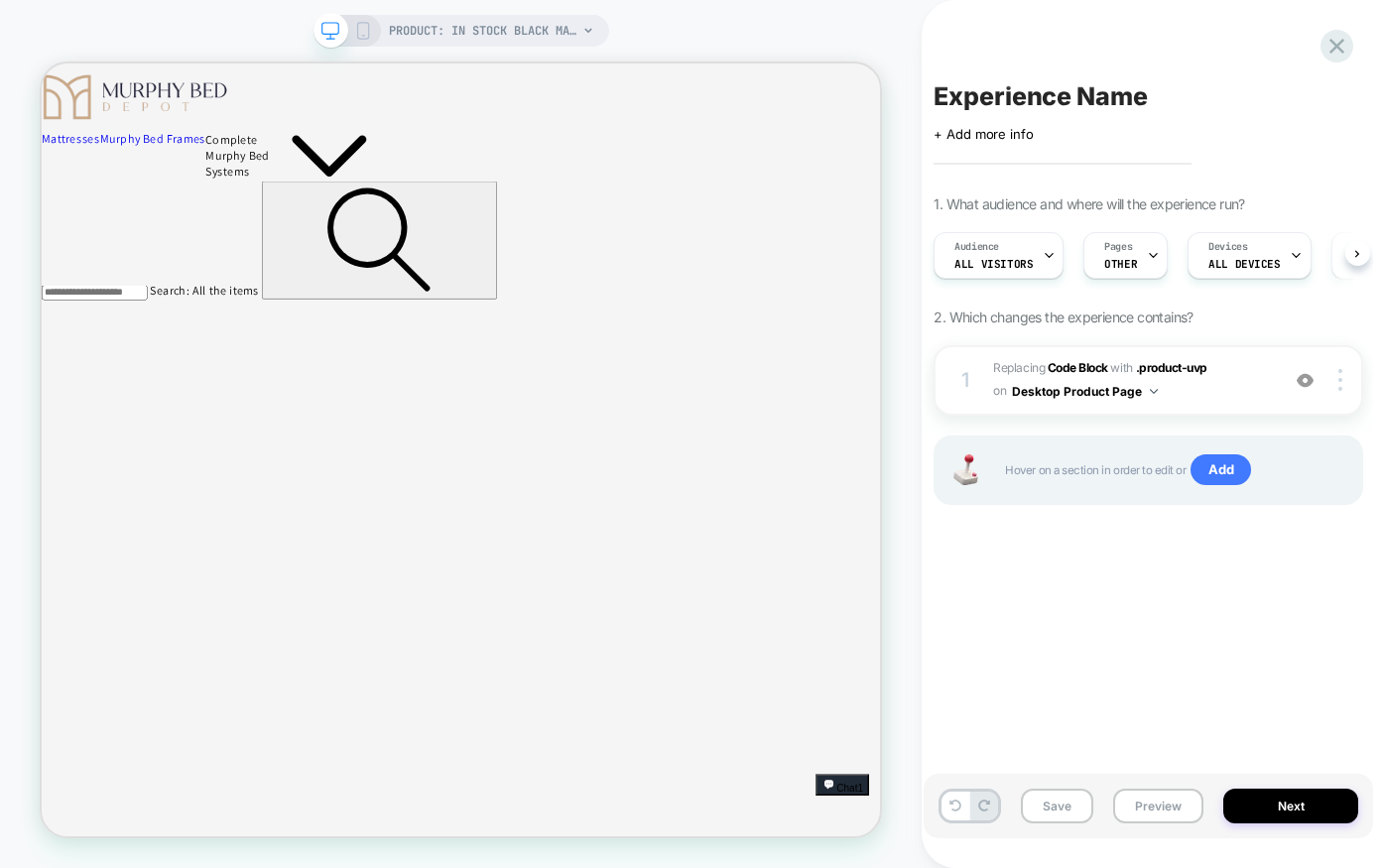 scroll, scrollTop: 0, scrollLeft: 1, axis: horizontal 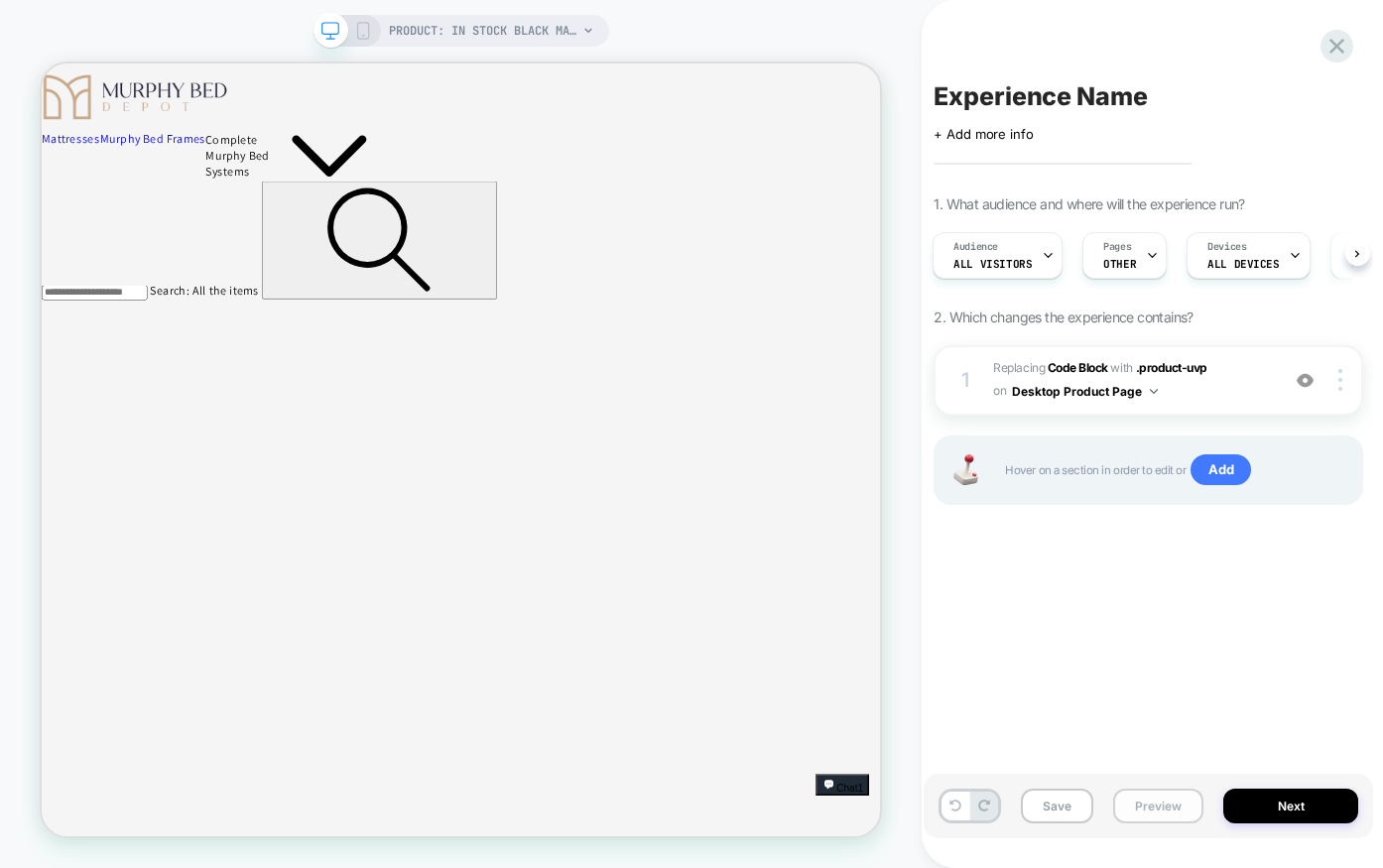click on "Preview" at bounding box center [1158, 806] 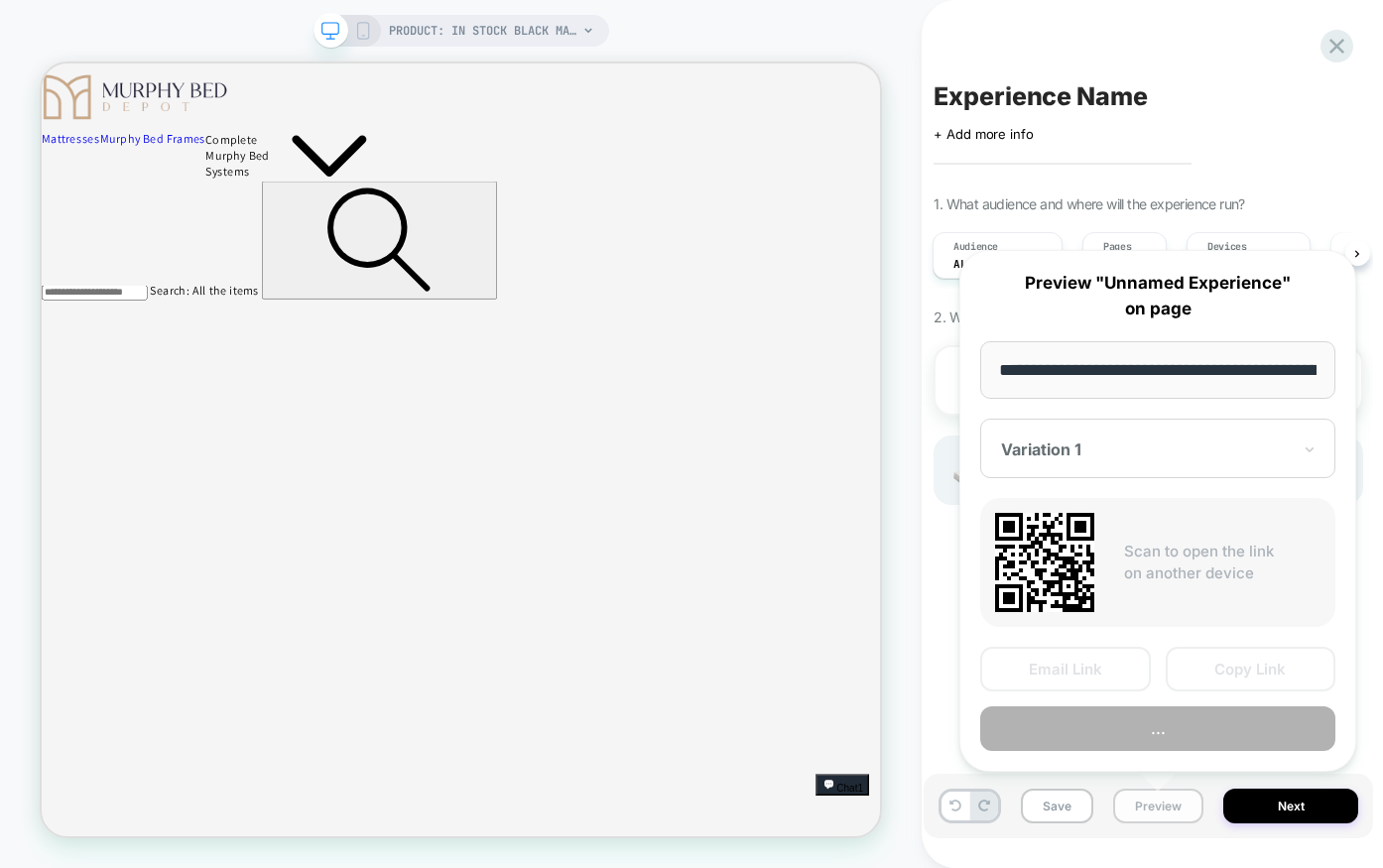 scroll, scrollTop: 0, scrollLeft: 498, axis: horizontal 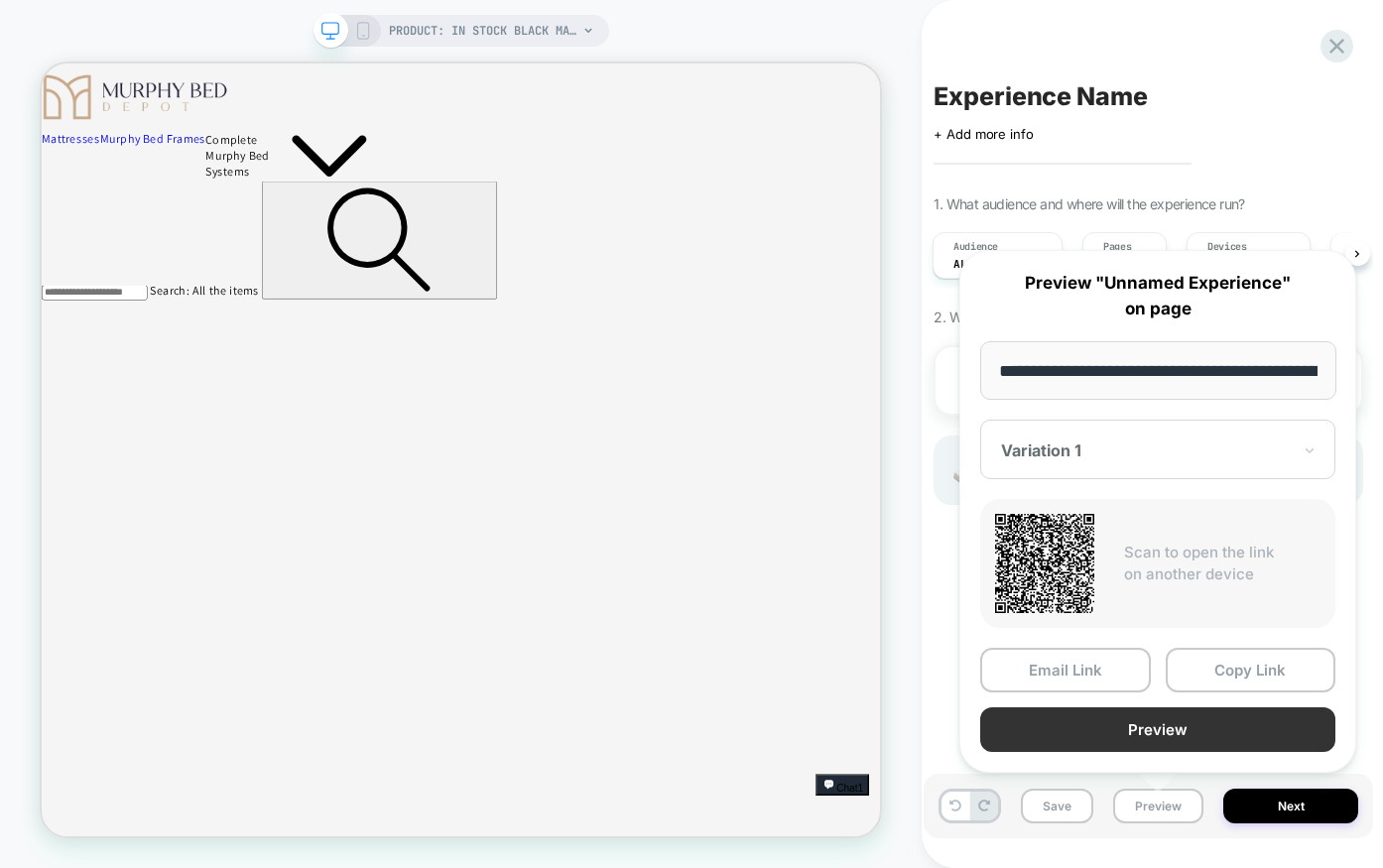 click on "Preview" at bounding box center (1158, 729) 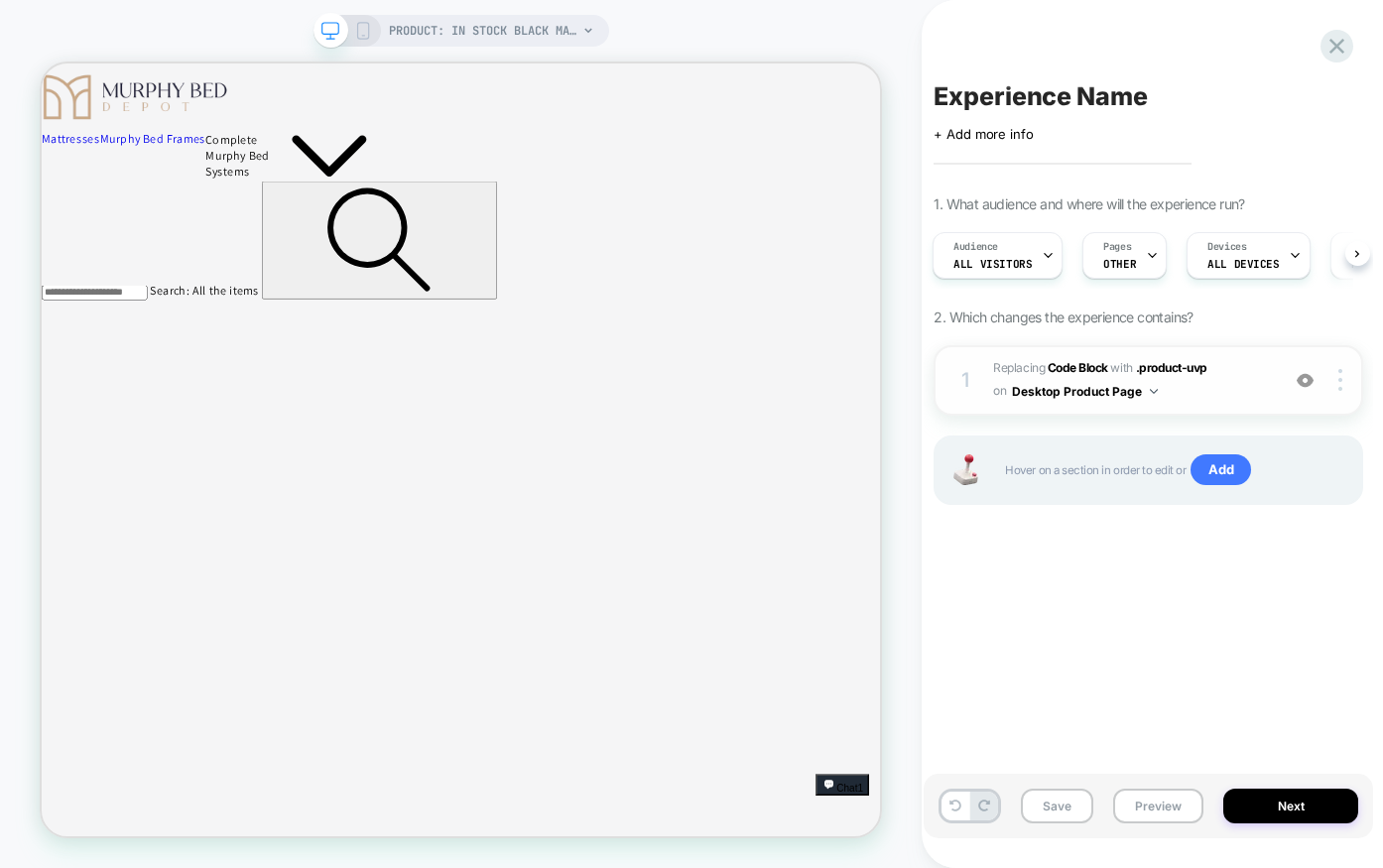 click on "Desktop Product Page" at bounding box center (1084, 391) 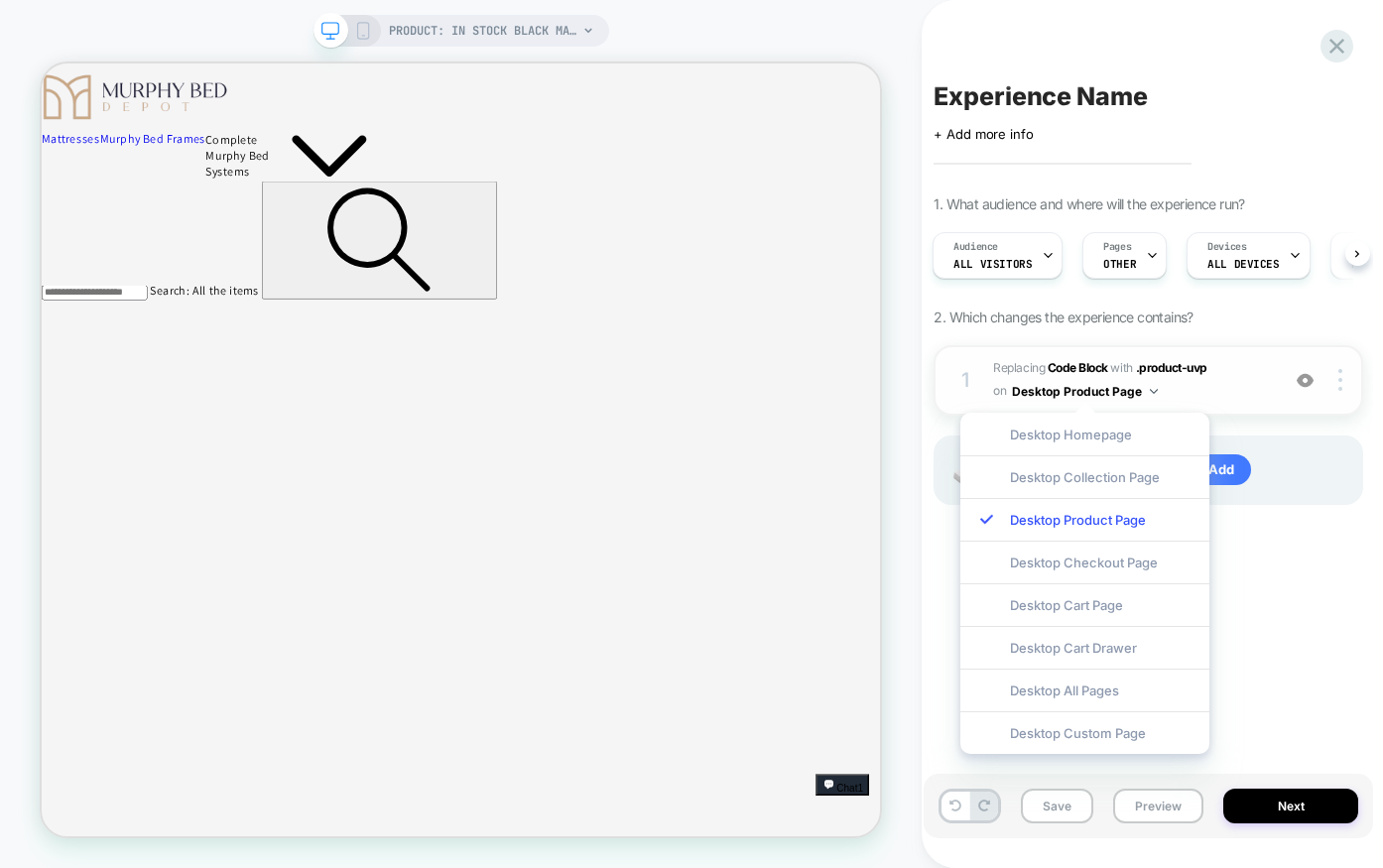 click on "Replacing   Code Block   WITH .product-uvp .product-uvp   on Desktop Product Page" at bounding box center (1131, 380) 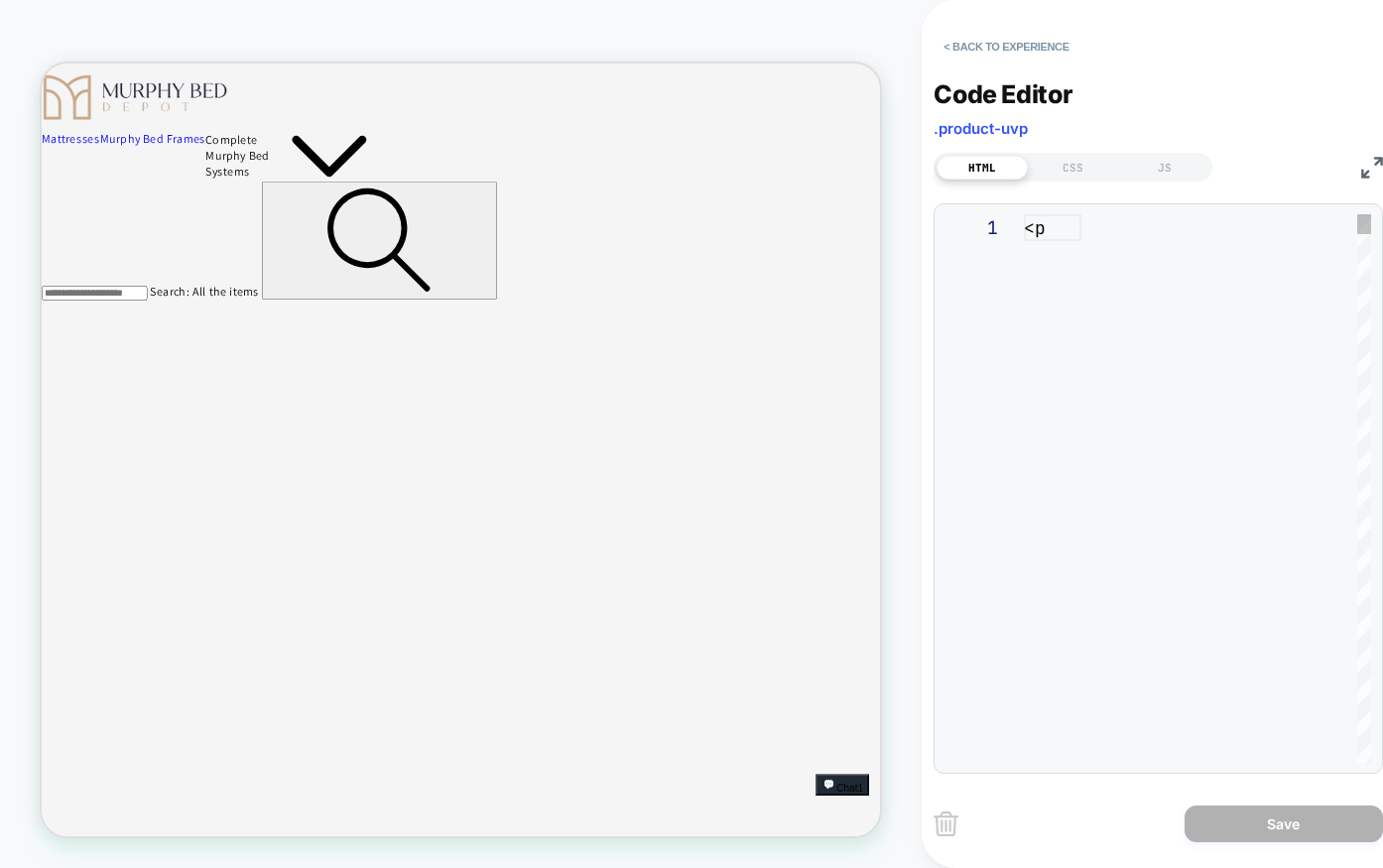 scroll, scrollTop: 268, scrollLeft: 0, axis: vertical 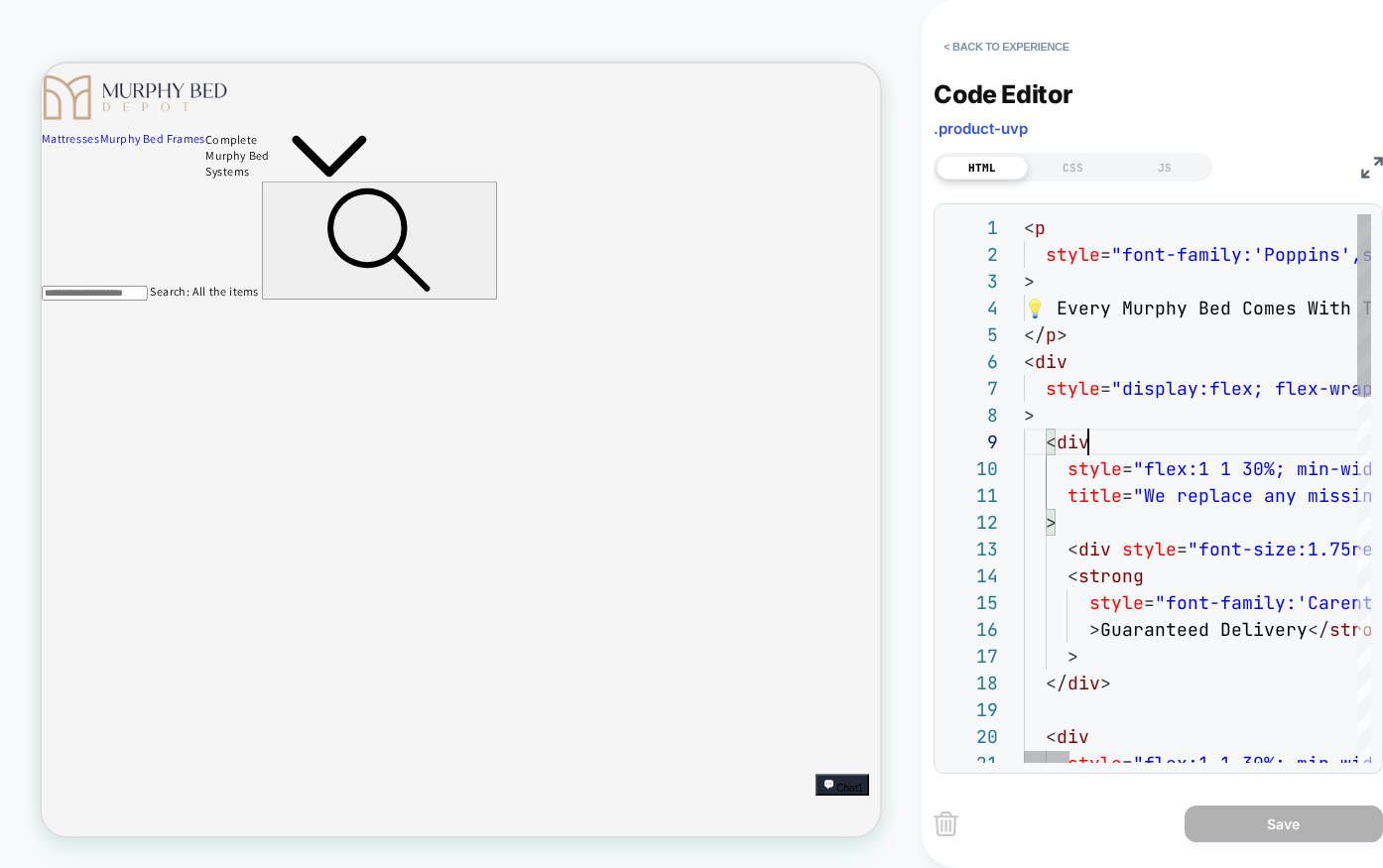 click on "< p    style = "font-family:'Poppins',sans-serif; font-size:1.5re m; color:#1B1B33; font-weight:600; margin-bottom:0 .5rem;" >   💡 Every Murphy Bed Comes With These 3  Guarantees — No Extra Cost. </ p > < div    style = "display:flex; flex-wrap:wrap; justify-content:spa ce-between; gap:1rem; background:#f9f8f6; border-r adius:8px; padding:1rem 1.25rem; margin-top:1rem;  font-family:'Poppins',sans-serif; font-size:1rem;  text-align:center;" >    < div      style = "flex:1 1 30%; min-width:100px;"      title = "We replace any missing or damaged parts at our  expense. You’ll never be stuck waiting on  support."    >      < div   style = "font-size:1.75rem; color:#C9A887;" > 📦✅ </ div >      < strong        style = "font-family:'Carentro',serif; display:block; marg in-top:0.25rem;"        > Guaranteed Delivery </ strong      >    </ div >    < div      style = "flex:1 1 30%; min-width:100px;"" at bounding box center [2268, 1038] 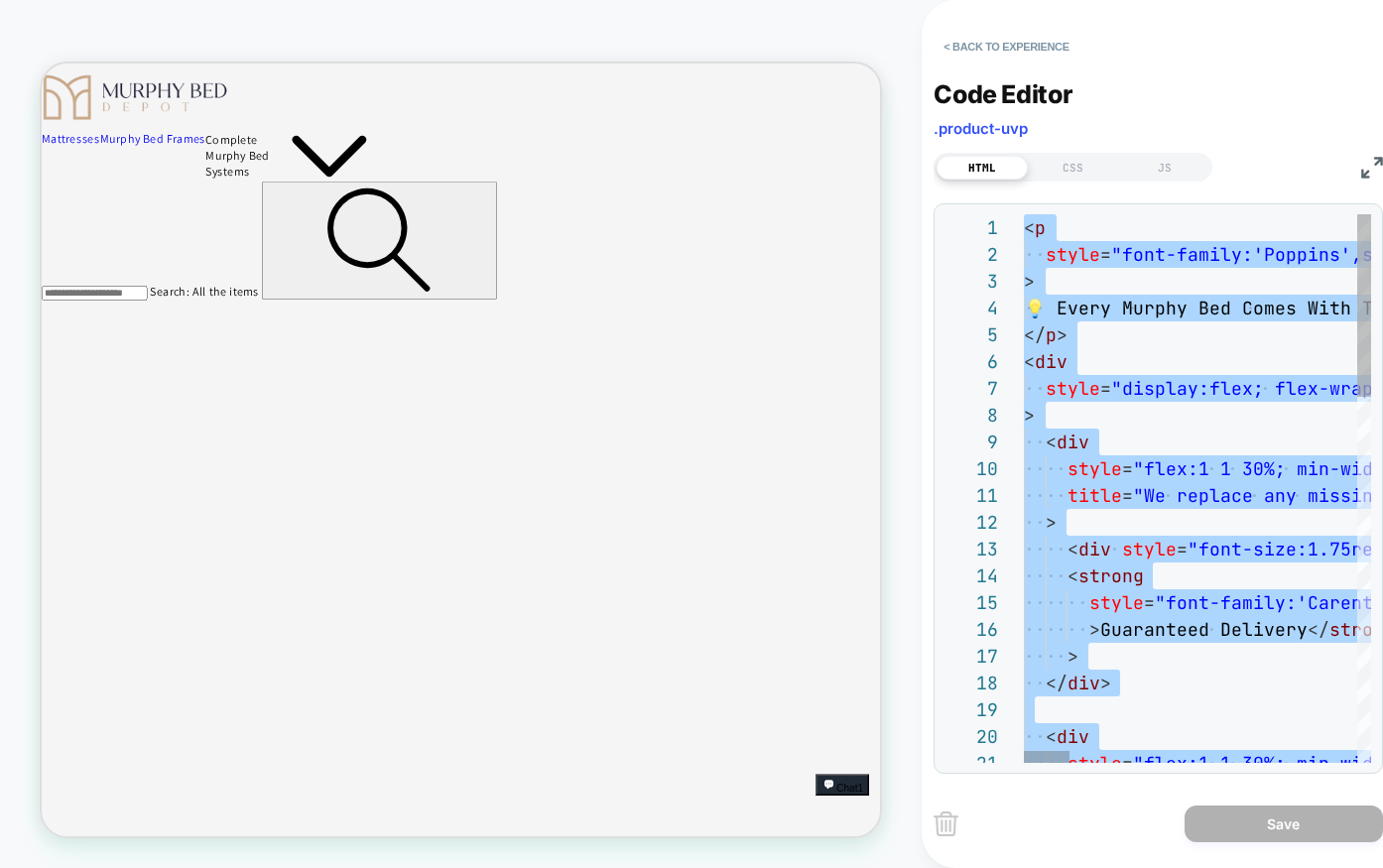 type on "******" 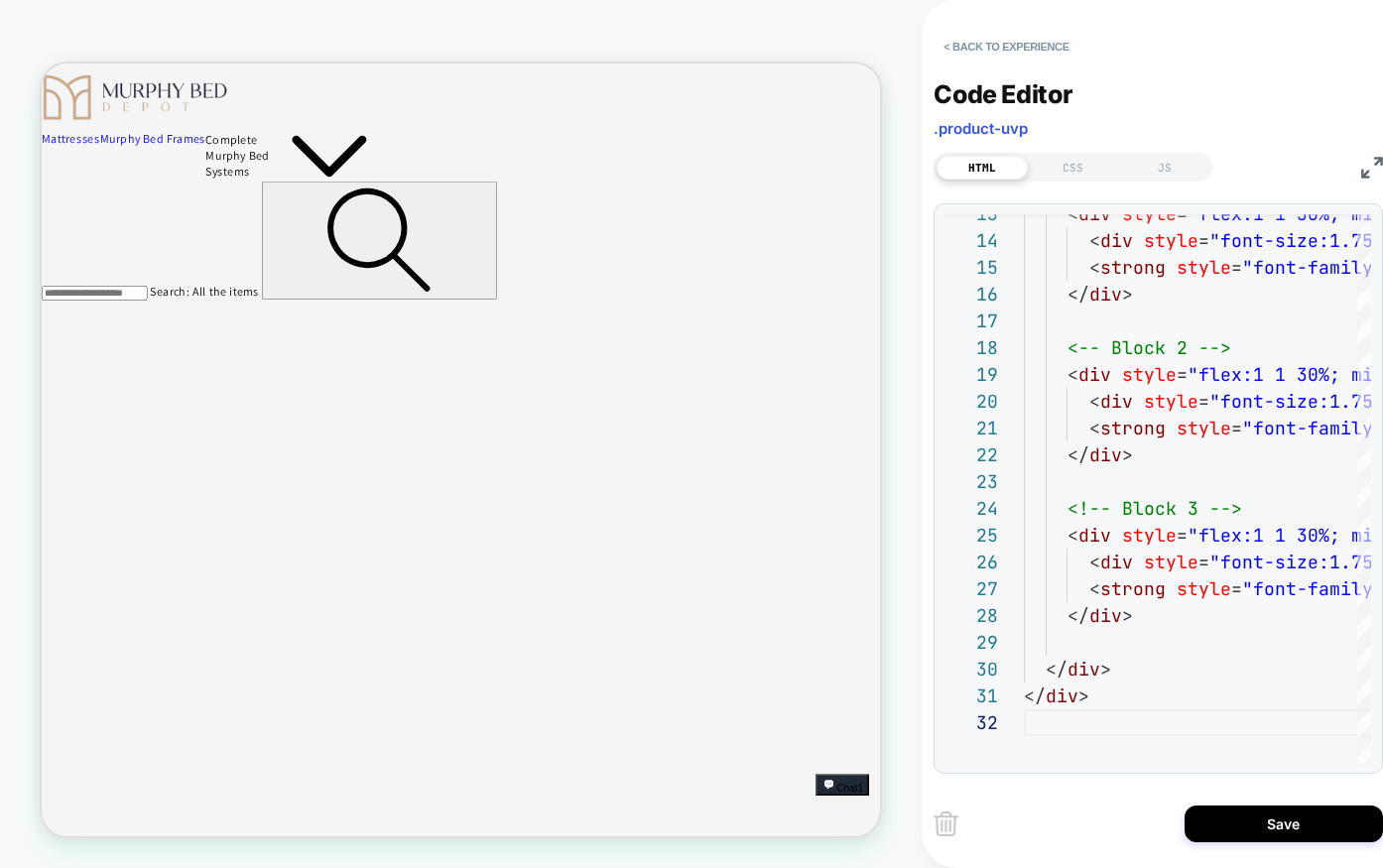 click on "📞🛠️" at bounding box center [252, 19454] 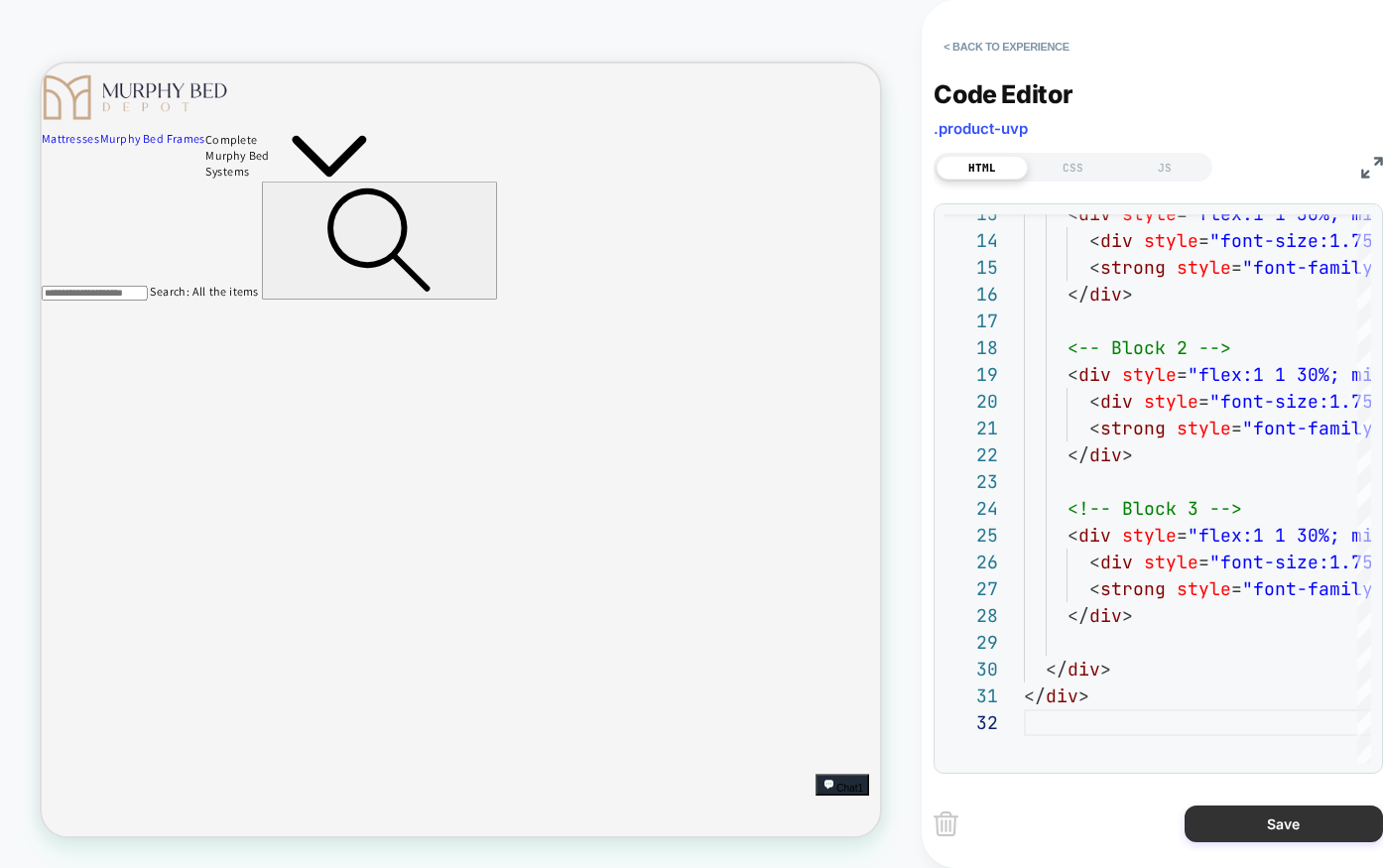 click on "Save" at bounding box center (1284, 823) 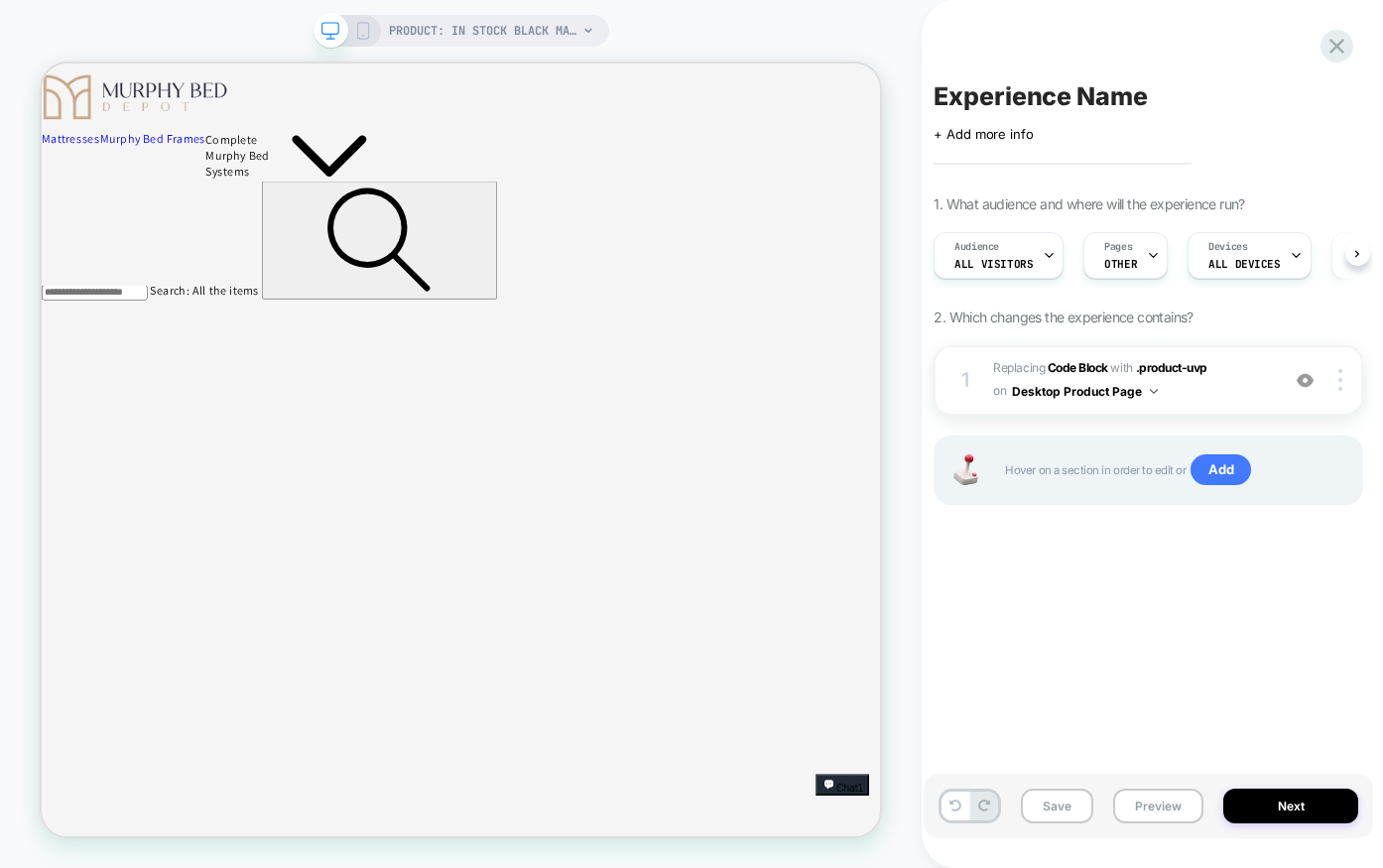 scroll, scrollTop: 0, scrollLeft: 1, axis: horizontal 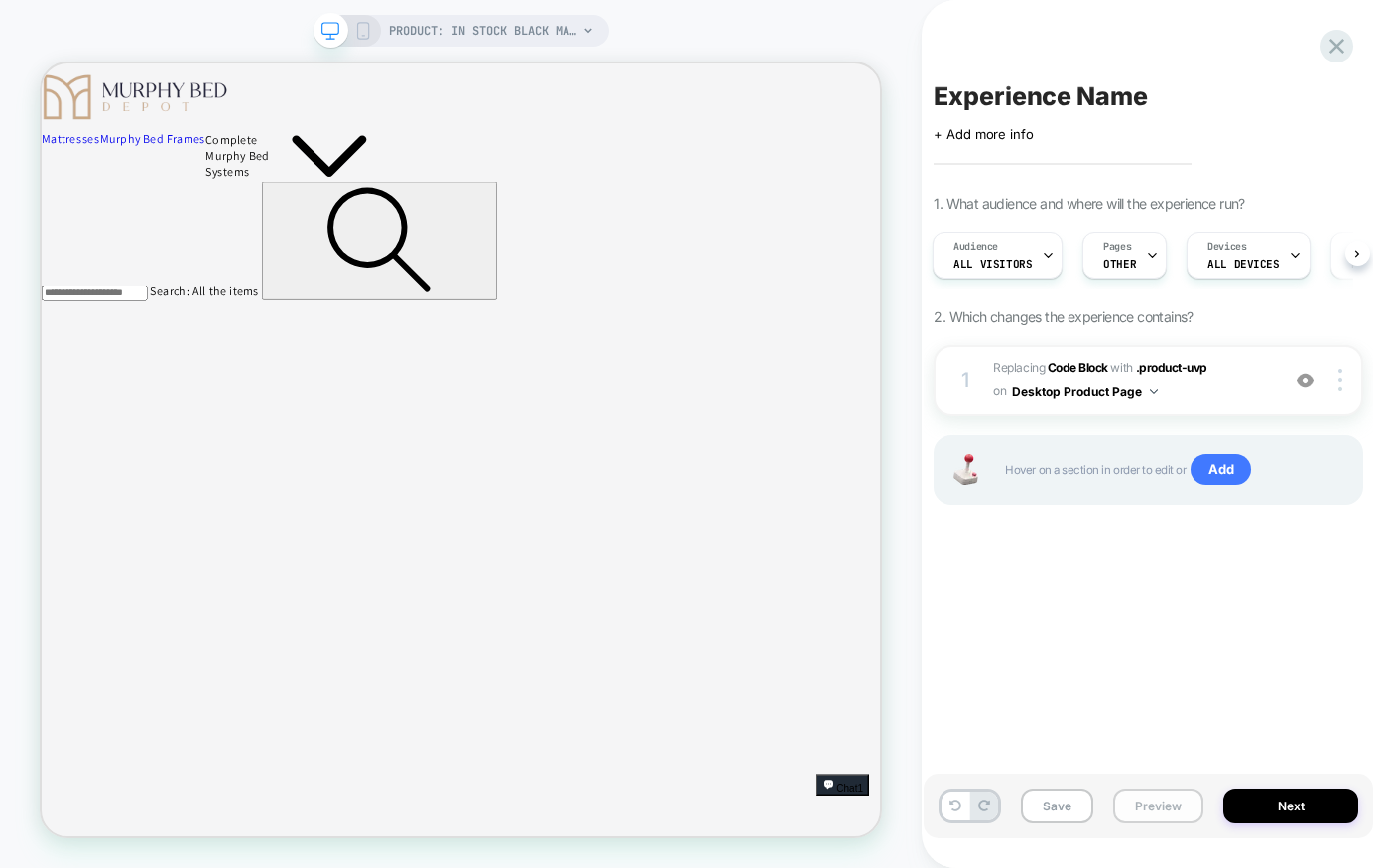 click on "Preview" at bounding box center (1158, 806) 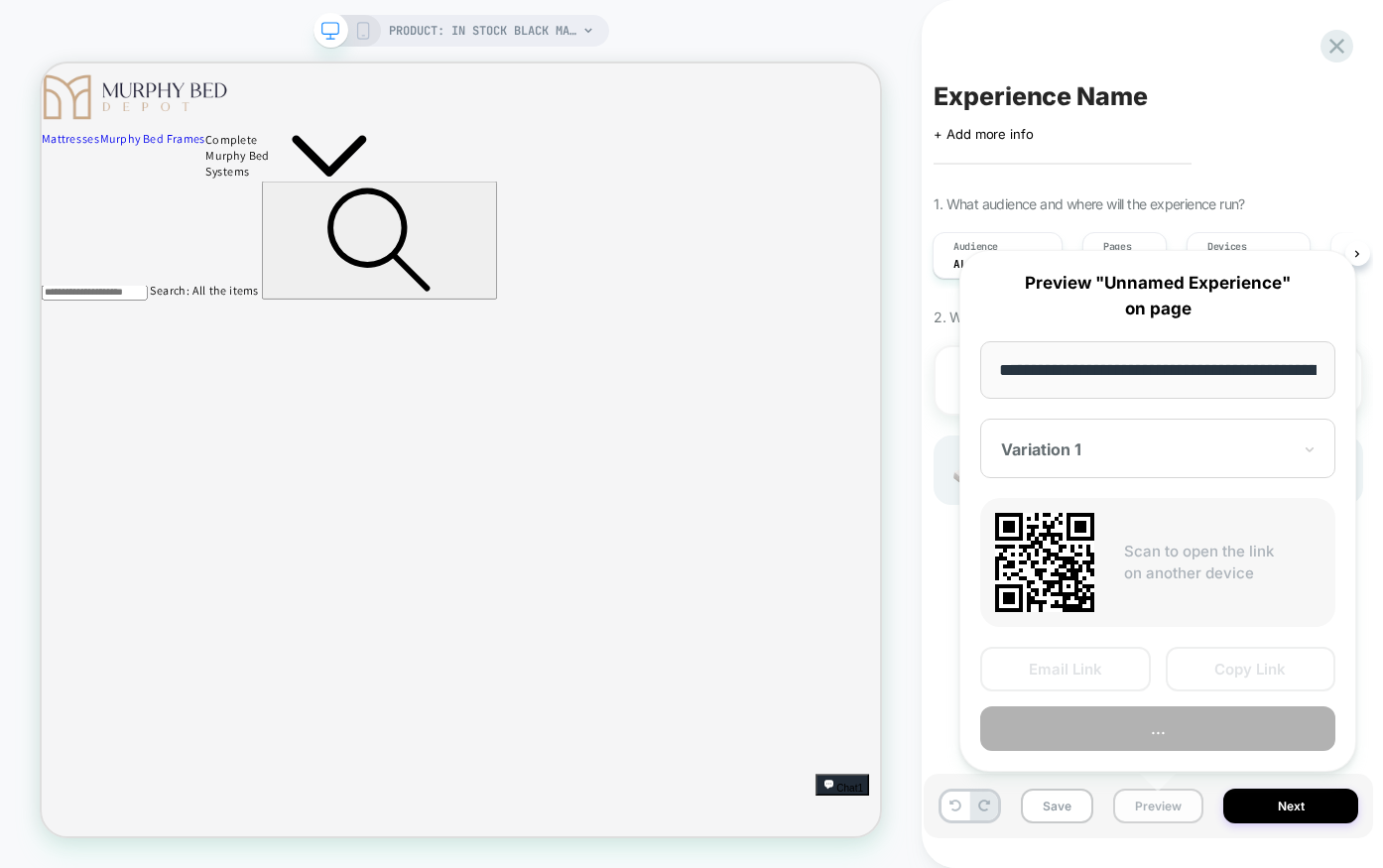 scroll, scrollTop: 0, scrollLeft: 498, axis: horizontal 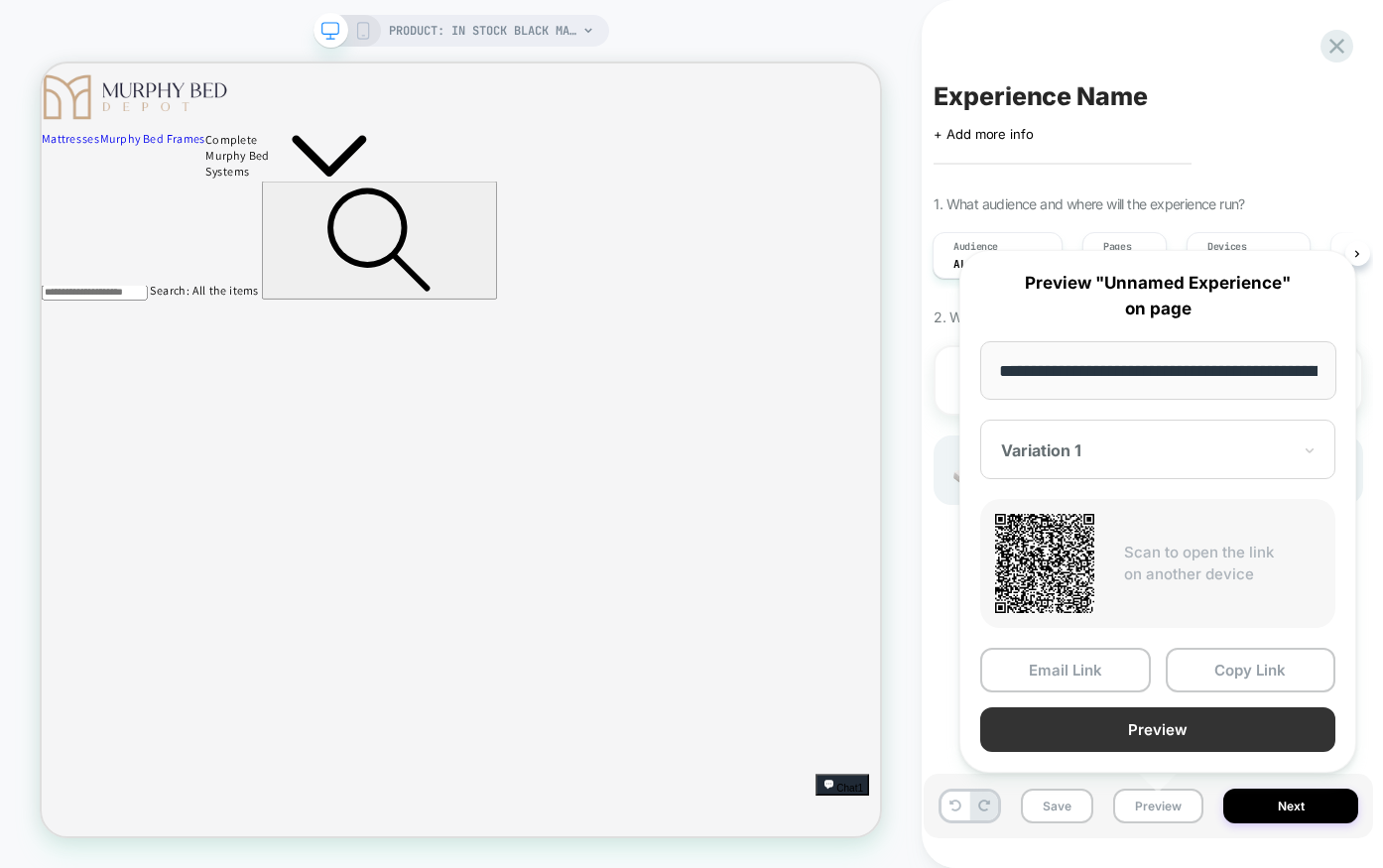 click on "Preview" at bounding box center [1158, 729] 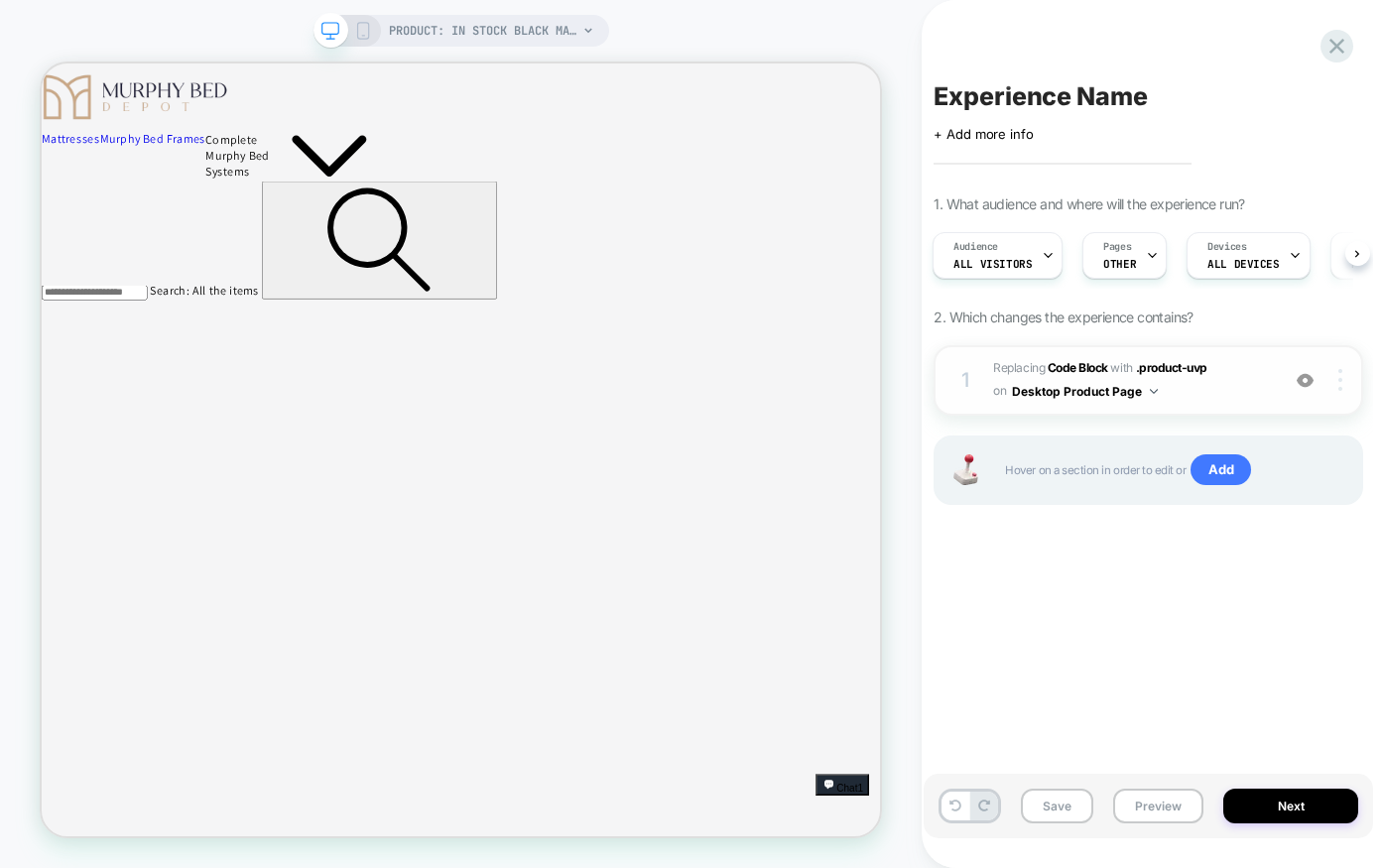 click at bounding box center (1342, 380) 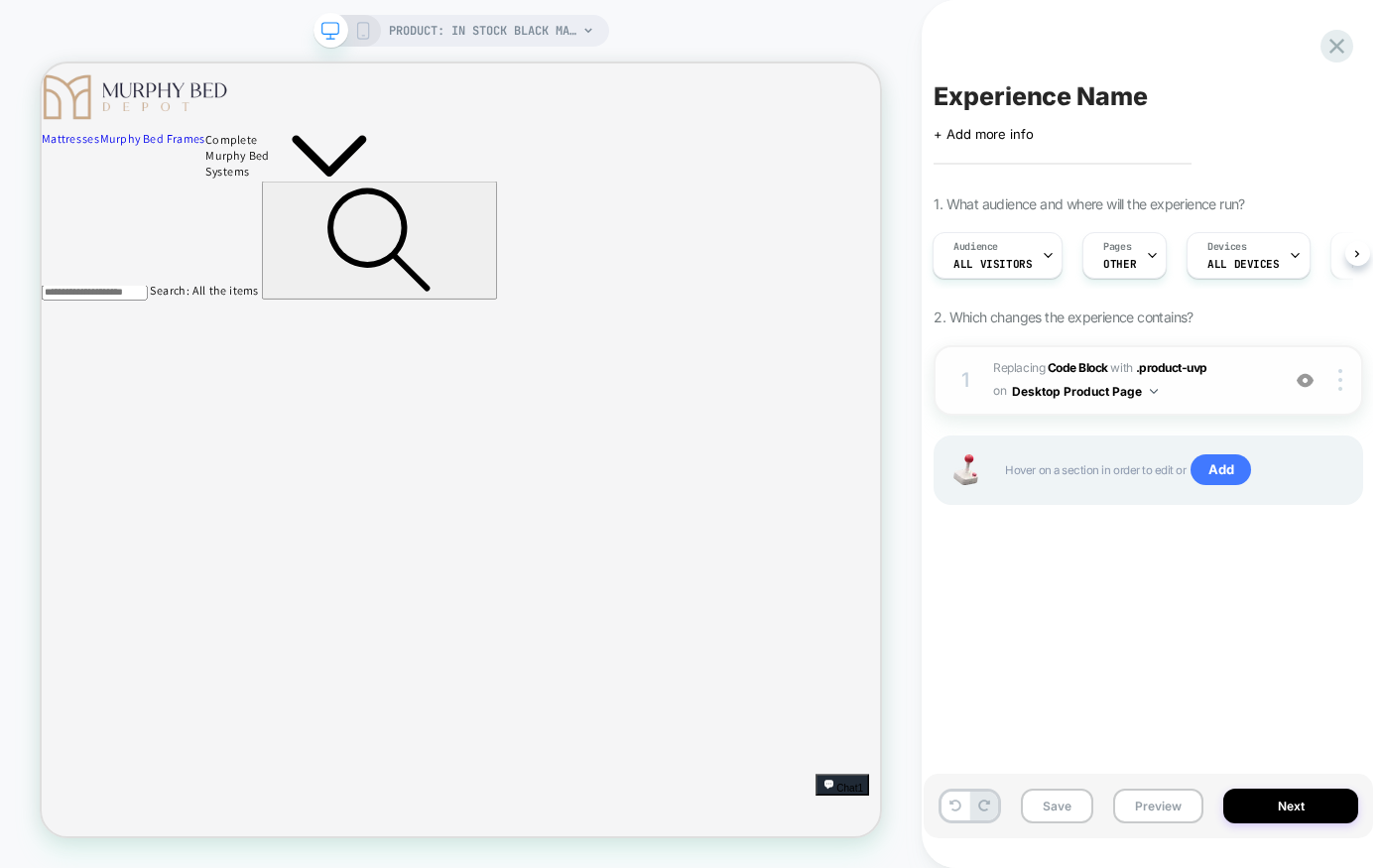 click on "Replacing   Code Block   WITH .product-uvp .product-uvp   on Desktop Product Page" at bounding box center [1131, 380] 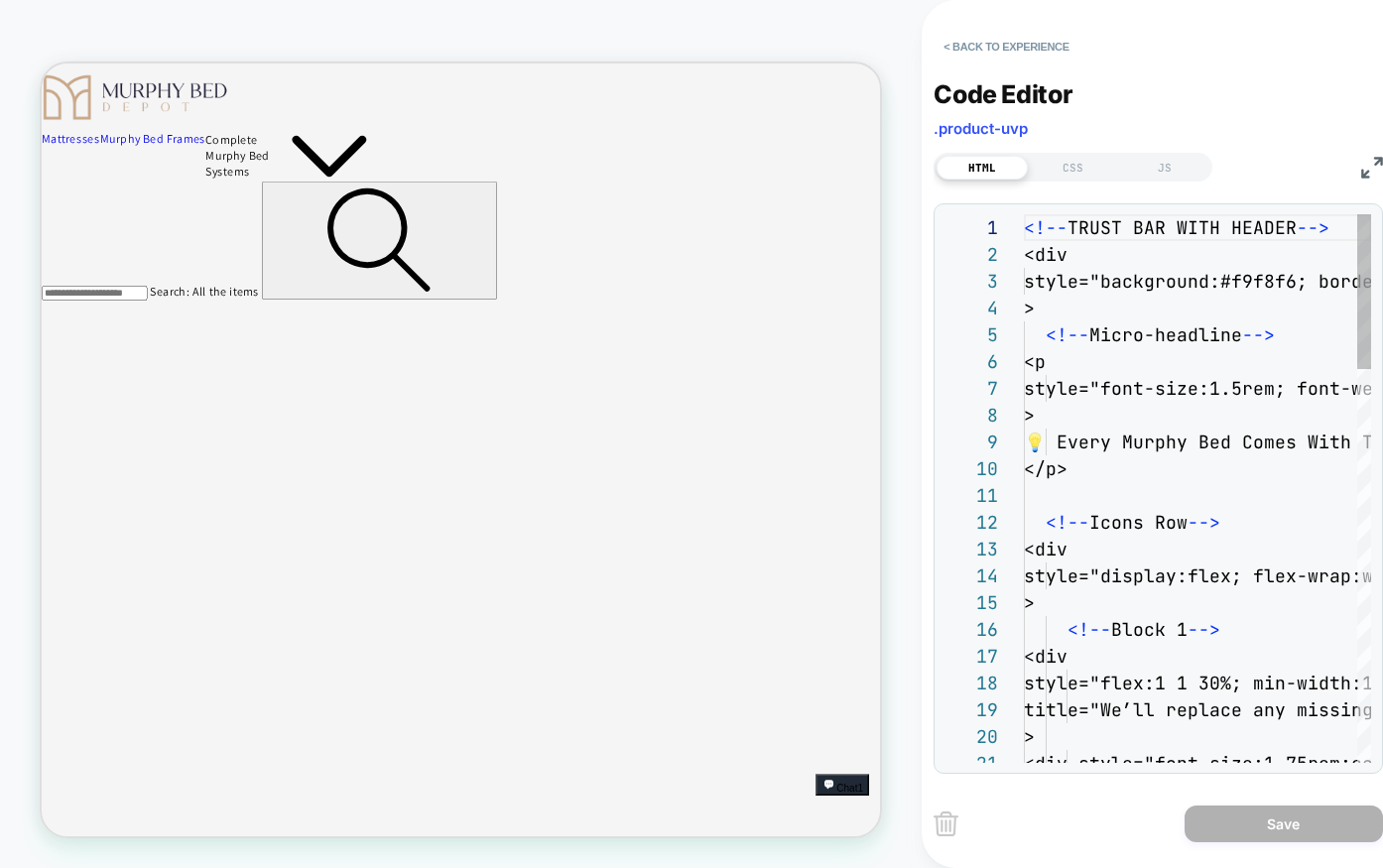scroll, scrollTop: 268, scrollLeft: 0, axis: vertical 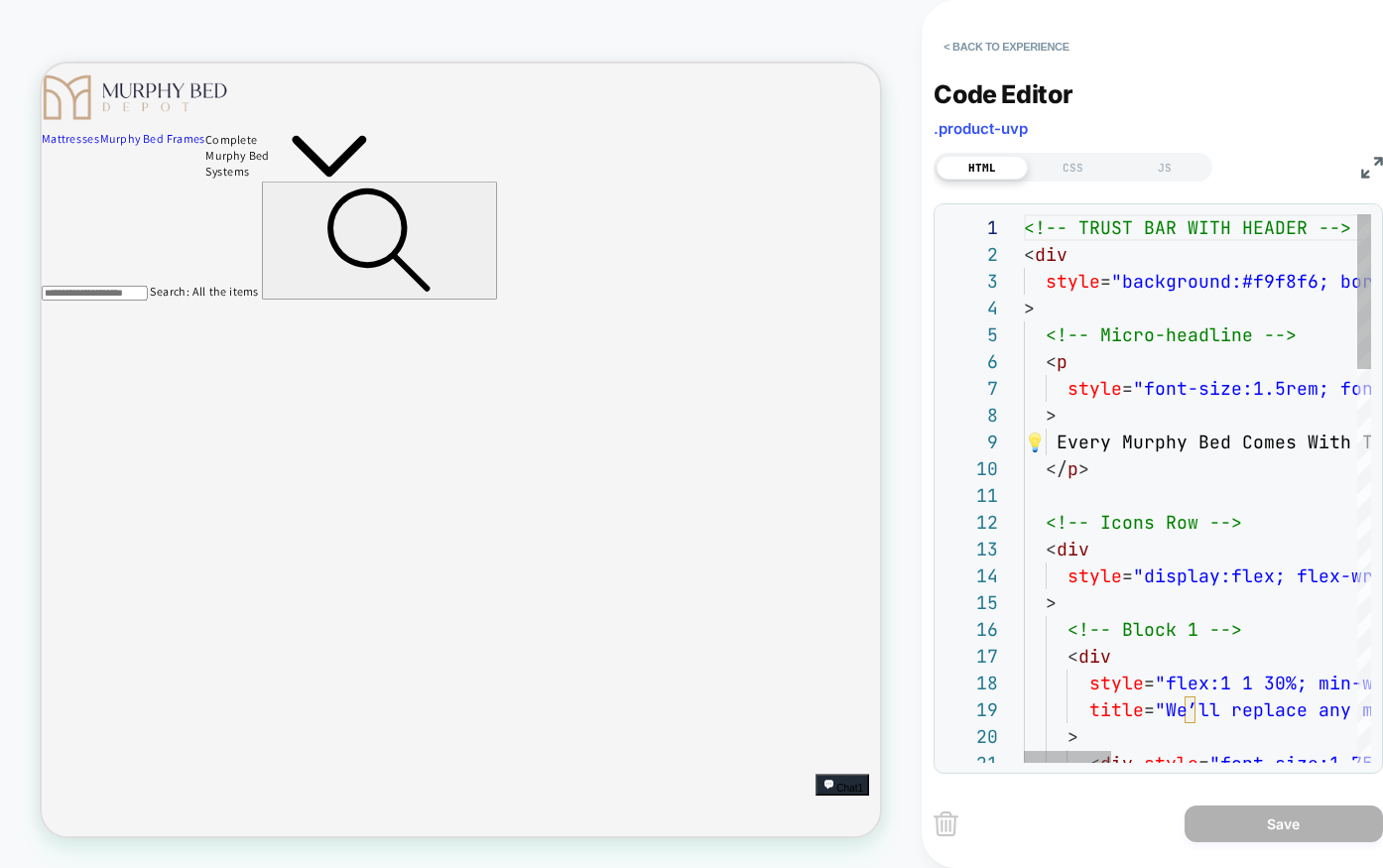 click on "<!--> < div > <!--> < p > </ p > <!--> < div > <!--> < div > </ div > </ div > <!--> < div > </ div > </ div >" at bounding box center [1684, 1184] 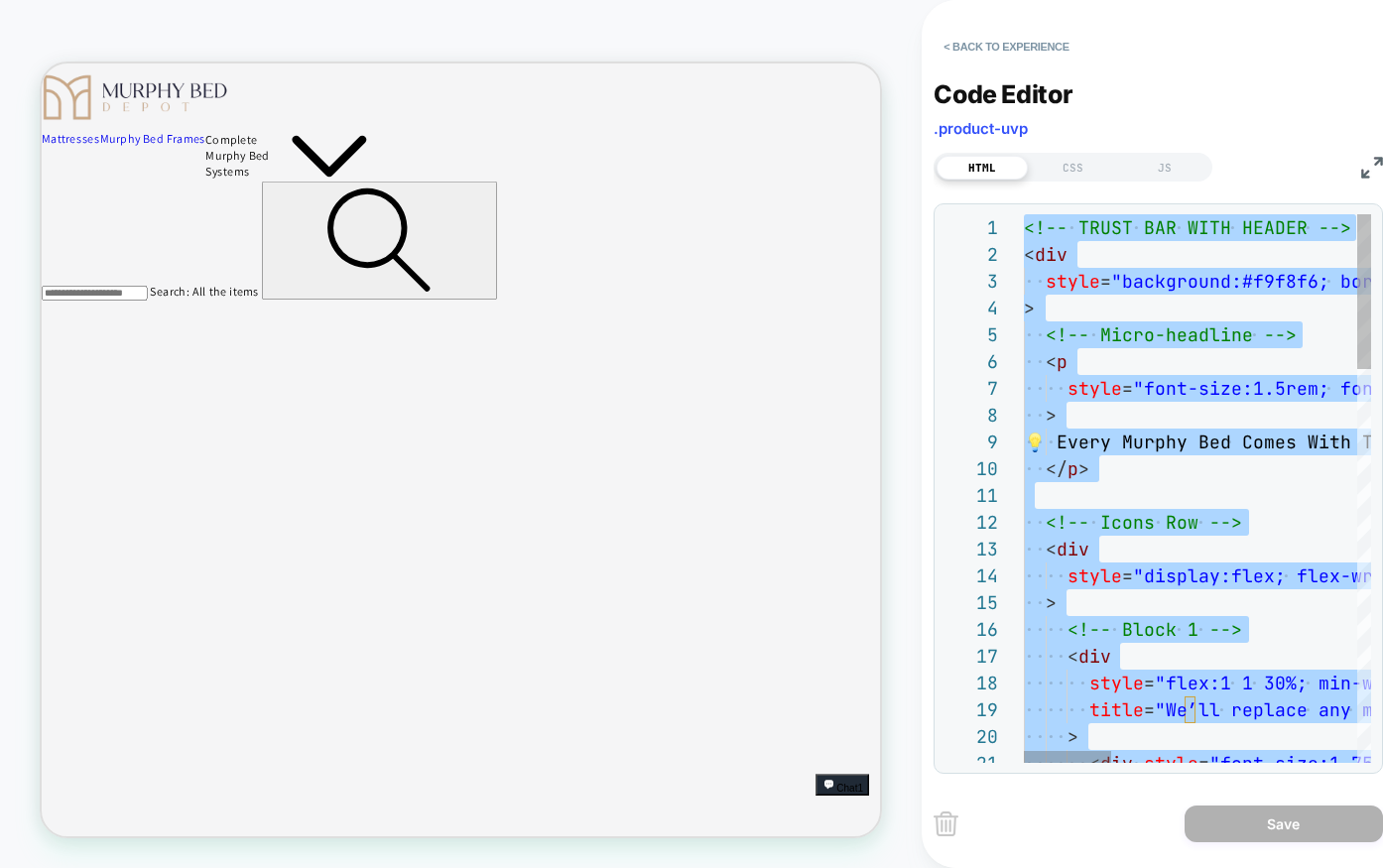 type on "******
********
******" 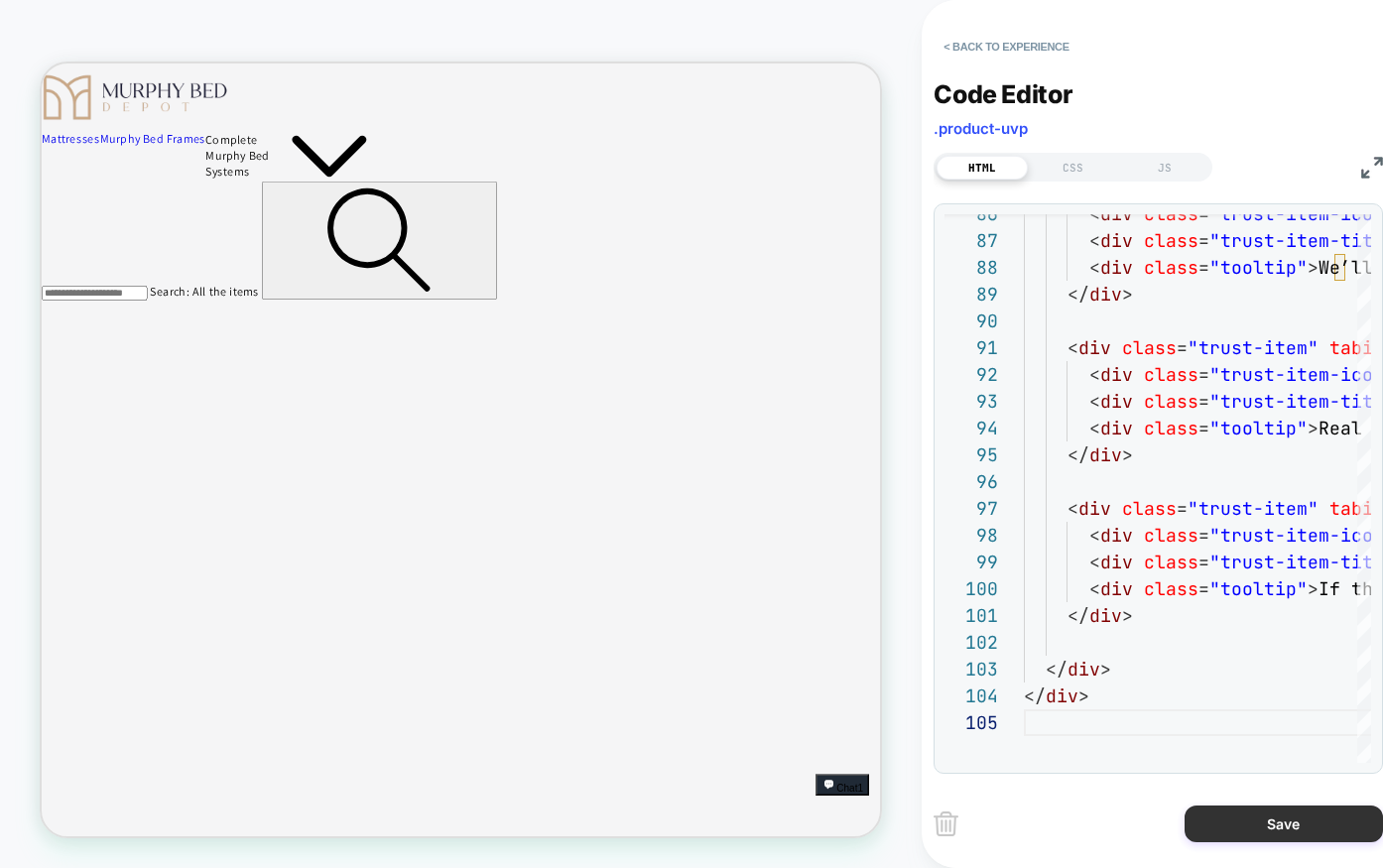 click on "Save" at bounding box center (1284, 823) 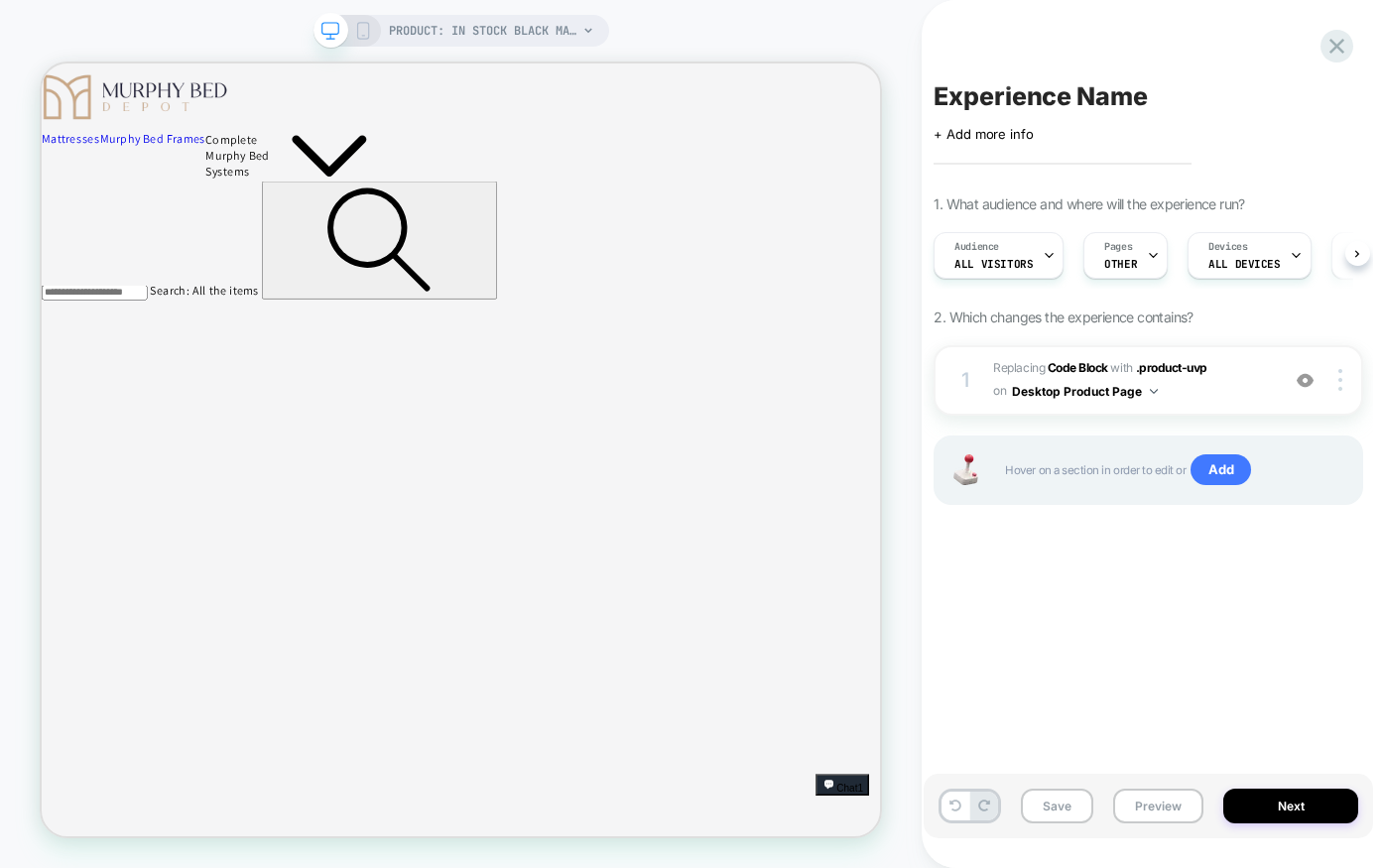 scroll, scrollTop: 0, scrollLeft: 1, axis: horizontal 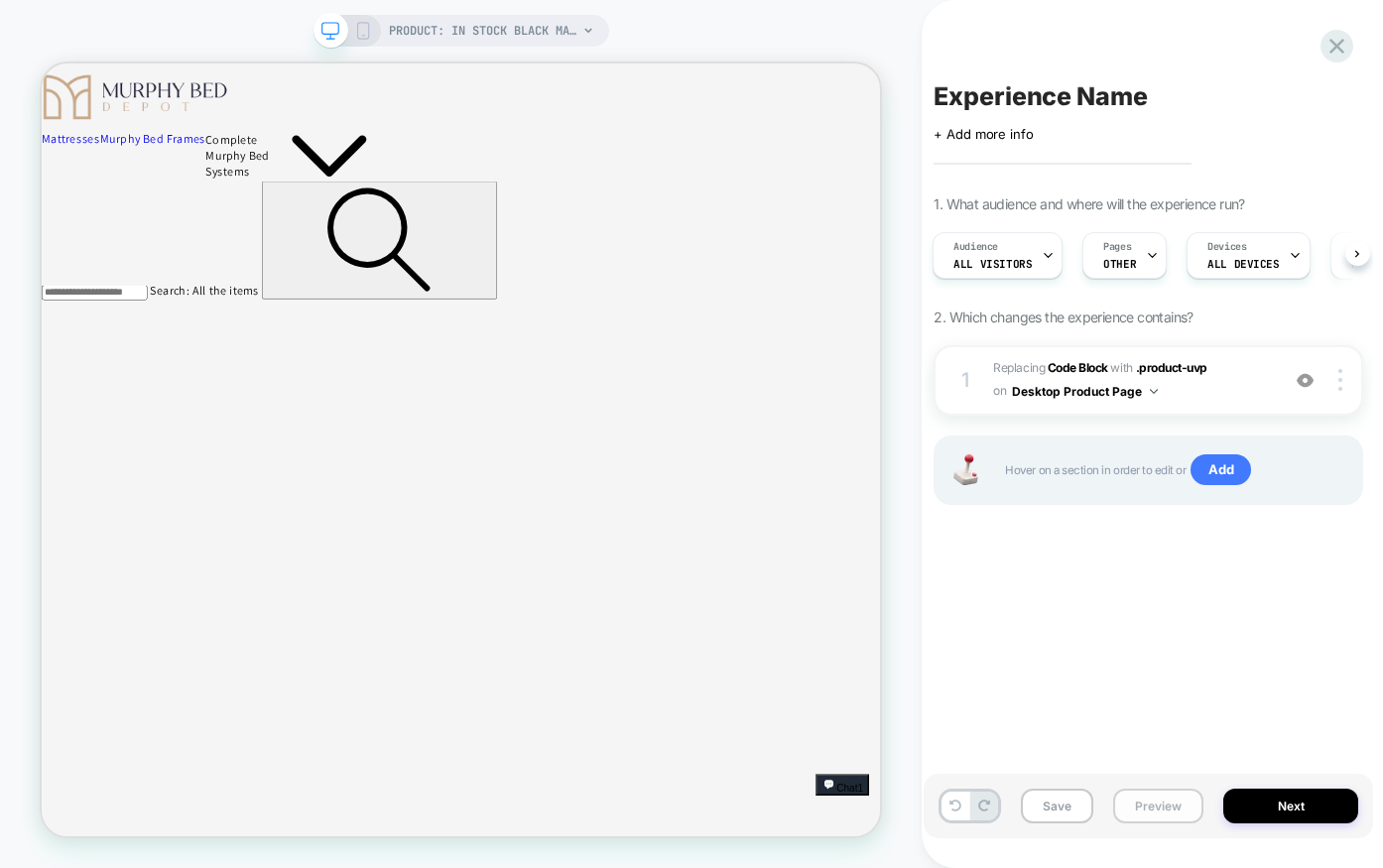 click on "Preview" at bounding box center (1158, 806) 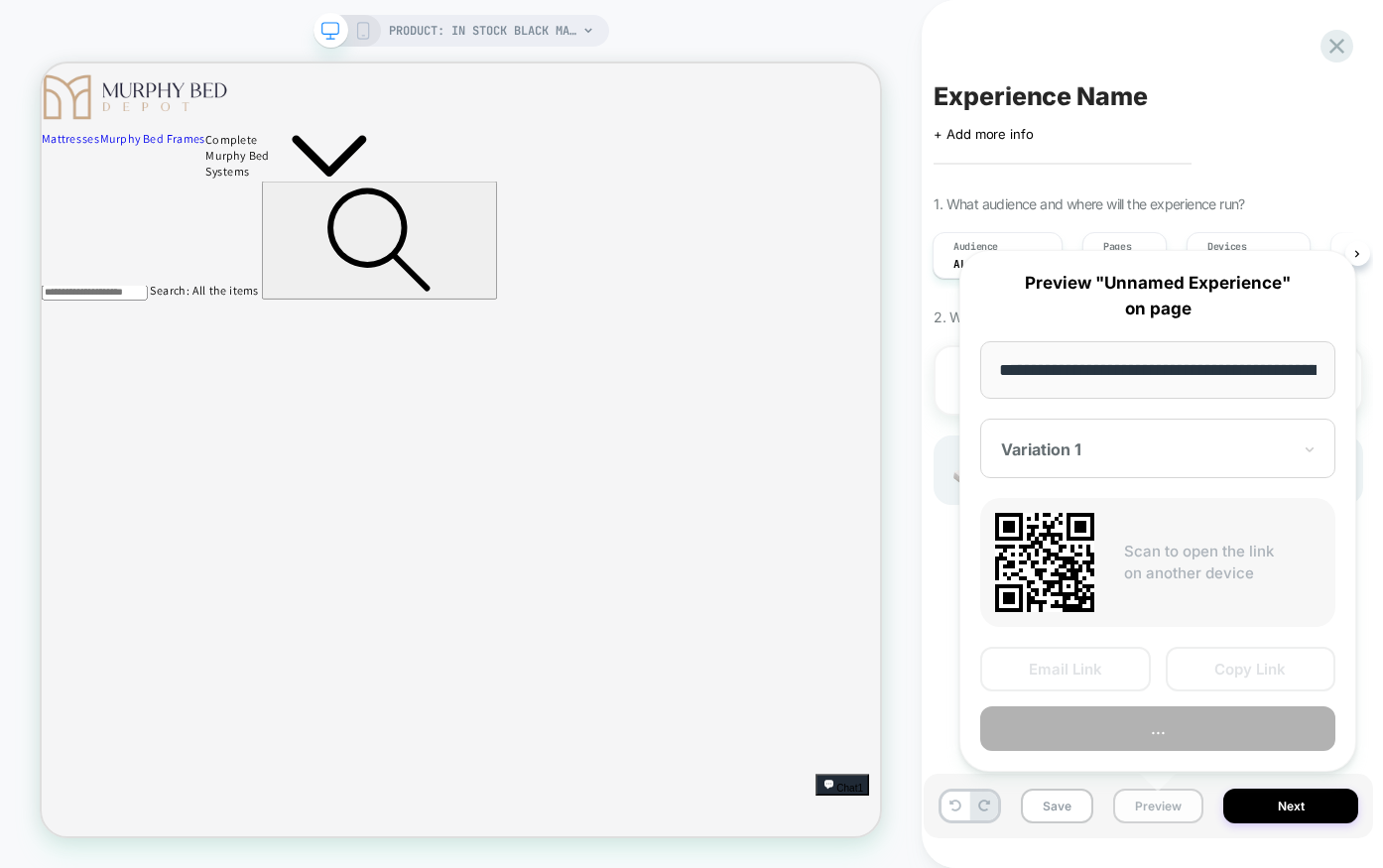 scroll, scrollTop: 0, scrollLeft: 498, axis: horizontal 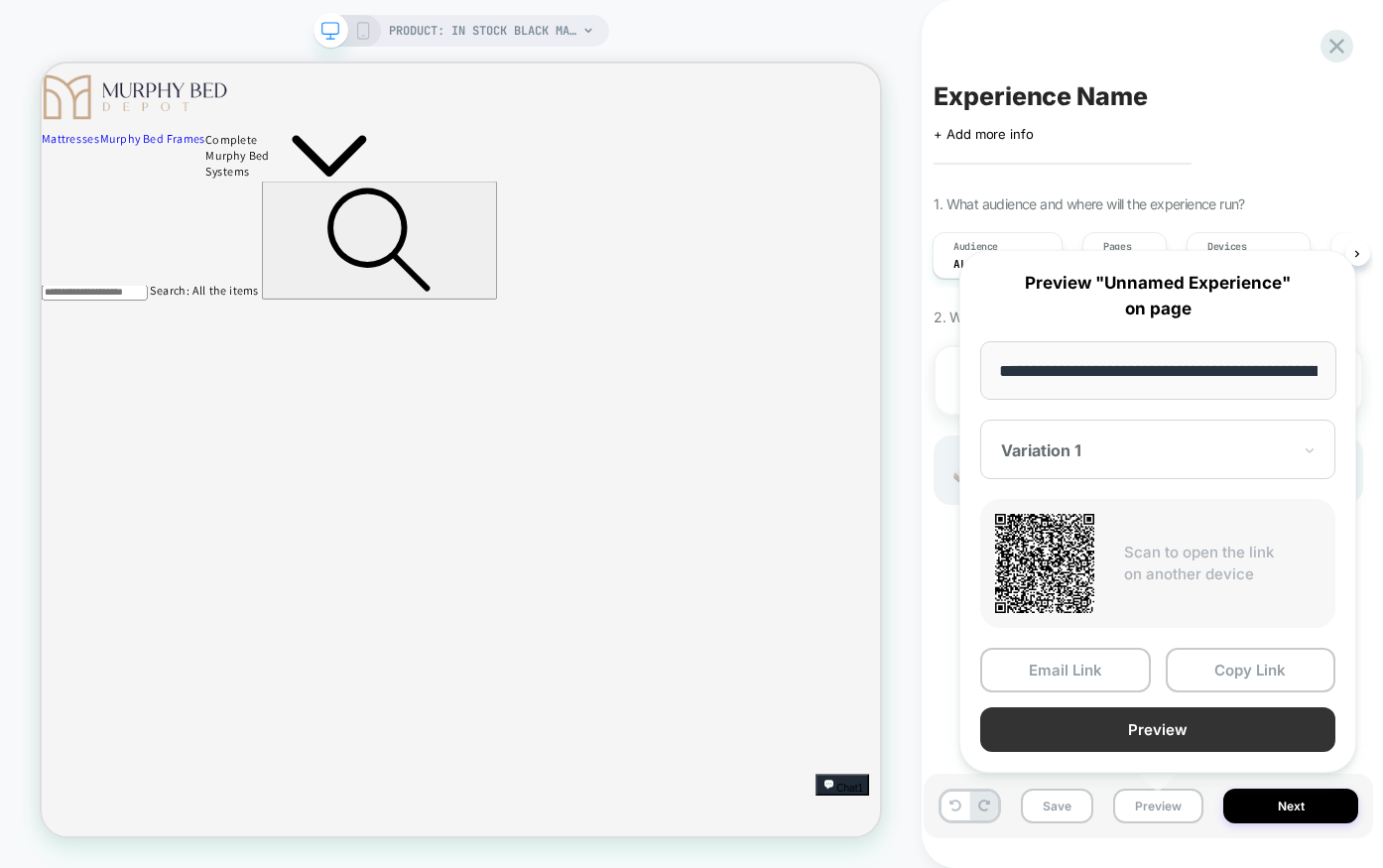 click on "Preview" at bounding box center (1158, 729) 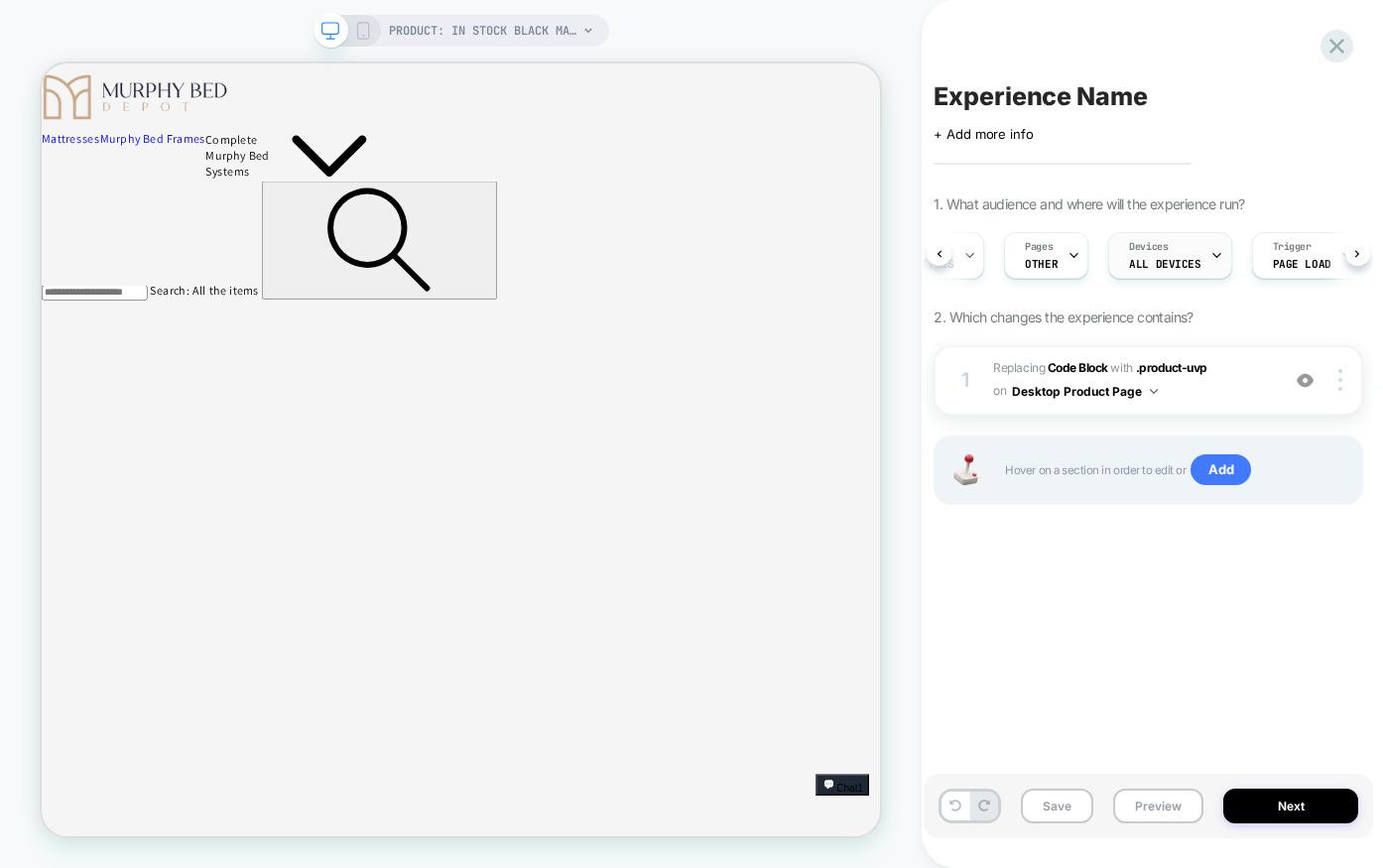 scroll, scrollTop: 0, scrollLeft: 123, axis: horizontal 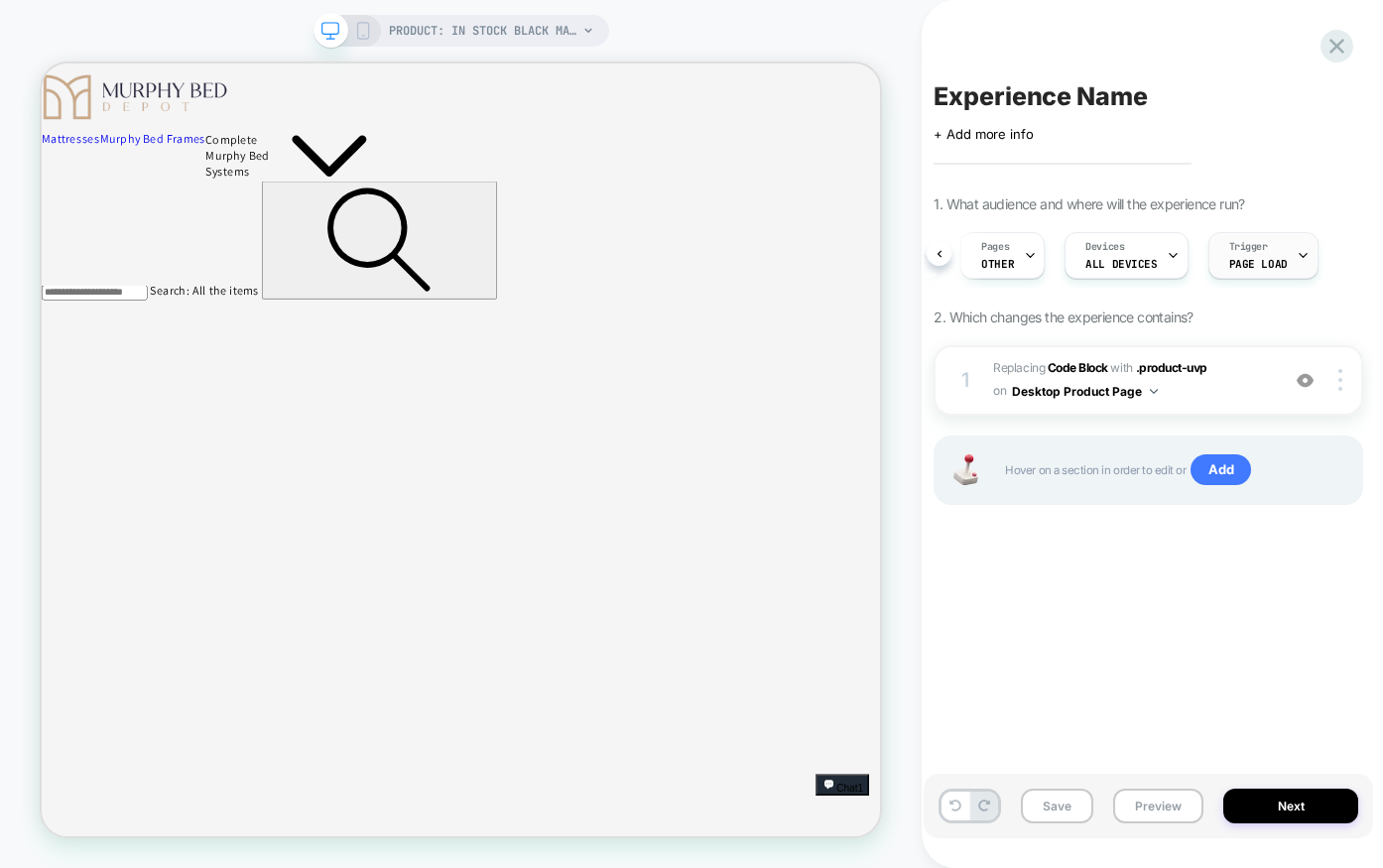 click on "Trigger Page Load" at bounding box center (1258, 255) 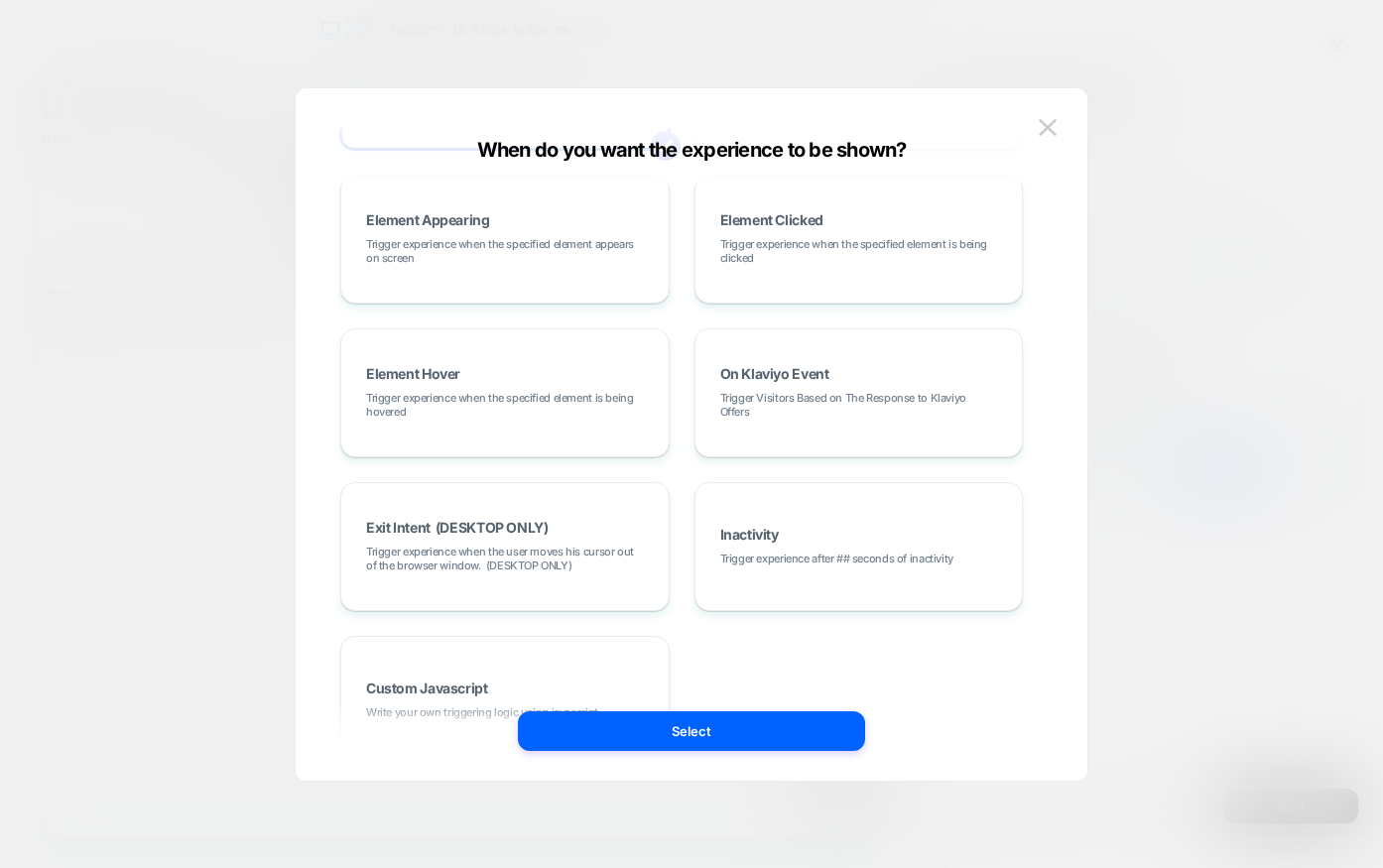 scroll, scrollTop: 0, scrollLeft: 0, axis: both 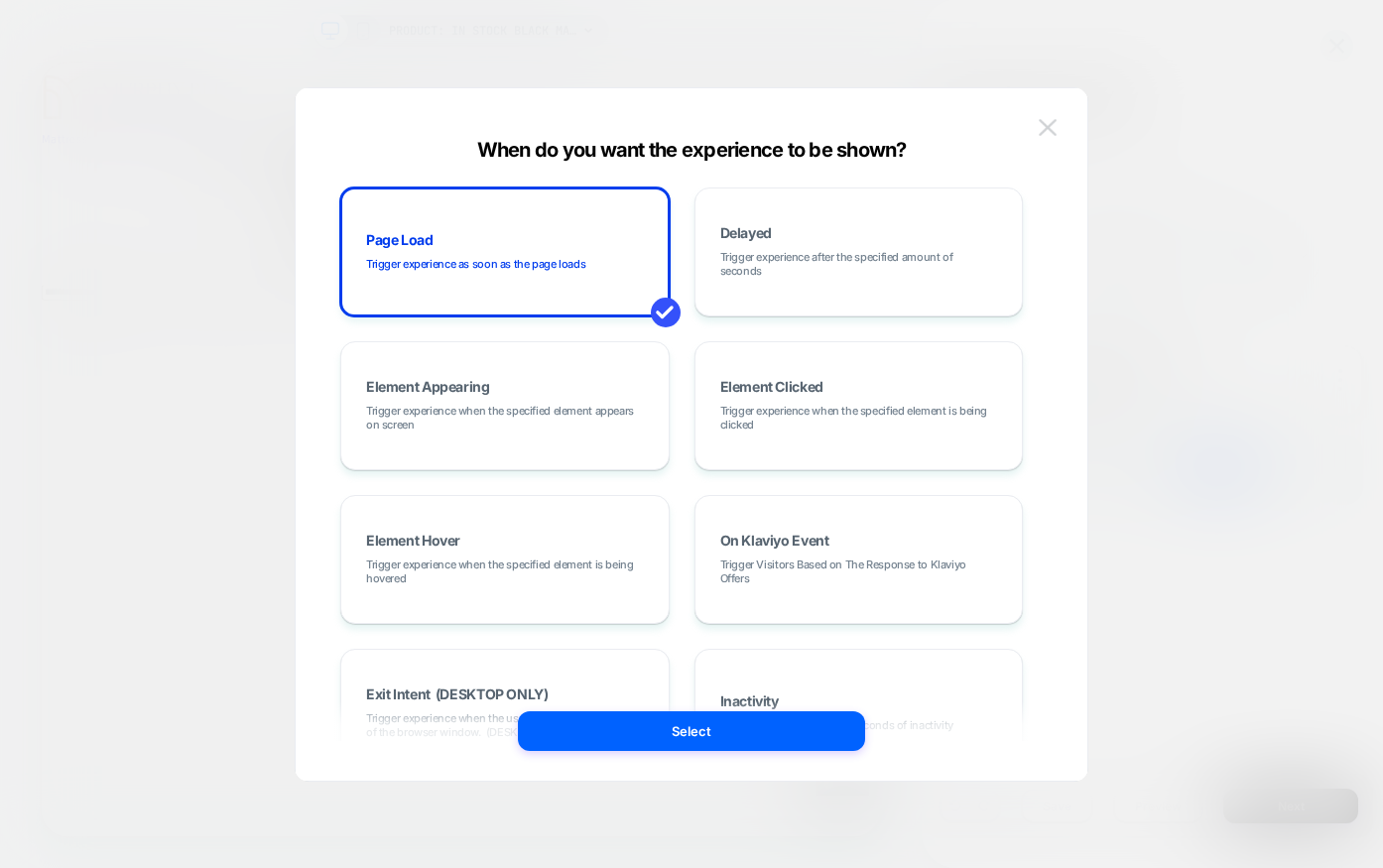 click at bounding box center [1048, 127] 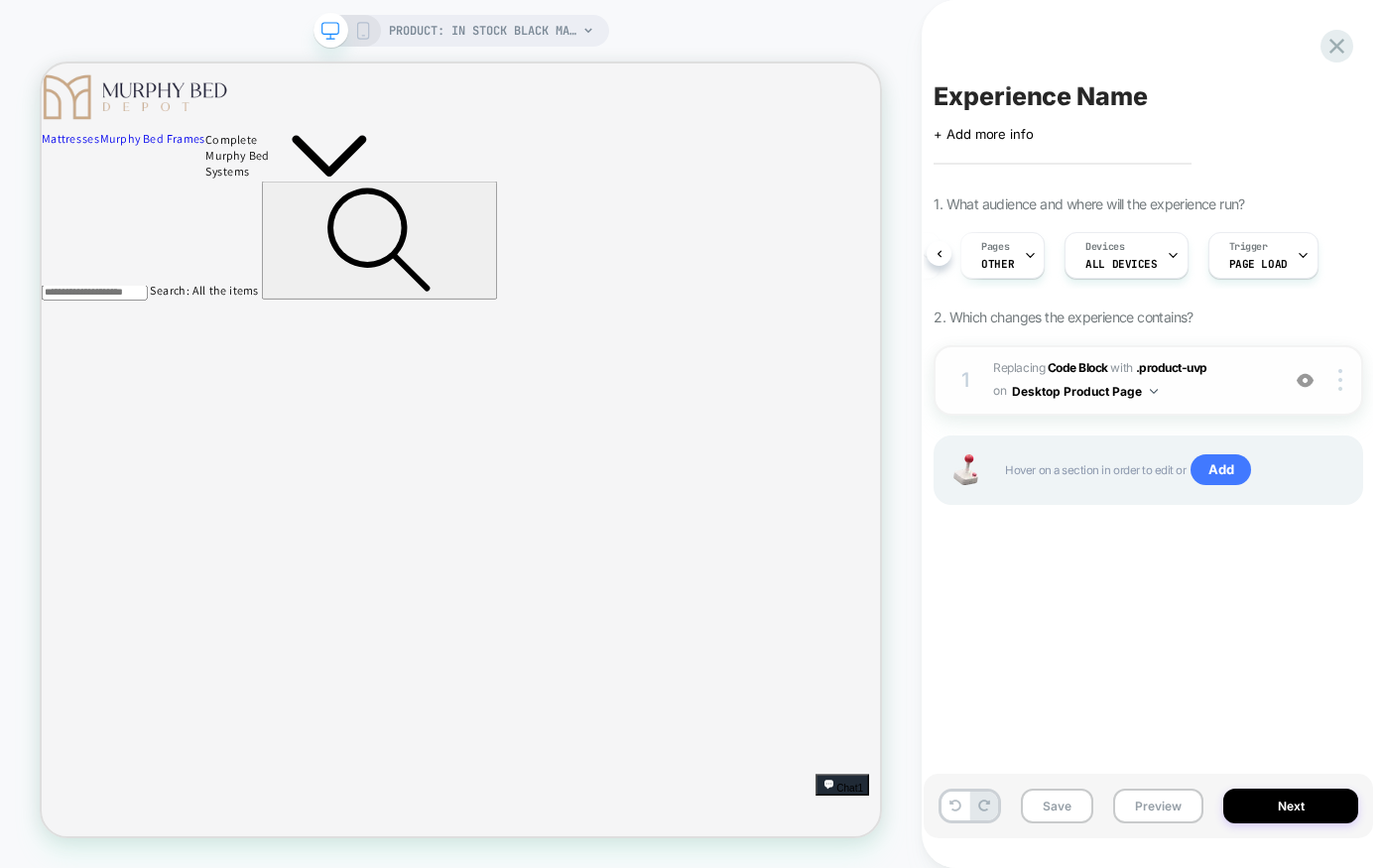 click on "Desktop Product Page" at bounding box center [1084, 391] 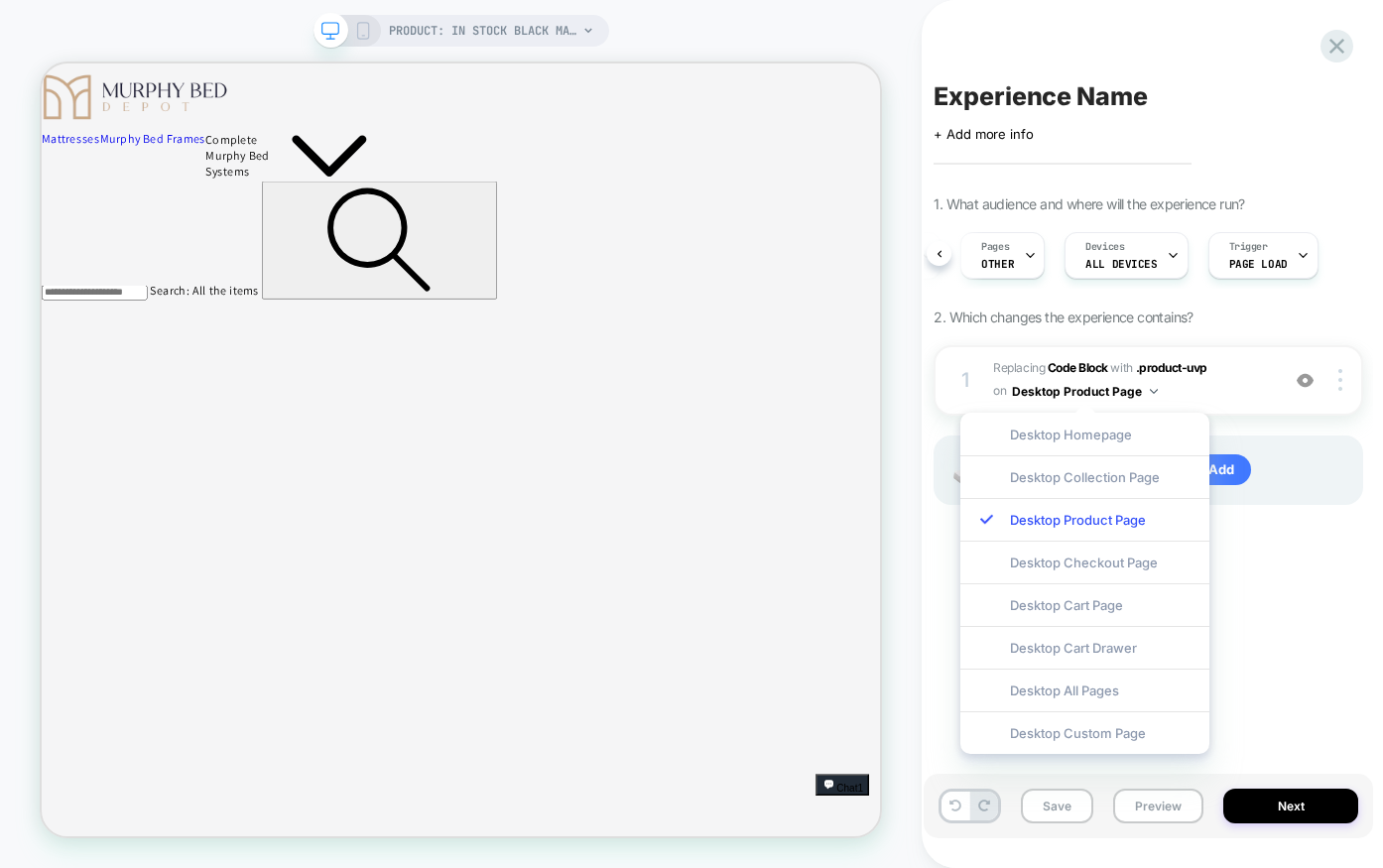 click on "Hover on a section in order to edit or  Add" at bounding box center [1173, 470] 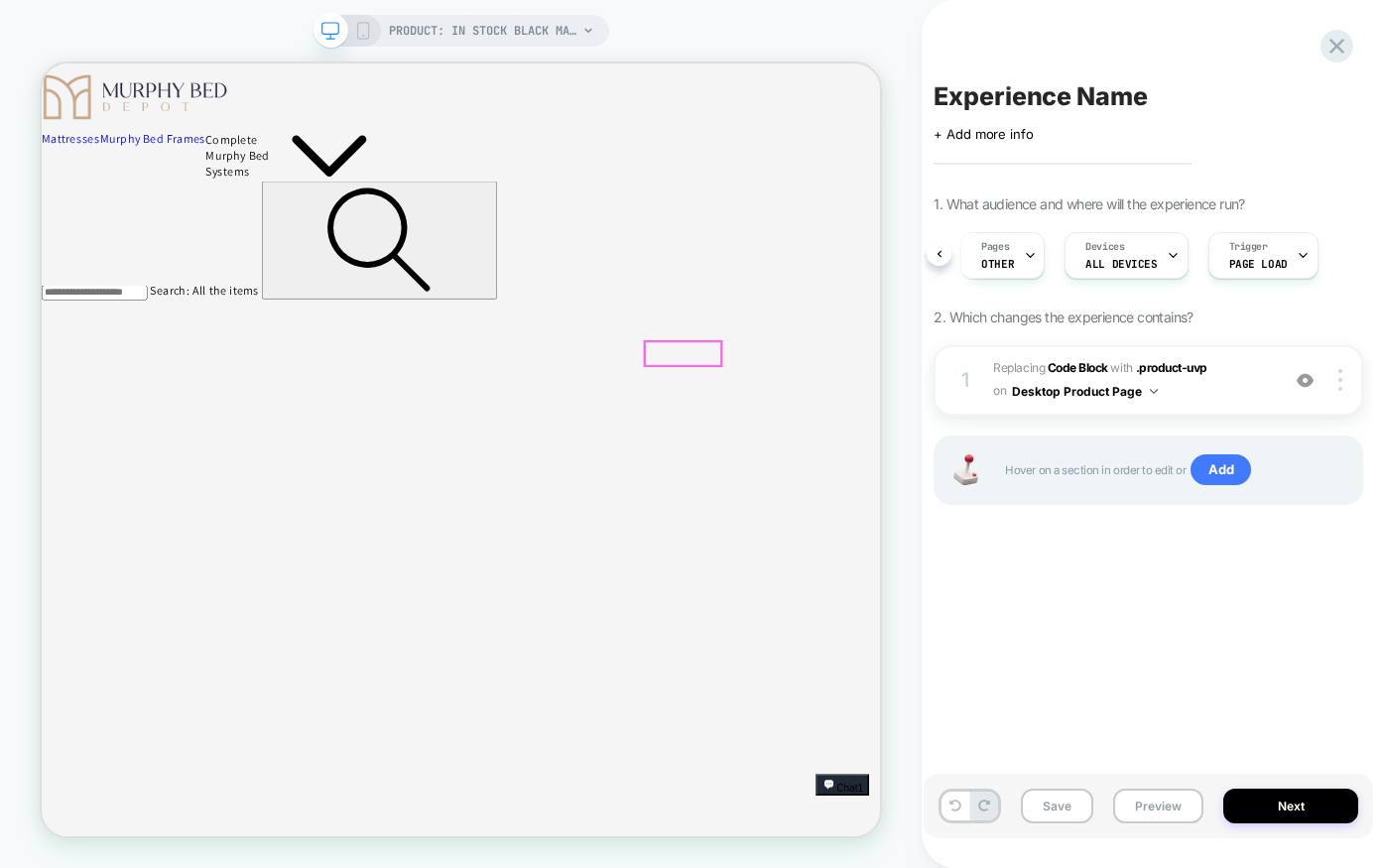 click on "Assembly Success Guarantee" at bounding box center (252, 19487) 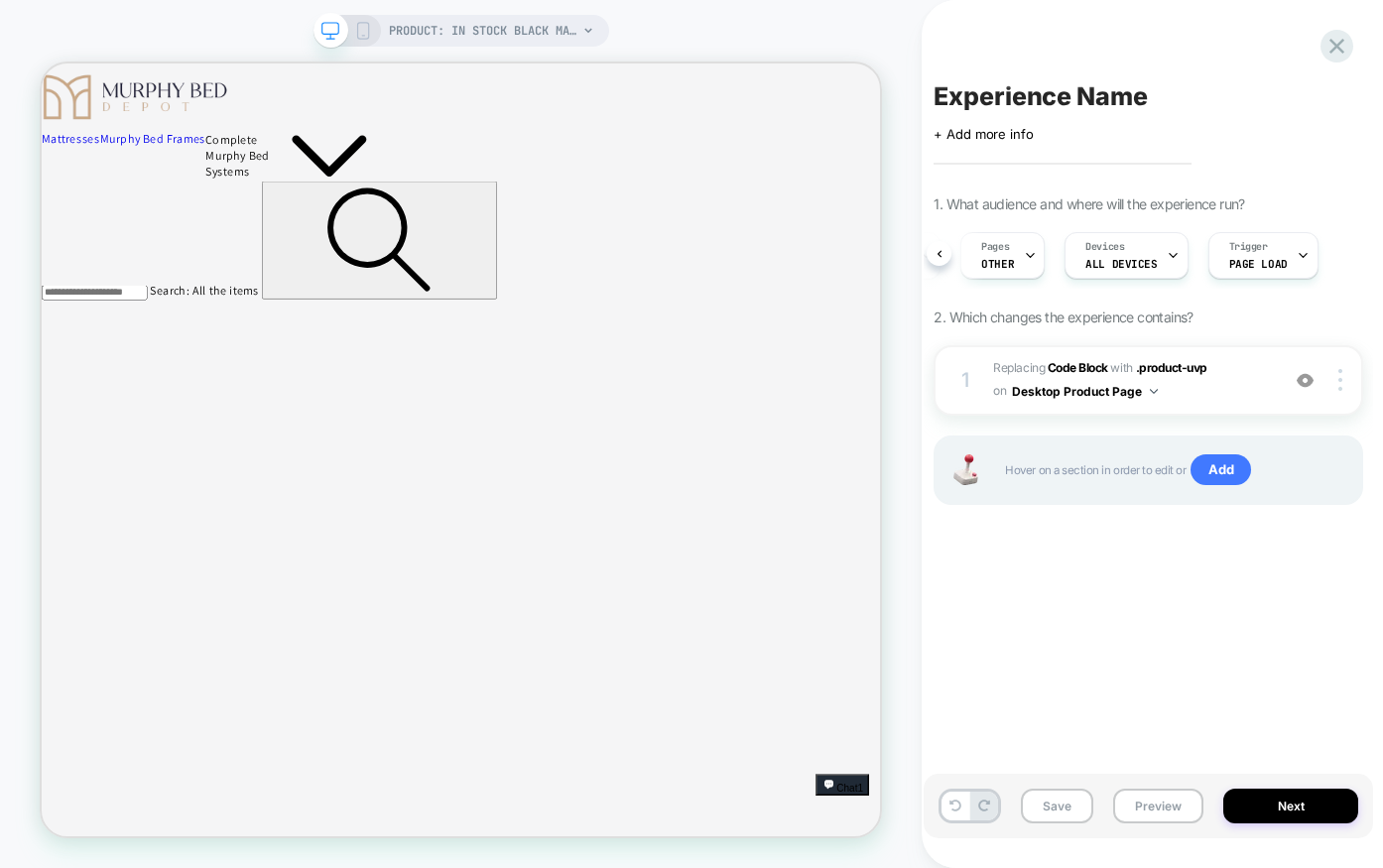 click on "Experience Name Click to edit experience details + Add more info 1. What audience and where will the experience run? Audience All Visitors Pages OTHER Devices ALL DEVICES Trigger Page Load 2. Which changes the experience contains? 1 Replacing   Code Block   WITH .product-uvp .product-uvp   on Desktop Product Page Add Before Add After Duplicate Replace Position Copy CSS Selector Rename Copy to   Mobile Target   All Devices Delete Hover on a section in order to edit or  Add" at bounding box center (1148, 434) 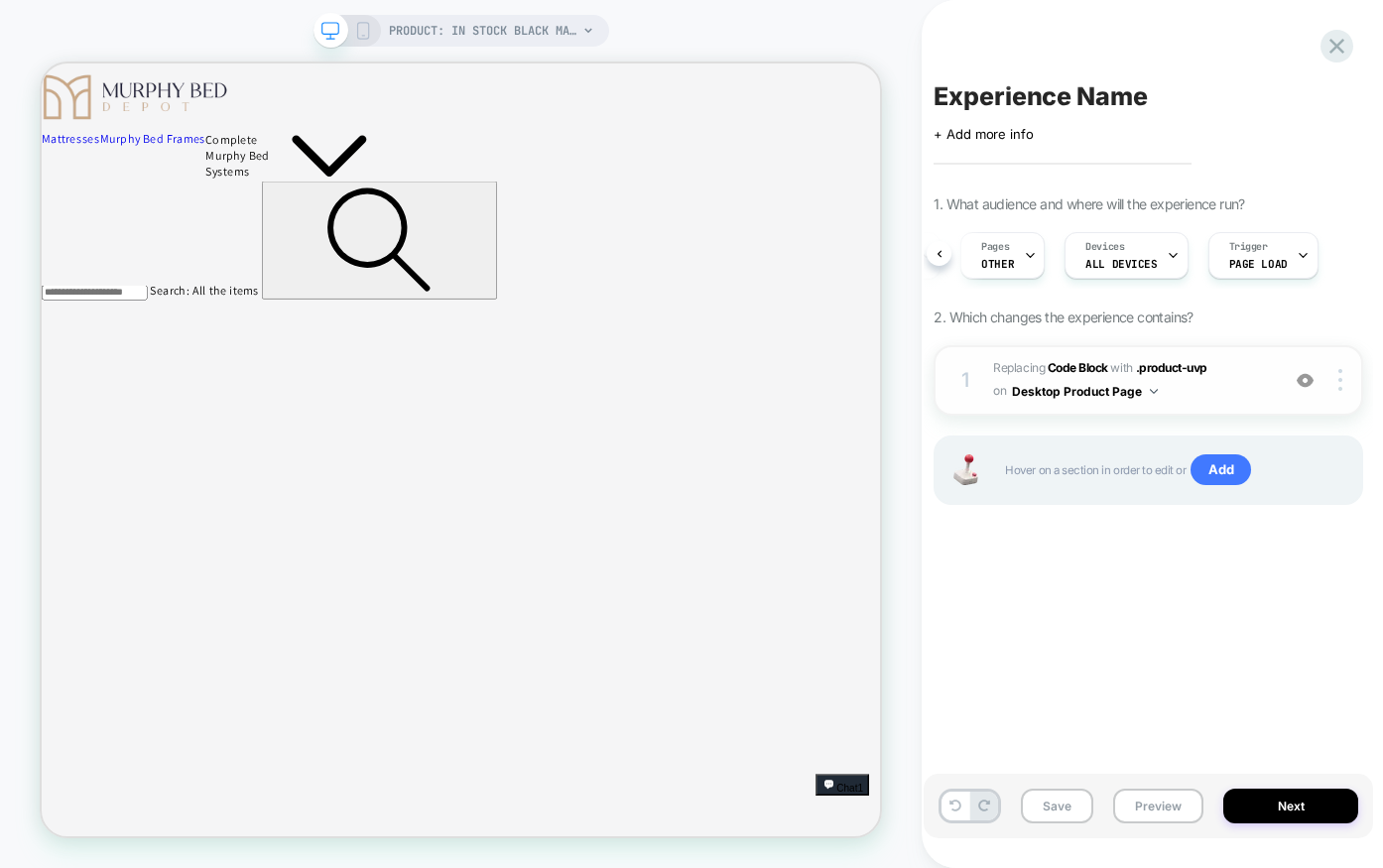 click on "Replacing   Code Block   WITH .product-uvp .product-uvp   on Desktop Product Page" at bounding box center [1131, 380] 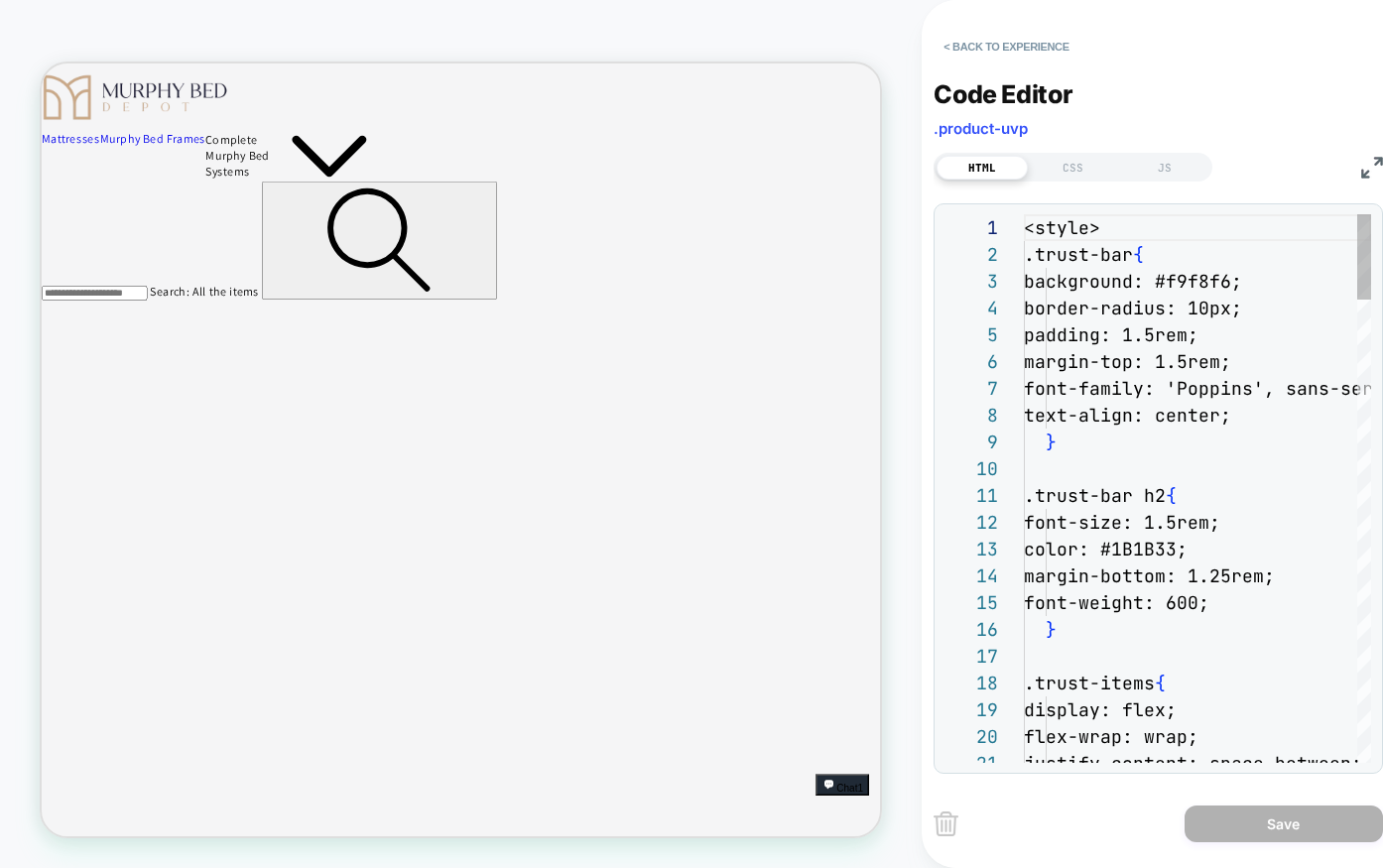 scroll, scrollTop: 268, scrollLeft: 0, axis: vertical 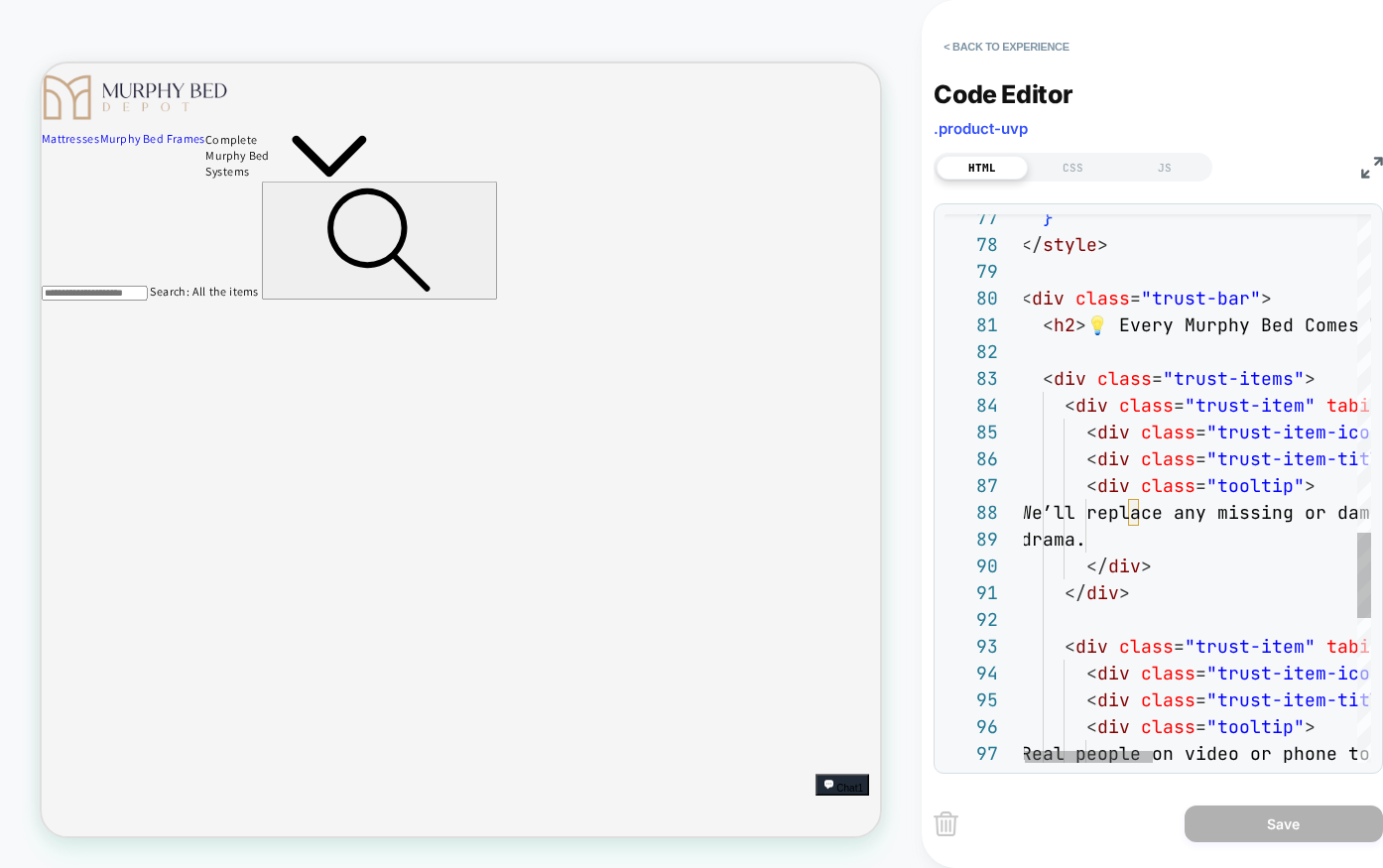 click on "< div   class = "trust-items" >    < h2 > 💡 Every Murphy Bed Comes With These 3 Guarantees  — No Extra Cost </ h2 > < div   class = "trust-bar" > </ style >    }      < div   class = "trust-item"   tabindex = "0" >        < div   class = "trust-item-icon" > 📦✅ </ div >        < div   class = "trust-item-title" > Perfect Shipment Guarantee </ div >        < div   class = "tooltip" >         We’ll replace any missing or damaged parts  at our expense. Fast. No         drama.        </ div >      </ div >      < div   class = "trust-item"   tabindex = "0" >        < div   class = "trust-item-icon" > 📞🛠️ </ div >        < div   class = "trust-item-title" > Assembly Success Guarantee </ div >        < div   class = "tooltip" >         Real people on video or phone to walk you  through your build if needed." at bounding box center (1472, -70) 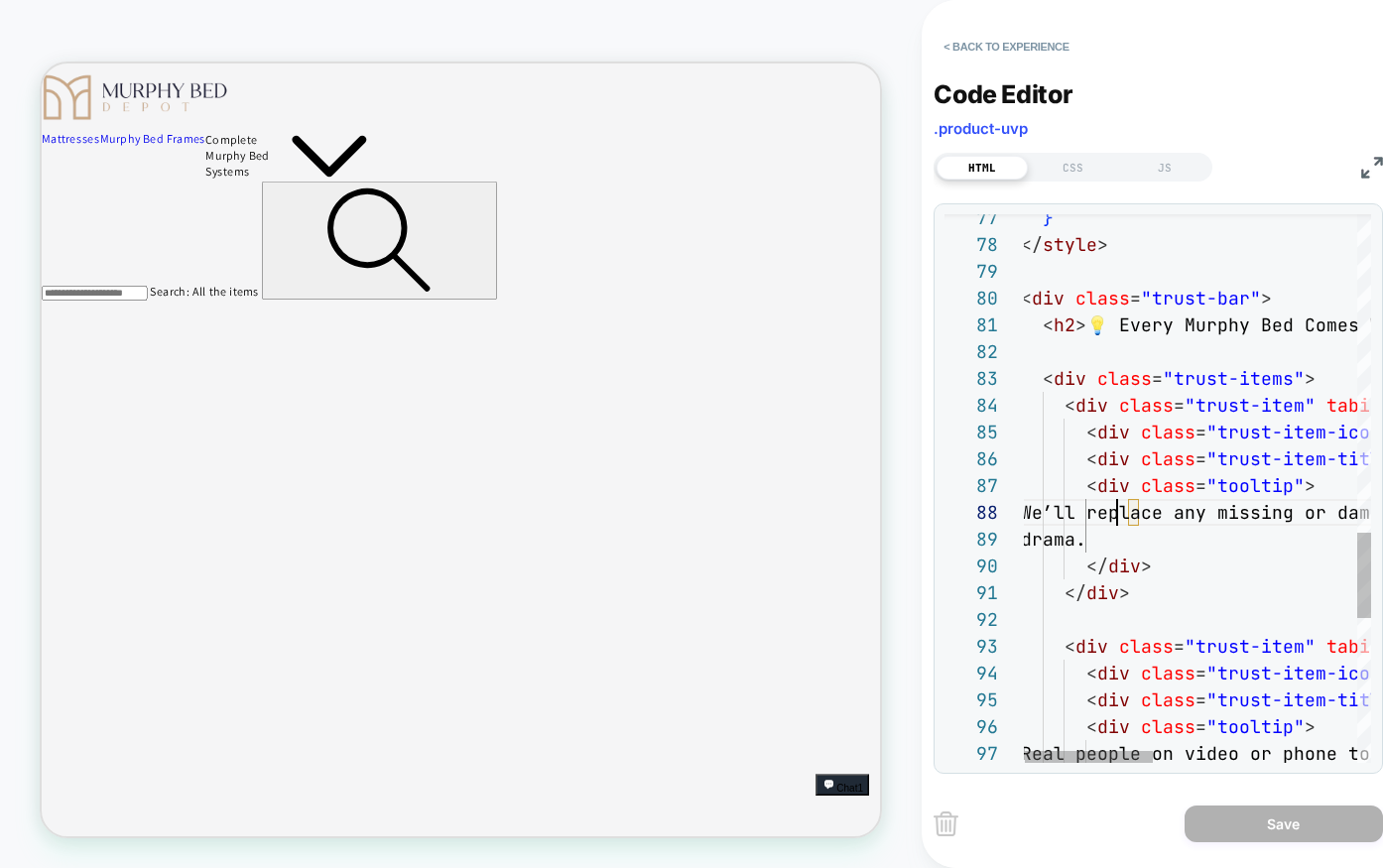scroll, scrollTop: 187, scrollLeft: 139, axis: both 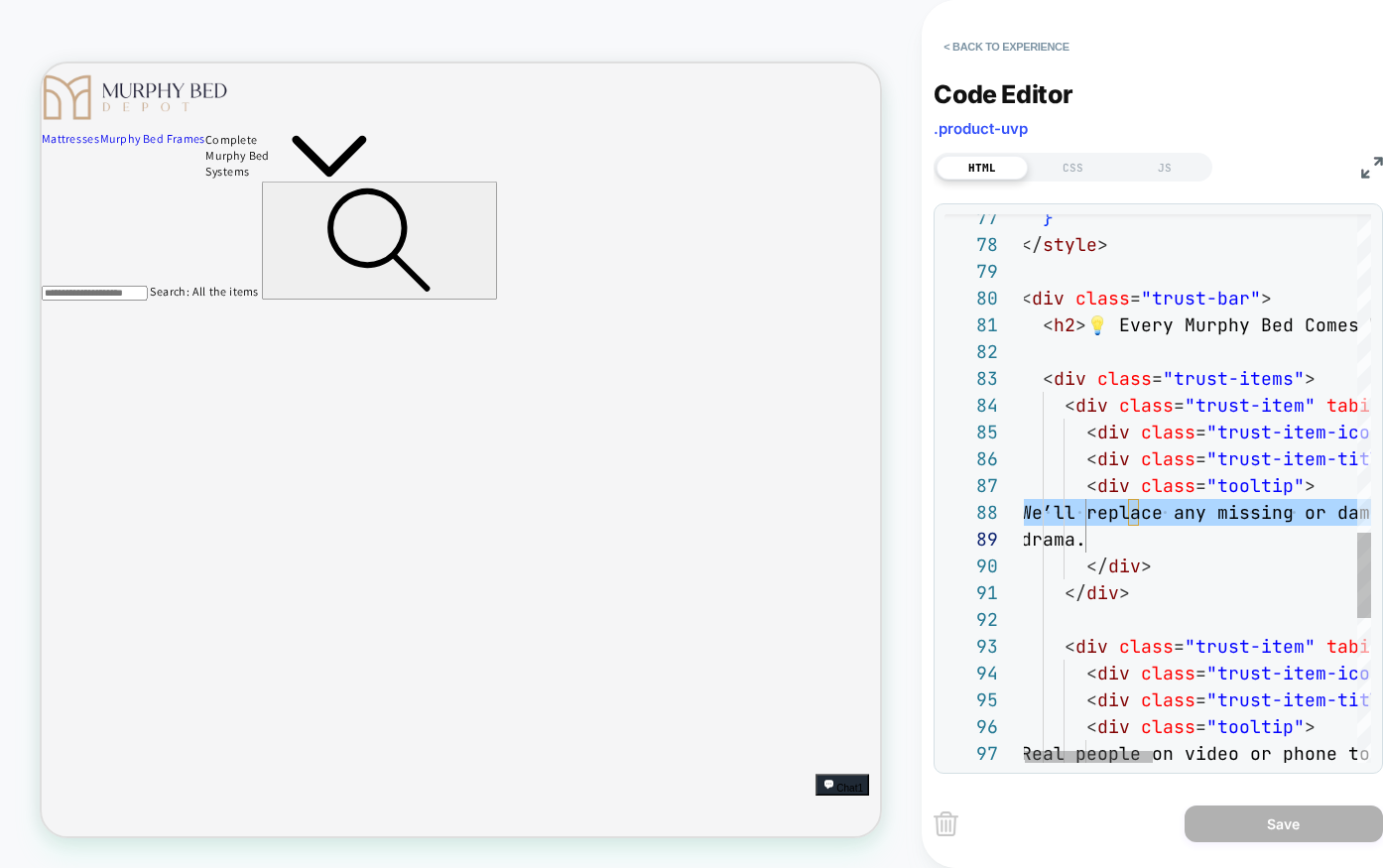 click on "< div   class = "trust-items" >    < h2 > 💡 Every Murphy Bed Comes With These 3 Guarantees  — No Extra Cost </ h2 > < div   class = "trust-bar" > </ style >    }      < div   class = "trust-item"   tabindex = "0" >        < div   class = "trust-item-icon" > 📦✅ </ div >        < div   class = "trust-item-title" > Perfect Shipment Guarantee </ div >        < div   class = "tooltip" >         We’ll replace any missing or damaged parts  at our expense. Fast. No         drama.        </ div >      </ div >      < div   class = "trust-item"   tabindex = "0" >        < div   class = "trust-item-icon" > 📞🛠️ </ div >        < div   class = "trust-item-title" > Assembly Success Guarantee </ div >        < div   class = "tooltip" >         Real people on video or phone to walk you  through your build if needed." at bounding box center (1472, -70) 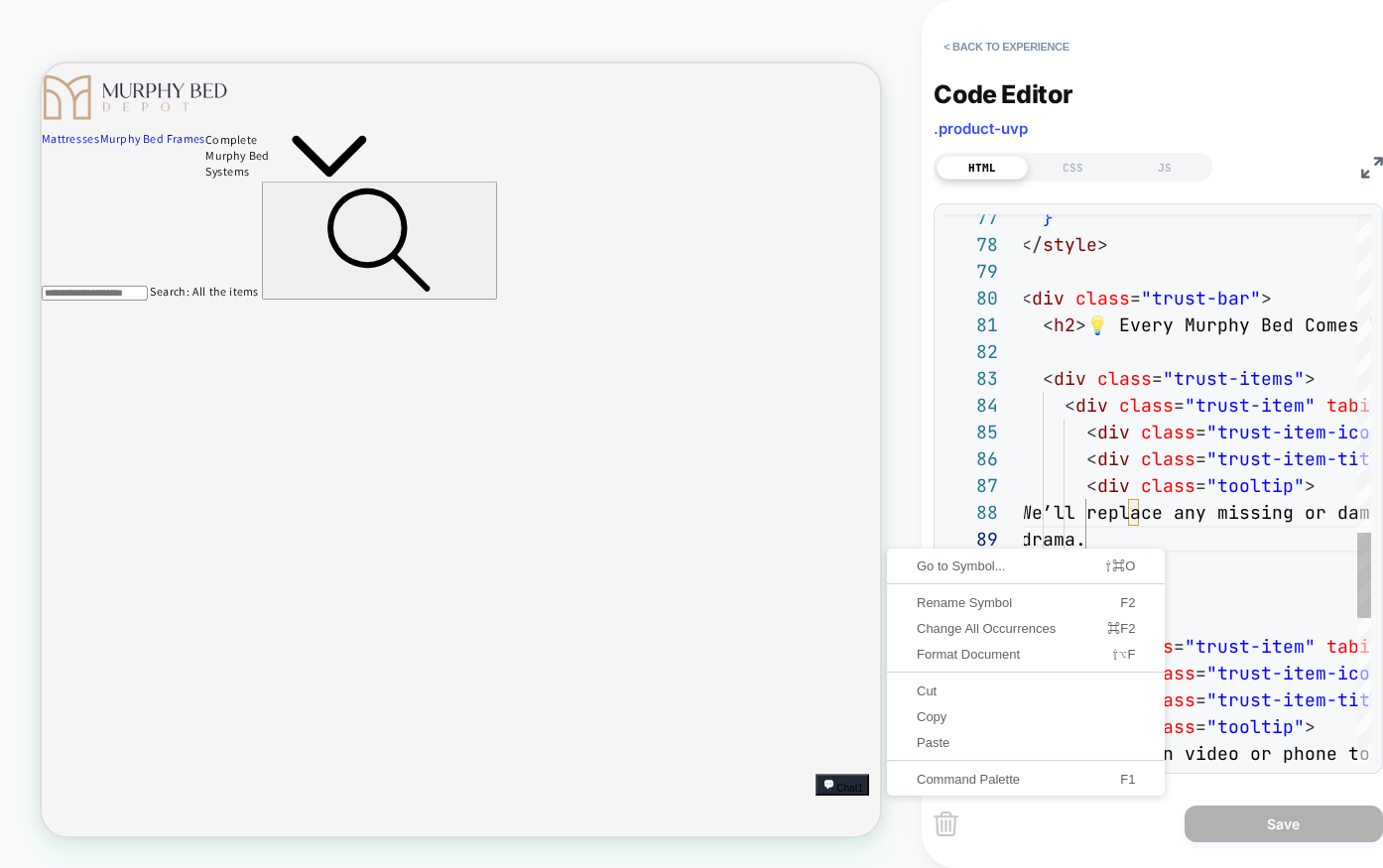 click on "< div   class = "trust-items" >    < h2 > 💡 Every Murphy Bed Comes With These 3 Guarantees  — No Extra Cost </ h2 > < div   class = "trust-bar" > </ style >    }      < div   class = "trust-item"   tabindex = "0" >        < div   class = "trust-item-icon" > 📦✅ </ div >        < div   class = "trust-item-title" > Perfect Shipment Guarantee </ div >        < div   class = "tooltip" >         We’ll replace any missing or damaged parts  at our expense. Fast. No         drama.        </ div >      </ div >      < div   class = "trust-item"   tabindex = "0" >        < div   class = "trust-item-icon" > 📞🛠️ </ div >        < div   class = "trust-item-title" > Assembly Success Guarantee </ div >        < div   class = "tooltip" >         Real people on video or phone to walk you  through your build if needed." at bounding box center [1472, -70] 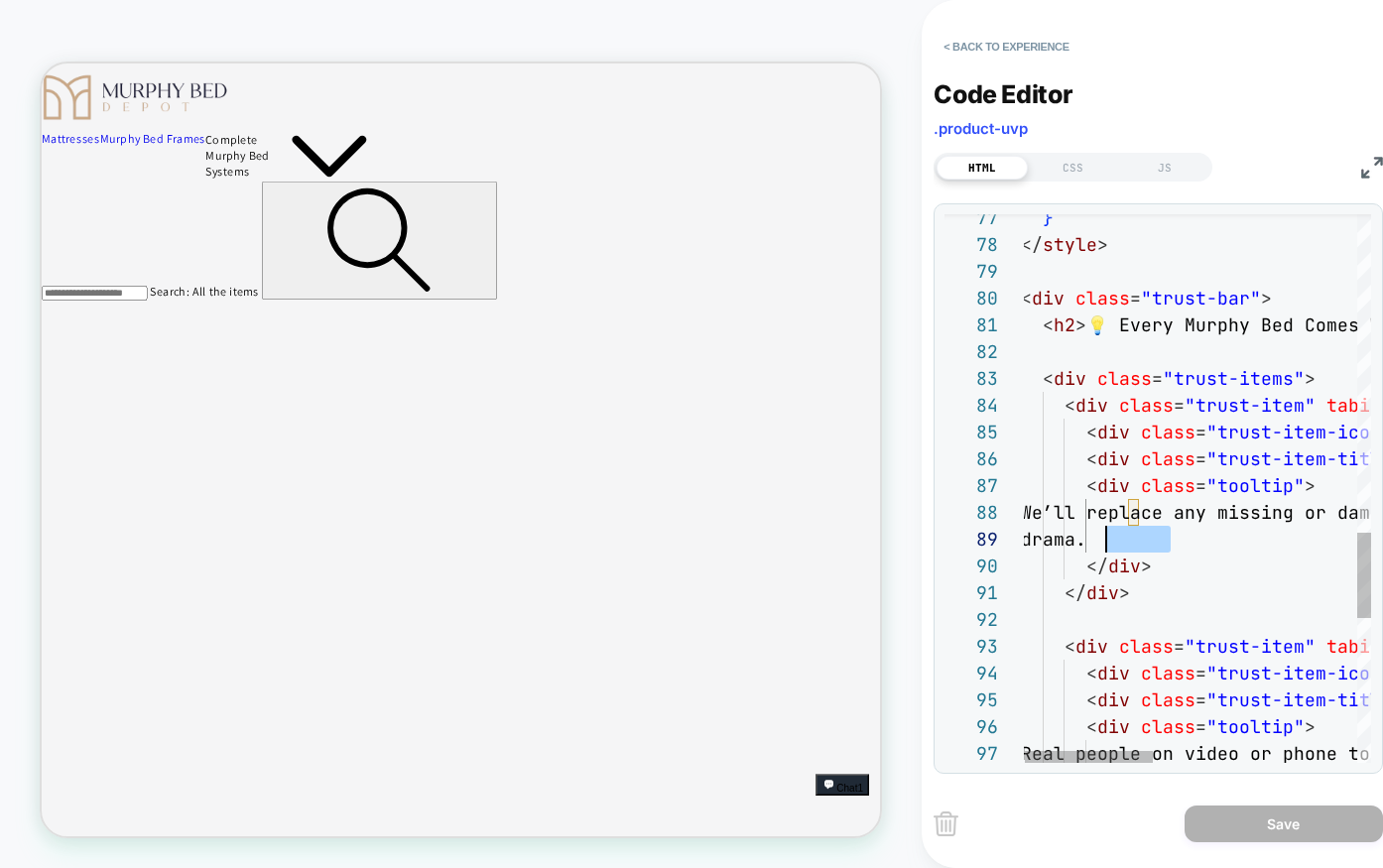 scroll, scrollTop: 187, scrollLeft: 85, axis: both 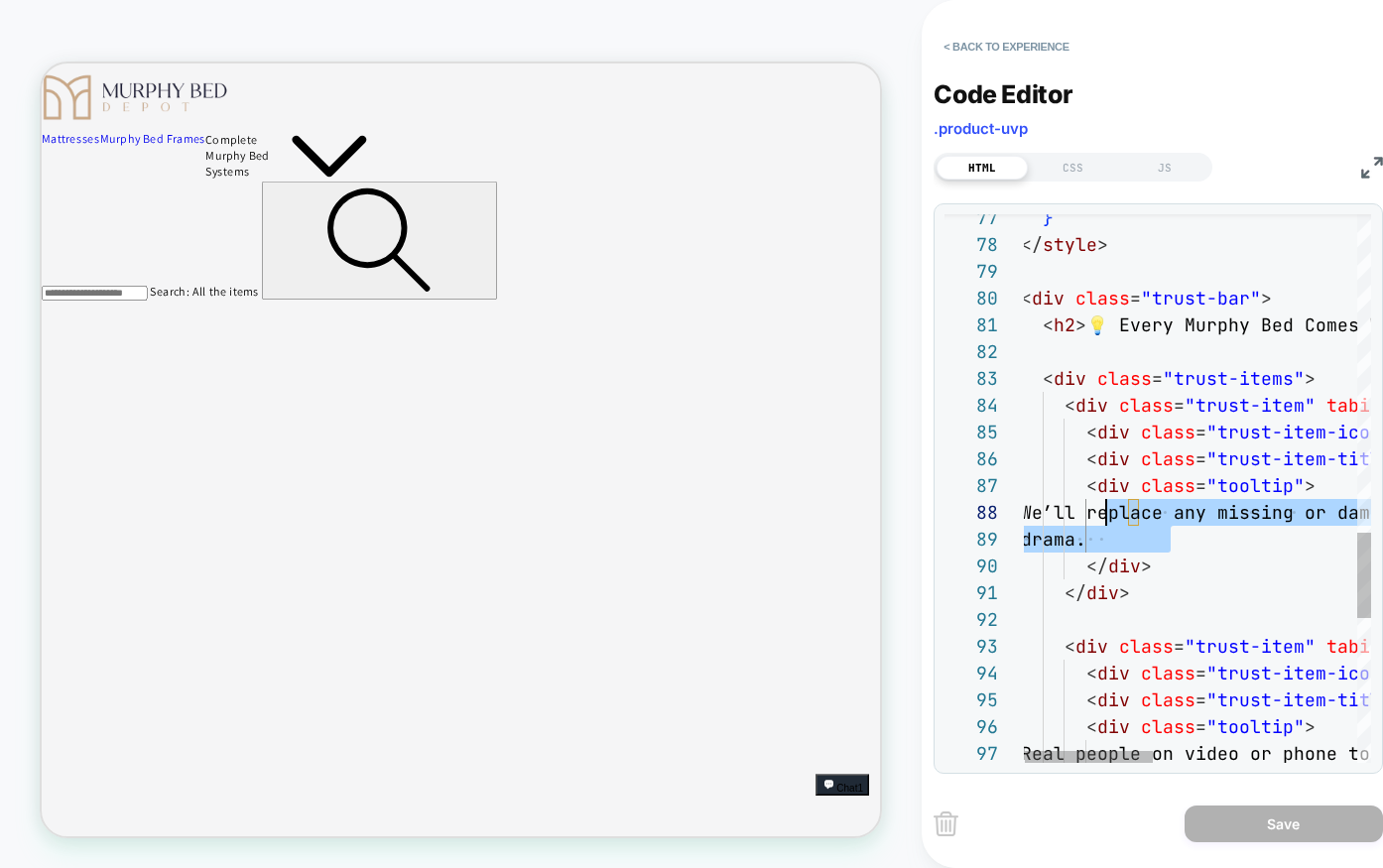 drag, startPoint x: 1171, startPoint y: 544, endPoint x: 1111, endPoint y: 517, distance: 65.795137 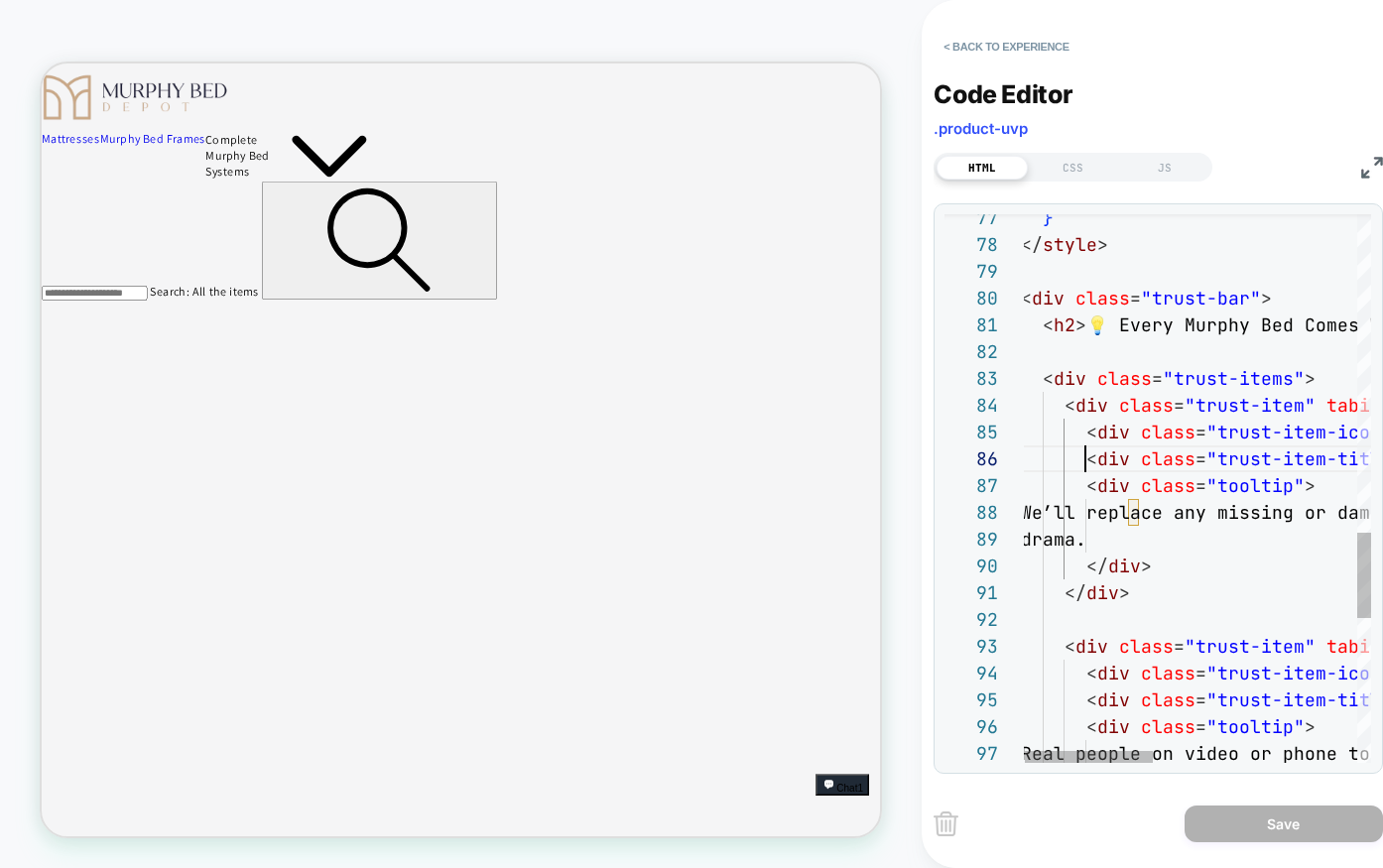 click on "< div   class = "trust-items" >    < h2 > 💡 Every Murphy Bed Comes With These 3 Guarantees  — No Extra Cost </ h2 > < div   class = "trust-bar" > </ style >    }      < div   class = "trust-item"   tabindex = "0" >        < div   class = "trust-item-icon" > 📦✅ </ div >        < div   class = "trust-item-title" > Perfect Shipment Guarantee </ div >        < div   class = "tooltip" >         We’ll replace any missing or damaged parts  at our expense. Fast. No         drama.        </ div >      </ div >      < div   class = "trust-item"   tabindex = "0" >        < div   class = "trust-item-icon" > 📞🛠️ </ div >        < div   class = "trust-item-title" > Assembly Success Guarantee </ div >        < div   class = "tooltip" >         Real people on video or phone to walk you  through your build if needed." at bounding box center (1472, -70) 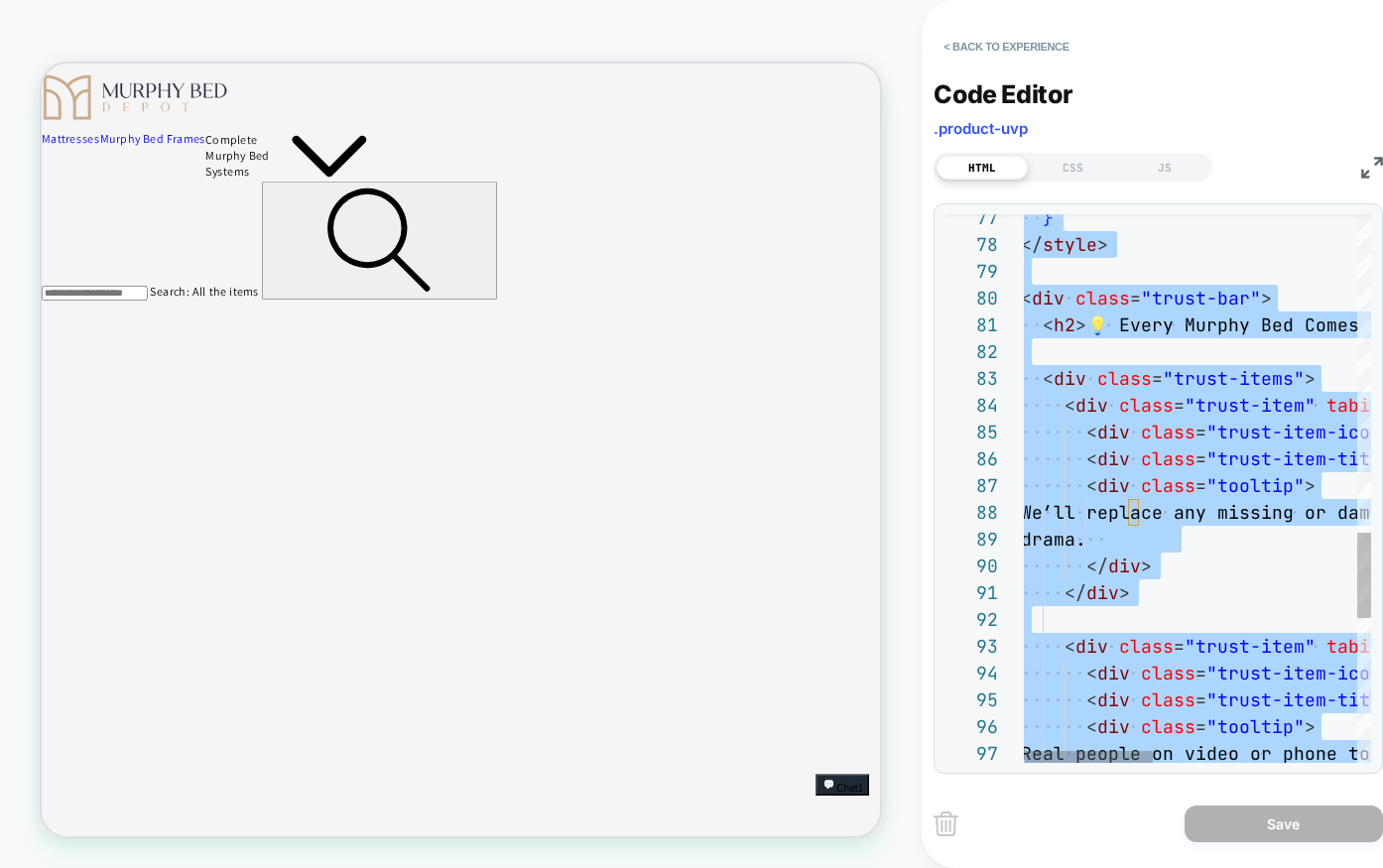 type on "******
********
******" 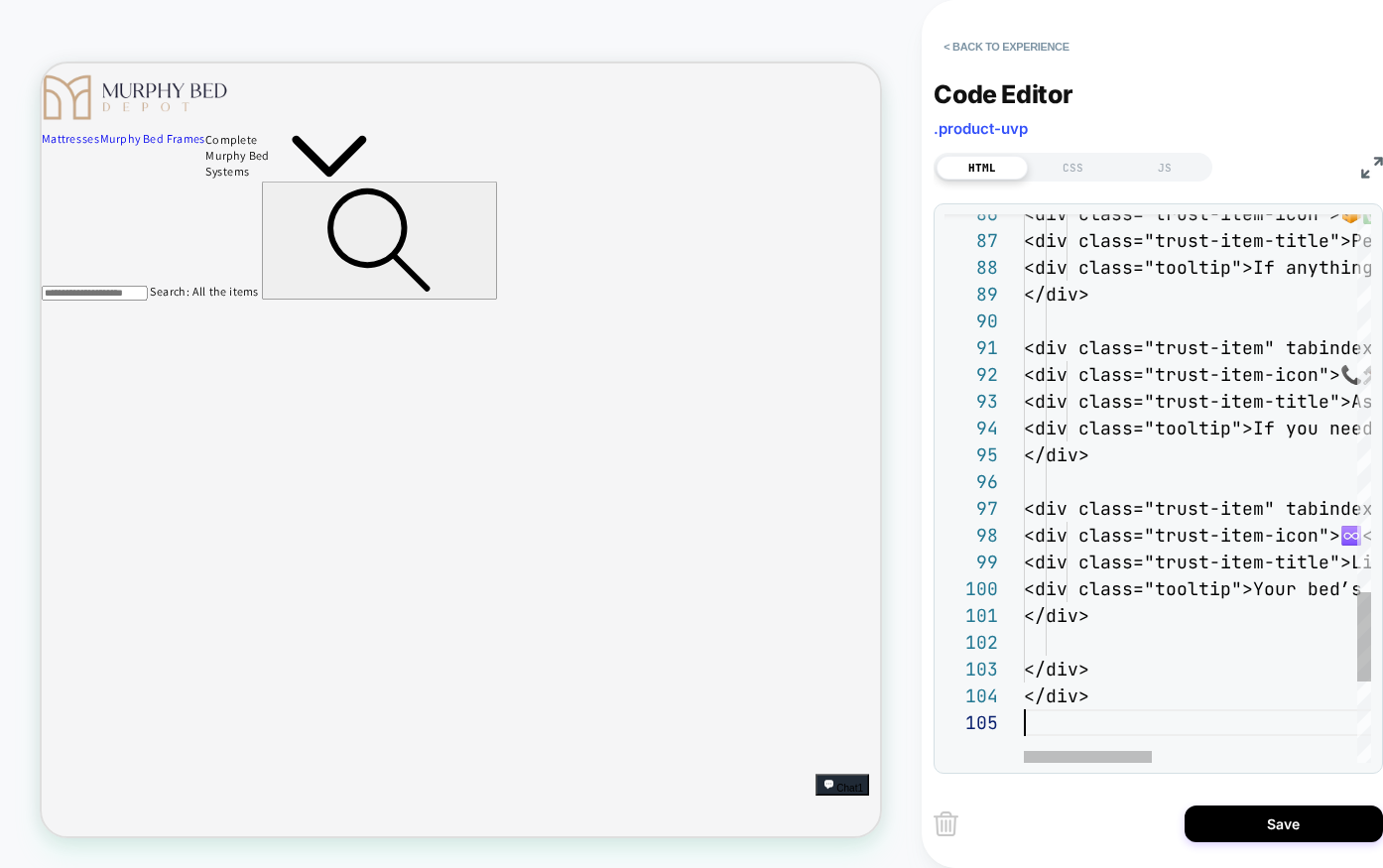 scroll, scrollTop: 107, scrollLeft: 0, axis: vertical 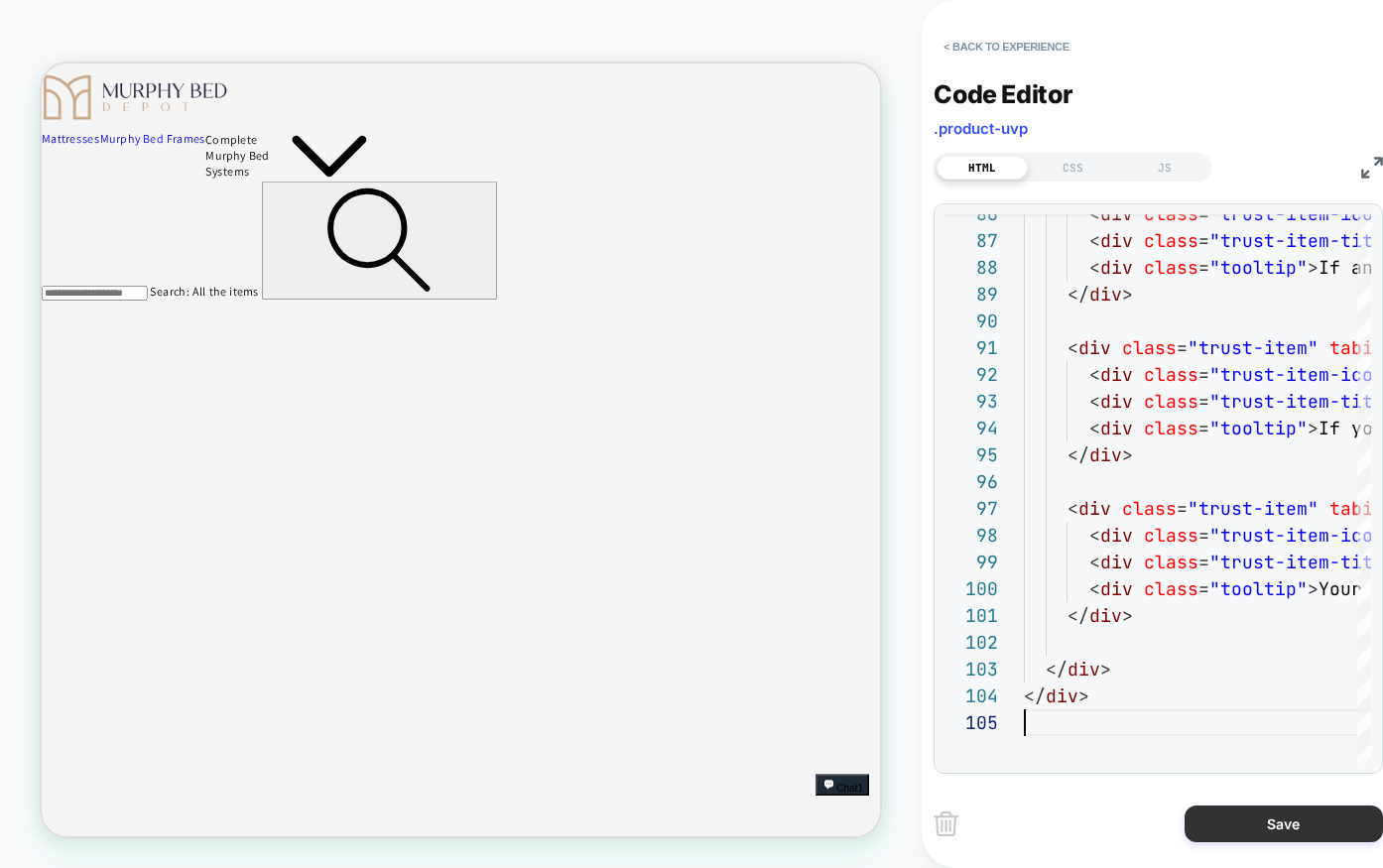 click on "Save" at bounding box center [1284, 823] 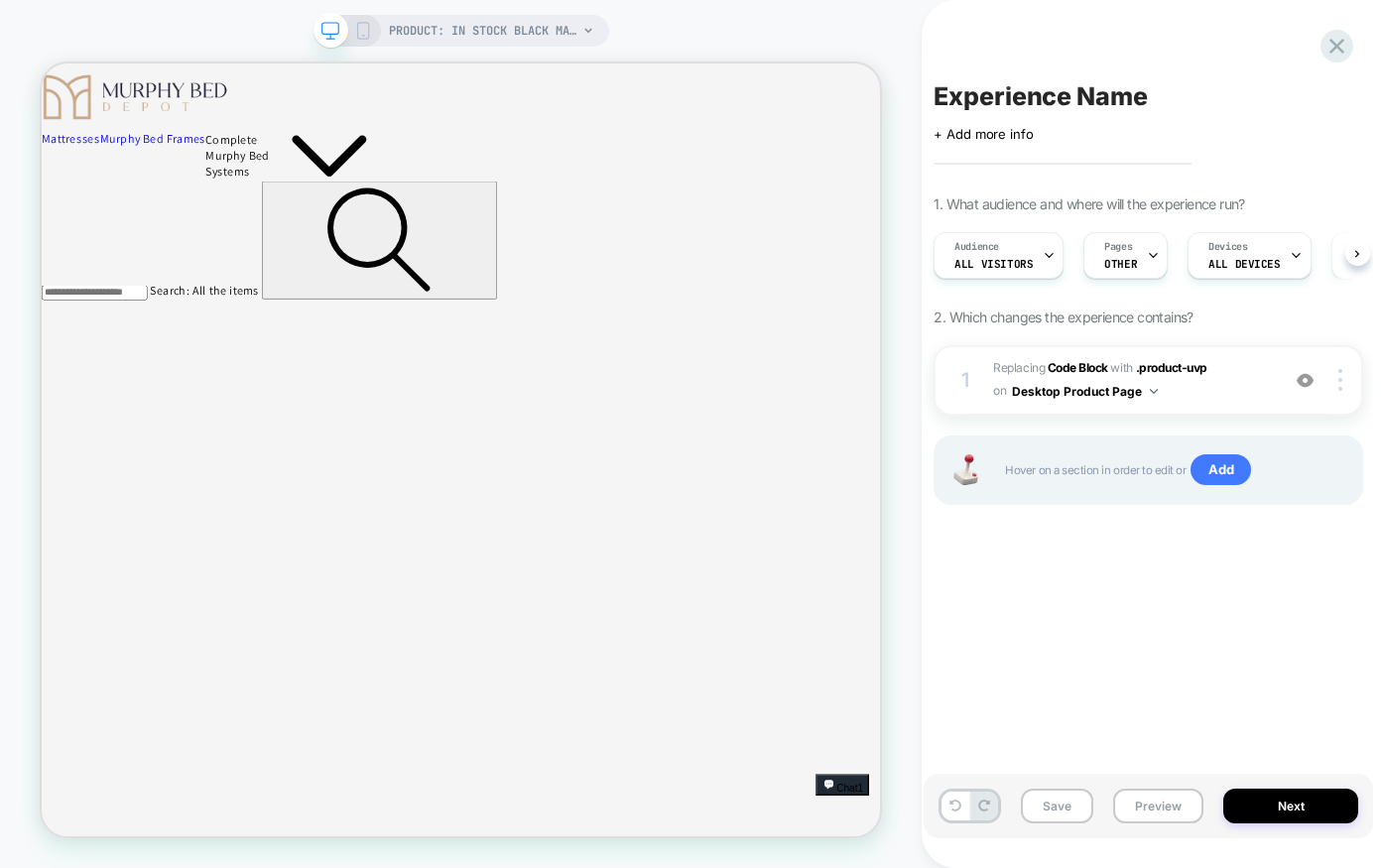 scroll, scrollTop: 0, scrollLeft: 1, axis: horizontal 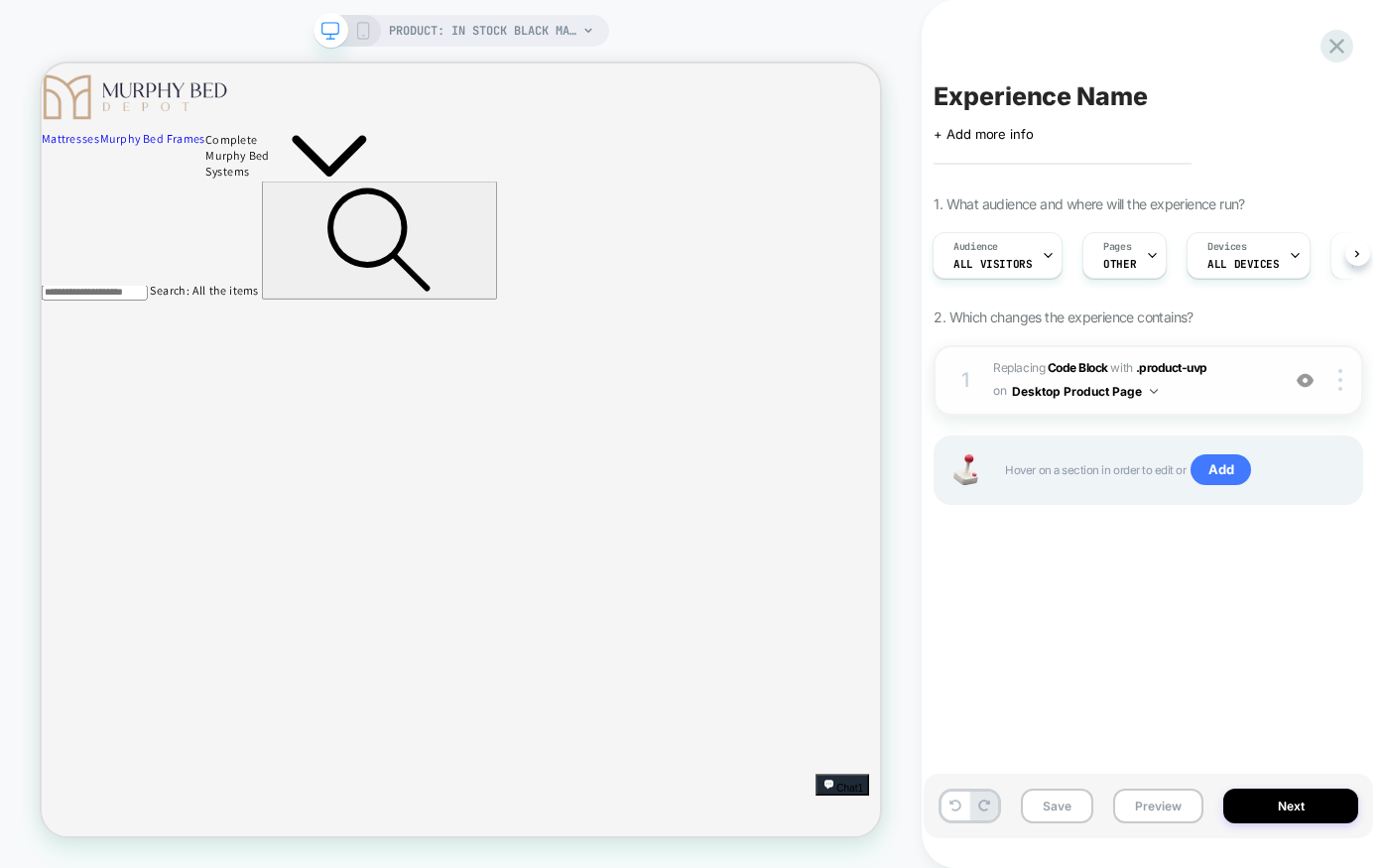 click on "Replacing   Code Block   WITH .product-uvp .product-uvp   on Desktop Product Page" at bounding box center [1131, 380] 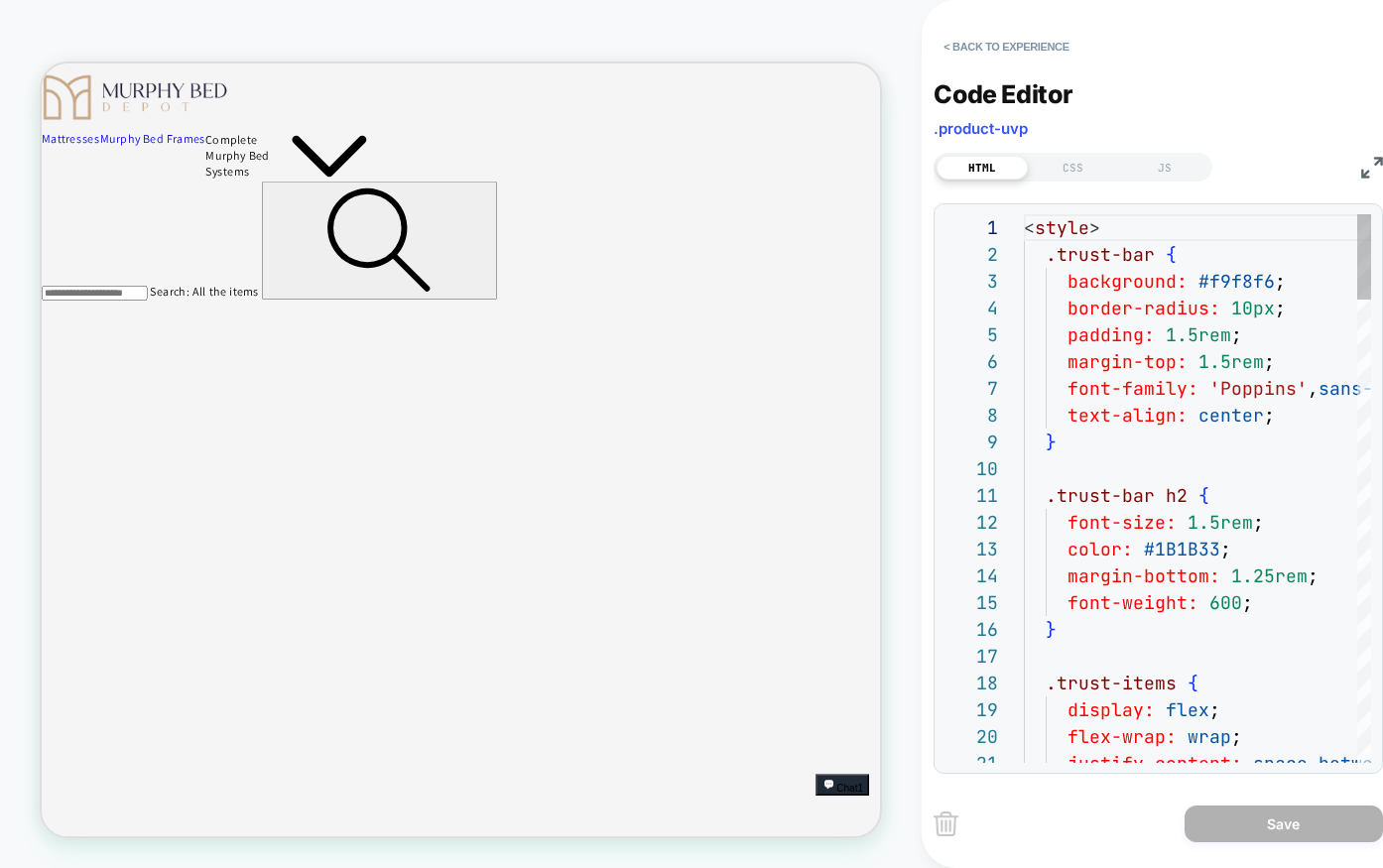scroll, scrollTop: 268, scrollLeft: 0, axis: vertical 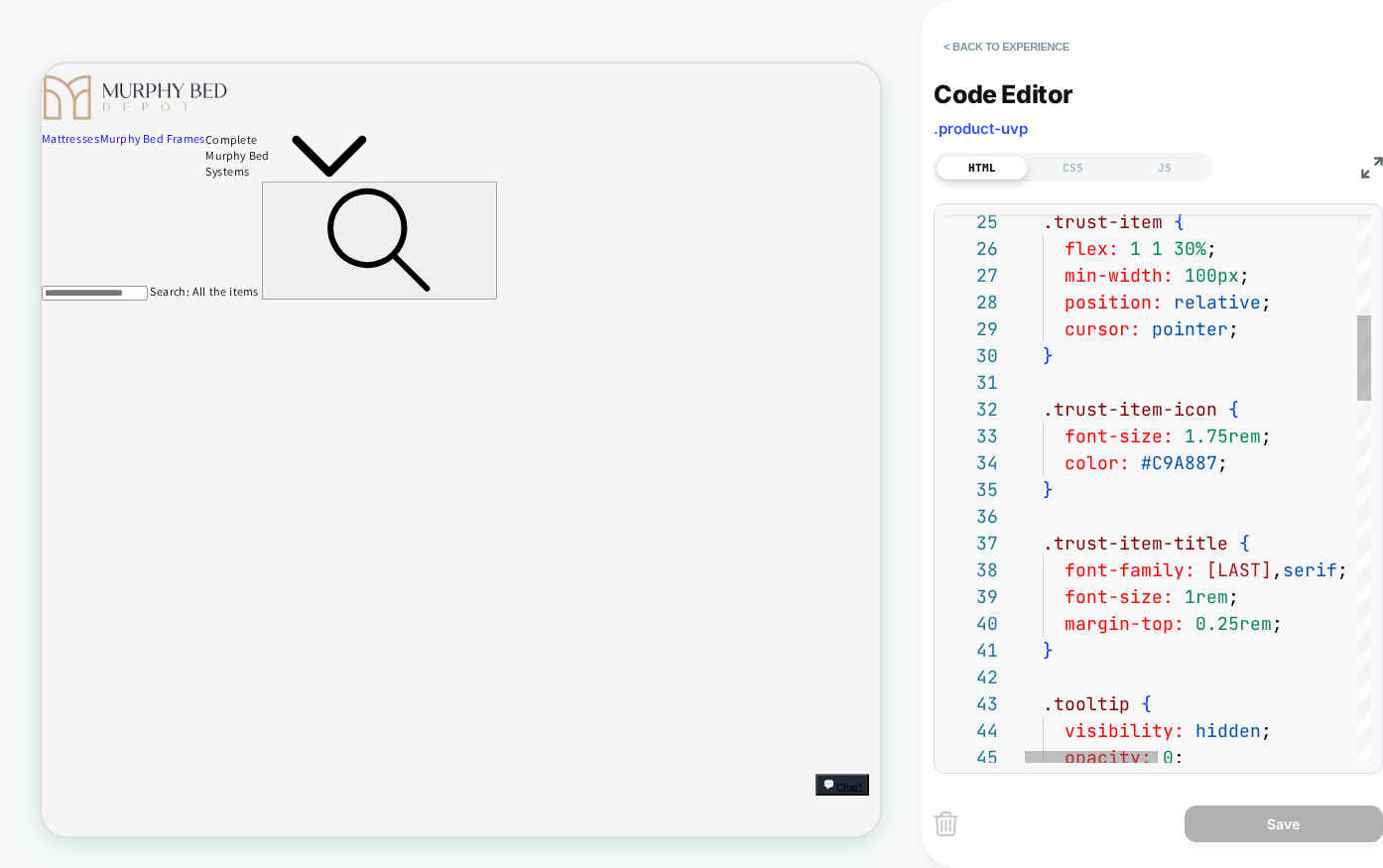 click on ".trust-item   {      flex:   1   1   30% ;      min-width:   100px ;      position:   relative ;      cursor:   pointer ;    }    .trust-item-icon   {      font-size:   1.75rem ;      color:   #C9A887 ;    }    .trust-item-title   {      font-family:   'Carentro' ,  serif ;      font-size:   1rem ;      margin-top:   0.25rem ;    }    .tooltip   {      visibility:   hidden ;      opacity:   0 ;" at bounding box center [1454, 1326] 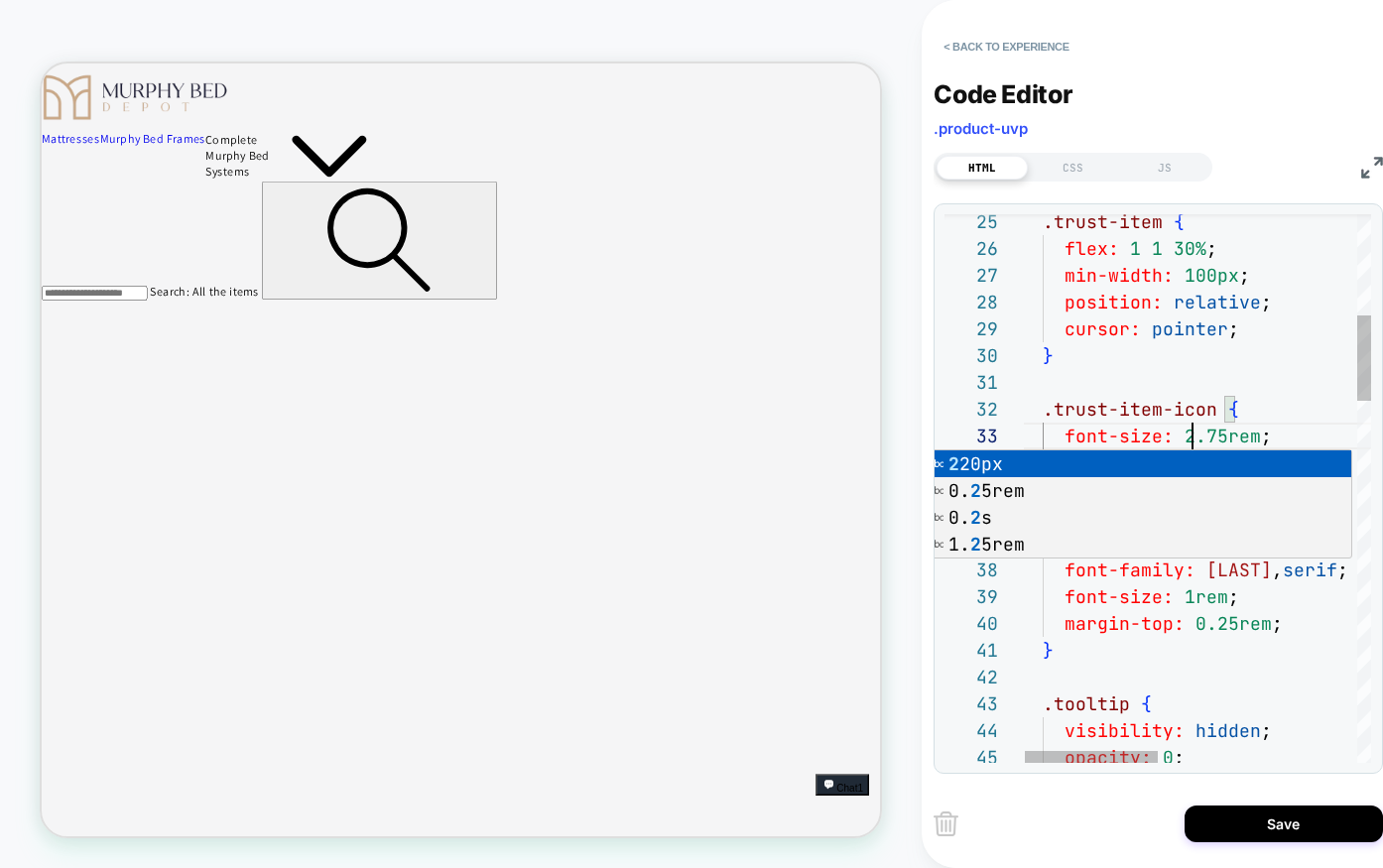 scroll, scrollTop: 54, scrollLeft: 172, axis: both 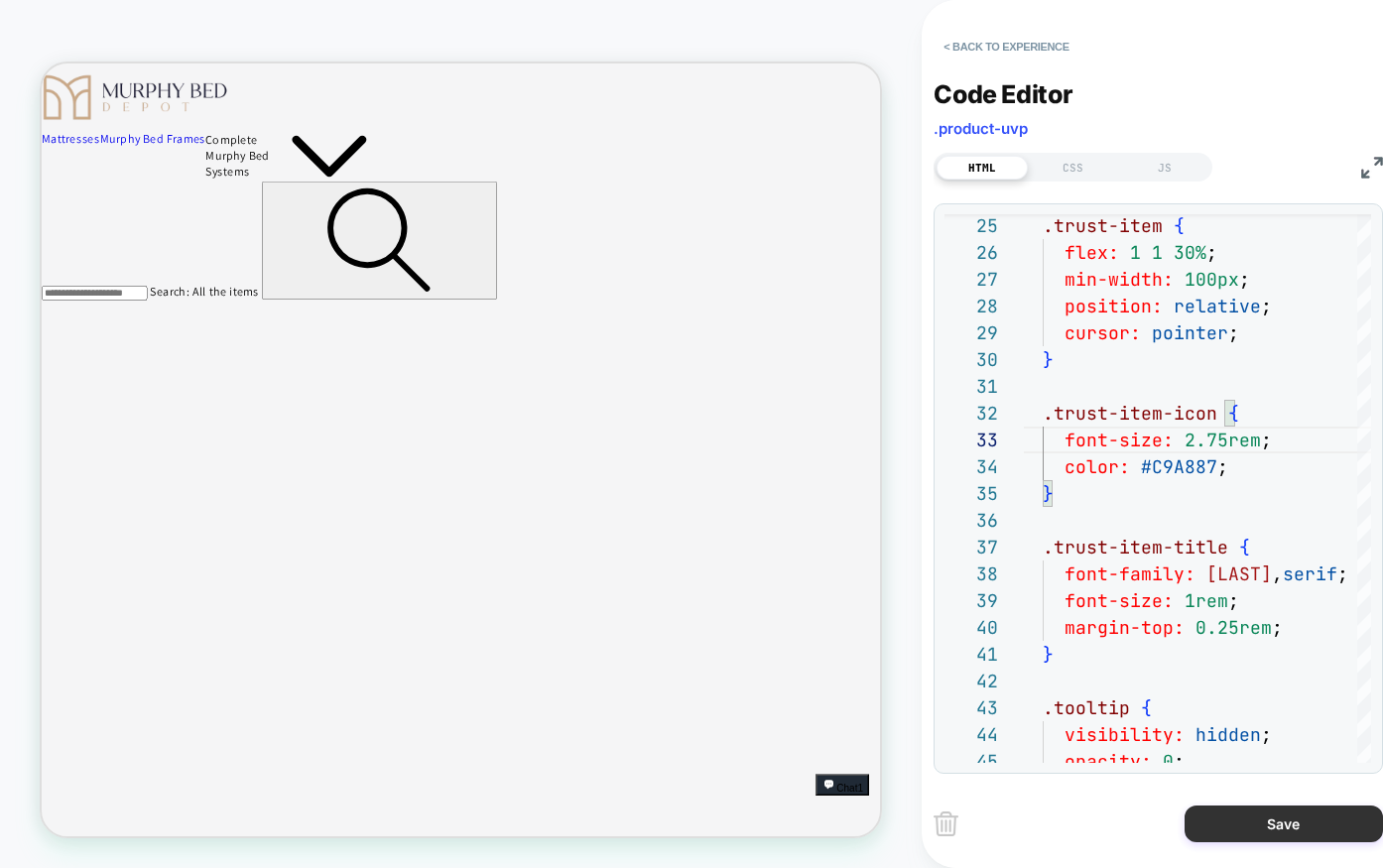 type on "**********" 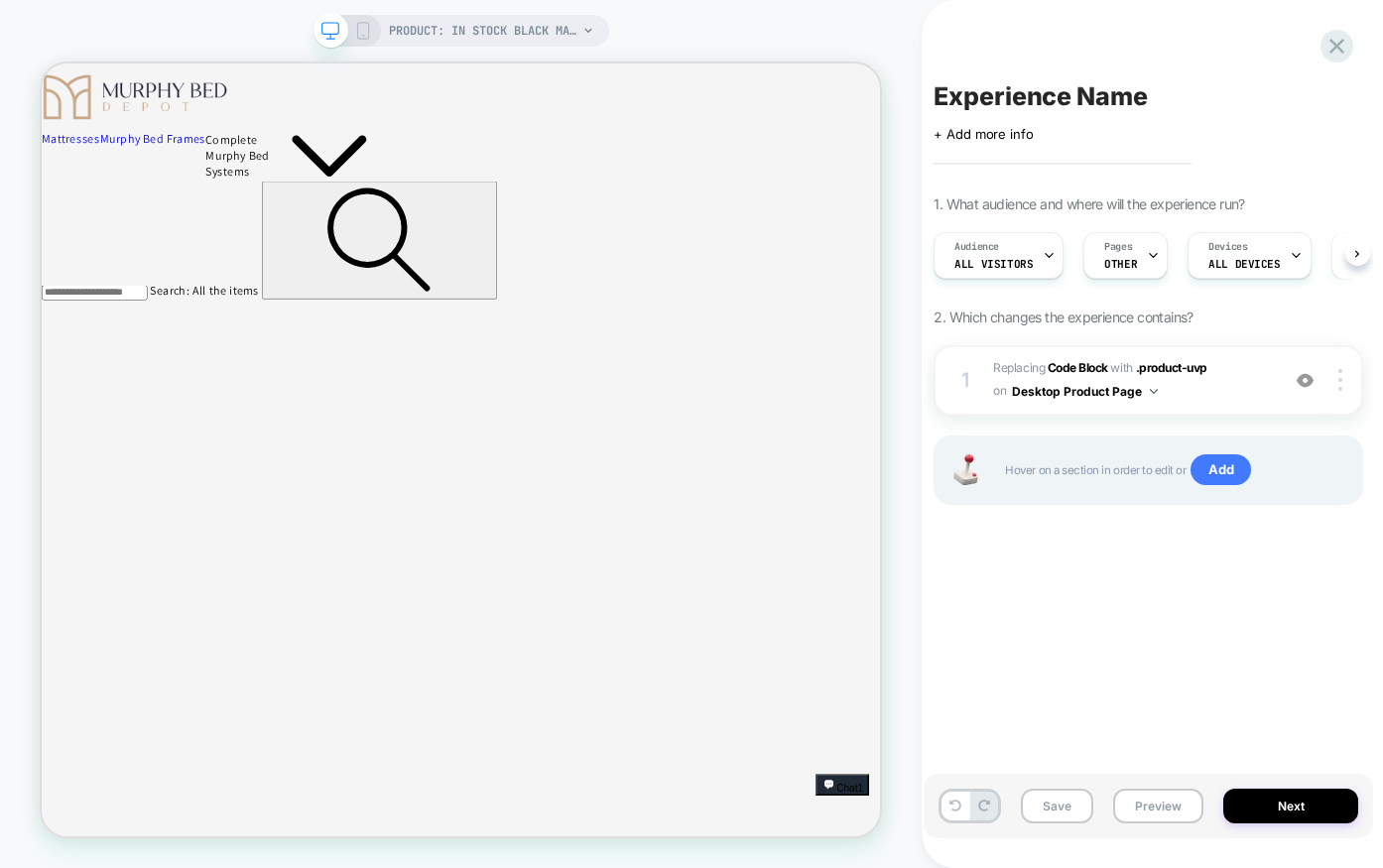 scroll, scrollTop: 0, scrollLeft: 1, axis: horizontal 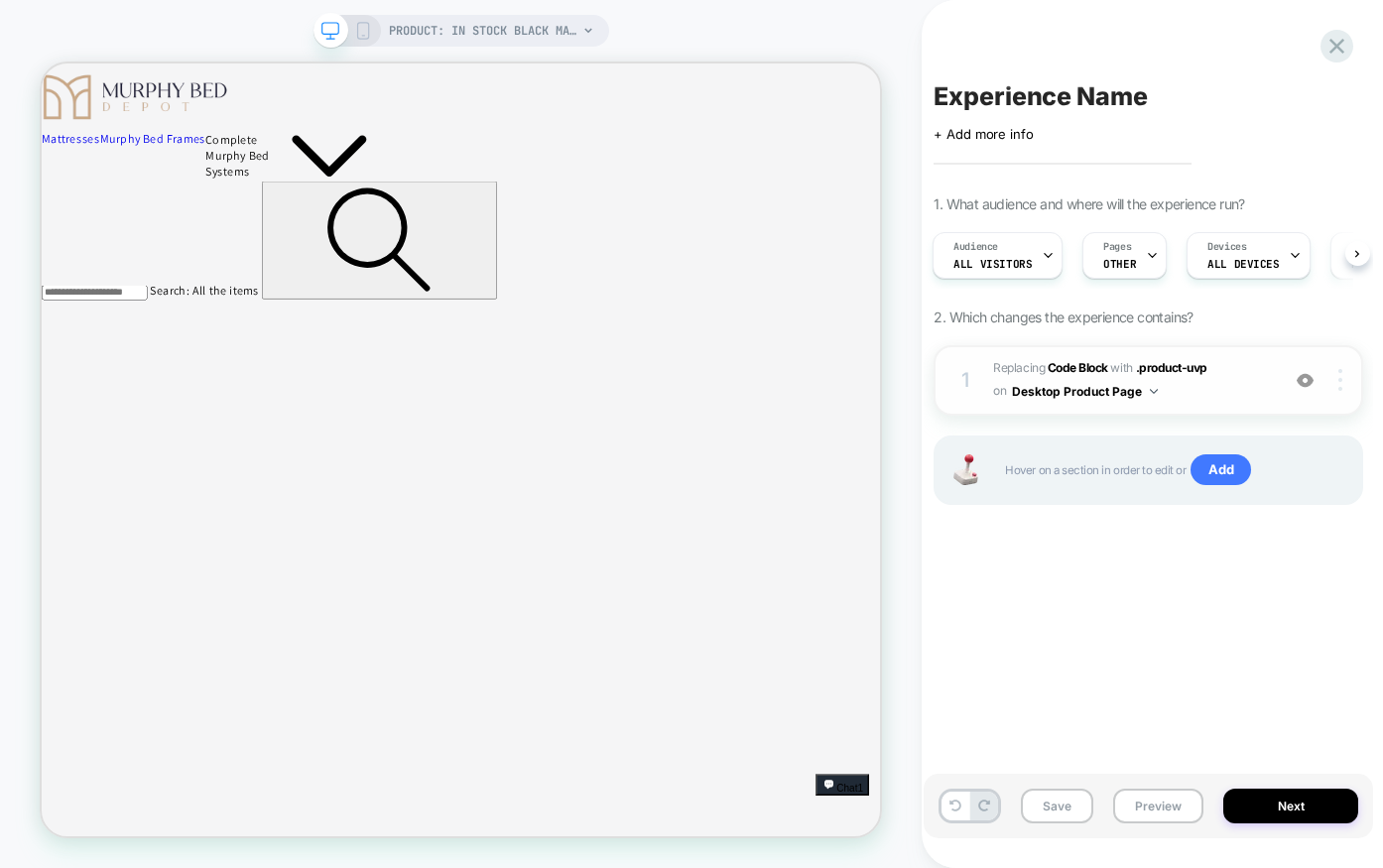 click at bounding box center [1342, 380] 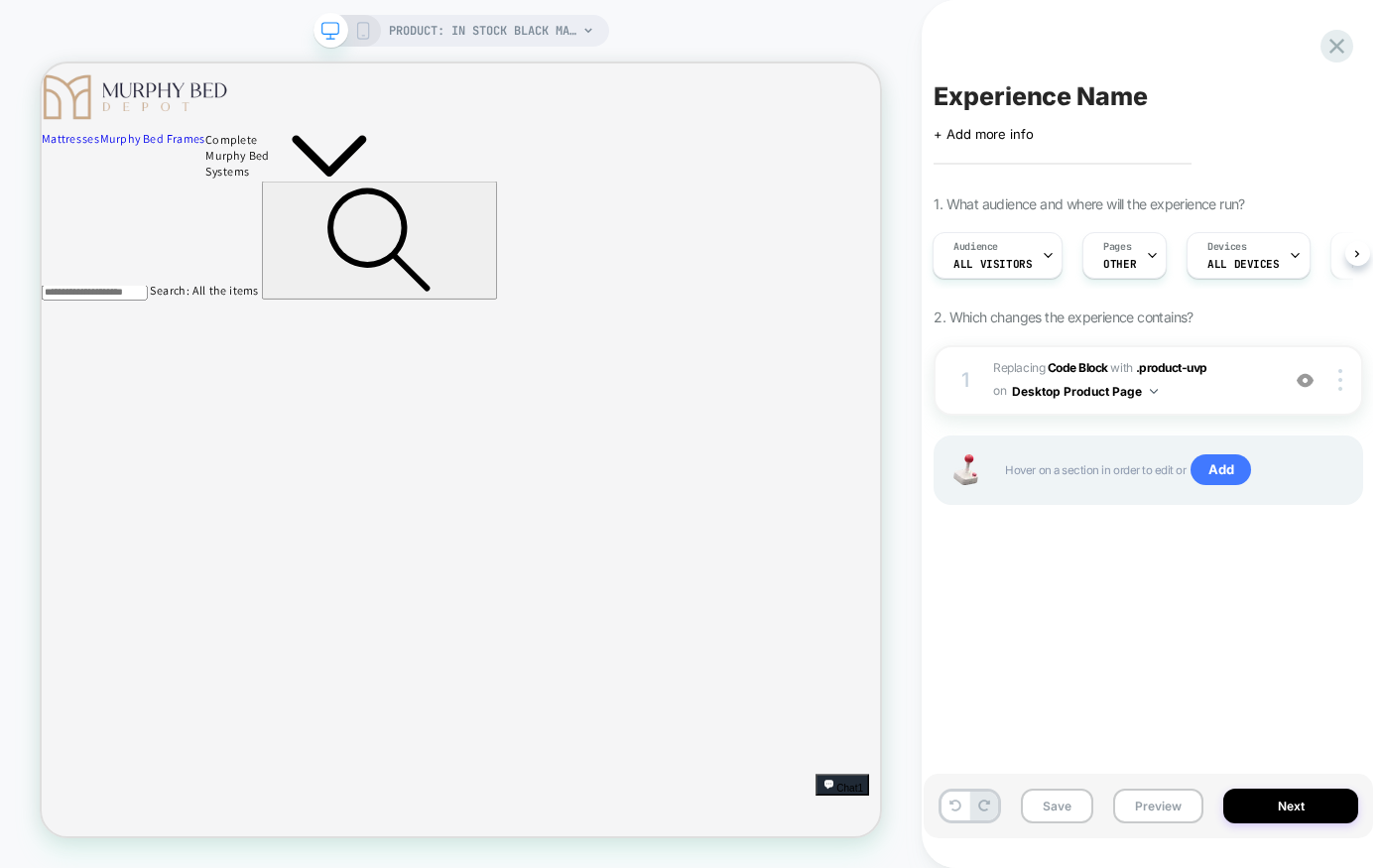 click 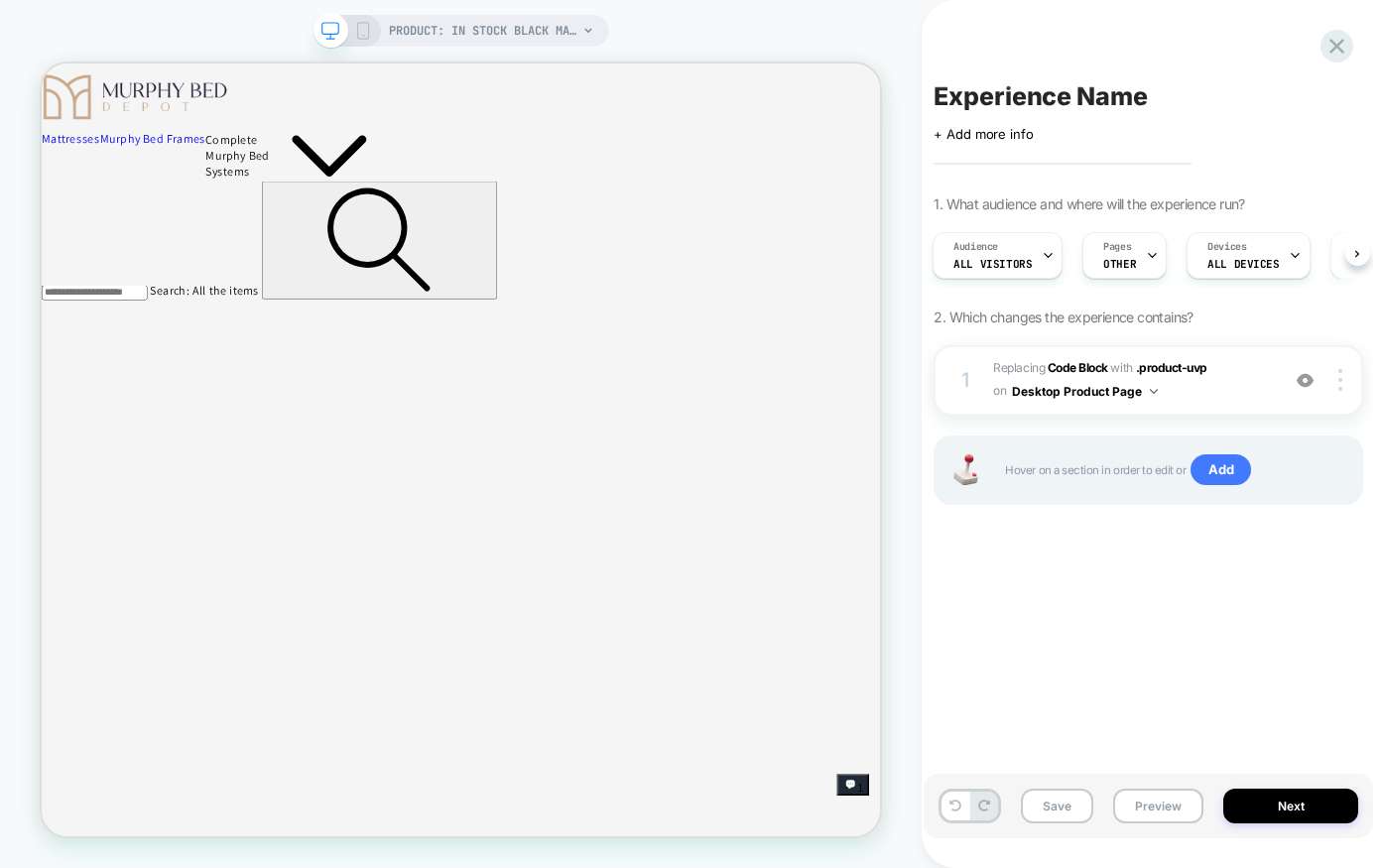 scroll, scrollTop: 648, scrollLeft: 0, axis: vertical 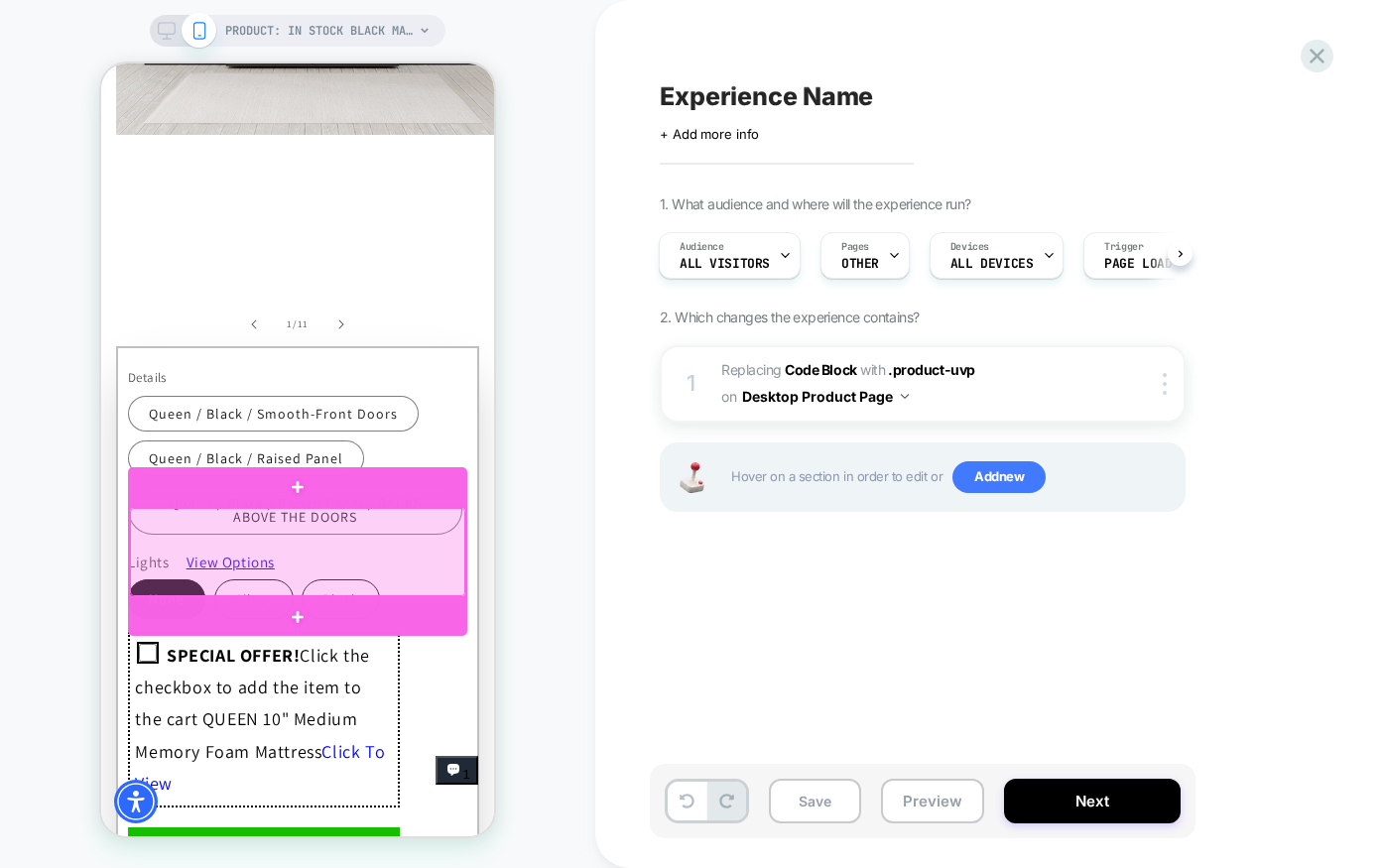 click at bounding box center (298, 552) 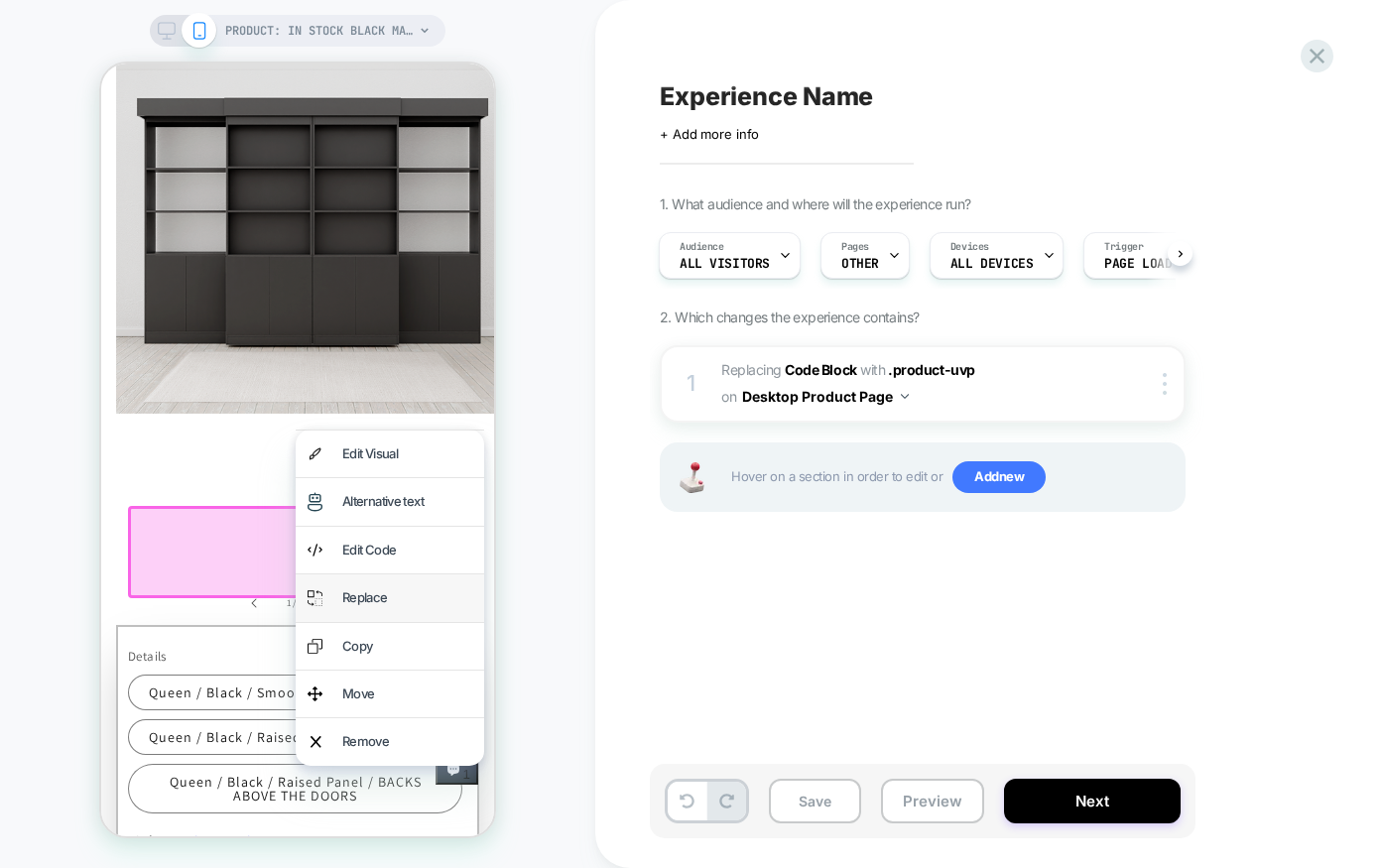 click on "Replace" at bounding box center [407, 597] 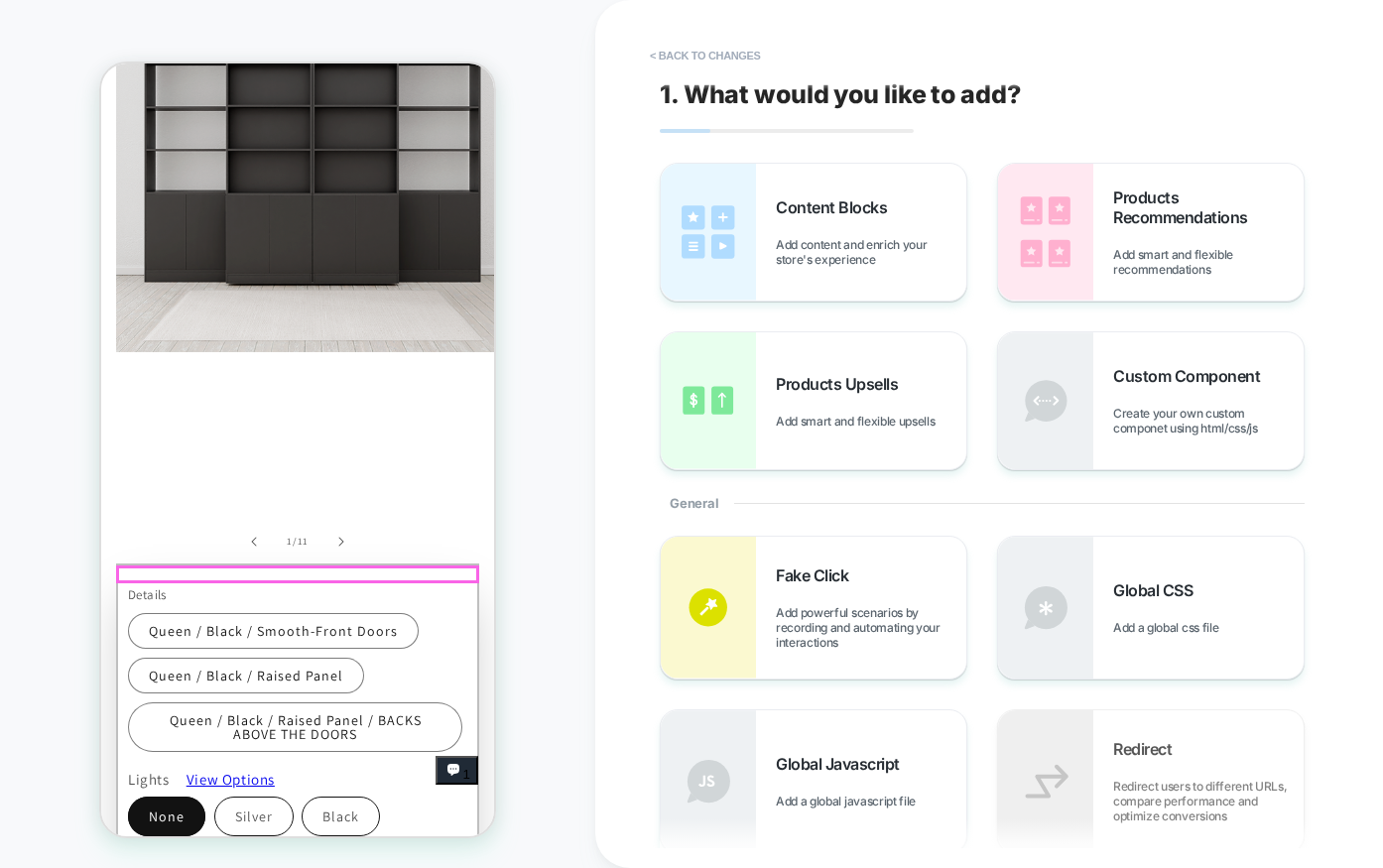 scroll, scrollTop: 1252, scrollLeft: 0, axis: vertical 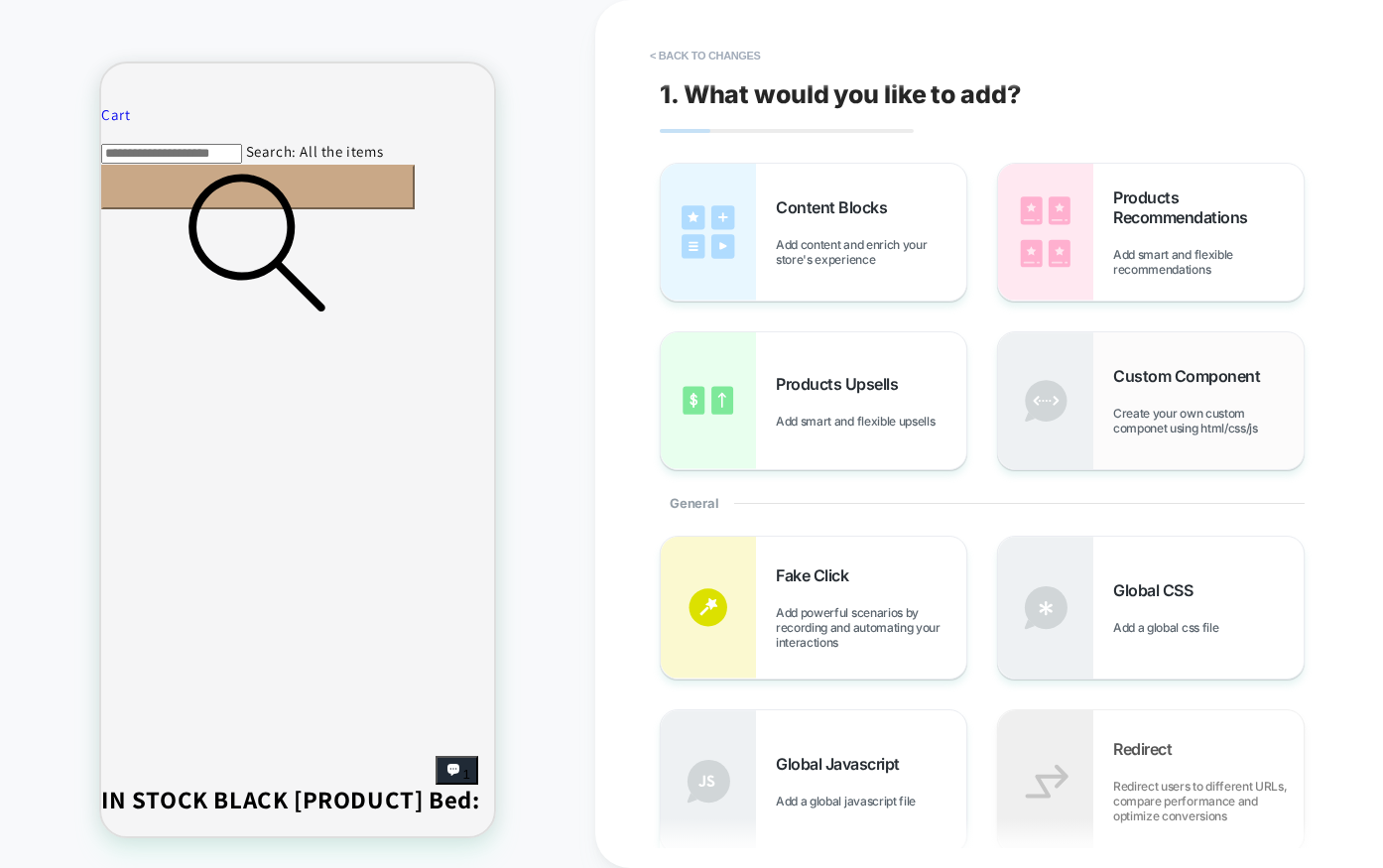 click on "Custom Component Create your own custom componet using html/css/js" at bounding box center (1208, 401) 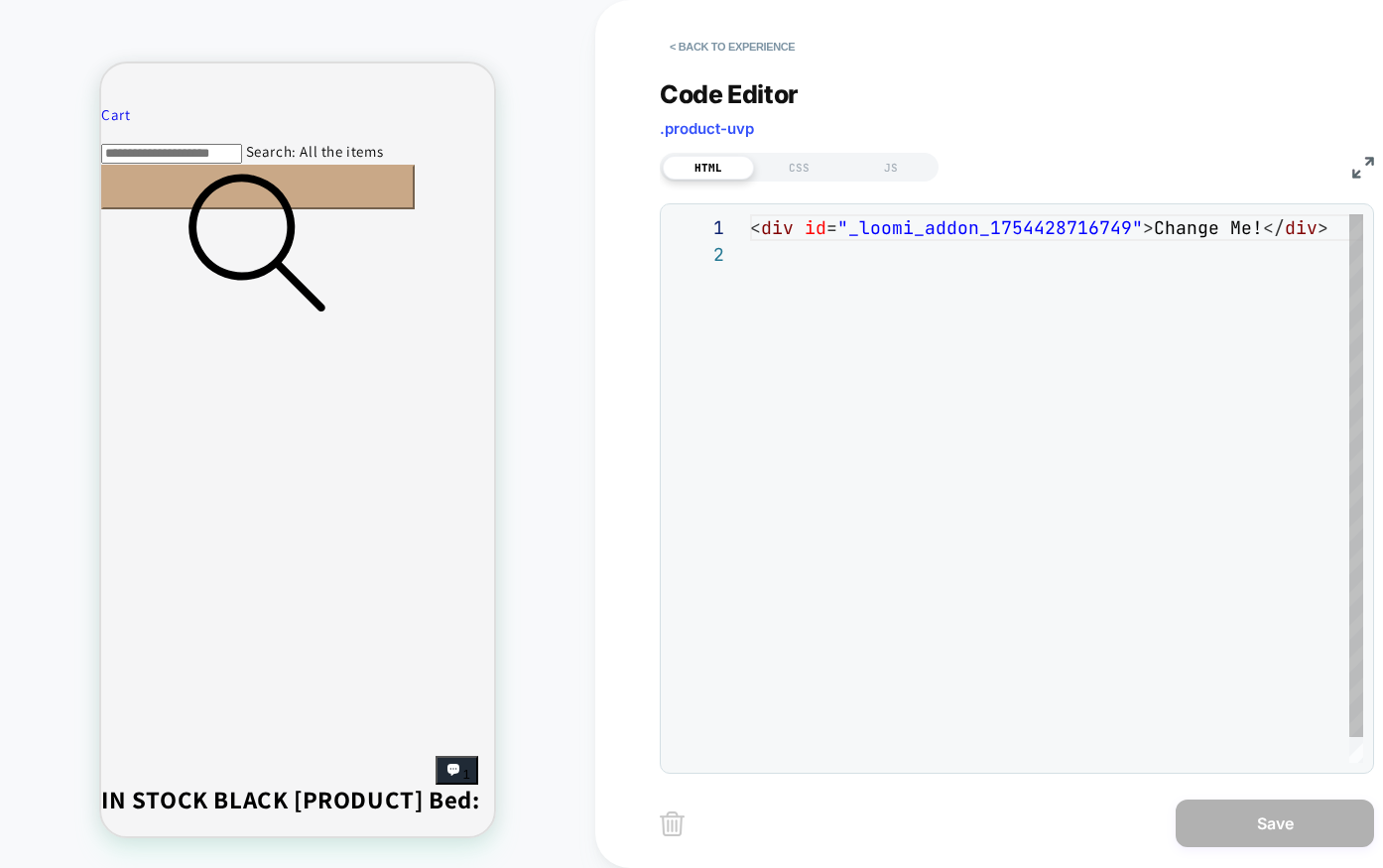scroll, scrollTop: 1253, scrollLeft: 0, axis: vertical 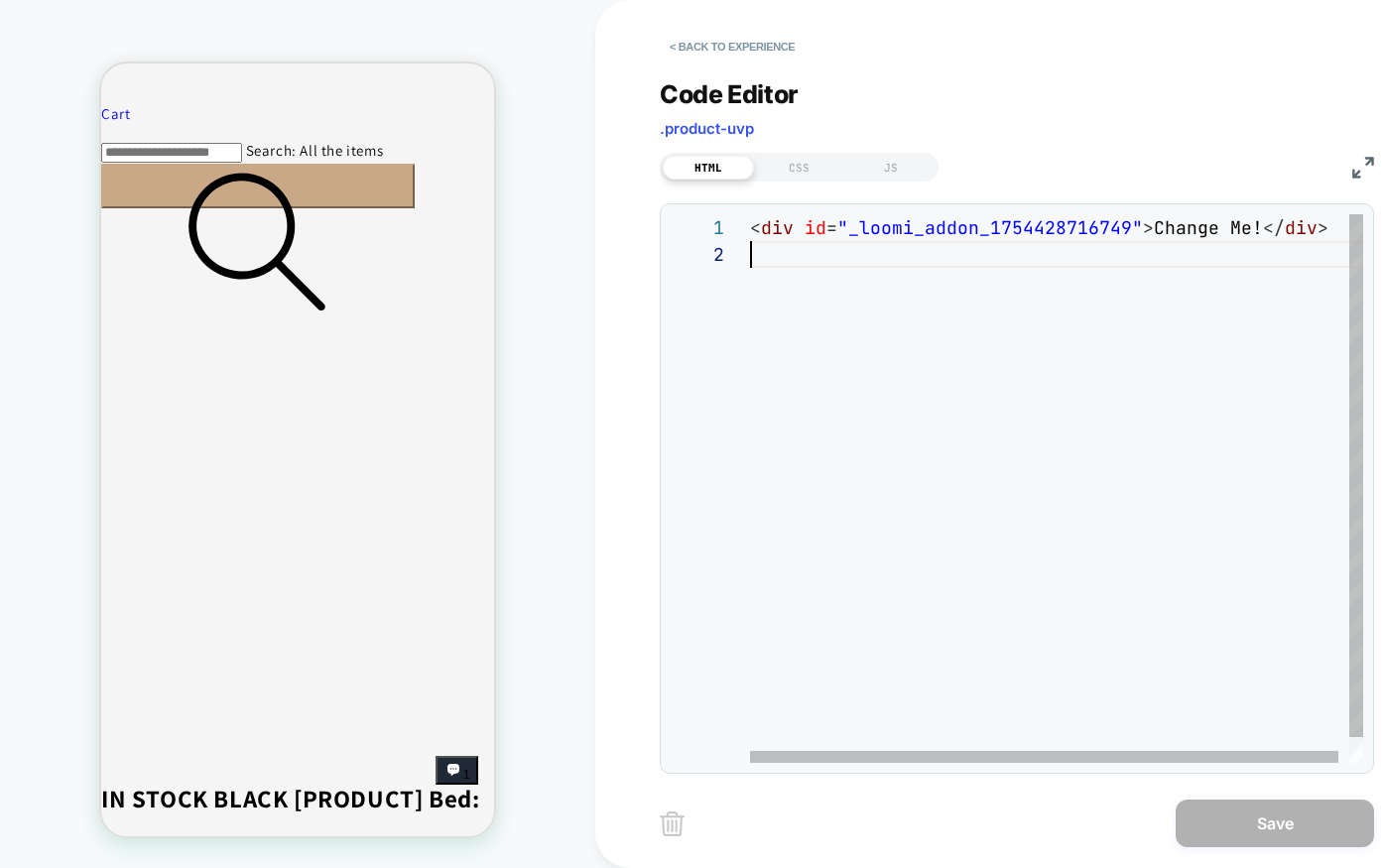 click on "< div   id = "_loomi_addon_1754428716749" > Change Me! </ div >" at bounding box center (1062, 502) 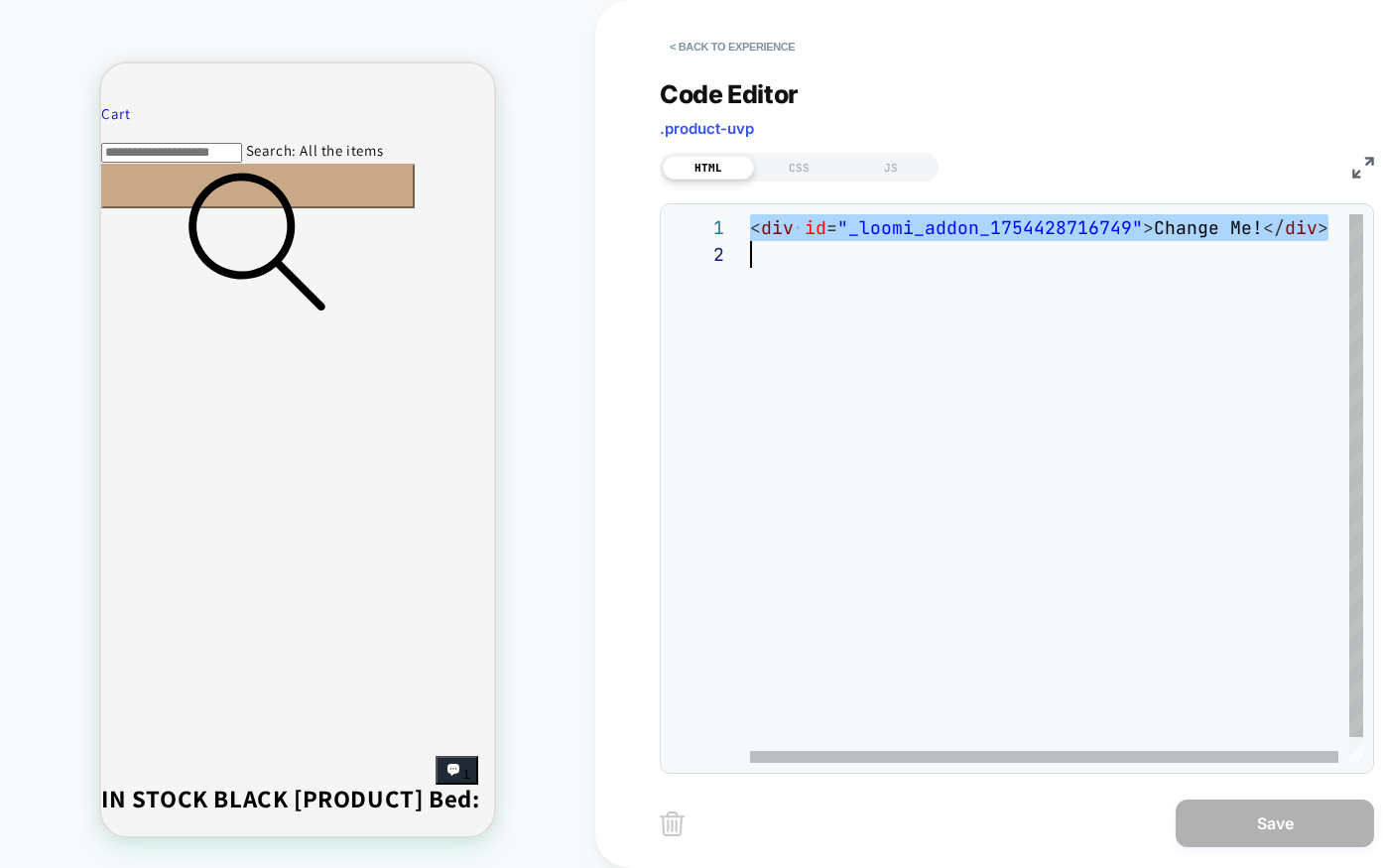 scroll, scrollTop: 214, scrollLeft: 0, axis: vertical 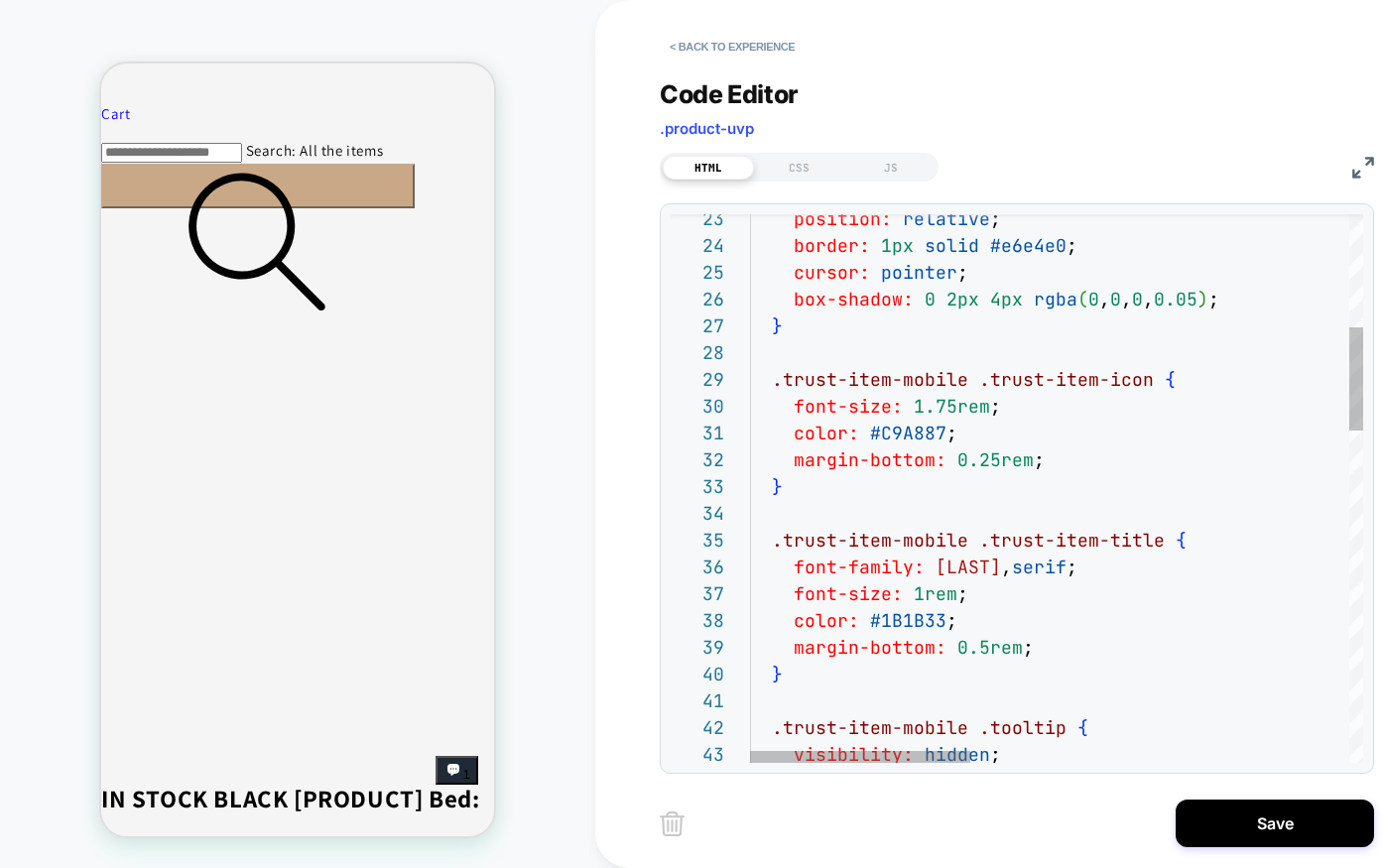 click on "position:   relative ;      border:   1px   solid   #e6e4e0 ;      cursor:   pointer ;      box-shadow:   0   2px   4px   rgba ( 0 , 0 , 0 , 0.05 ) ;    }    .trust-item-mobile   .trust-item-icon   {      font-size:   1.75rem ;      color:   #C9A887 ;      margin-bottom:   0.25rem ;    }    .trust-item-mobile   .trust-item-title   {      font-family:   'Carentro' ,  serif ;      font-size:   1rem ;      color:   #1B1B33 ;      margin-bottom:   0.5rem ;    }    .trust-item-mobile   .tooltip   {      visibility:   hidden ;" at bounding box center [1581, 1068] 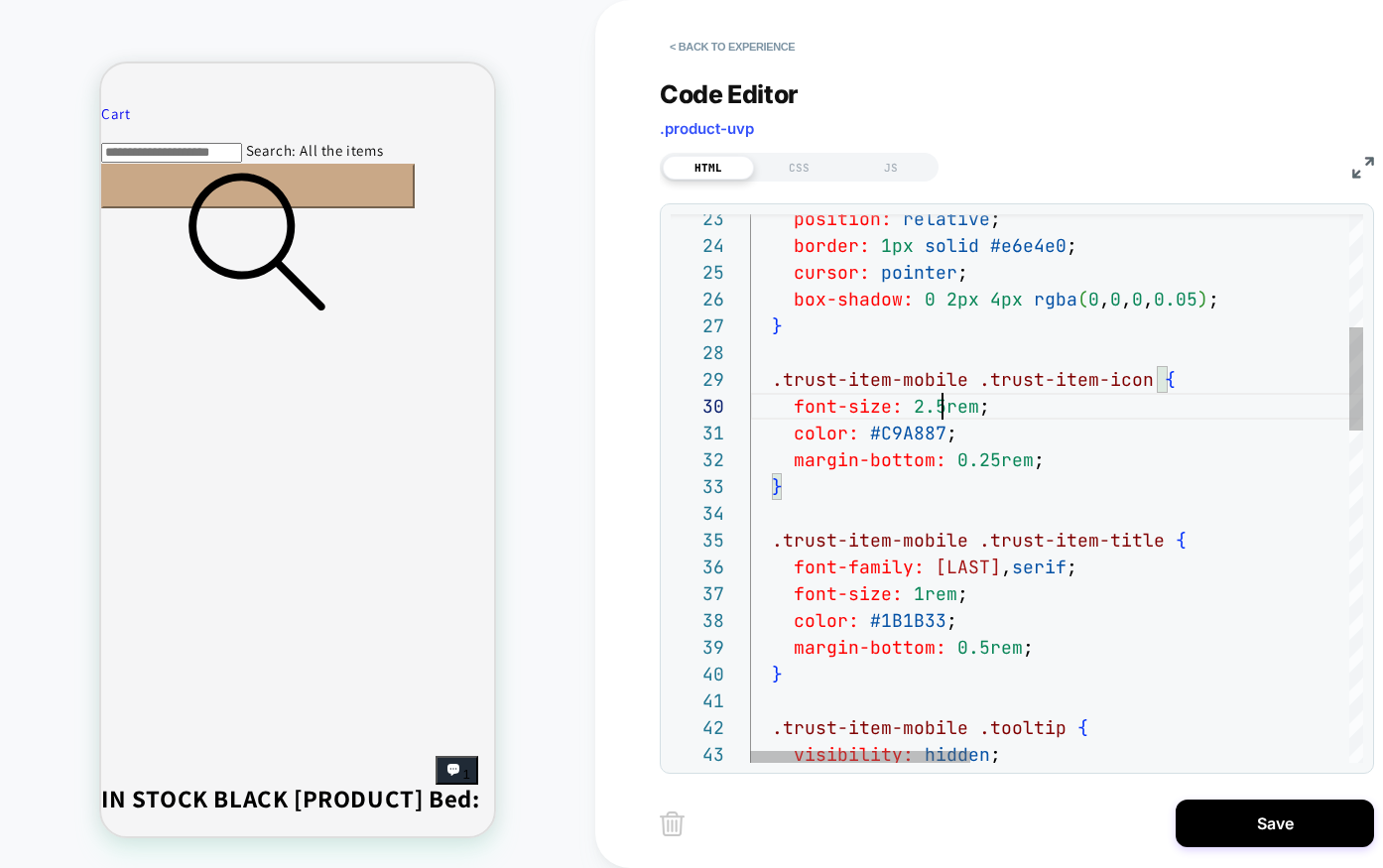 scroll, scrollTop: 241, scrollLeft: 192, axis: both 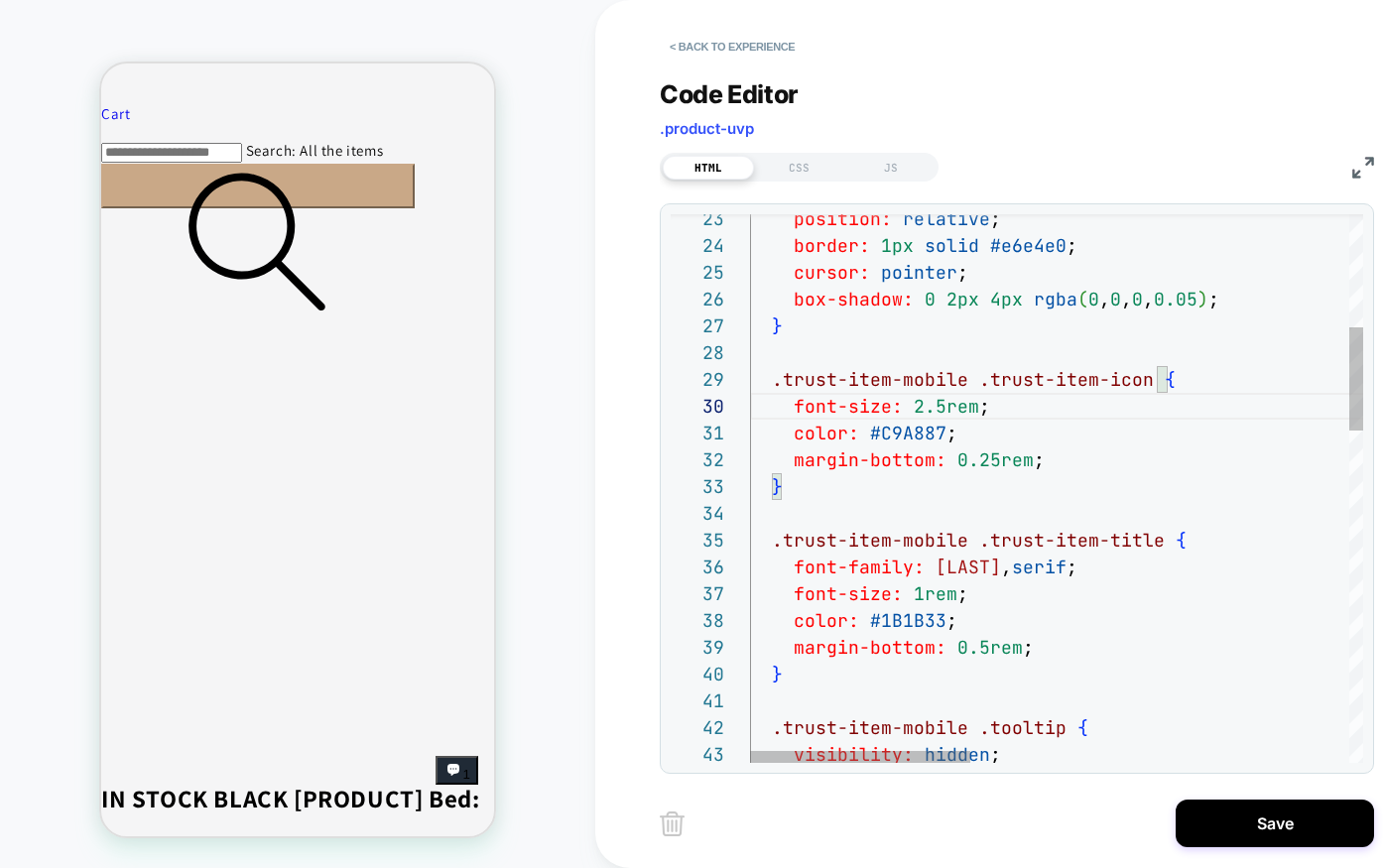 click on "position:   relative ;      border:   1px   solid   #e6e4e0 ;      cursor:   pointer ;      box-shadow:   0   2px   4px   rgba ( 0 , 0 , 0 , 0.05 ) ;    }    .trust-item-mobile   .trust-item-icon   {      font-size:   2.5rem ;      color:   #C9A887 ;      margin-bottom:   0.25rem ;    }    .trust-item-mobile   .trust-item-title   {      font-family:   'Carentro' ,  serif ;      font-size:   1rem ;      color:   #1B1B33 ;      margin-bottom:   0.5rem ;    }    .trust-item-mobile   .tooltip   {      visibility:   hidden ;" at bounding box center (1581, 1068) 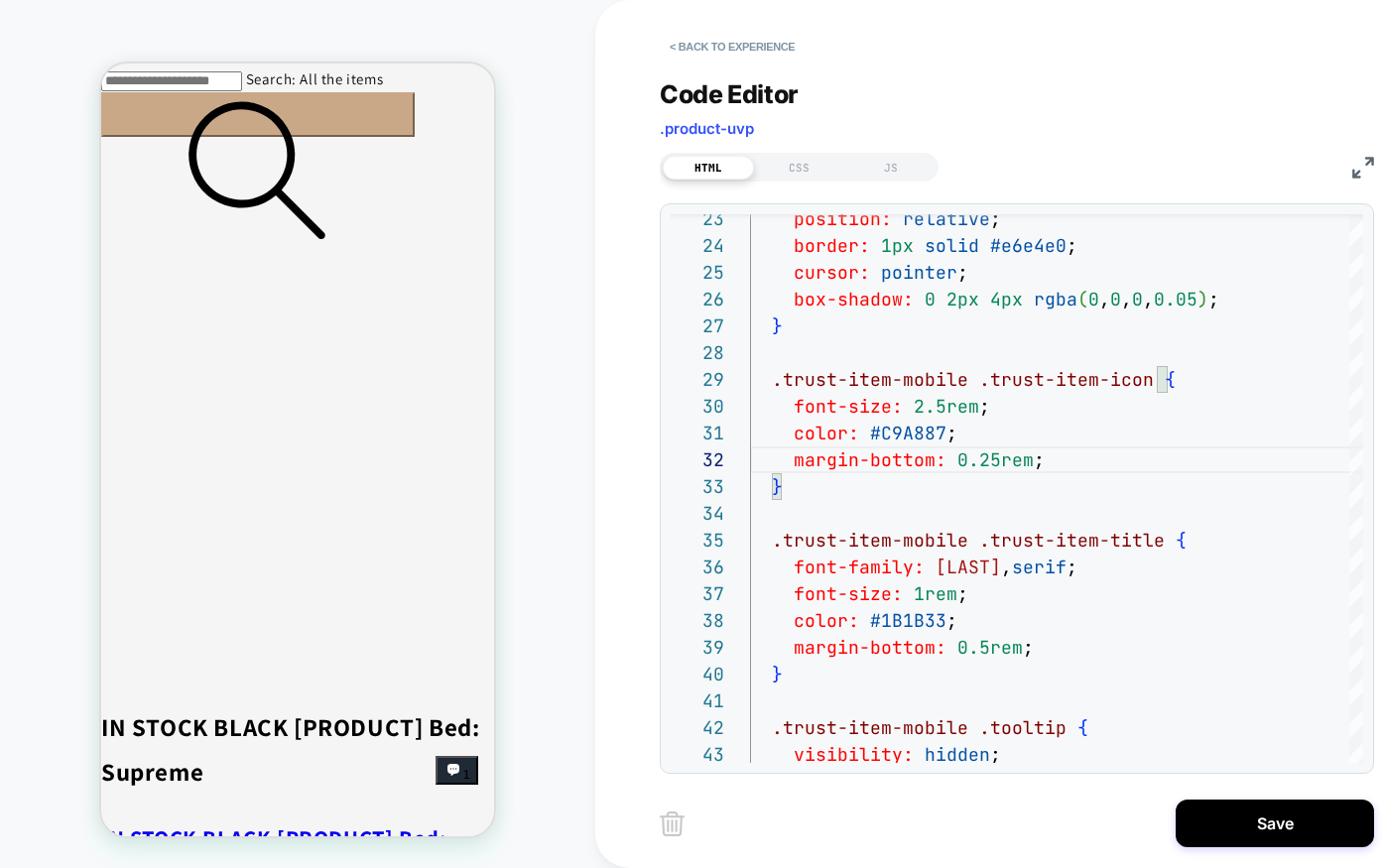 scroll, scrollTop: 1334, scrollLeft: 0, axis: vertical 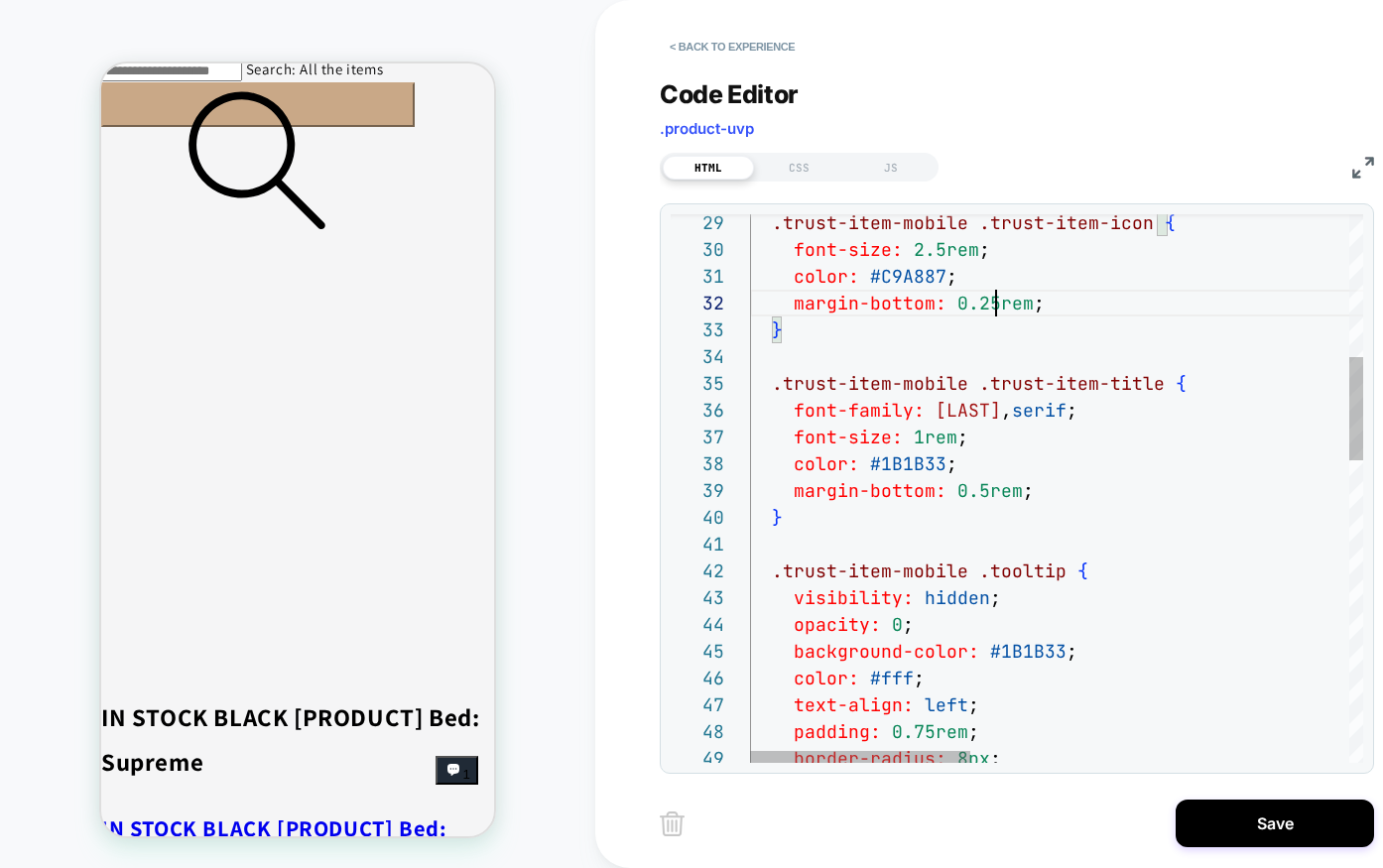 click on ".trust-item-mobile   .trust-item-icon   {      font-size:   2.5rem ;      color:   #C9A887 ;      margin-bottom:   0.25rem ;    }    .trust-item-mobile   .trust-item-title   {      font-family:   'Carentro' ,  serif ;      font-size:   1rem ;      color:   #1B1B33 ;      margin-bottom:   0.5rem ;    }    .trust-item-mobile   .tooltip   {      visibility:   hidden ;      opacity:   0 ;      background-color:   #1B1B33 ;      color:   #fff ;      text-align:   left ;      padding:   0.75rem ;      border-radius:   8px ;" at bounding box center (1581, 912) 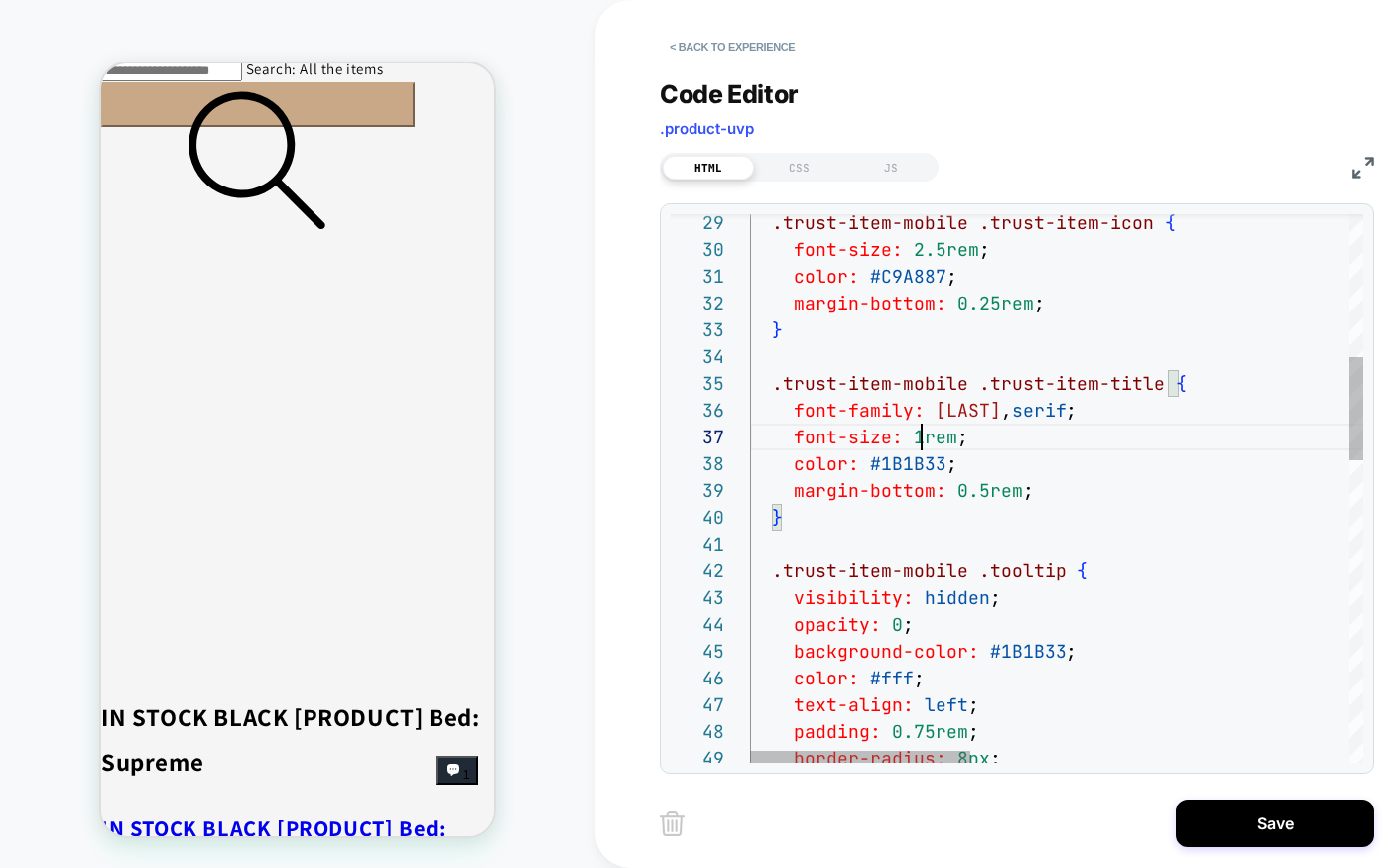 scroll, scrollTop: 161, scrollLeft: 192, axis: both 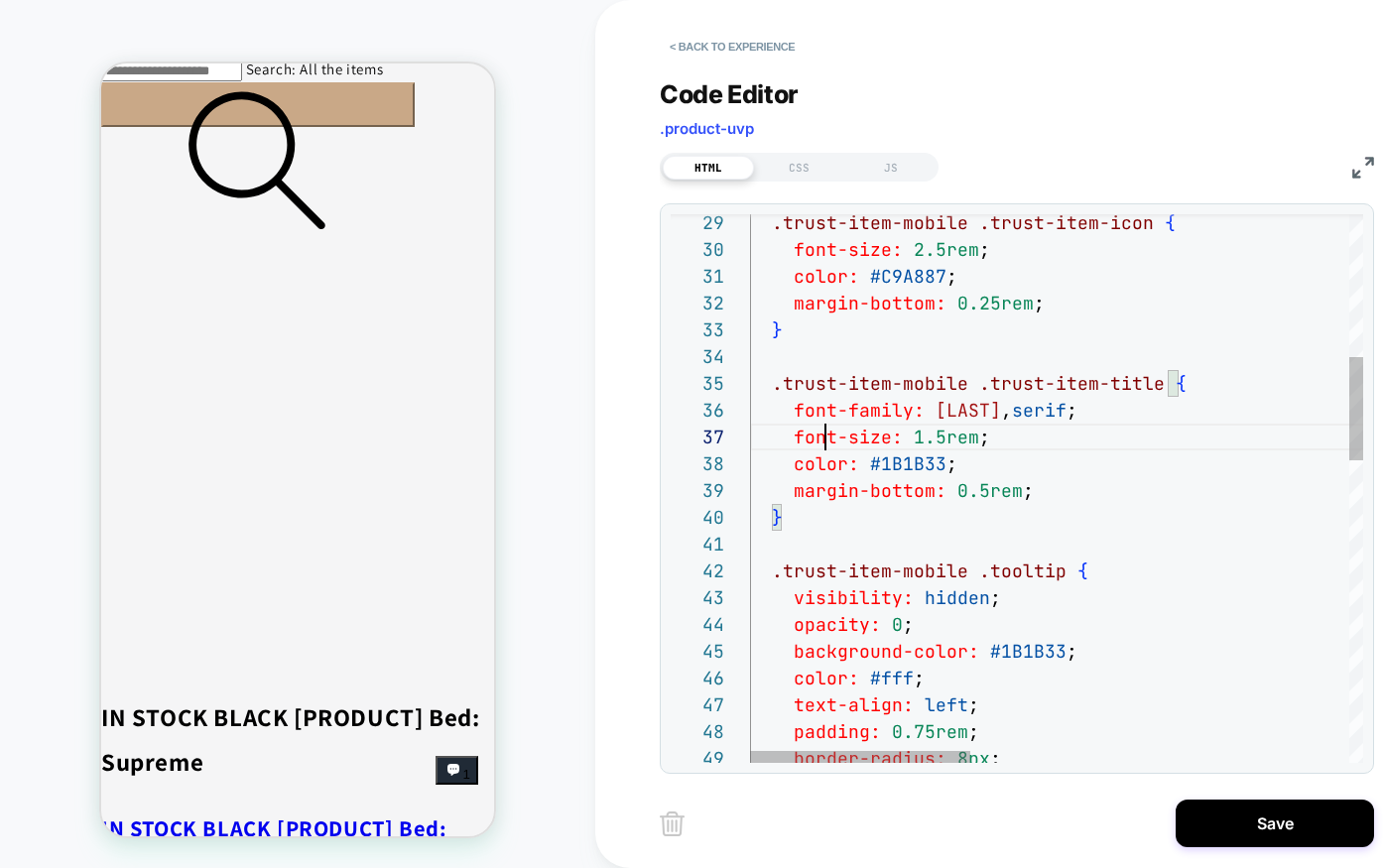 click on ".trust-item-mobile   .trust-item-icon   {      font-size:   2.5rem ;      color:   #C9A887 ;      margin-bottom:   0.25rem ;    }    .trust-item-mobile   .trust-item-title   {      font-family:   'Carentro' ,  serif ;      font-size:   1.5rem ;      color:   #1B1B33 ;      margin-bottom:   0.5rem ;    }    .trust-item-mobile   .tooltip   {      visibility:   hidden ;      opacity:   0 ;      background-color:   #1B1B33 ;      color:   #fff ;      text-align:   left ;      padding:   0.75rem ;      border-radius:   8px ;" at bounding box center [1581, 912] 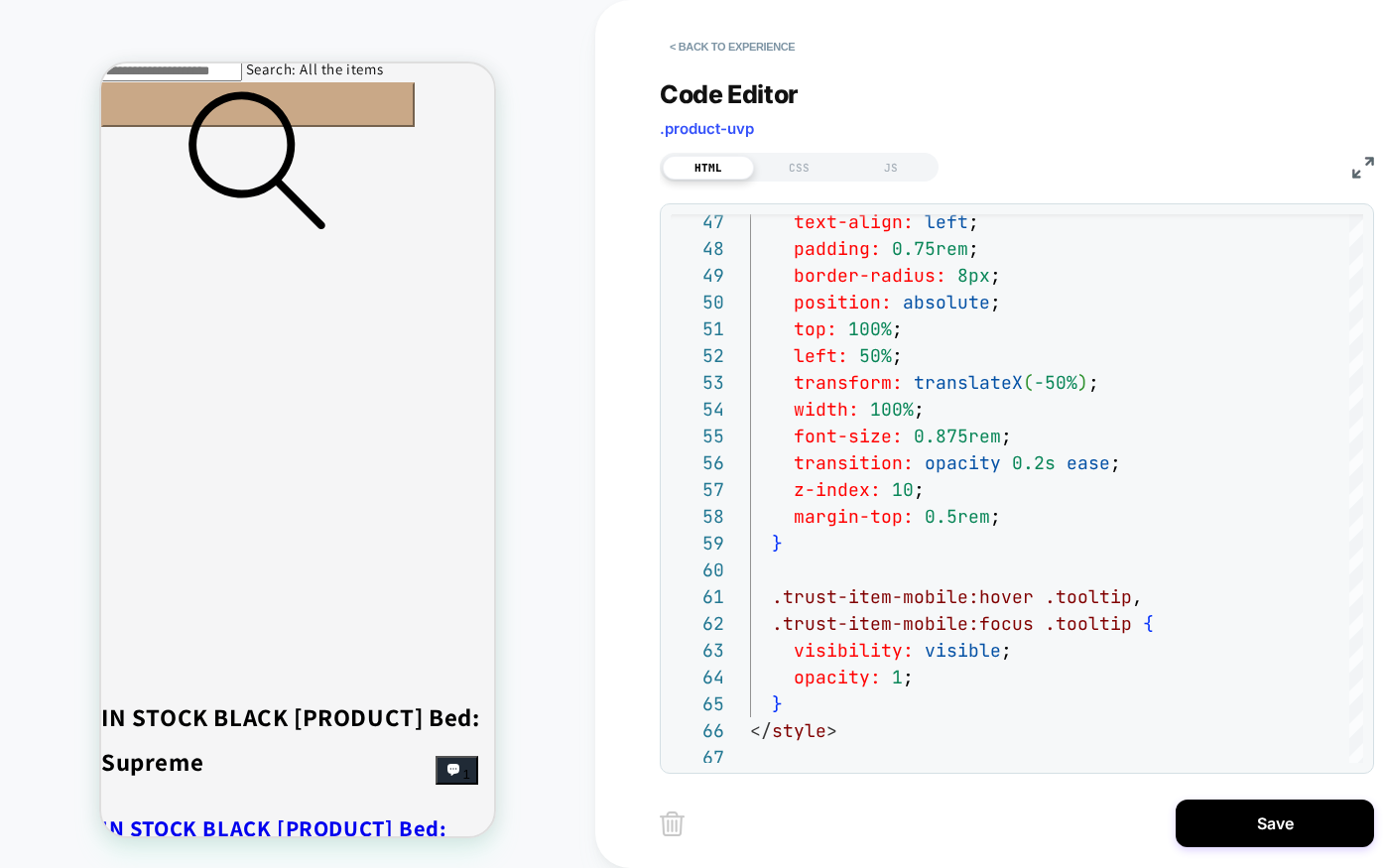 click on "💡 Every Murphy Bed Comes With These 3 Guarantees — No Extra Cost" at bounding box center [261, 17009] 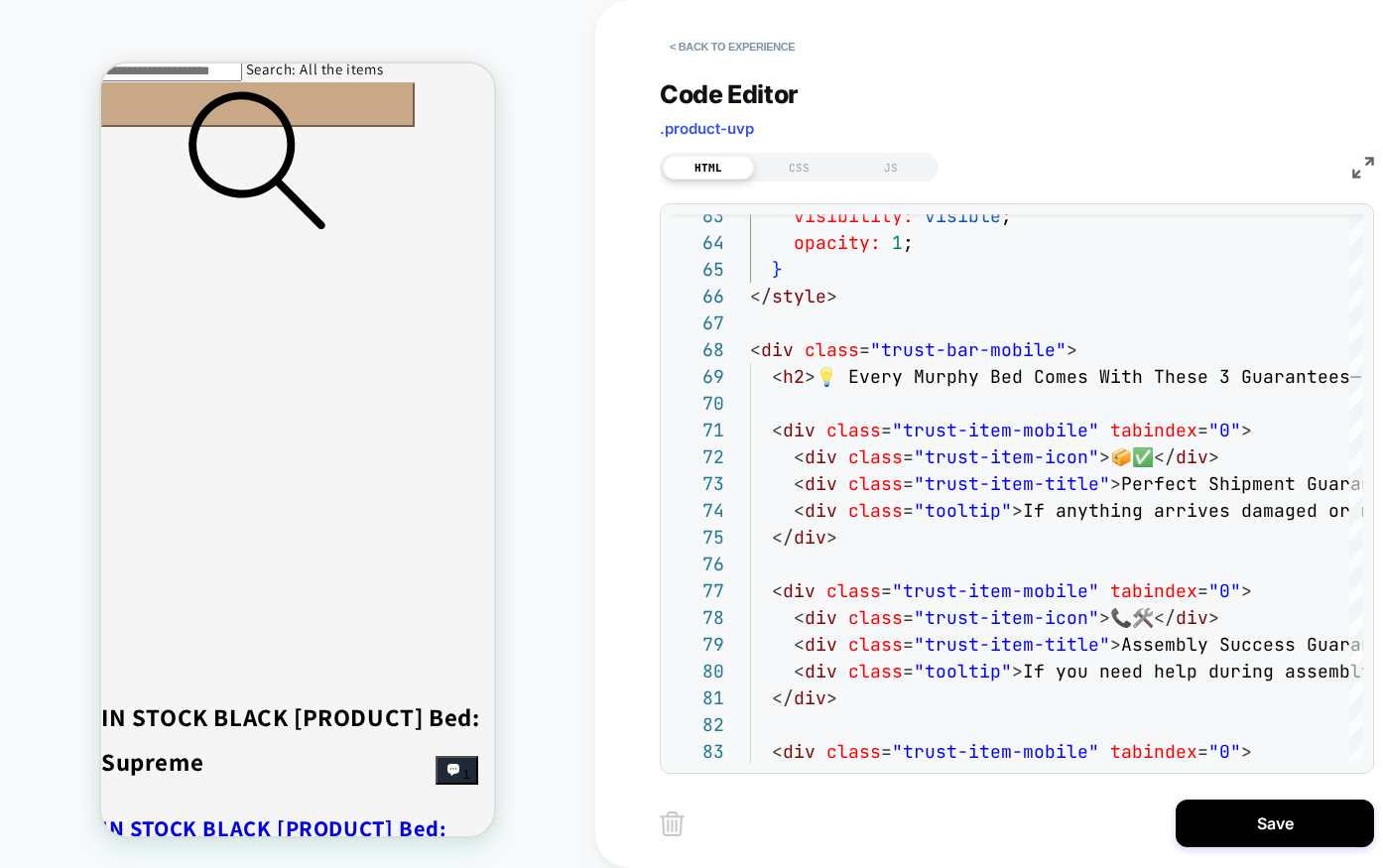 click on "Lifetime Mechanism Warranty" at bounding box center (261, 17367) 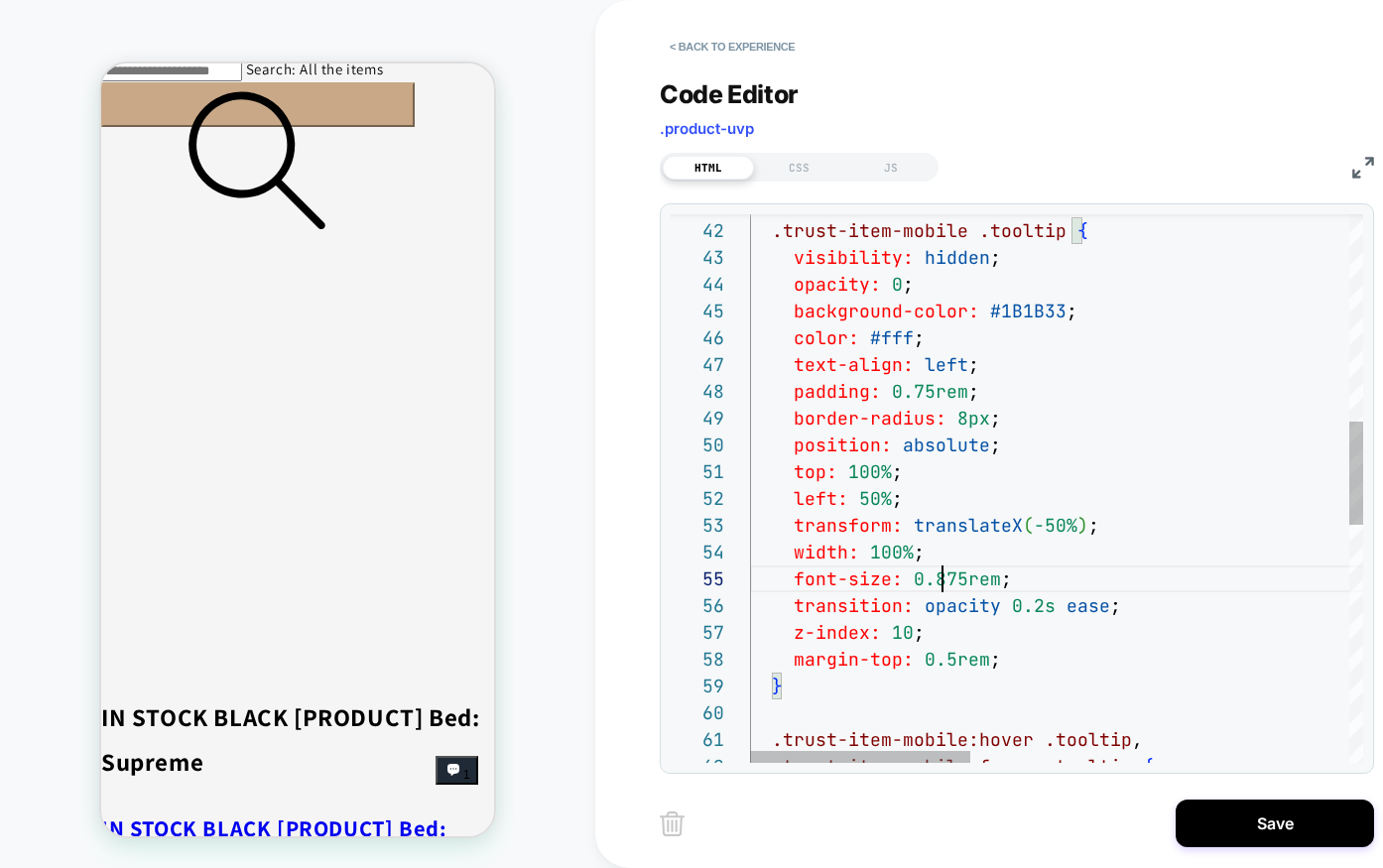 scroll, scrollTop: 107, scrollLeft: 192, axis: both 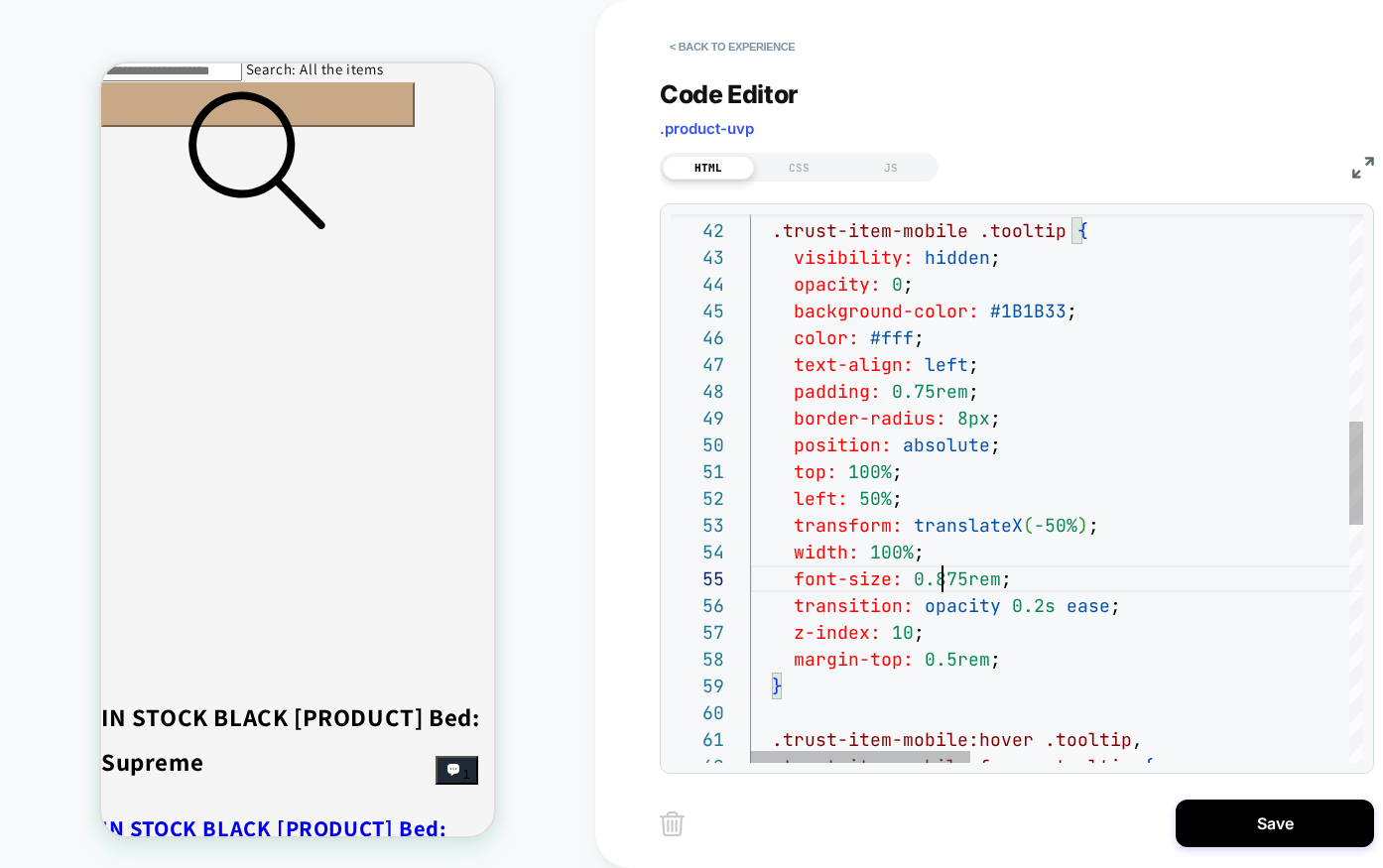 click on "position: absolute ; border-radius: 8px ; padding: 0.75rem ; text-align: left ; color: #fff ; background-color: #1B1B33 ; opacity: 0 ; visibility: hidden ; top: 100% ; left: 50% ; transform: translateX(-50%) ; width: 100% ; font-size: 0.875rem ; transition: opacity 0.2s ease ; z-index: 10 ; margin-top: 0.5rem ; } .trust-item-mobile:hover .tooltip , .trust-item-mobile:focus .tooltip { .trust-item-mobile .tooltip" at bounding box center (1581, 571) 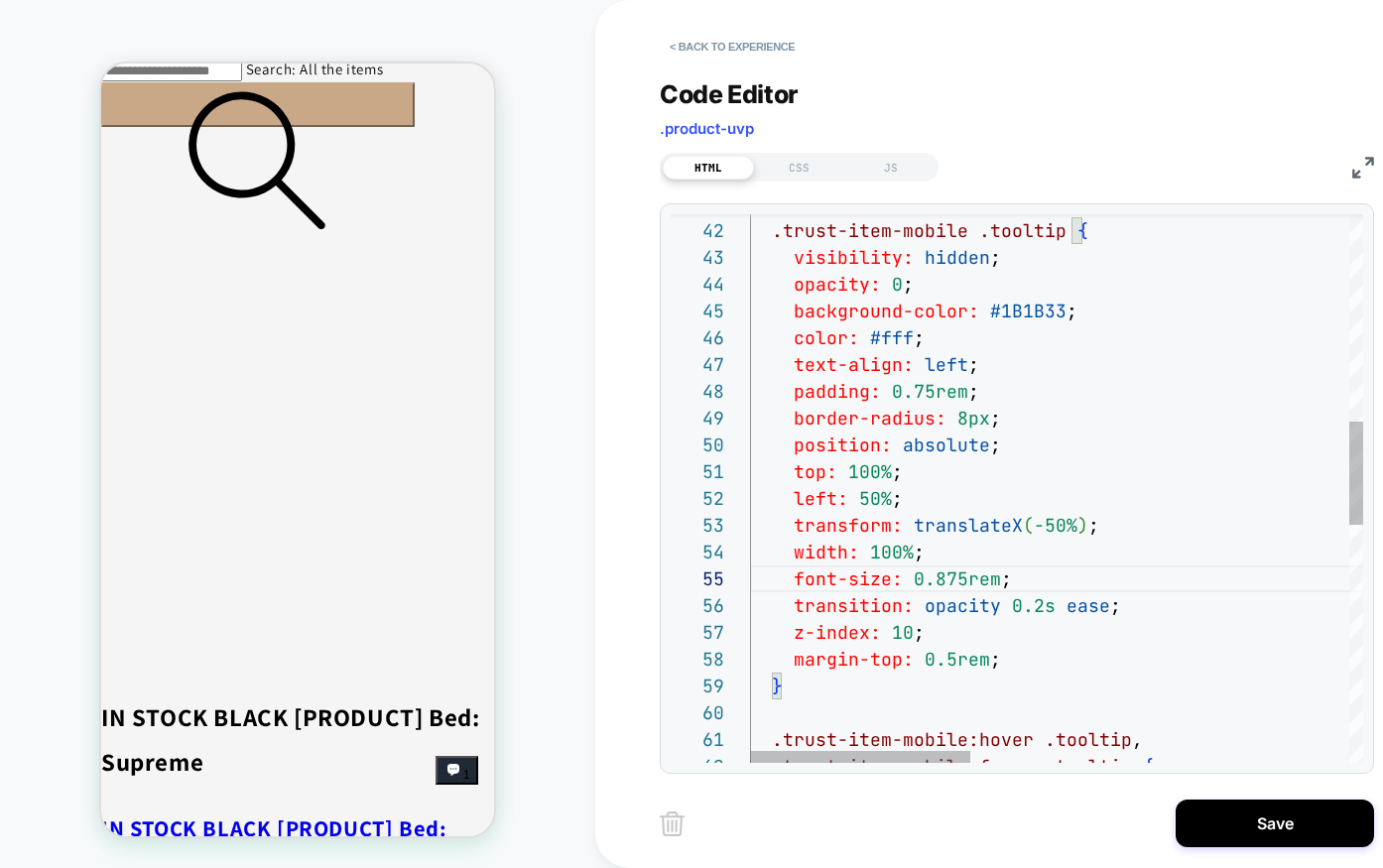 scroll, scrollTop: 107, scrollLeft: 172, axis: both 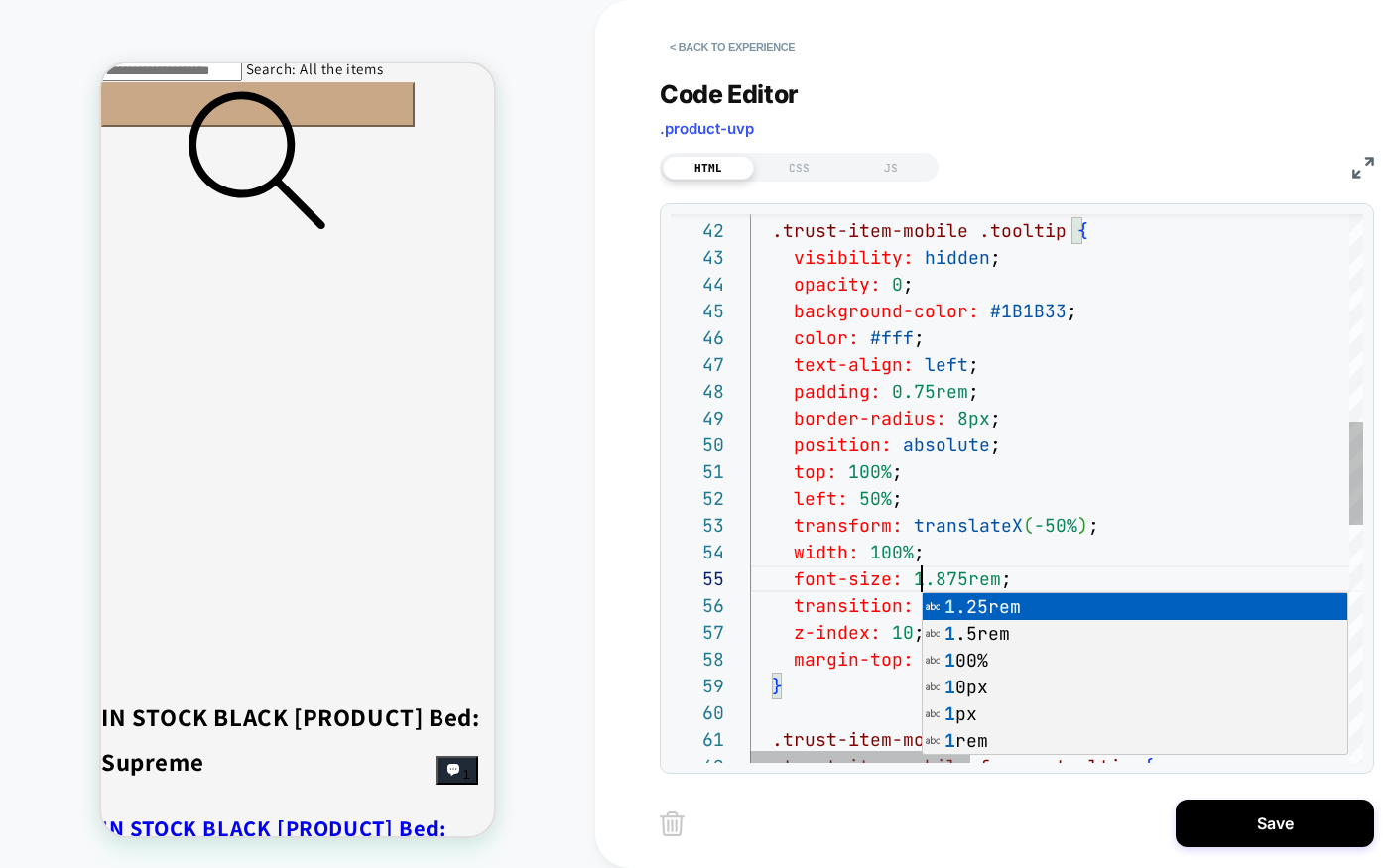 click on "position: absolute ; border-radius: 8px ; padding: 0.75rem ; text-align: left ; color: #fff ; background-color: #1B1B33 ; opacity: 0 ; visibility: hidden ; top: 100% ; left: 50% ; transform: translateX(-50%) ; width: 100% ; font-size: 1.875rem ; transition: opacity 0.2s ease ; z-index: 10 ; margin-top: 0.5rem ; } .trust-item-mobile:hover .tooltip , .trust-item-mobile:focus .tooltip { .trust-item-mobile .tooltip" at bounding box center [1581, 571] 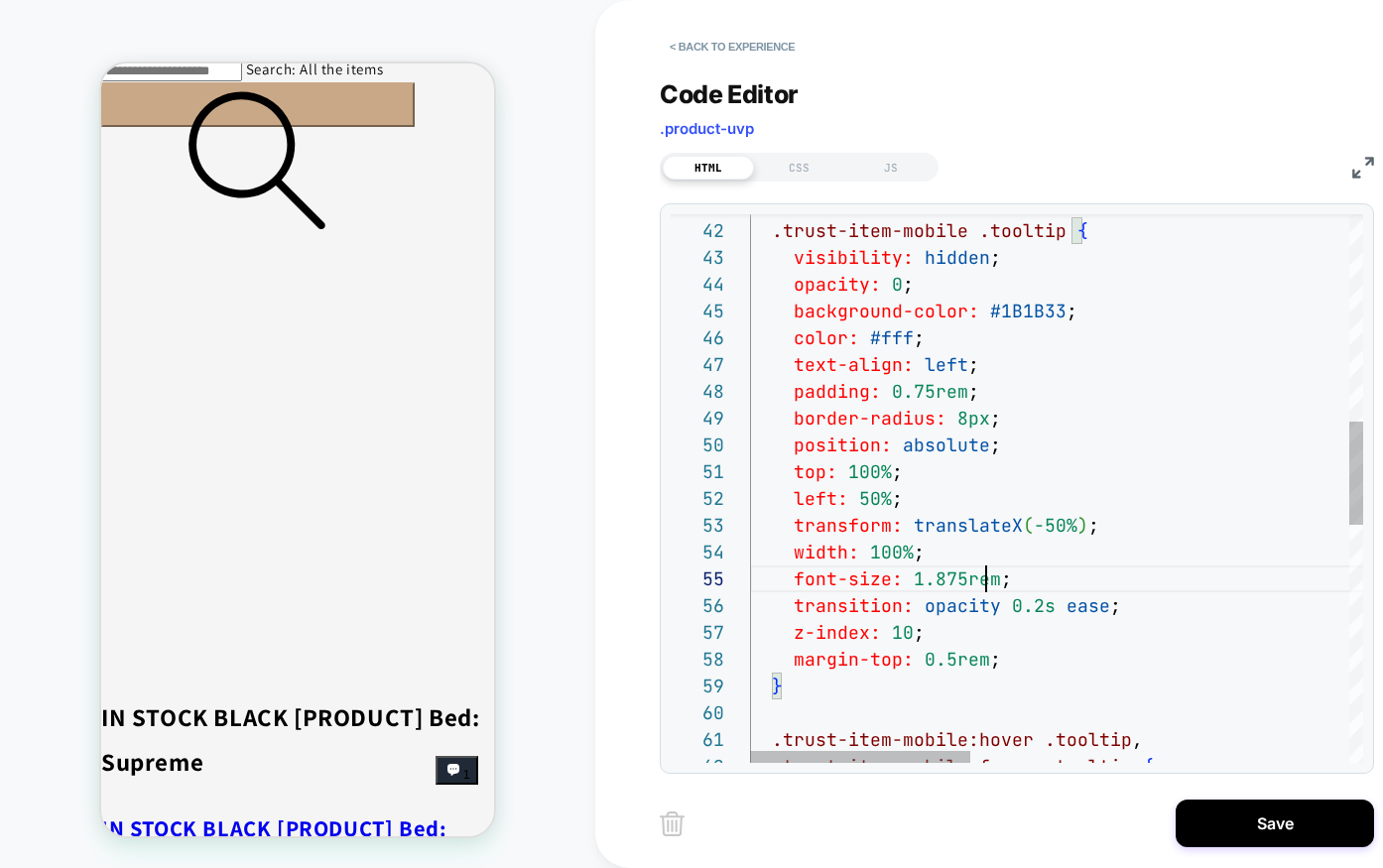 click on "position: absolute ; border-radius: 8px ; padding: 0.75rem ; text-align: left ; color: #fff ; background-color: #1B1B33 ; opacity: 0 ; visibility: hidden ; top: 100% ; left: 50% ; transform: translateX(-50%) ; width: 100% ; font-size: 1.875rem ; transition: opacity 0.2s ease ; z-index: 10 ; margin-top: 0.5rem ; } .trust-item-mobile:hover .tooltip , .trust-item-mobile:focus .tooltip { .trust-item-mobile .tooltip" at bounding box center [1581, 571] 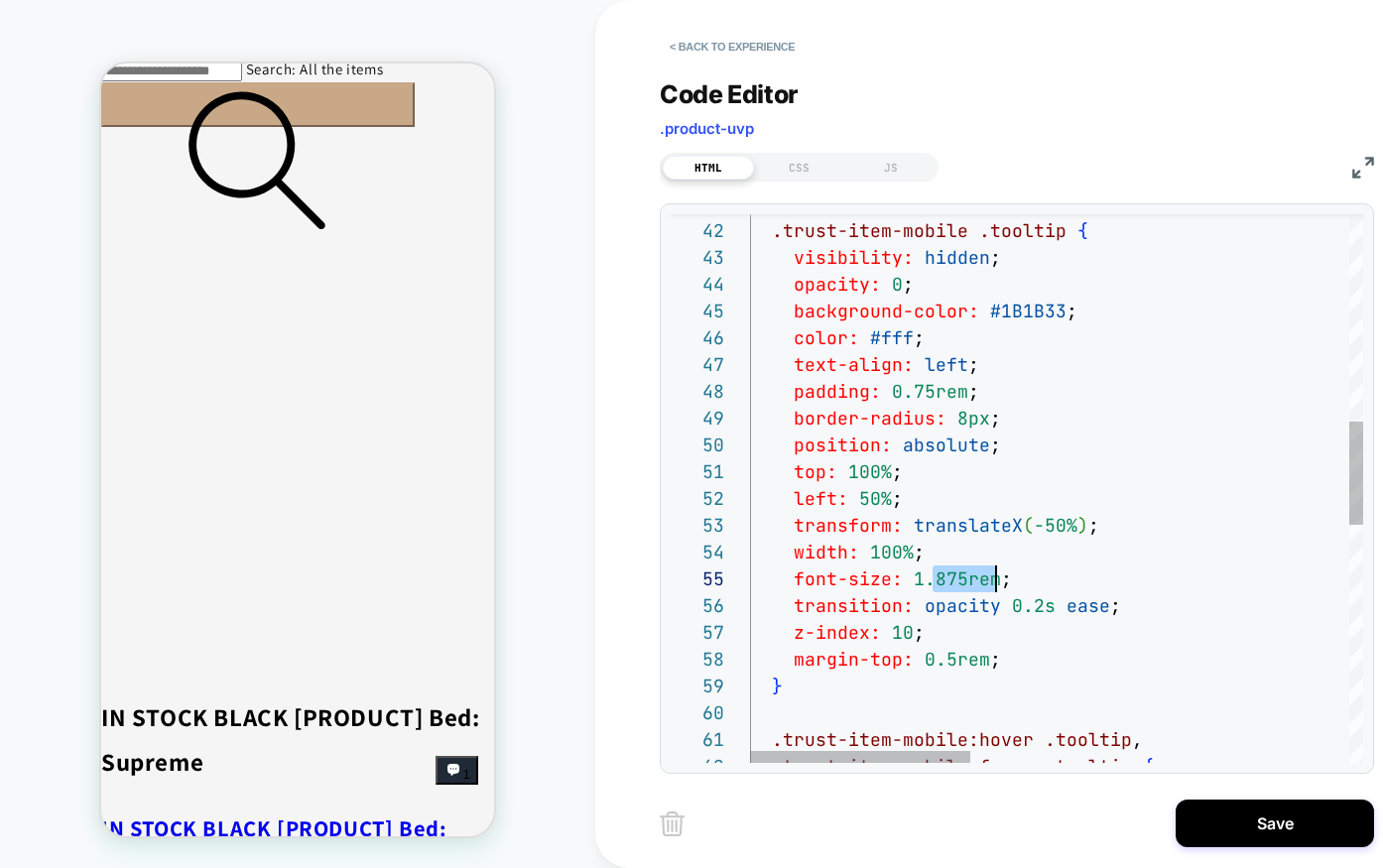 click on "position: absolute ; border-radius: 8px ; padding: 0.75rem ; text-align: left ; color: #fff ; background-color: #1B1B33 ; opacity: 0 ; visibility: hidden ; top: 100% ; left: 50% ; transform: translateX(-50%) ; width: 100% ; font-size: 1.875rem ; transition: opacity 0.2s ease ; z-index: 10 ; margin-top: 0.5rem ; } .trust-item-mobile:hover .tooltip , .trust-item-mobile:focus .tooltip { .trust-item-mobile .tooltip" at bounding box center [1581, 571] 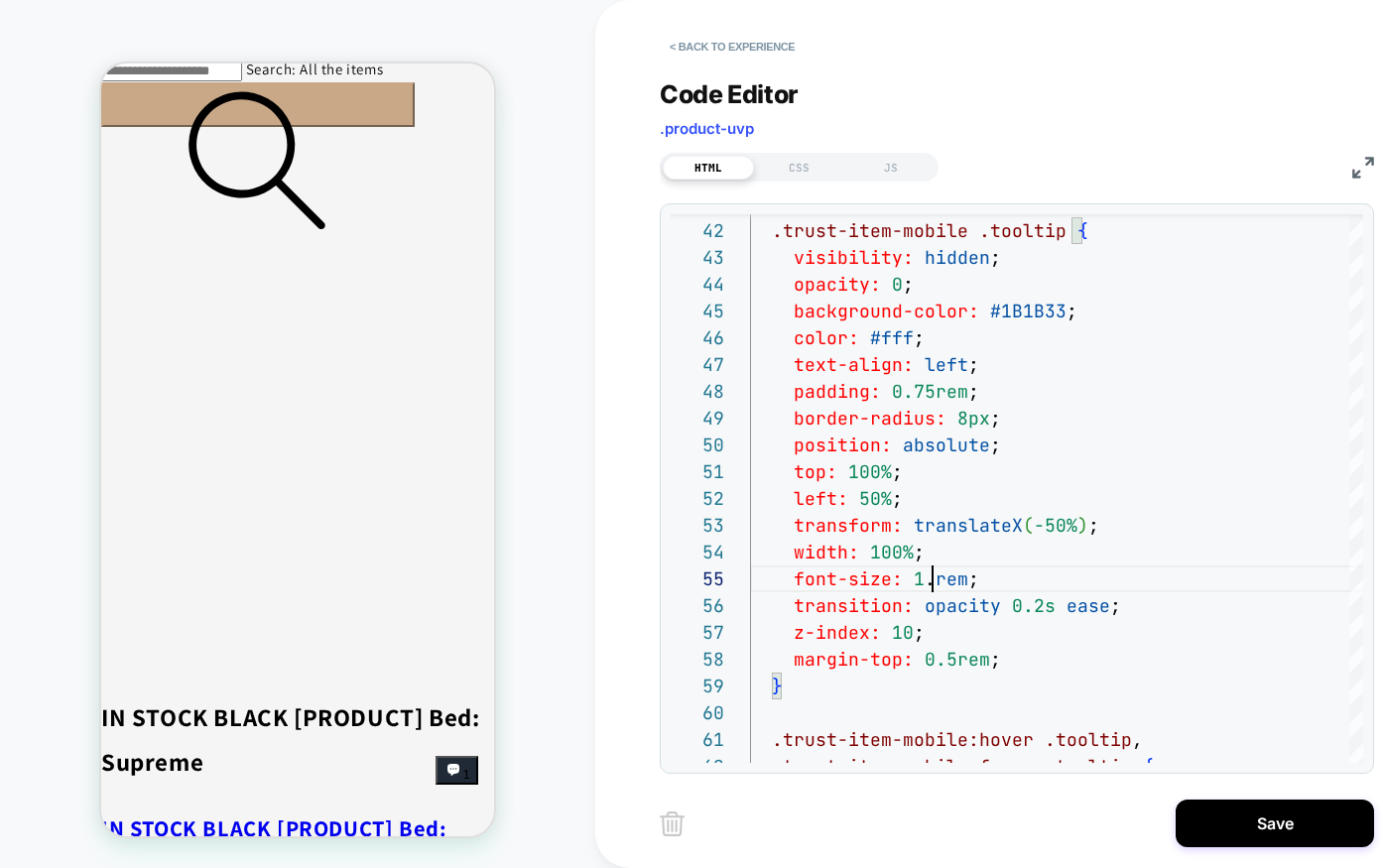 scroll, scrollTop: 107, scrollLeft: 192, axis: both 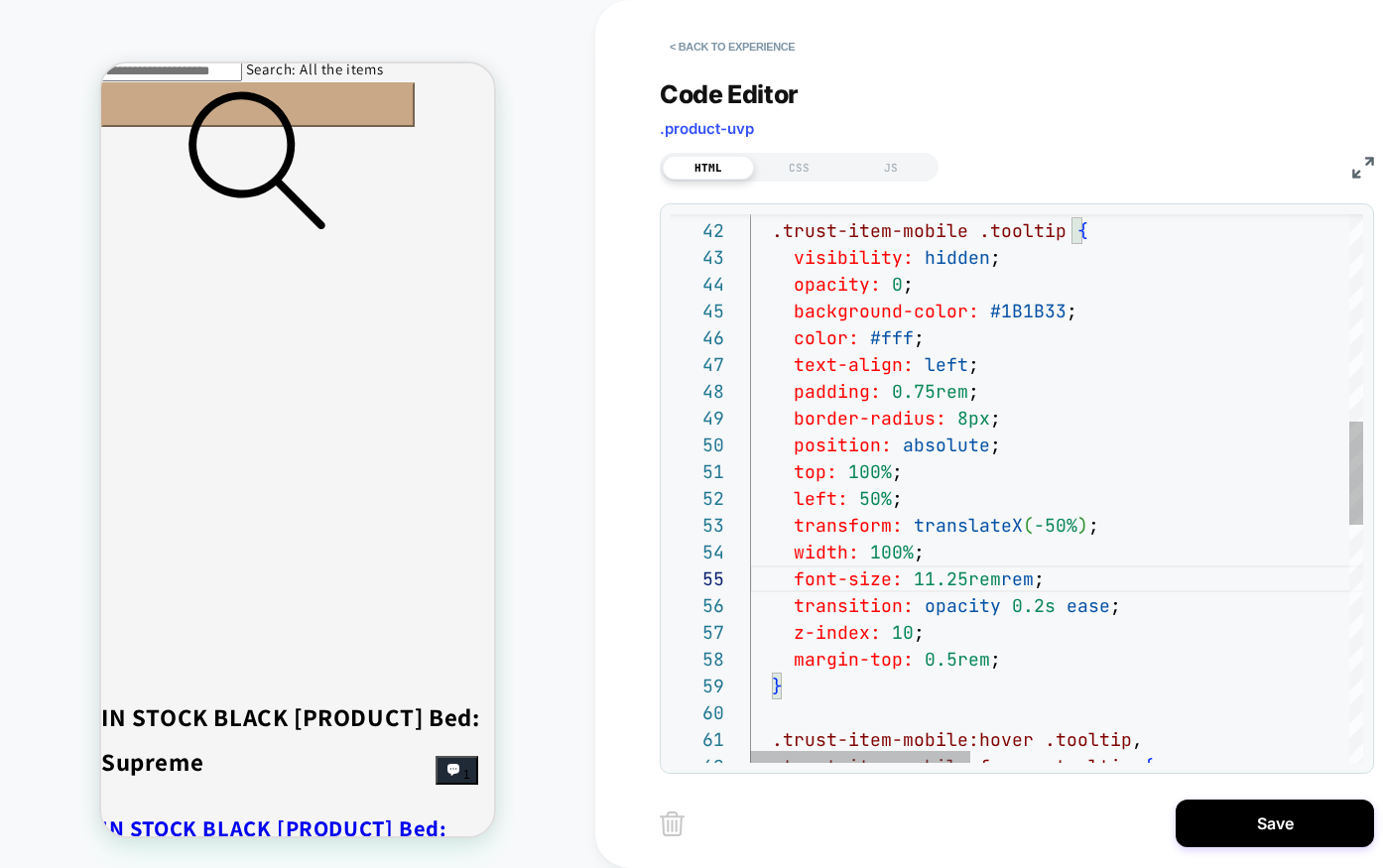 click on "position:   absolute ;      border-radius:   8px ;      padding:   0.75rem ;      text-align:   left ;      color:   #fff ;      background-color:   #1B1B33 ;      opacity:   0 ;      visibility:   hidden ;      top:   100% ;      left:   50% ;      transform:   translateX ( -50% ) ;      width:   100% ;      font-size:   11.25rem rem ;      transition:   opacity   0.2s   ease ;      z-index:   10 ;      margin-top:   0.5rem ;    }    .trust-item-mobile:hover   .tooltip ,    .trust-item-mobile:focus   .tooltip   {    .trust-item-mobile   .tooltip   {" at bounding box center (1581, 571) 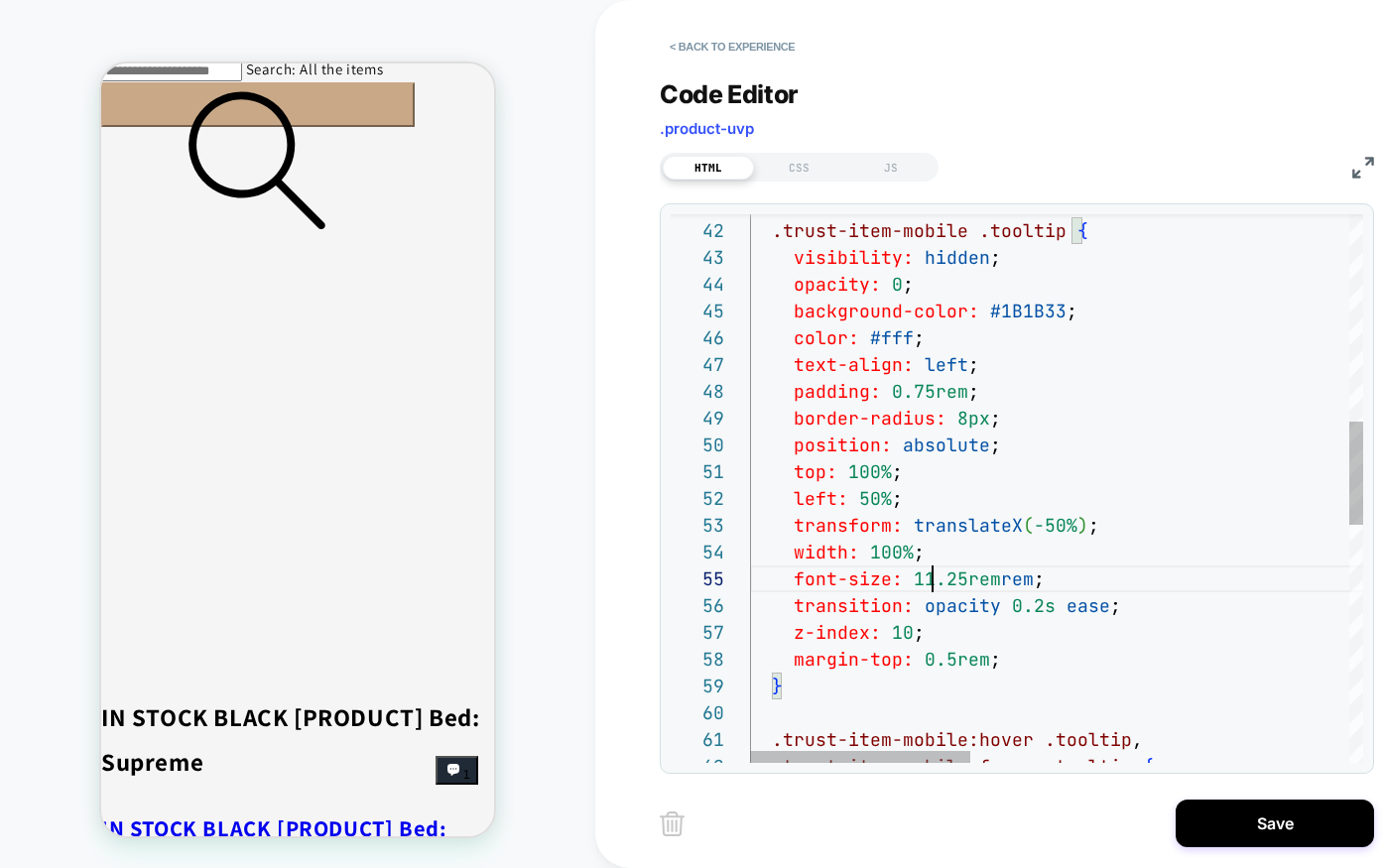 scroll, scrollTop: 107, scrollLeft: 172, axis: both 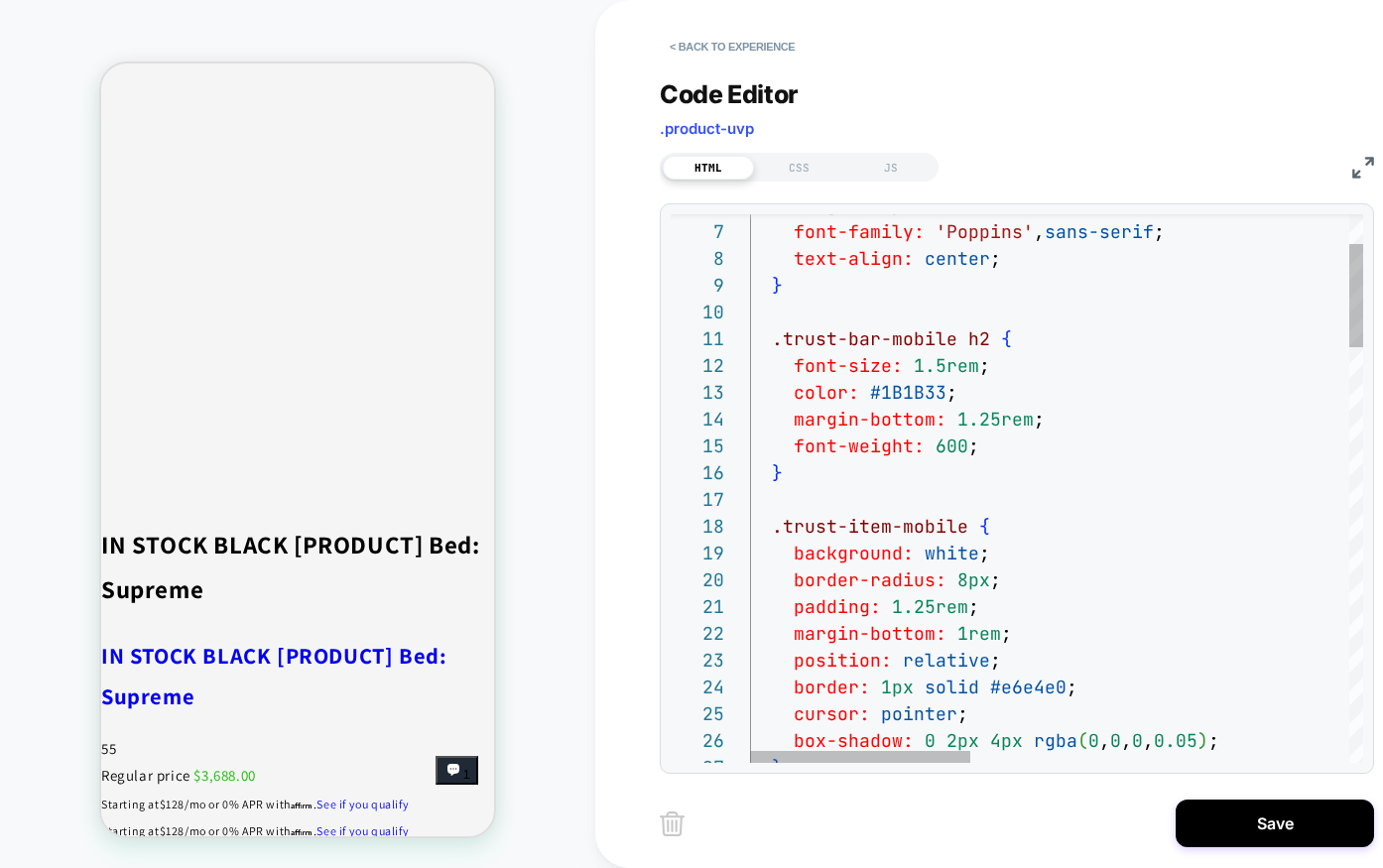 click on "border-radius:   8px ;      padding:   1.25rem ;      background:   white ;    .trust-item-mobile   {    }      font-weight:   600 ;      color:   #1B1B33 ;      margin-bottom:   1.25rem ;      font-size:   1.5rem ;    .trust-bar-mobile   h2   {    }      font-family:   'Poppins' ,  sans-serif ;      text-align:   center ;      margin-top:   1.5rem ;      margin-bottom:   1rem ;      position:   relative ;      border:   1px   solid   #e6e4e0 ;      cursor:   pointer ;      box-shadow:   0   2px   4px   rgba ( 0 , 0 , 0 , 0.05 ) ;    }" at bounding box center (1581, 1510) 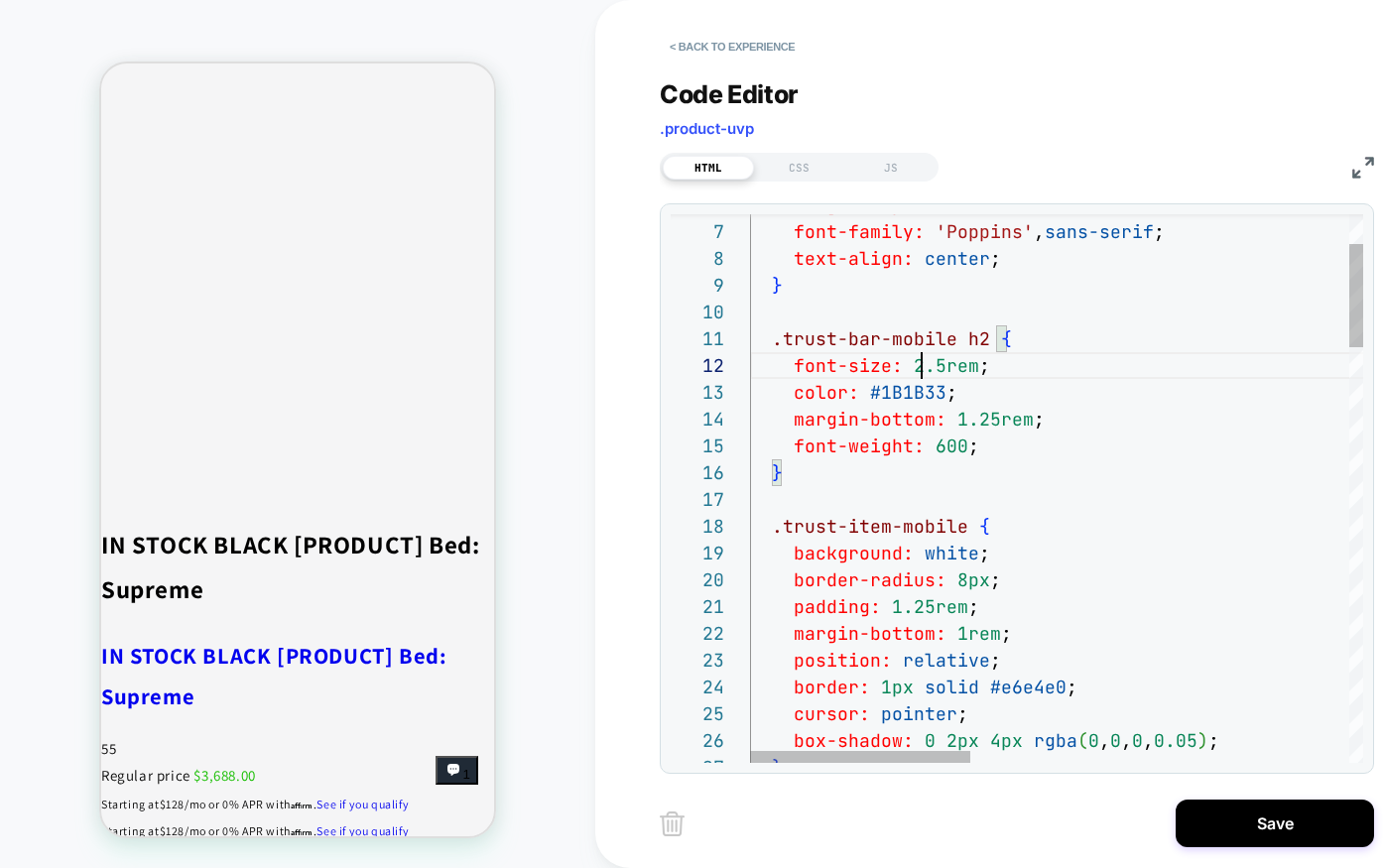 scroll, scrollTop: 27, scrollLeft: 172, axis: both 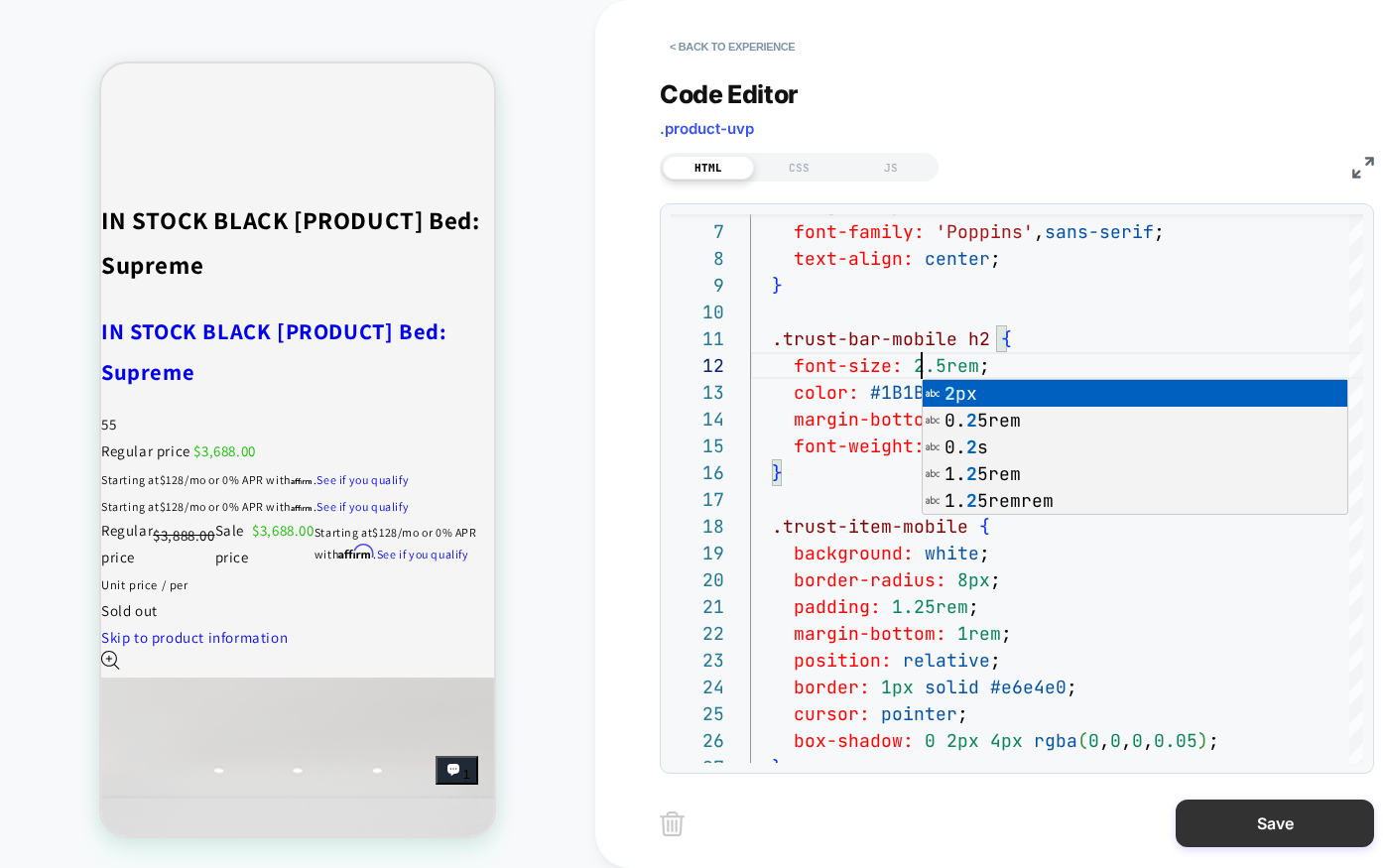type on "**********" 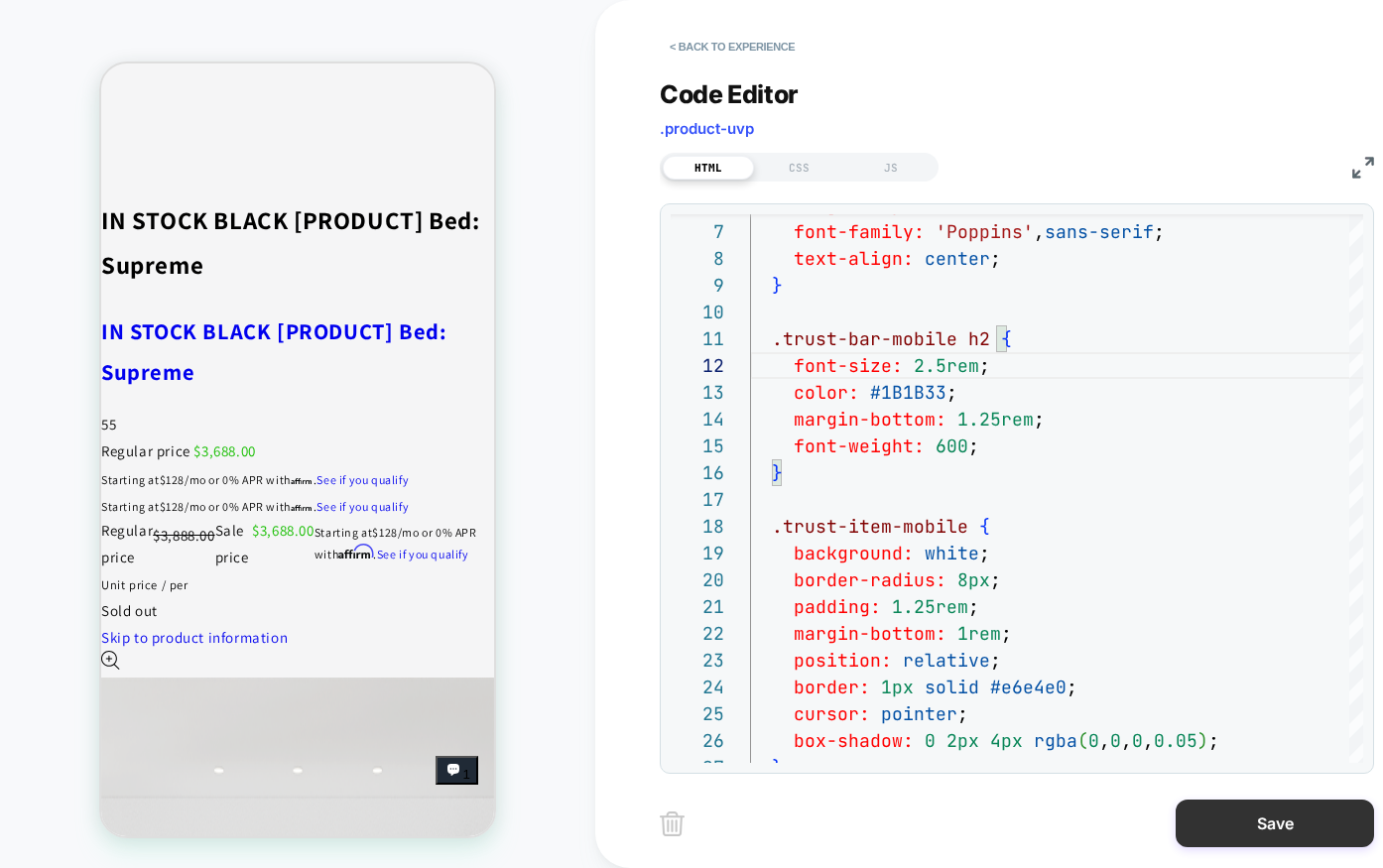 click on "Save" at bounding box center [1275, 823] 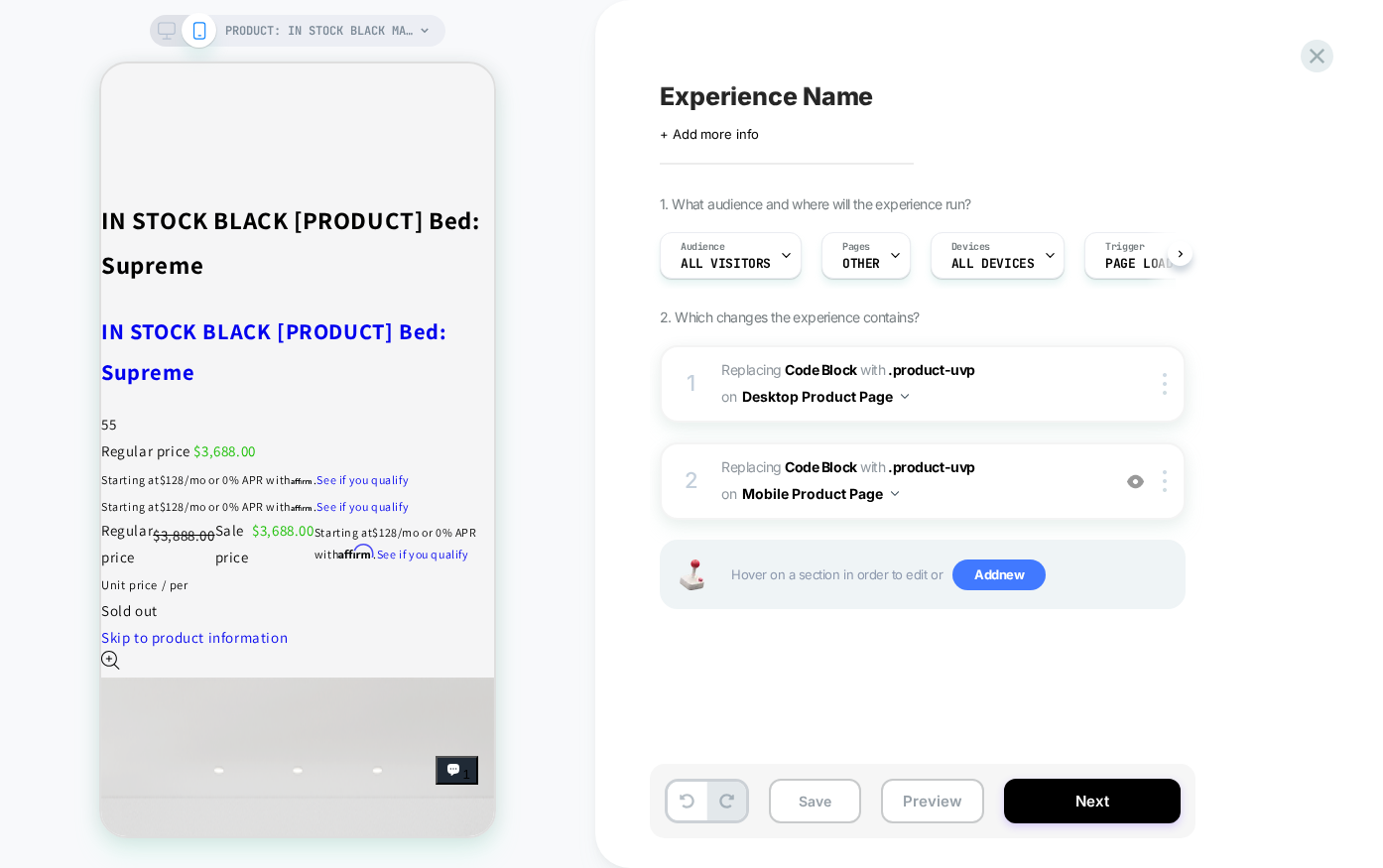 scroll, scrollTop: 0, scrollLeft: 1, axis: horizontal 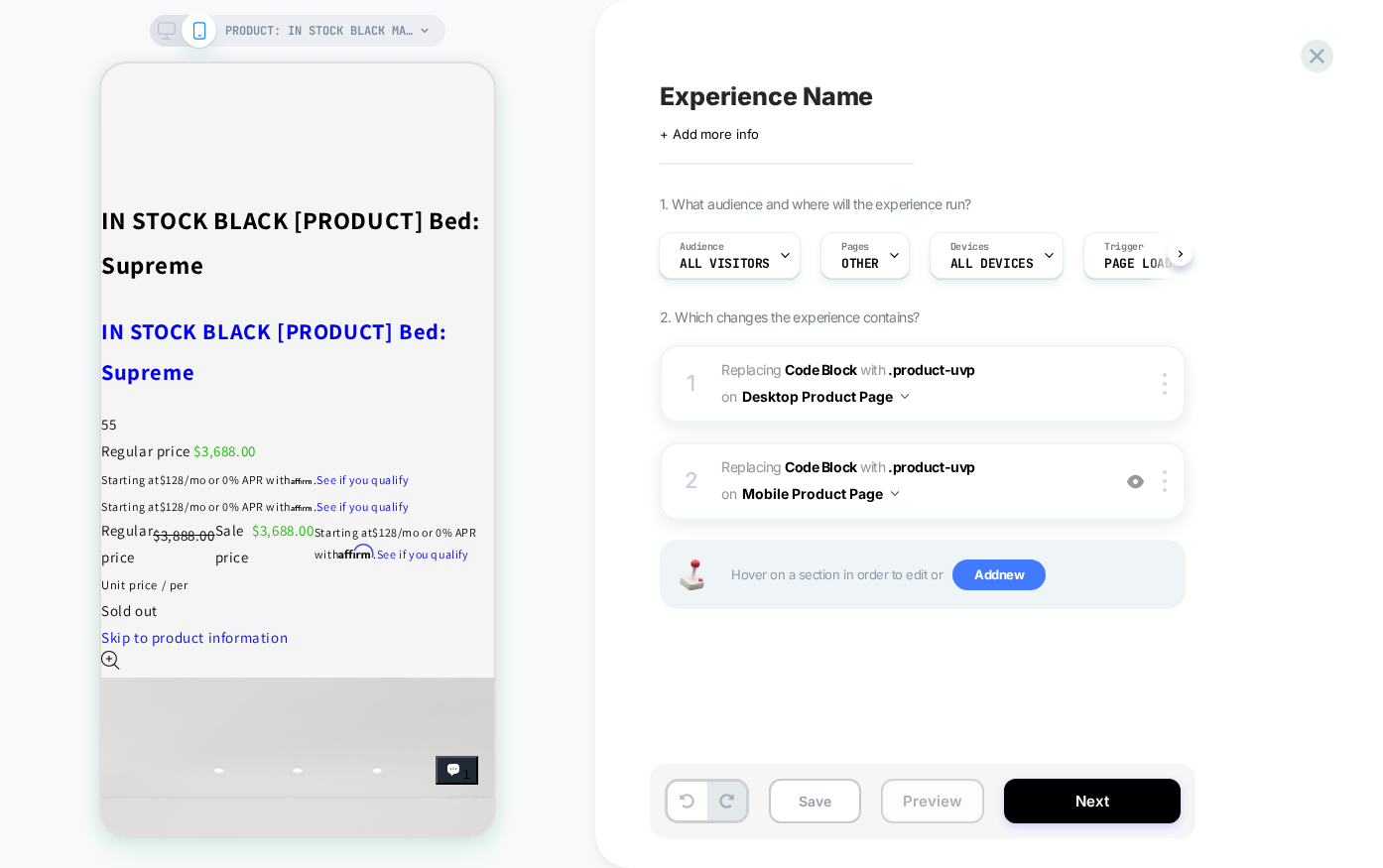 click on "Preview" at bounding box center [933, 801] 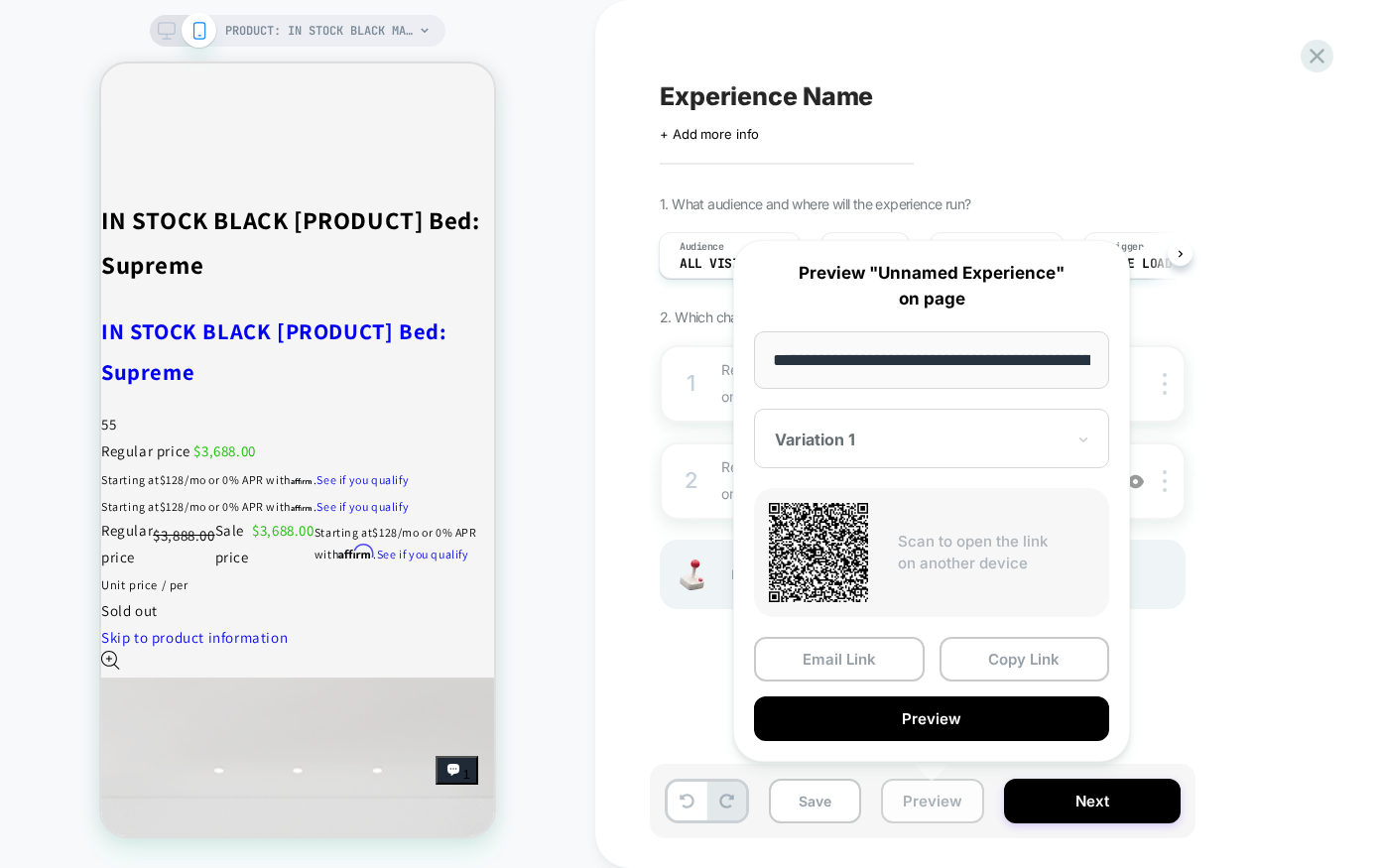 scroll, scrollTop: 0, scrollLeft: 498, axis: horizontal 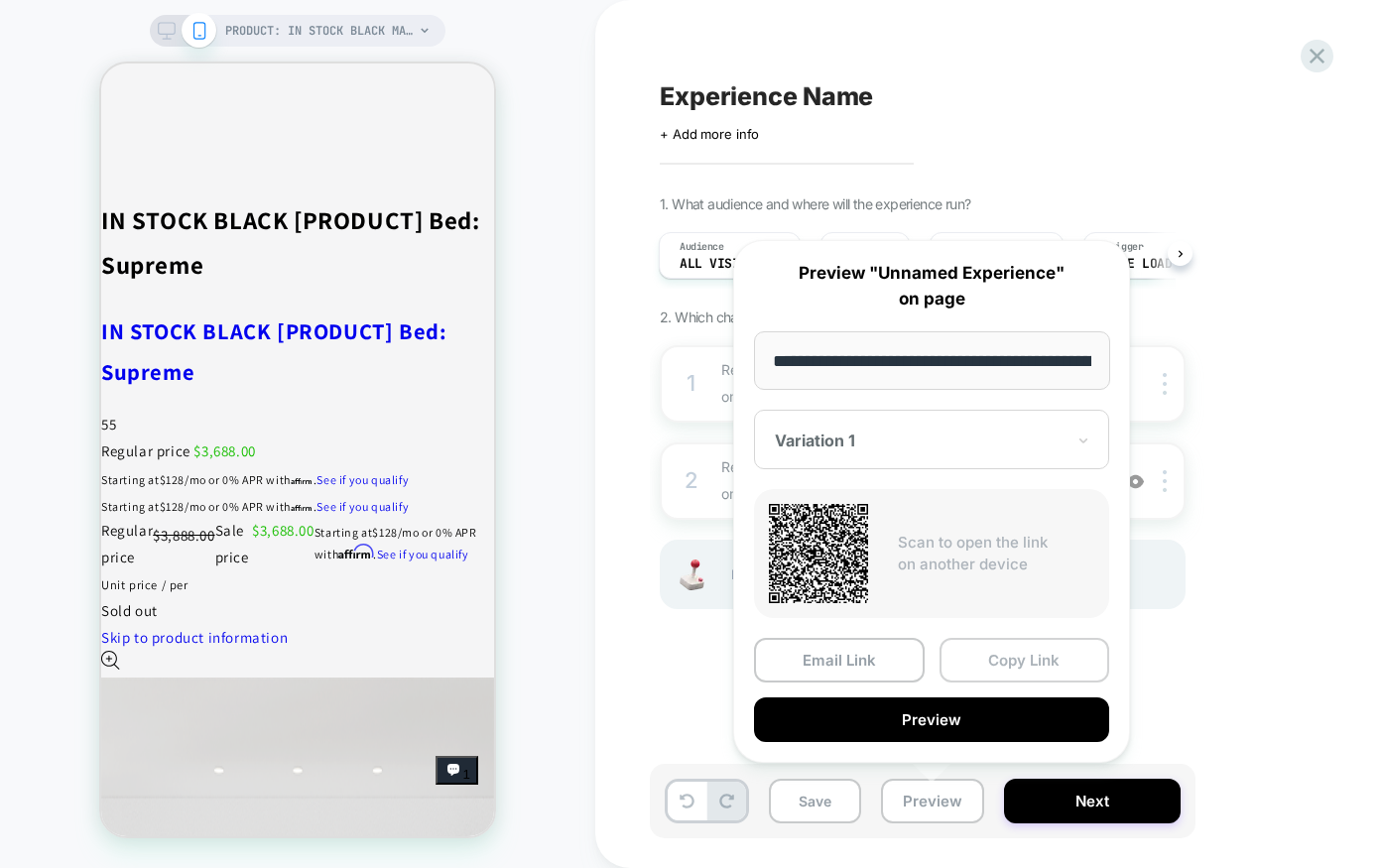 click on "Copy Link" at bounding box center (1025, 660) 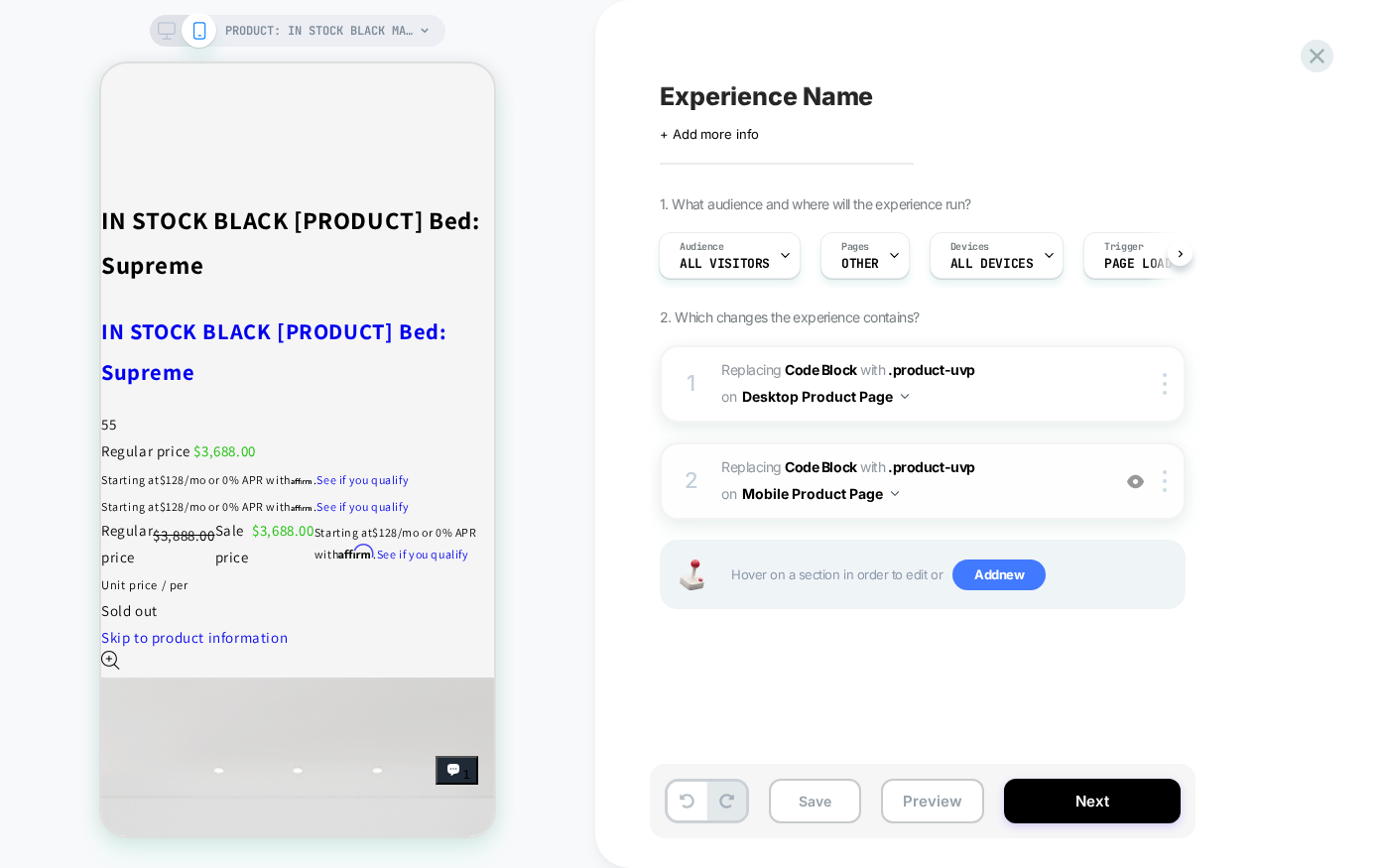 click on "Replacing   Code Block   WITH .product-uvp .product-uvp   on Mobile Product Page" at bounding box center (910, 481) 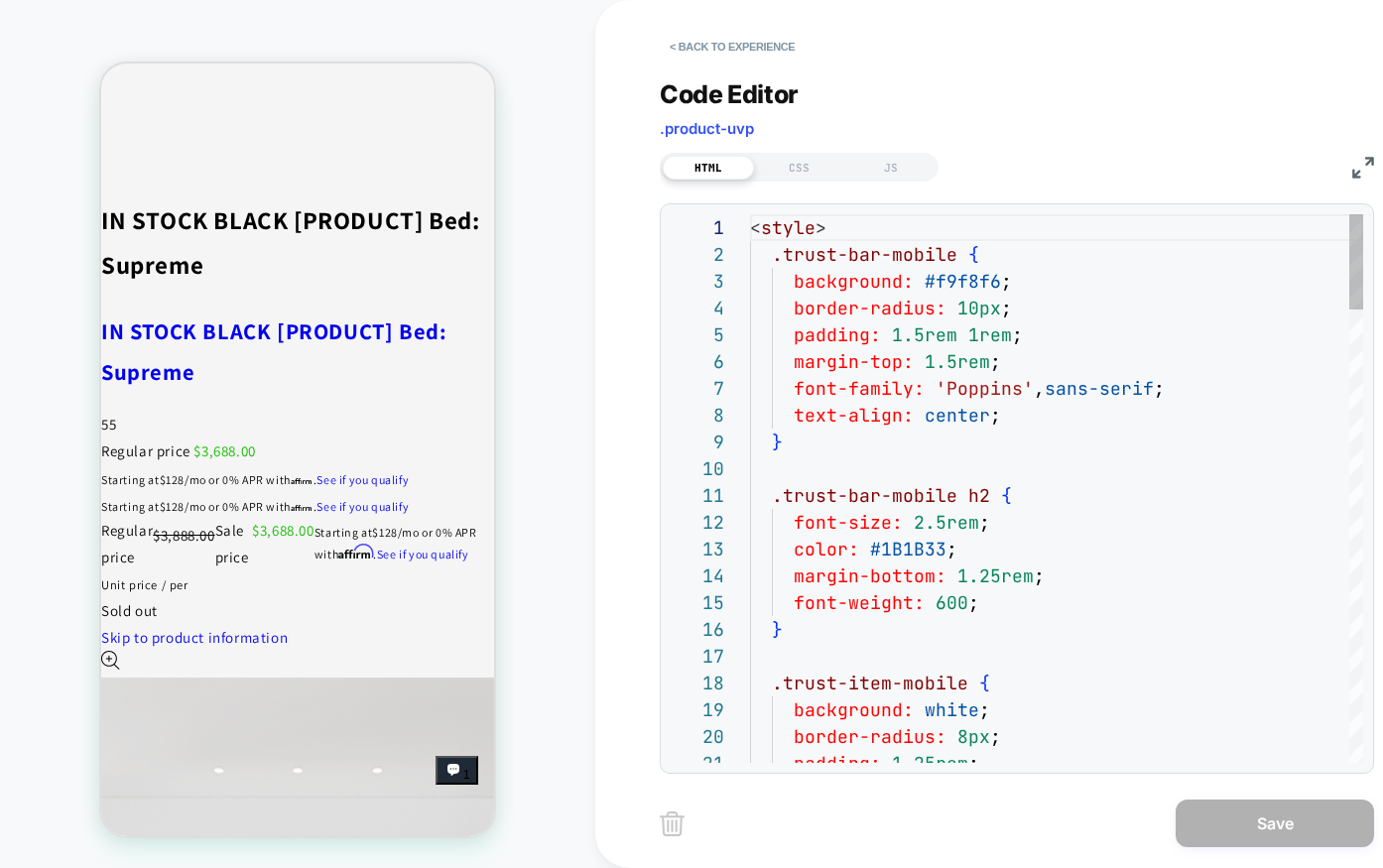 scroll, scrollTop: 268, scrollLeft: 0, axis: vertical 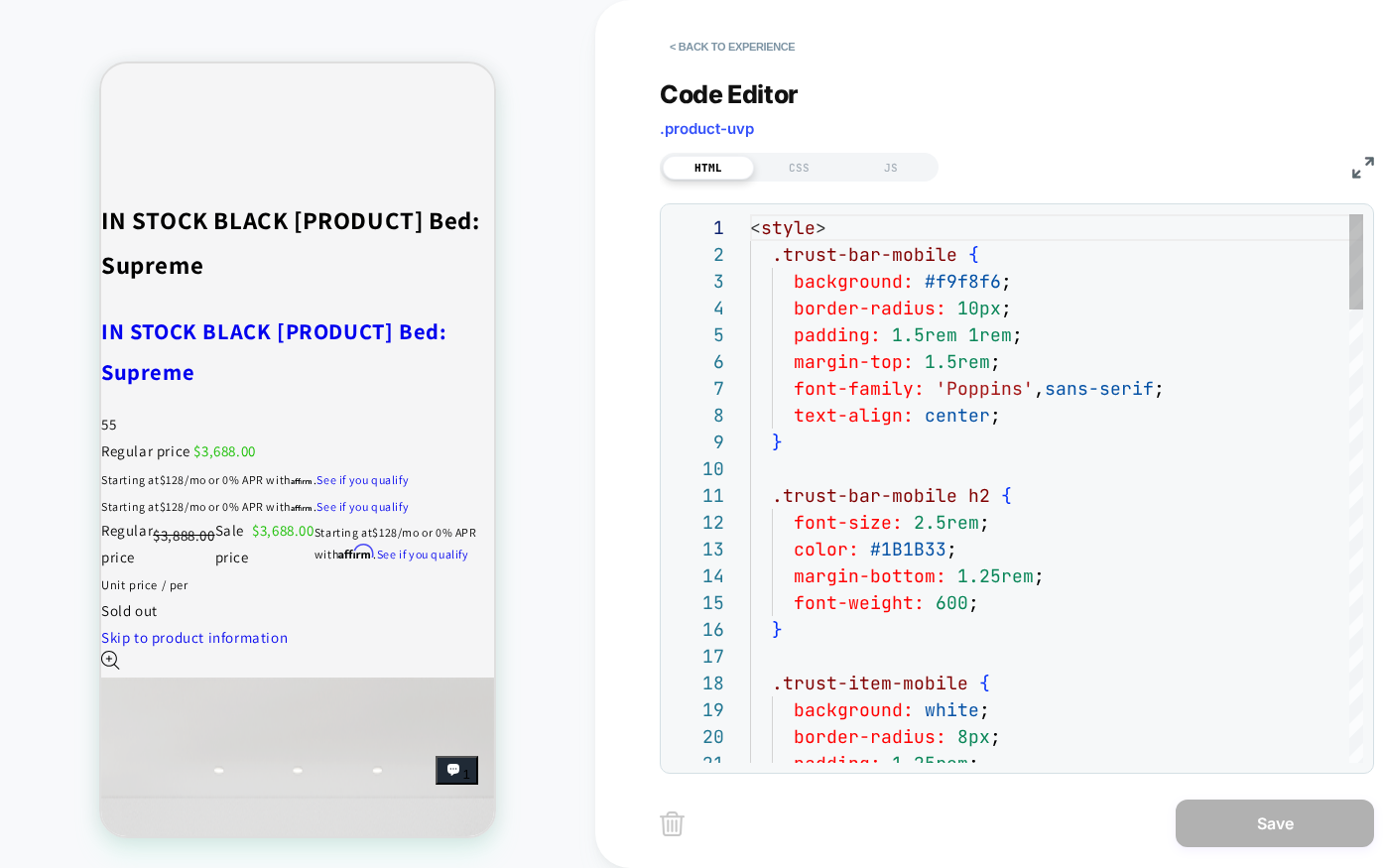 click on "< style >    .trust-bar-mobile   {      background:   #f9f8f6 ;      border-radius:   10px ;      padding:   1.5rem   1rem ;      margin-top:   1.5rem ;      font-family:   'Poppins' ,  sans-serif ;      text-align:   center ;    }    .trust-bar-mobile   h2   {      font-size:   2.5rem ;      color:   #1B1B33 ;      margin-bottom:   1.25rem ;      font-weight:   600 ;    }    .trust-item-mobile   {      background:   white ;      border-radius:   8px ;      padding:   1.25rem ;" at bounding box center [1057, 1788] 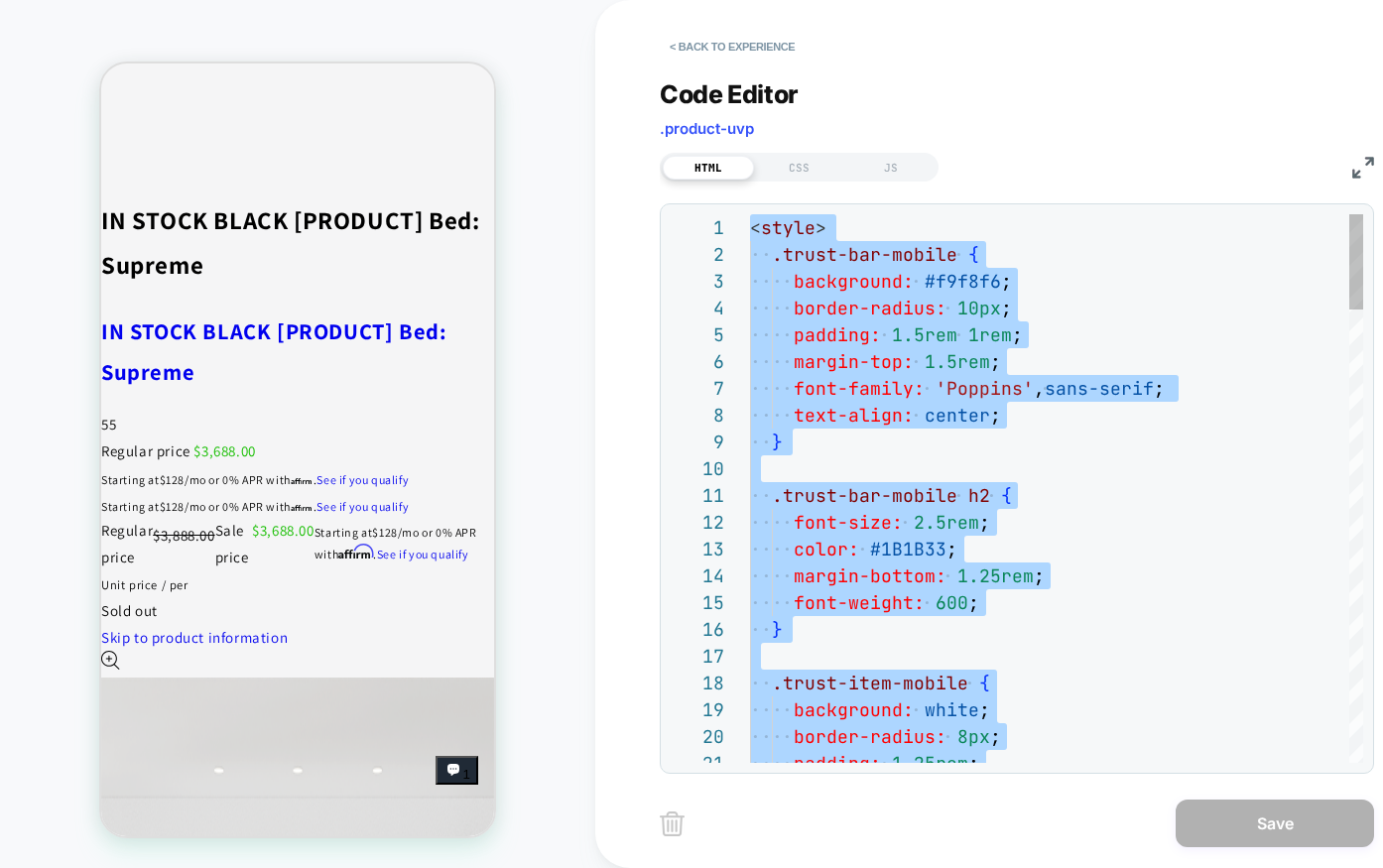 type on "**********" 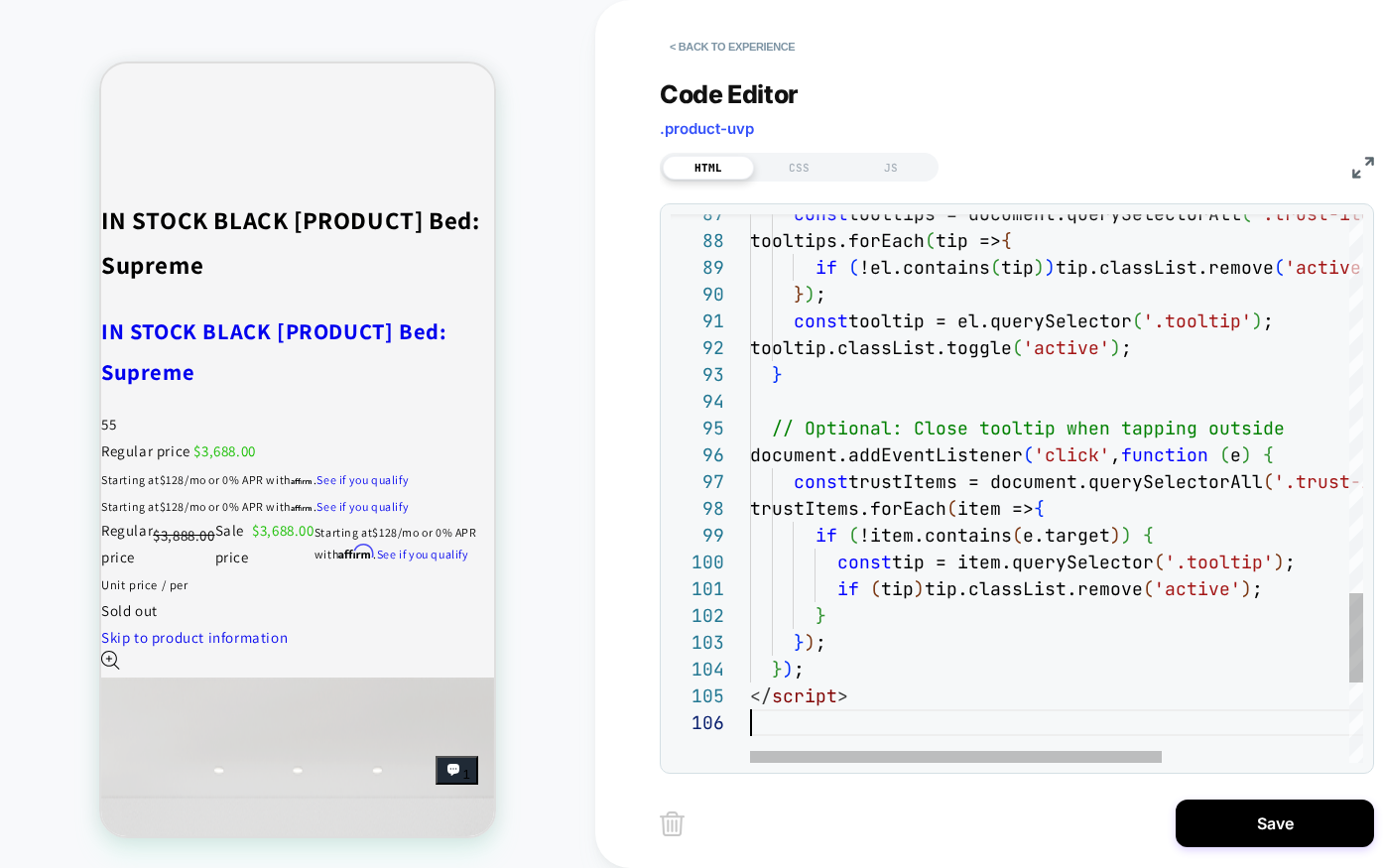 scroll, scrollTop: 2140, scrollLeft: 0, axis: vertical 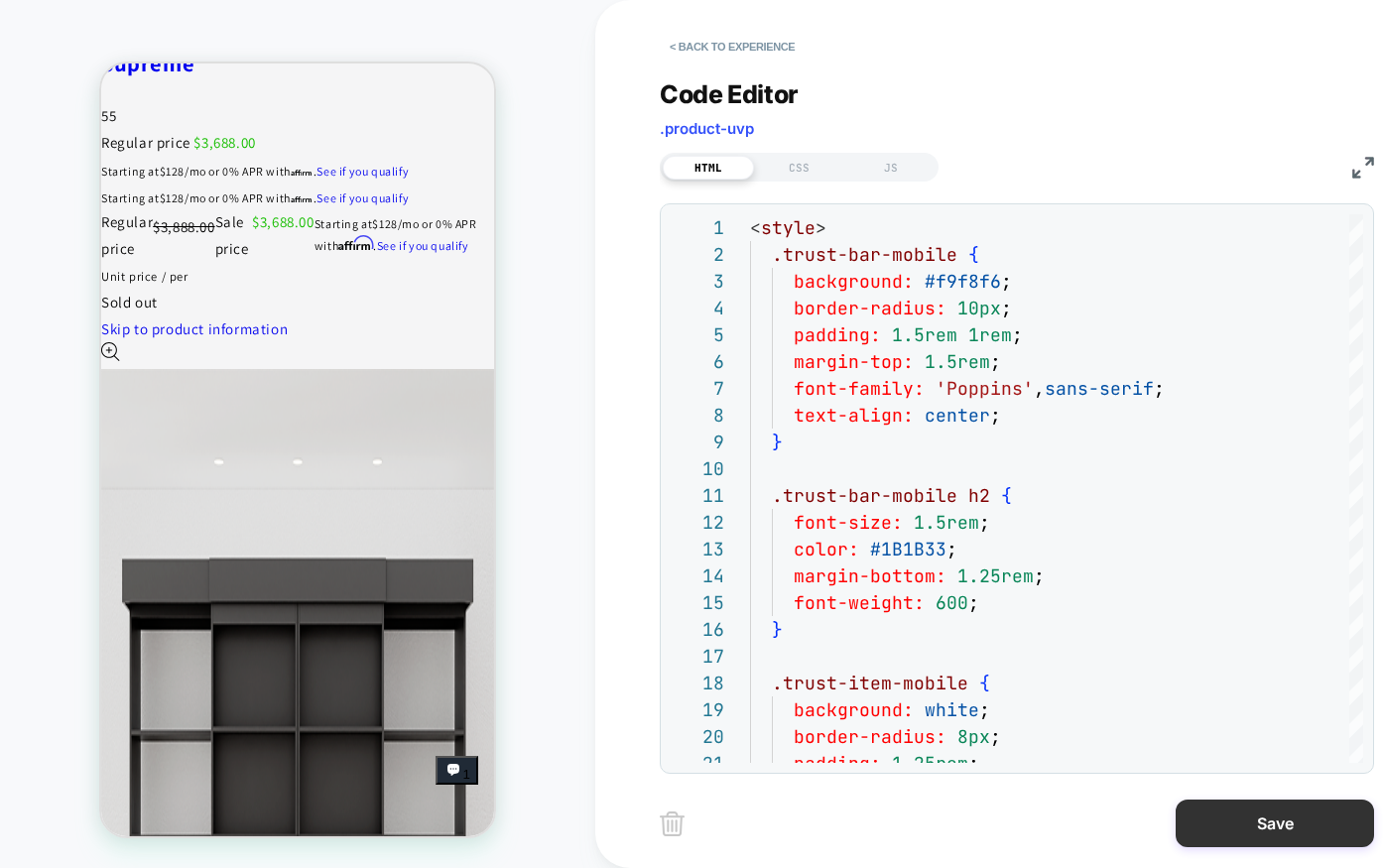 click on "Save" at bounding box center [1275, 823] 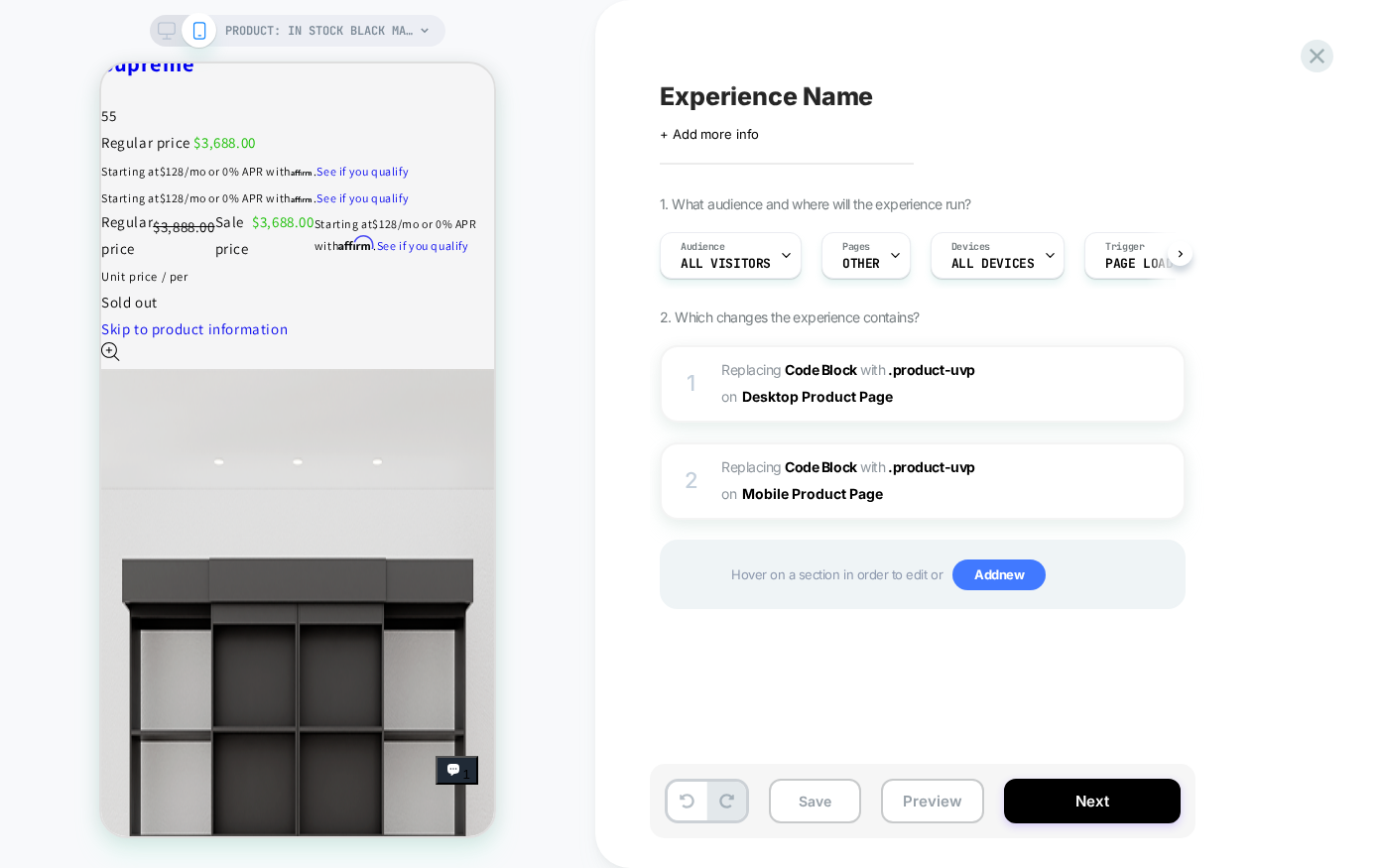 scroll, scrollTop: 2528, scrollLeft: 0, axis: vertical 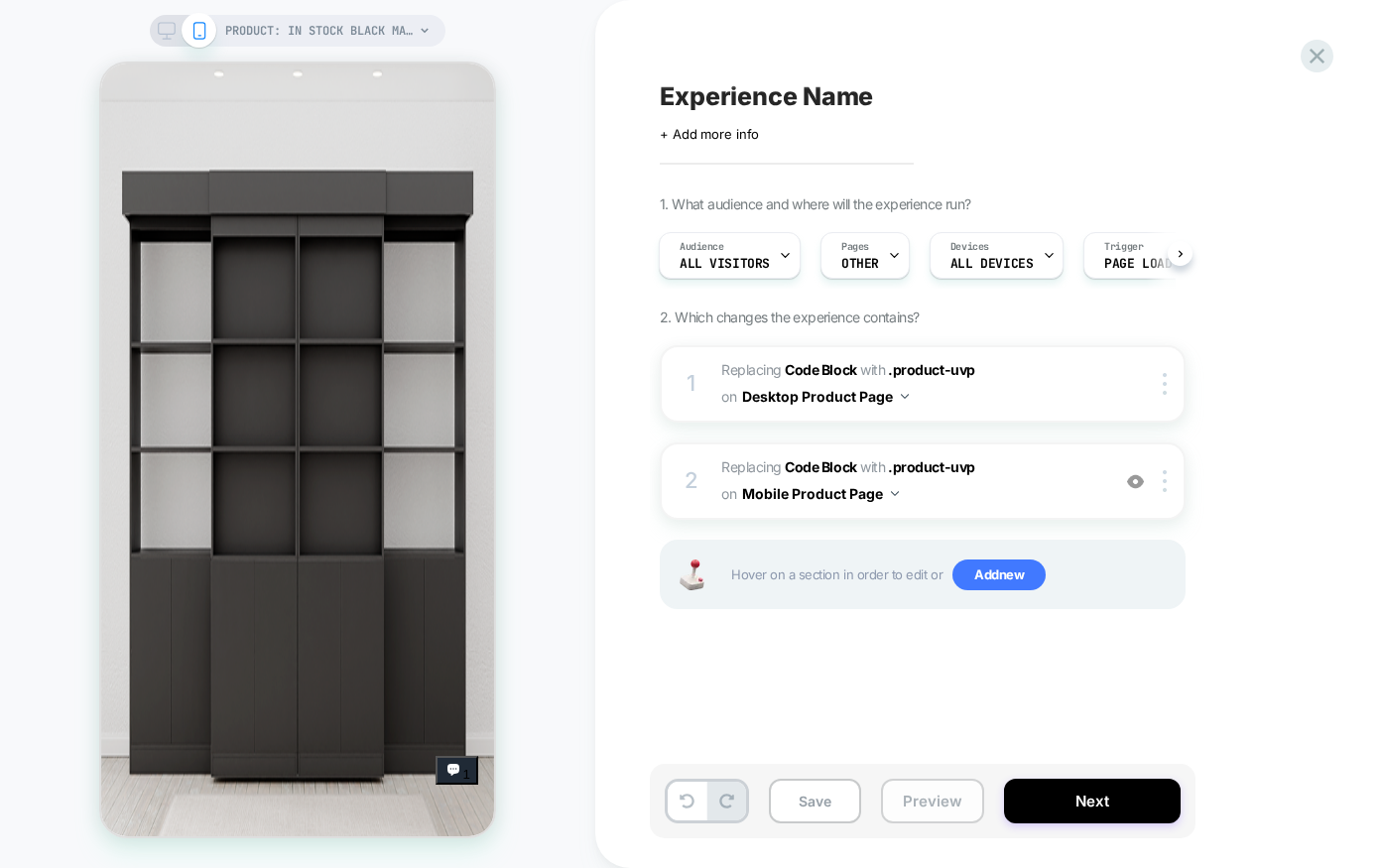 click on "Preview" at bounding box center (933, 801) 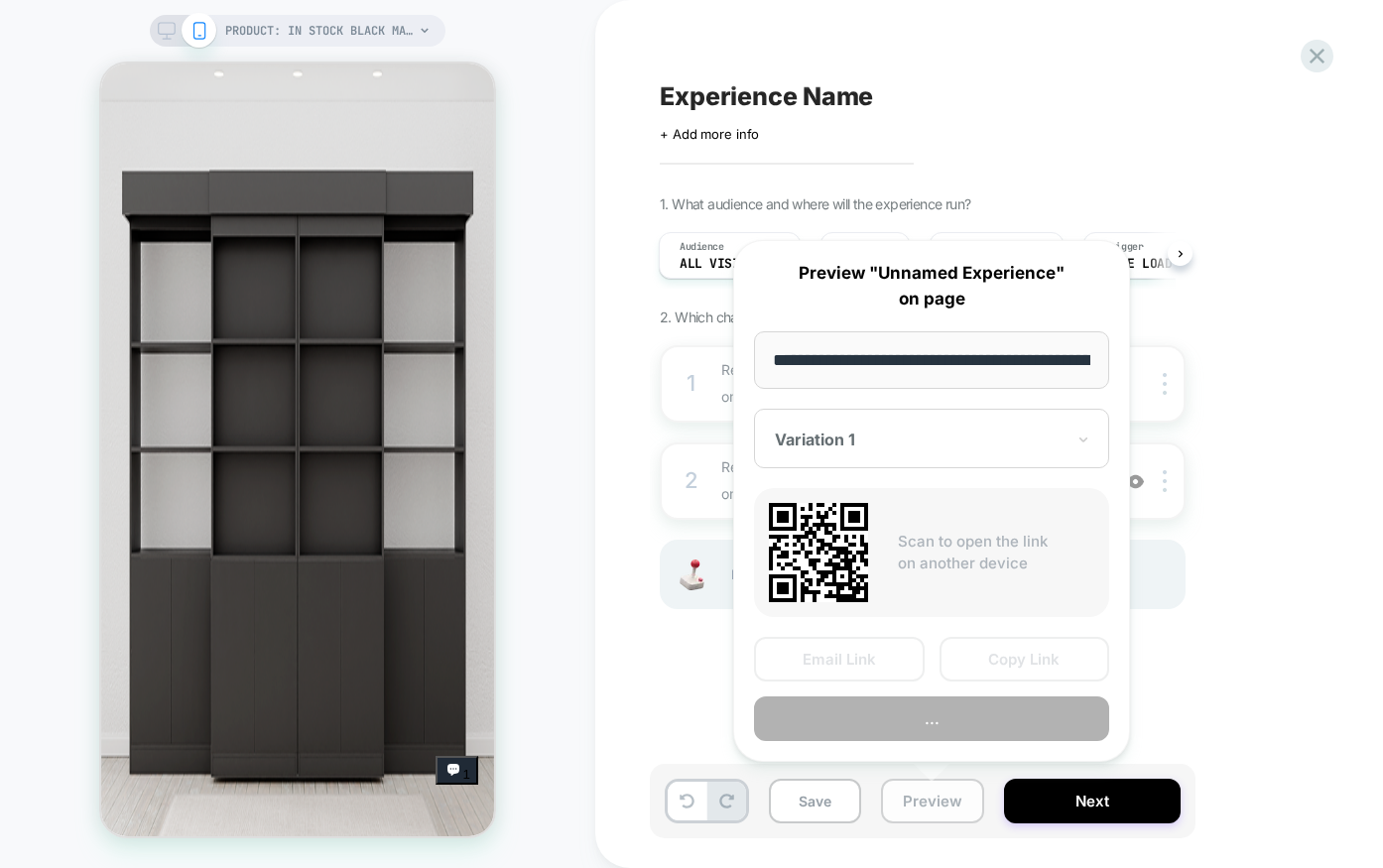 scroll, scrollTop: 0, scrollLeft: 498, axis: horizontal 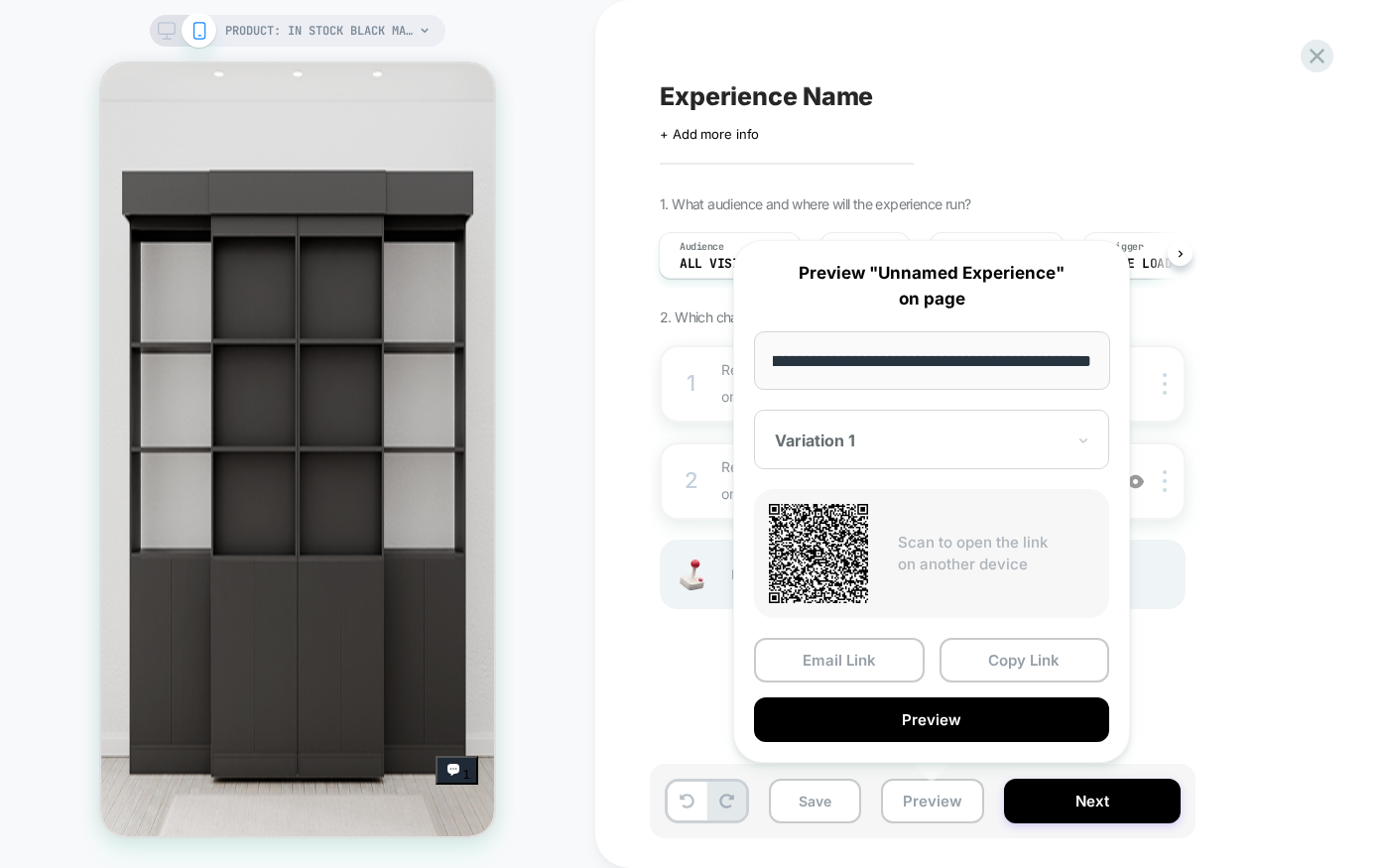 click on "**********" at bounding box center (932, 360) 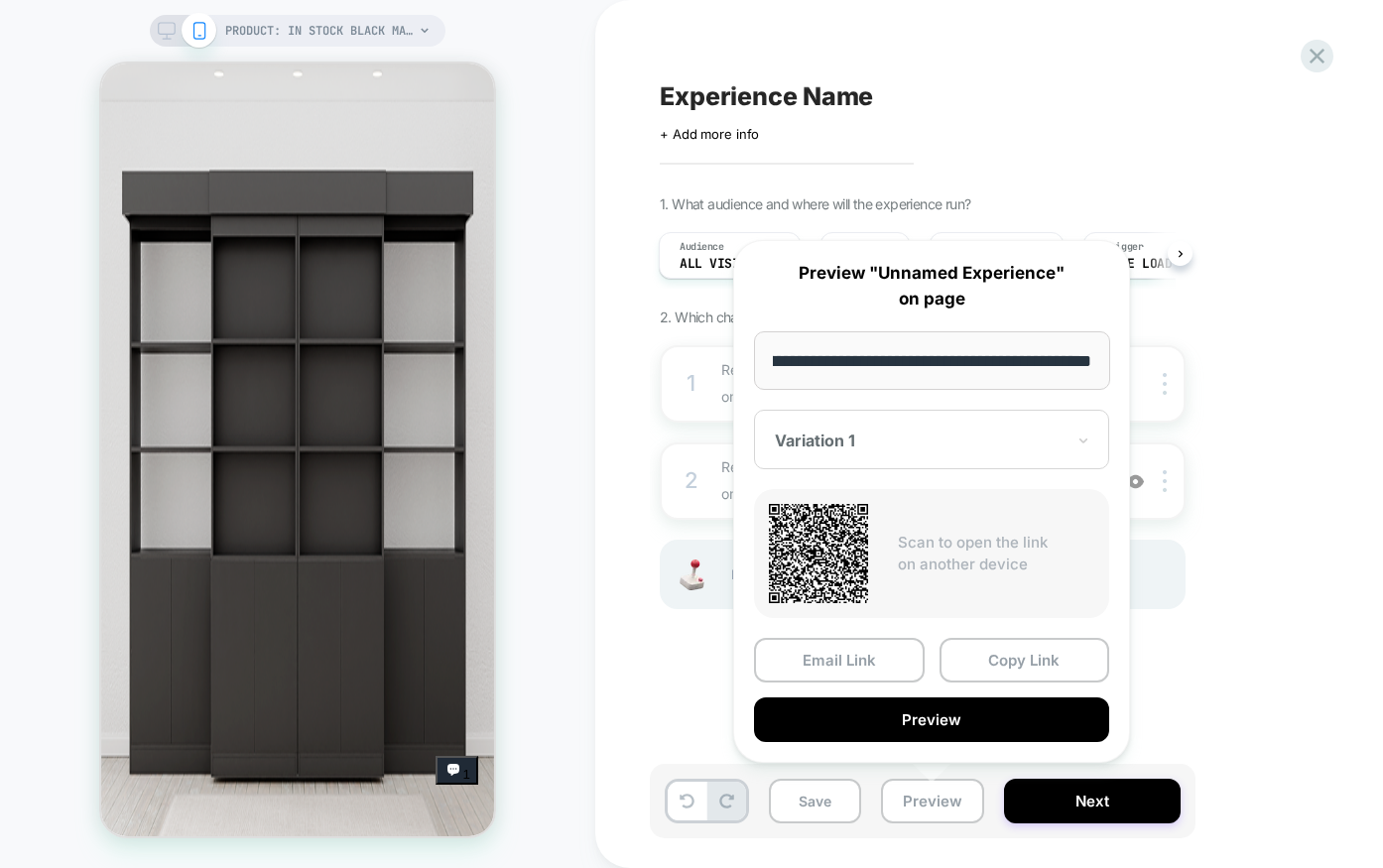 scroll, scrollTop: 0, scrollLeft: 0, axis: both 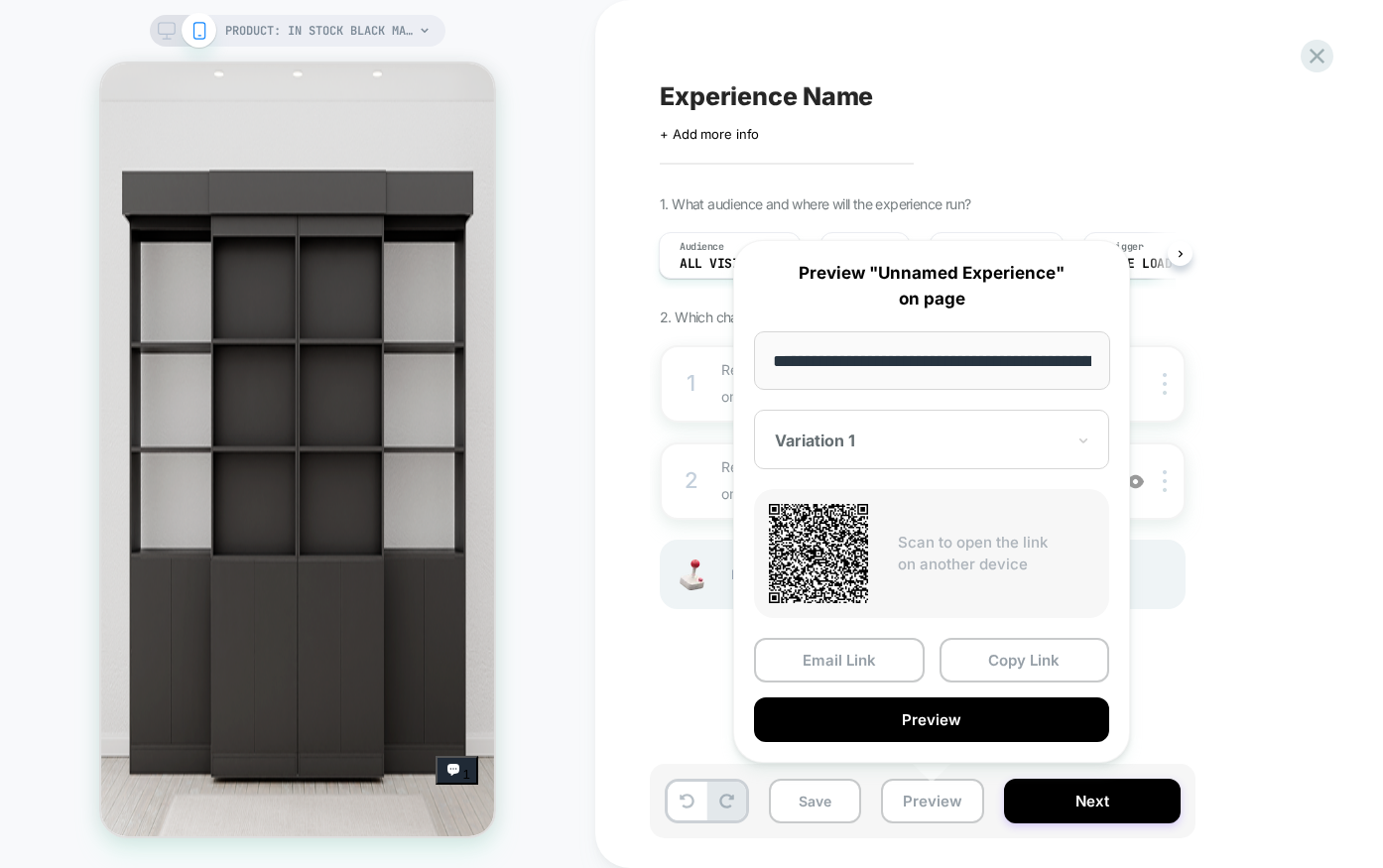 click on "1. What audience and where will the experience run? Audience All Visitors Pages OTHER Devices ALL DEVICES Trigger Page Load 2. Which changes the experience contains? 1 Replacing Code Block WITH .product-uvp .product-uvp on Desktop Product Page Copy CSS Selector Rename Copy to Mobile Target All Devices Delete 2 Replacing Code Block WITH .product-uvp .product-uvp on Mobile Product Page Add Before Add After Duplicate Replace Position Copy CSS Selector Rename Copy to Desktop Target All Devices Delete Hover on a section in order to edit or Add new" at bounding box center (1022, 427) 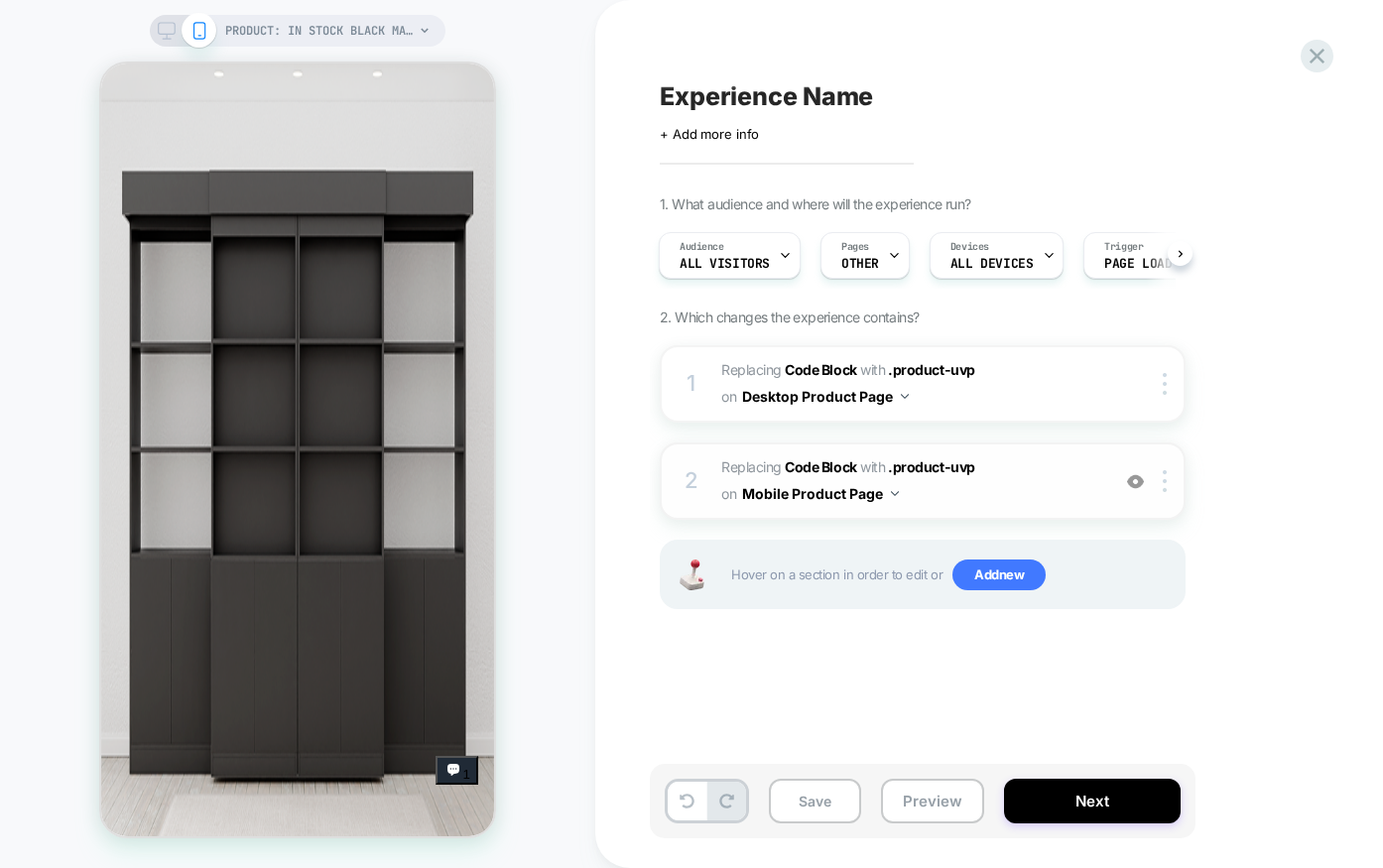 click on "Replacing   Code Block   WITH .product-uvp .product-uvp   on Mobile Product Page" at bounding box center (910, 481) 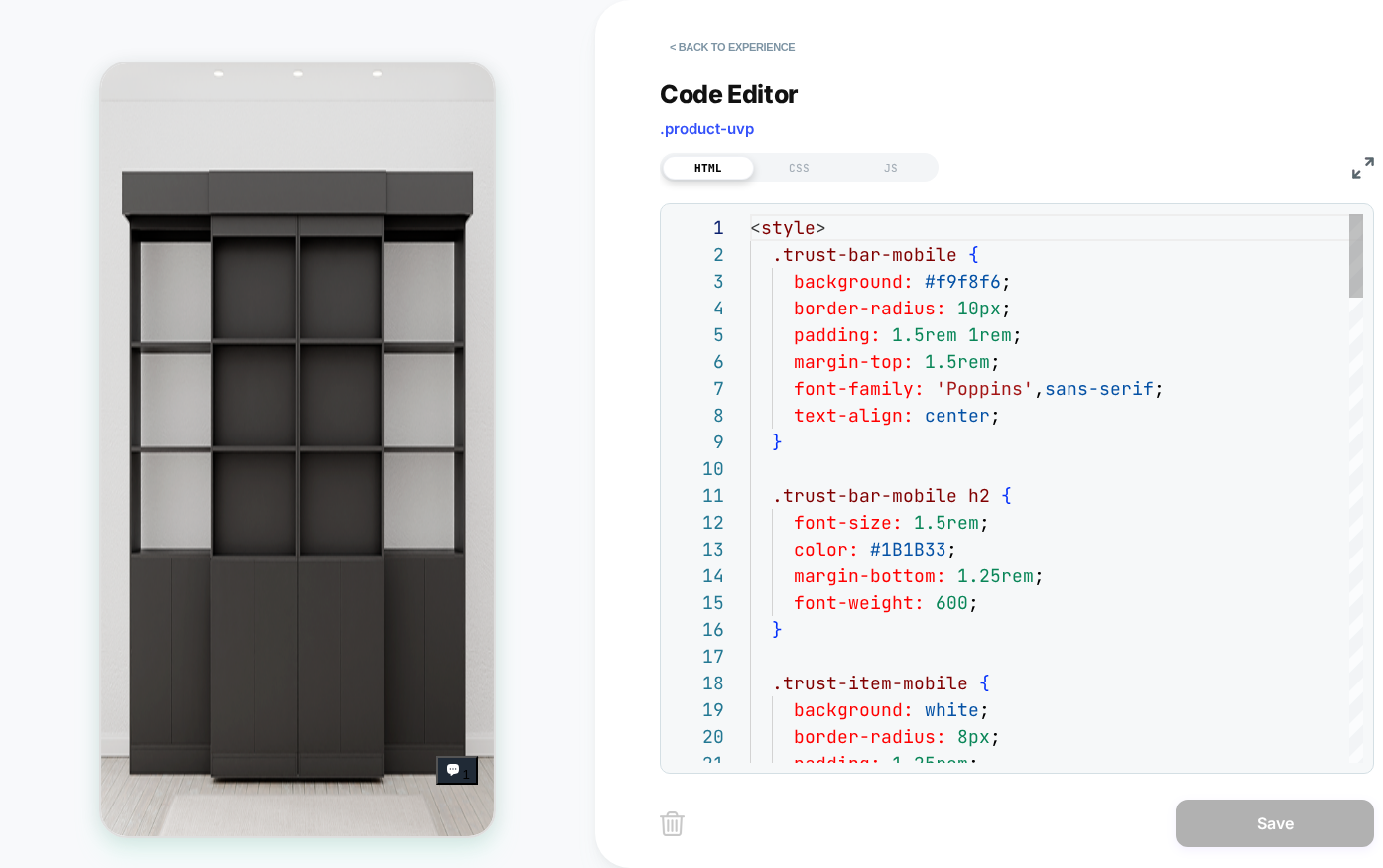 scroll, scrollTop: 268, scrollLeft: 0, axis: vertical 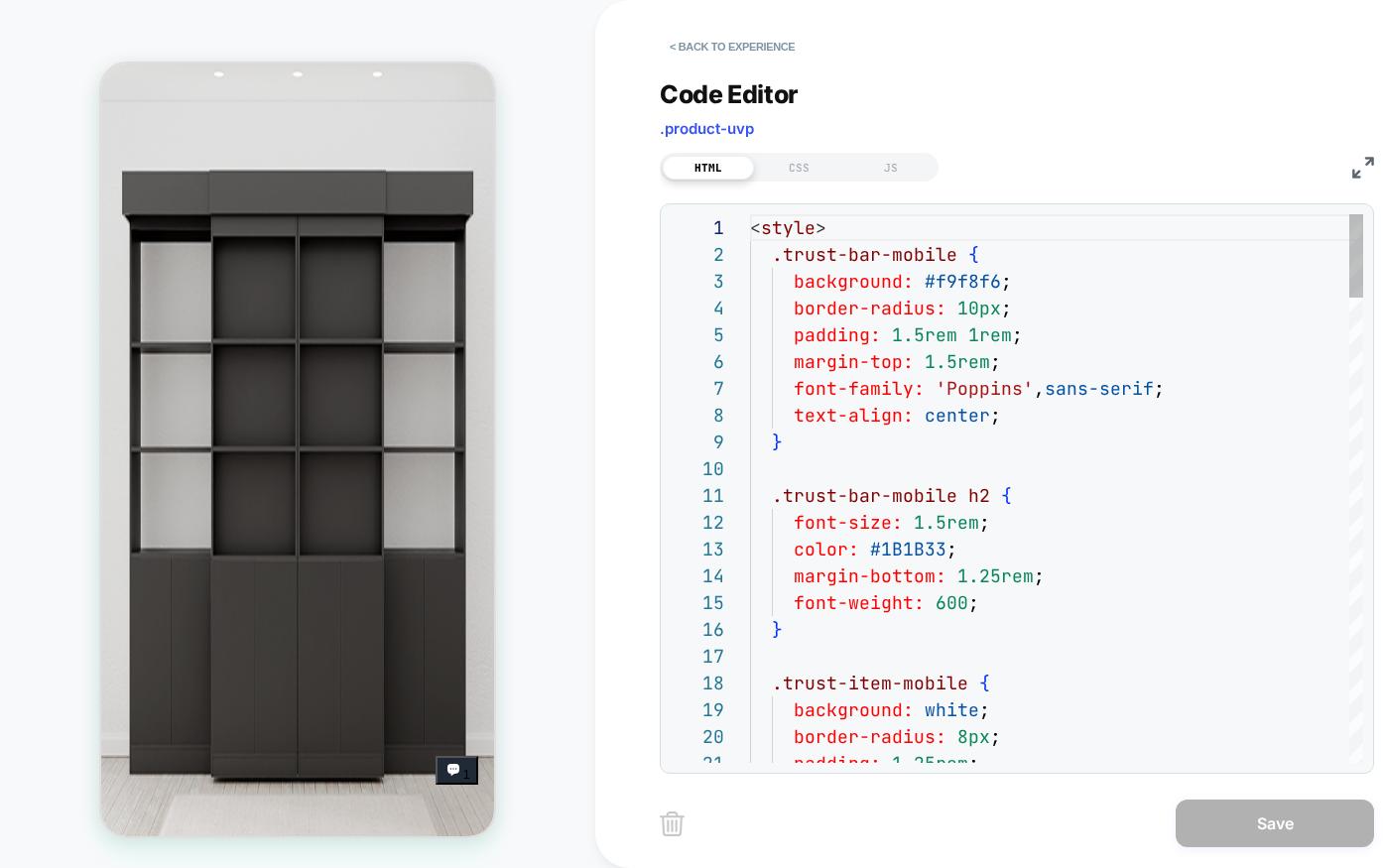 click on "< style >  .trust-bar-mobile  {  background:  #f9f8f6 ;  border-radius:  10px ;  padding:  1.5rem  1rem ;  margin-top:  1.5rem ;  font-family:  'Poppins' ,  sans-serif ;  text-align:  center ;  }  .trust-bar-mobile  h2  {  font-size:  1.5rem ;  color:  #1B1B33 ;  margin-bottom:  1.25rem ;  font-weight:  600 ;  }  .trust-item-mobile  {  background:  white ;  border-radius:  8px ;  padding:  1.25rem ;" at bounding box center [1057, 2015] 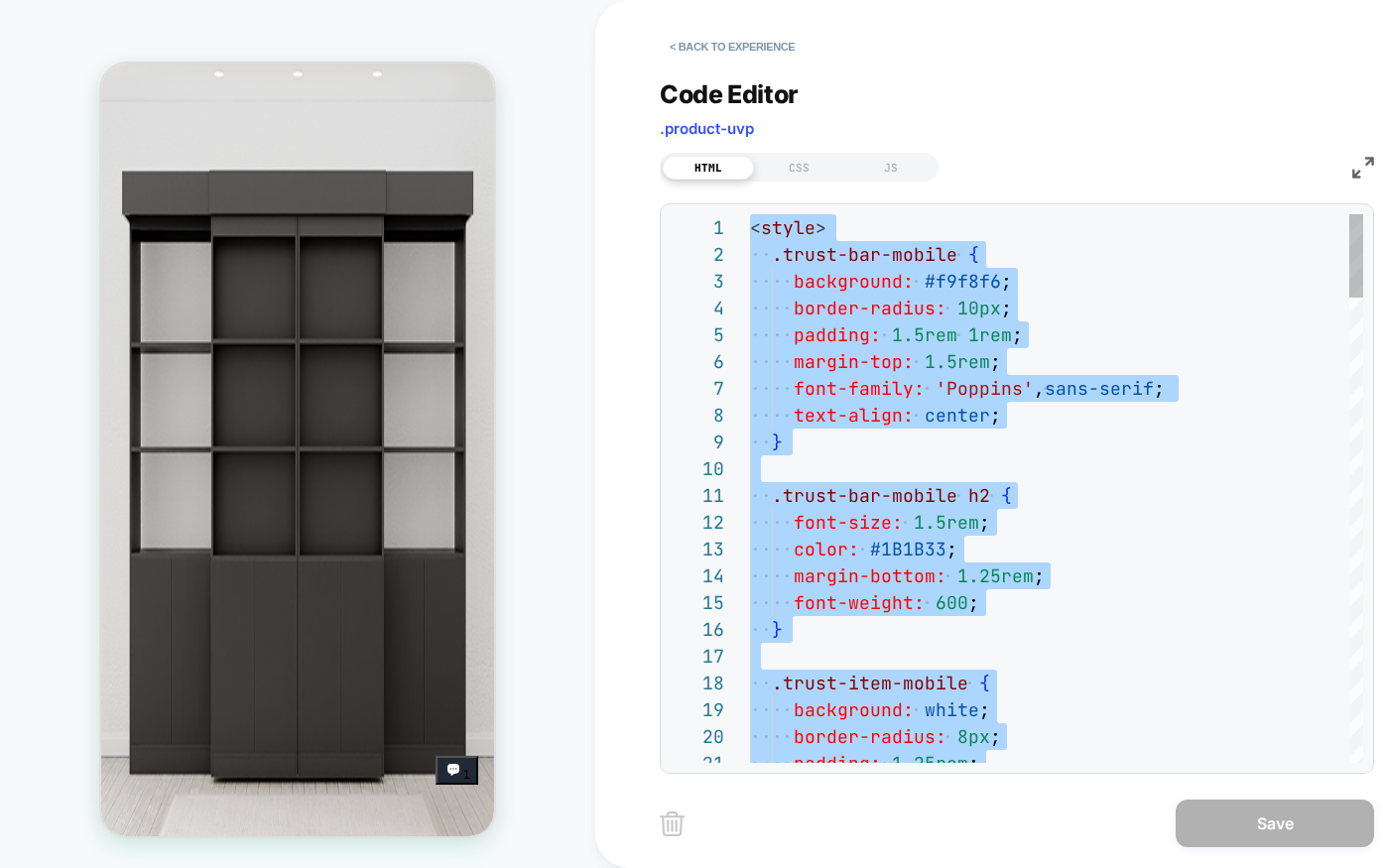 type on "*
*******
*****
*********" 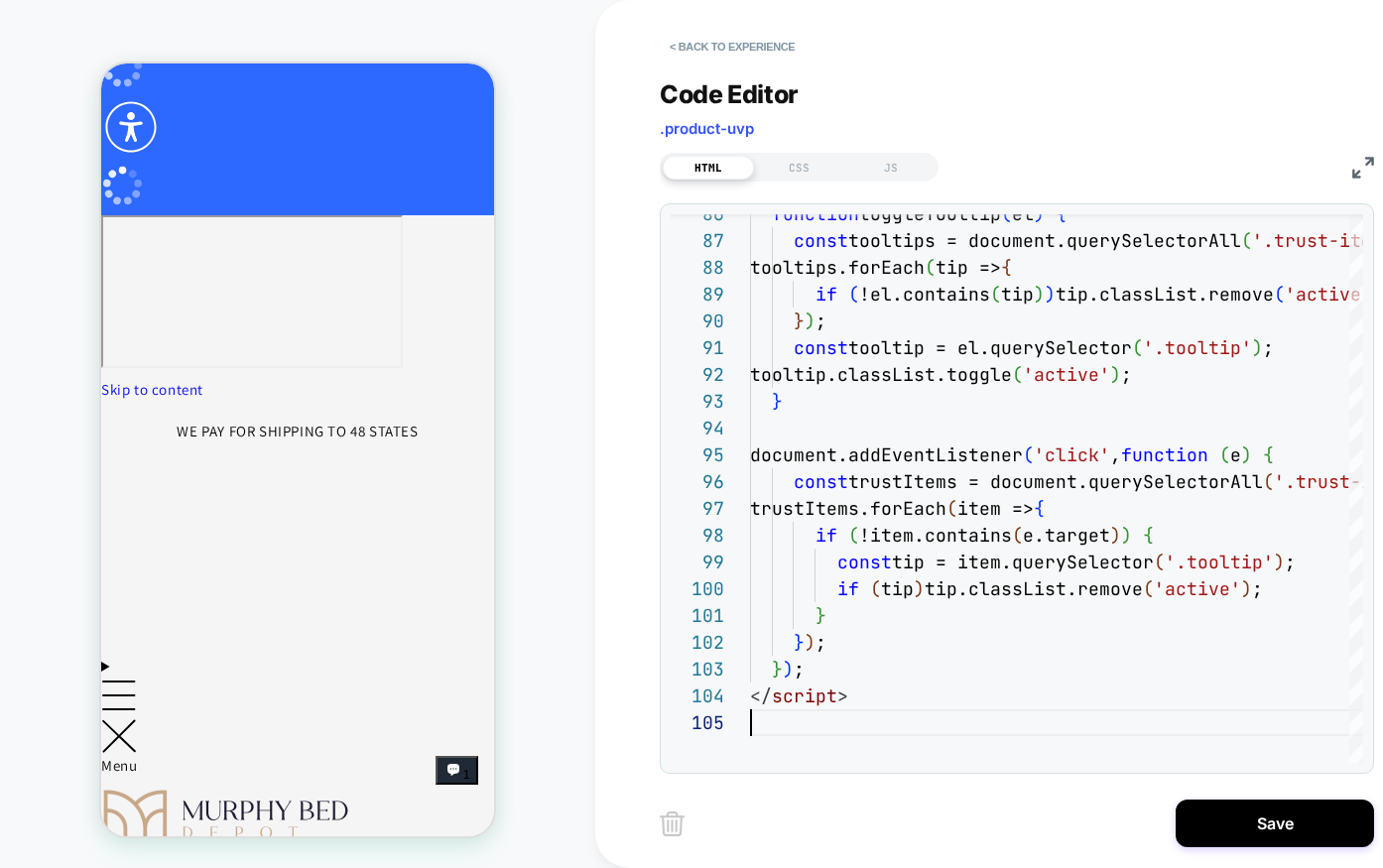 scroll, scrollTop: 0, scrollLeft: 0, axis: both 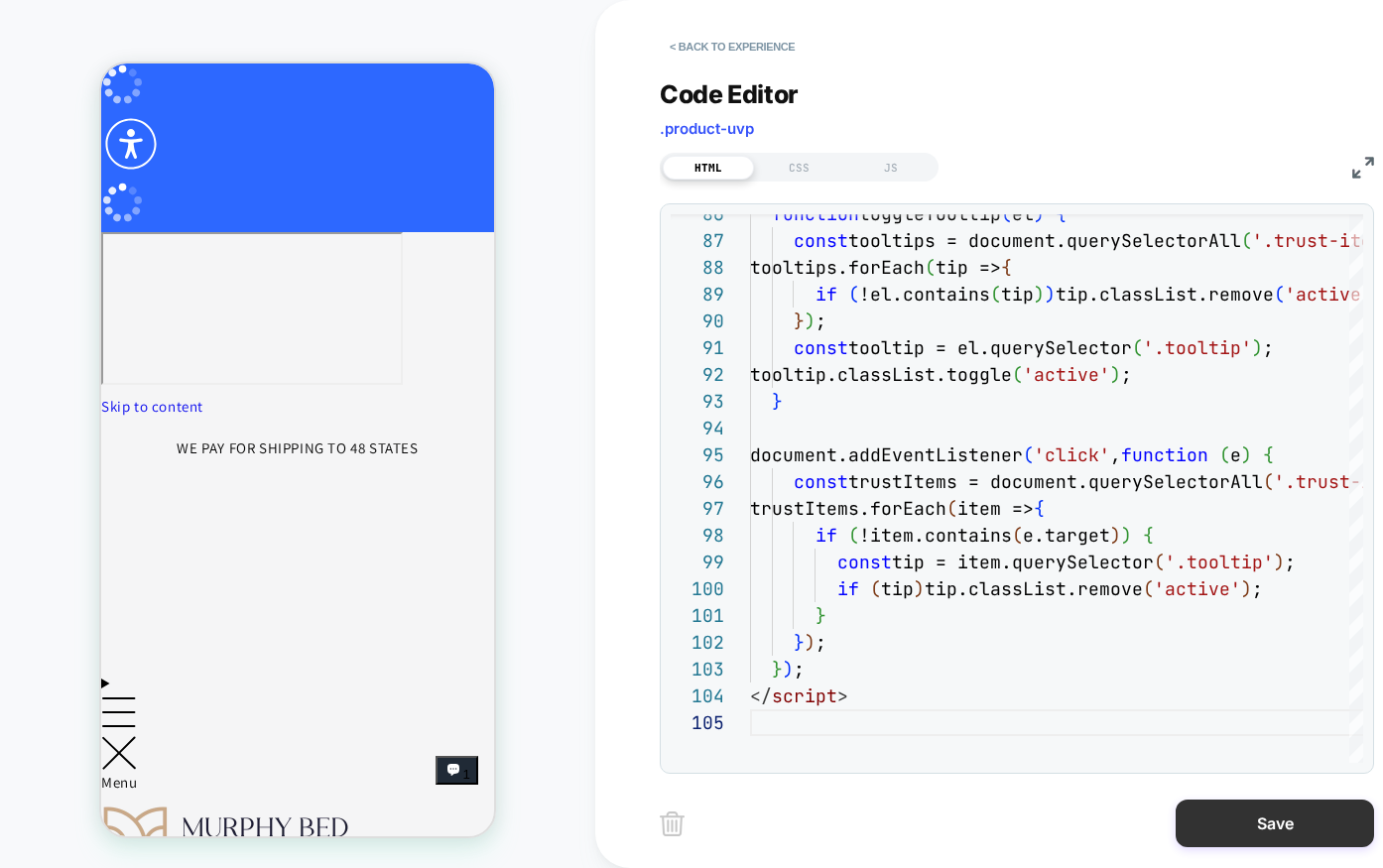 click on "Save" at bounding box center (1275, 823) 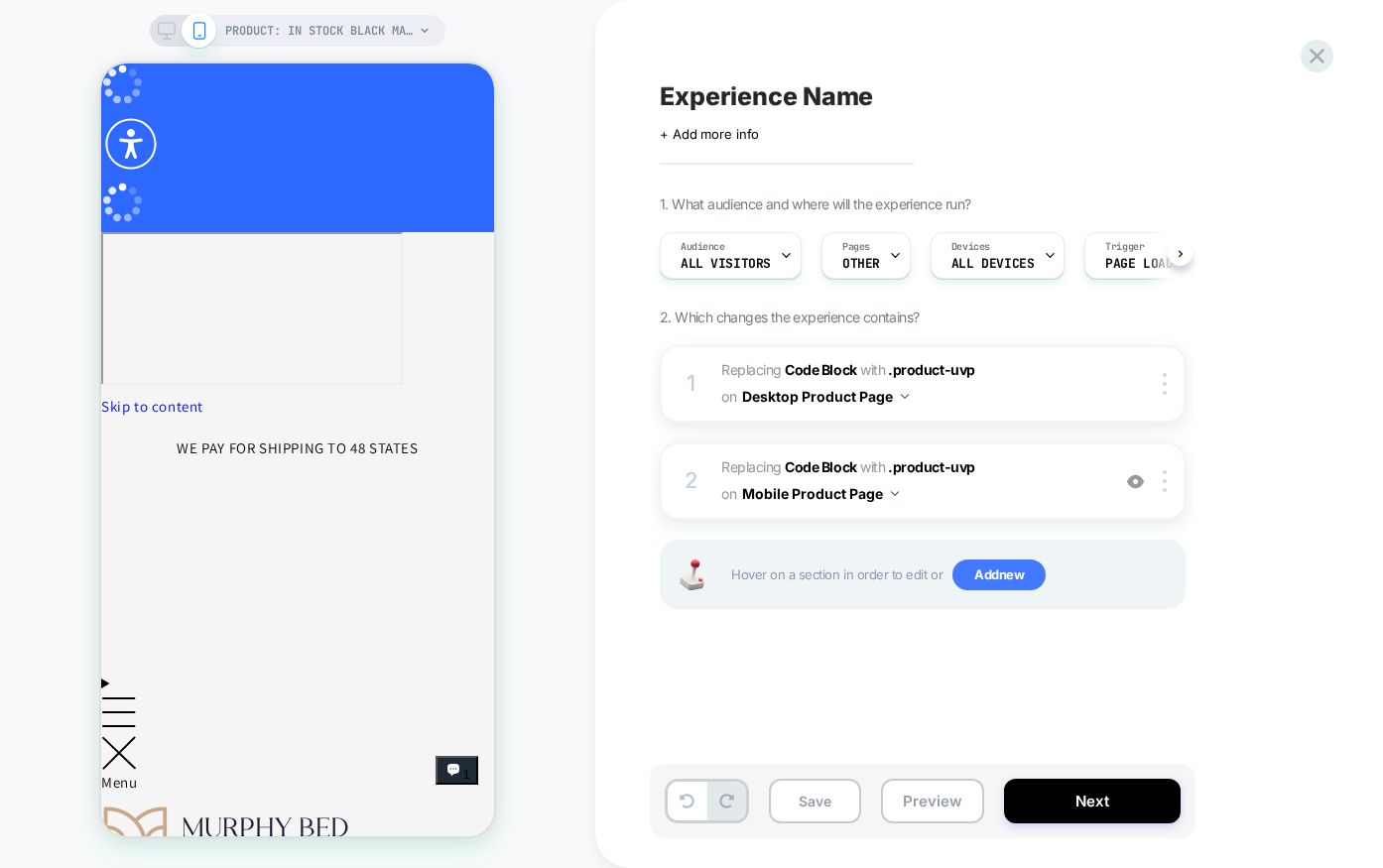scroll, scrollTop: 0, scrollLeft: 1, axis: horizontal 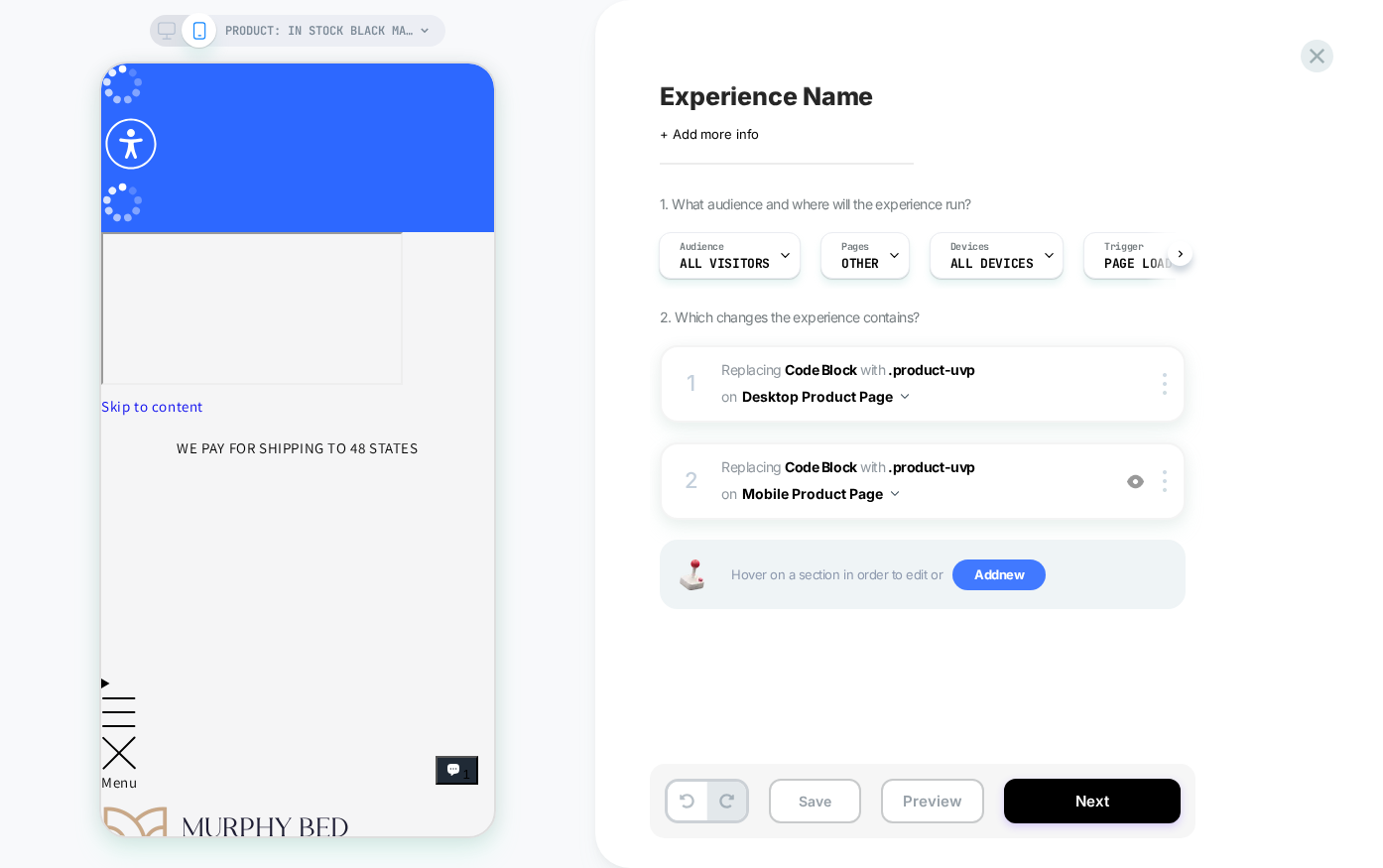click 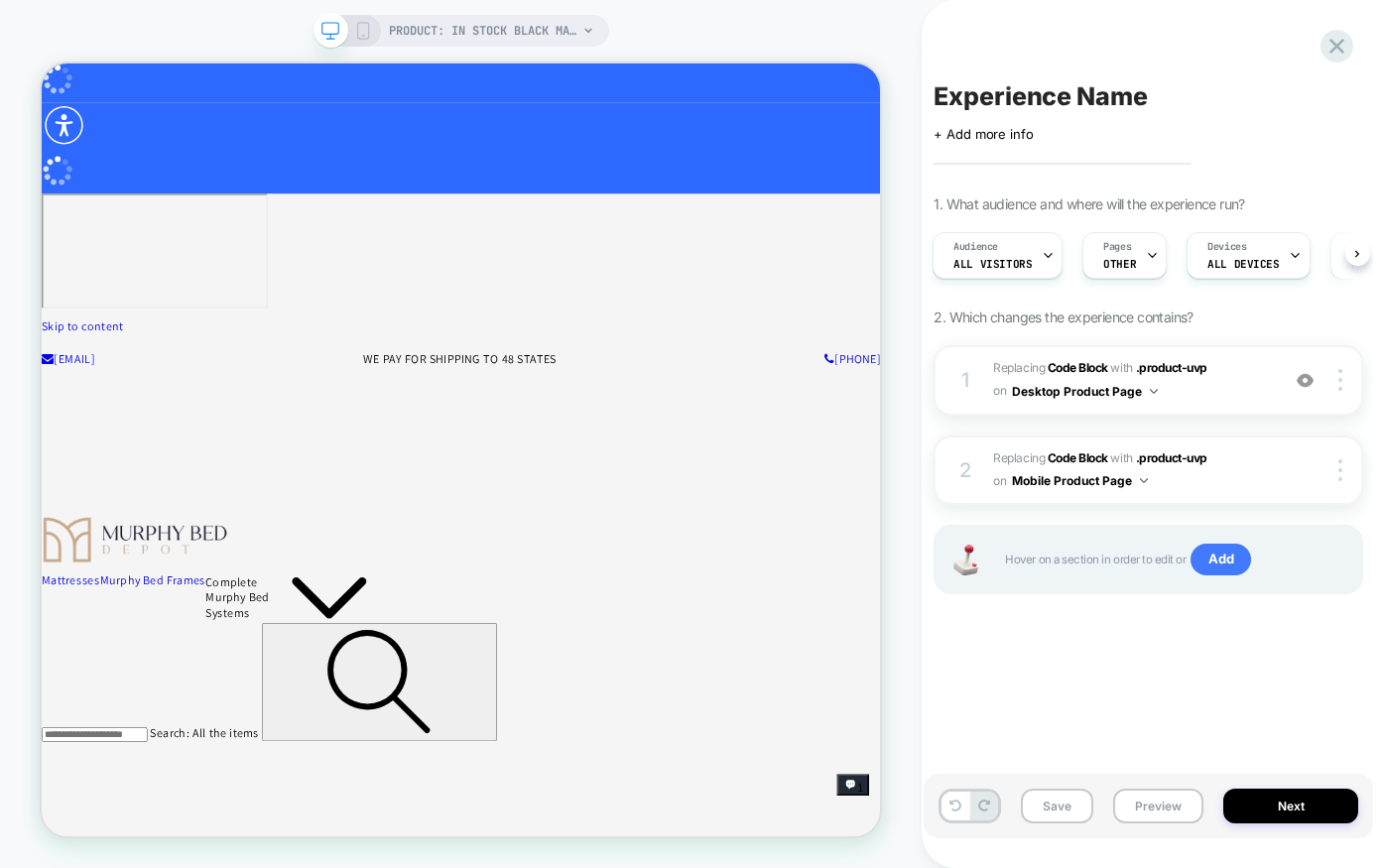 scroll, scrollTop: 0, scrollLeft: 0, axis: both 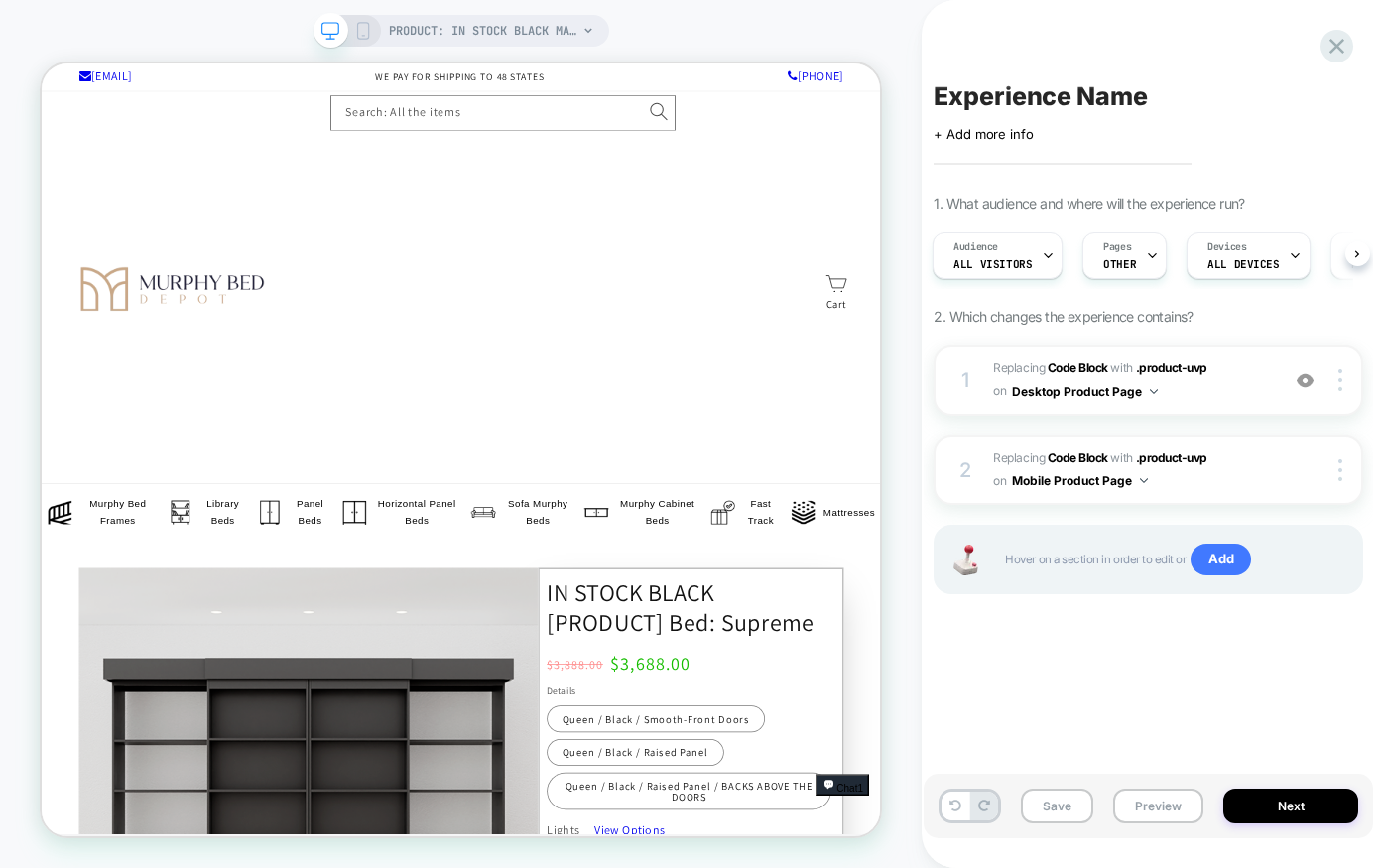 click 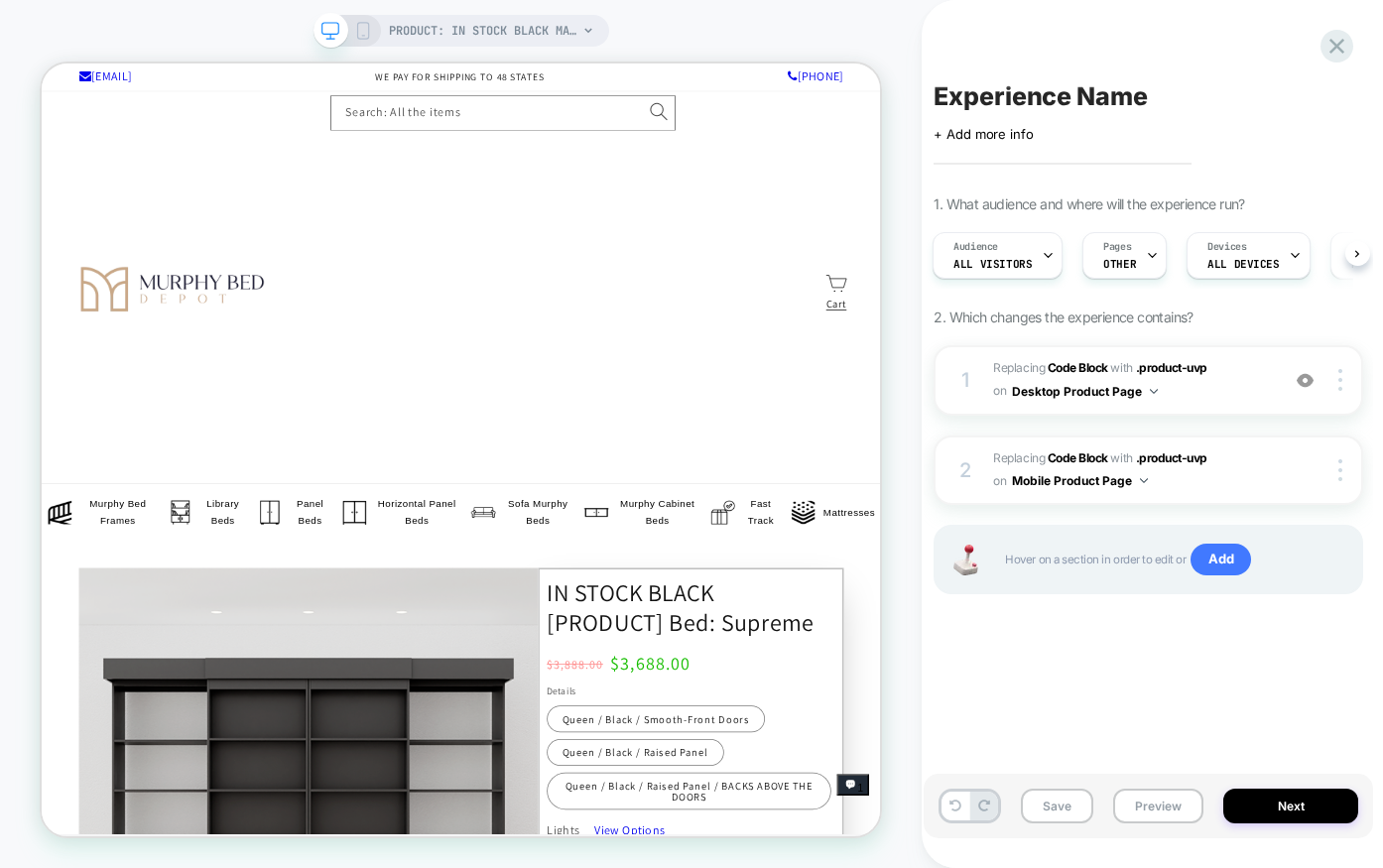 scroll, scrollTop: 0, scrollLeft: 0, axis: both 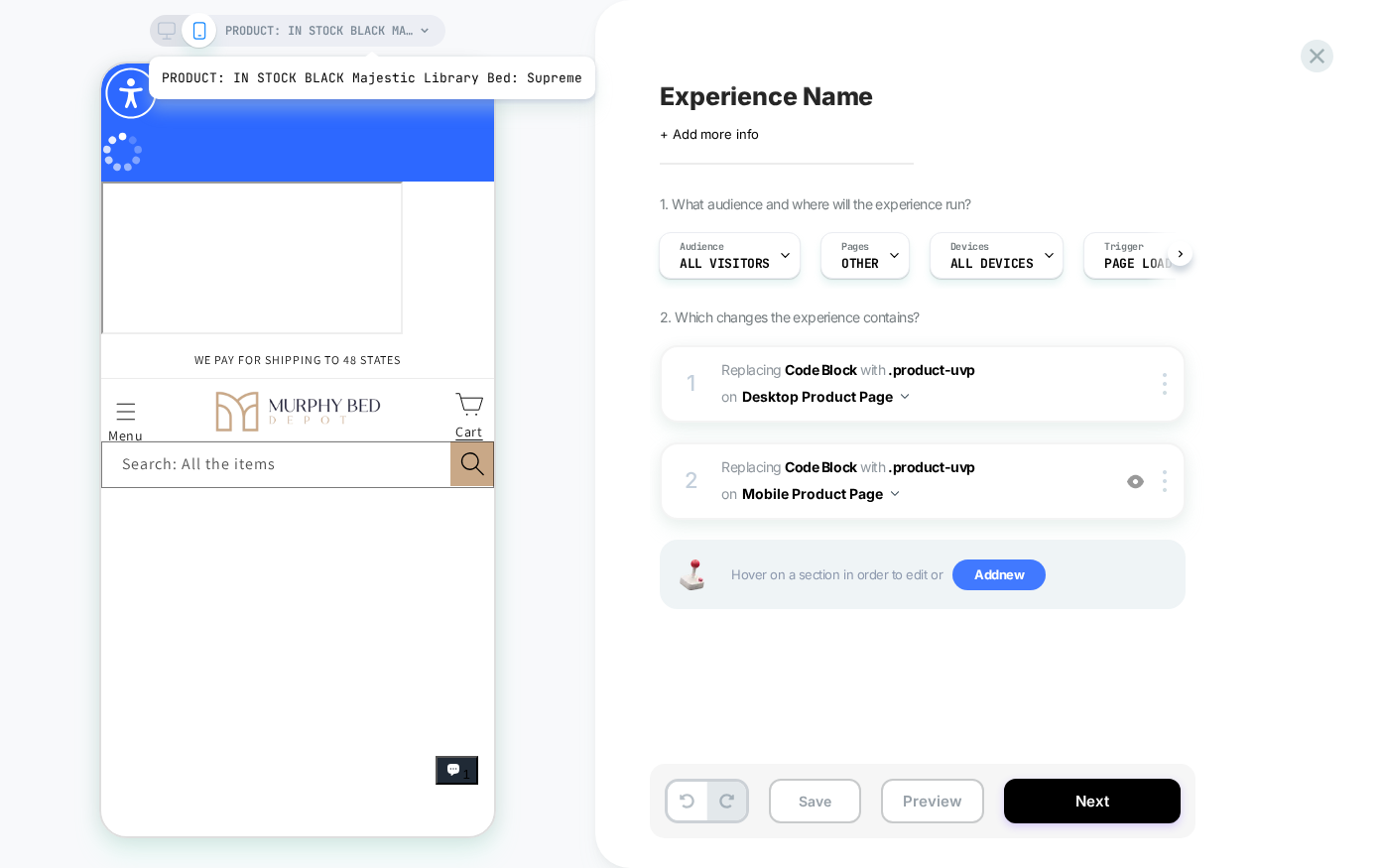 click on "PRODUCT: IN STOCK BLACK Majestic Library Bed: Supreme" at bounding box center (319, 31) 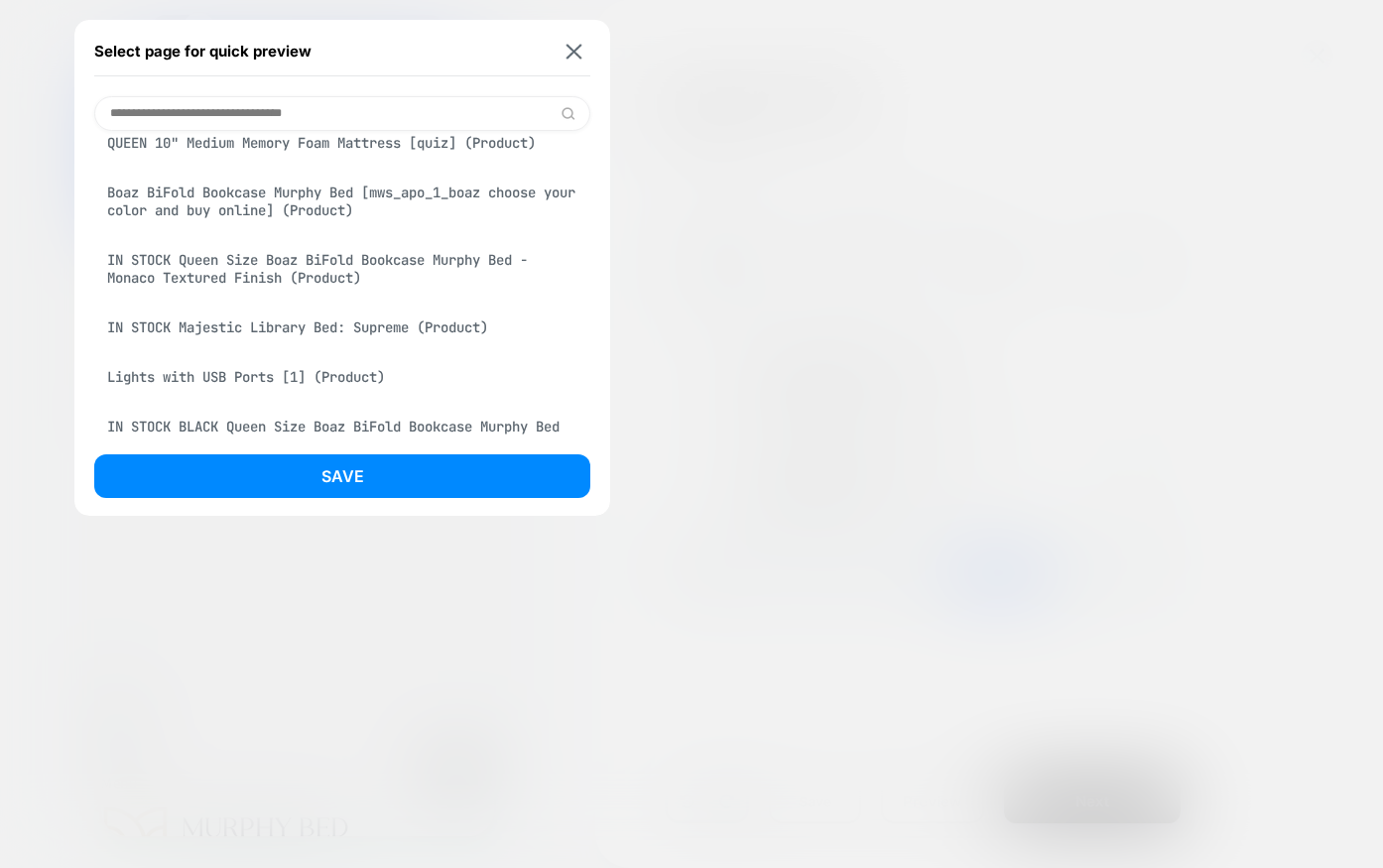 scroll, scrollTop: 860, scrollLeft: 0, axis: vertical 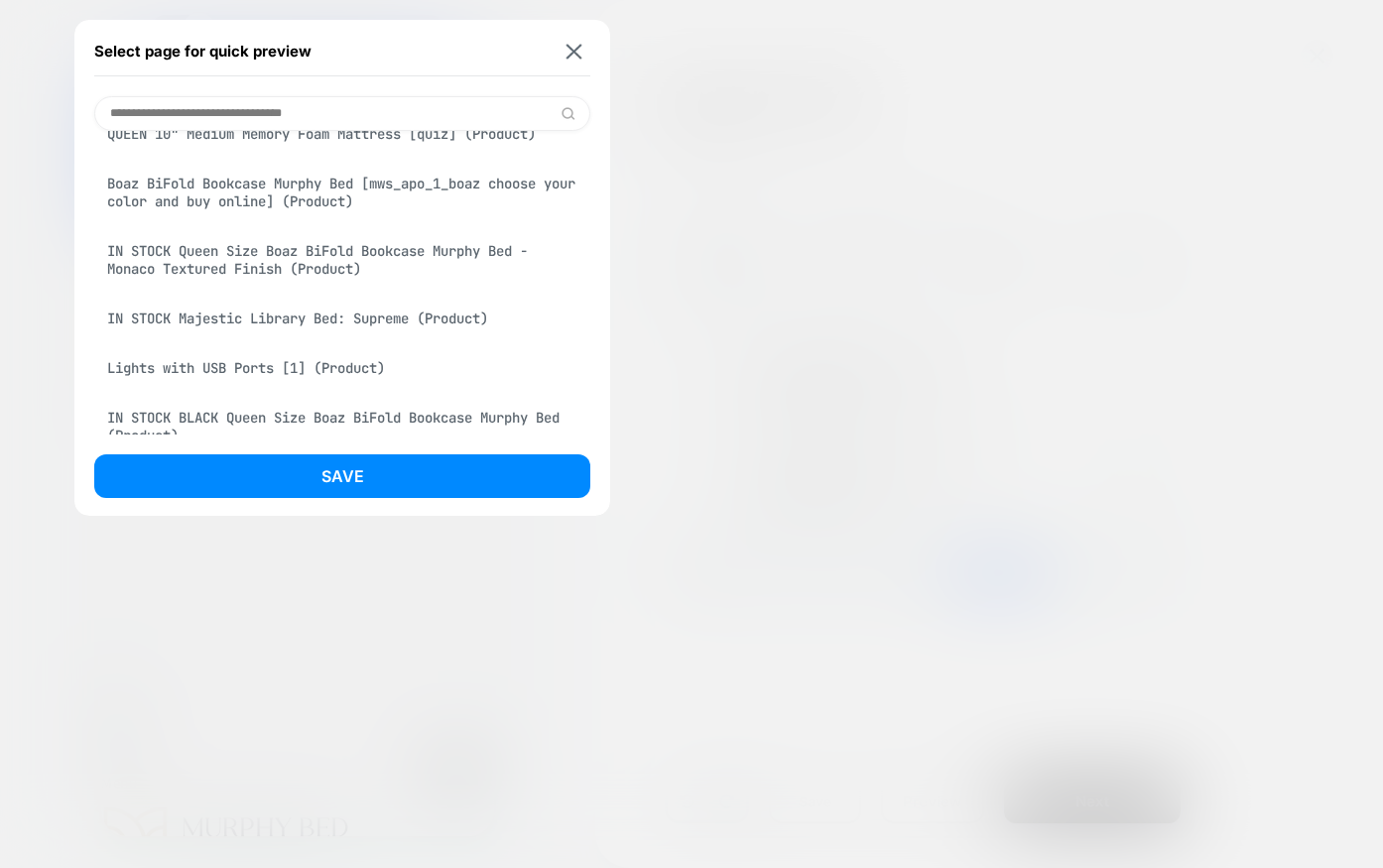 click on "IN STOCK Majestic Library Bed: Supreme (Product)" at bounding box center (342, 318) 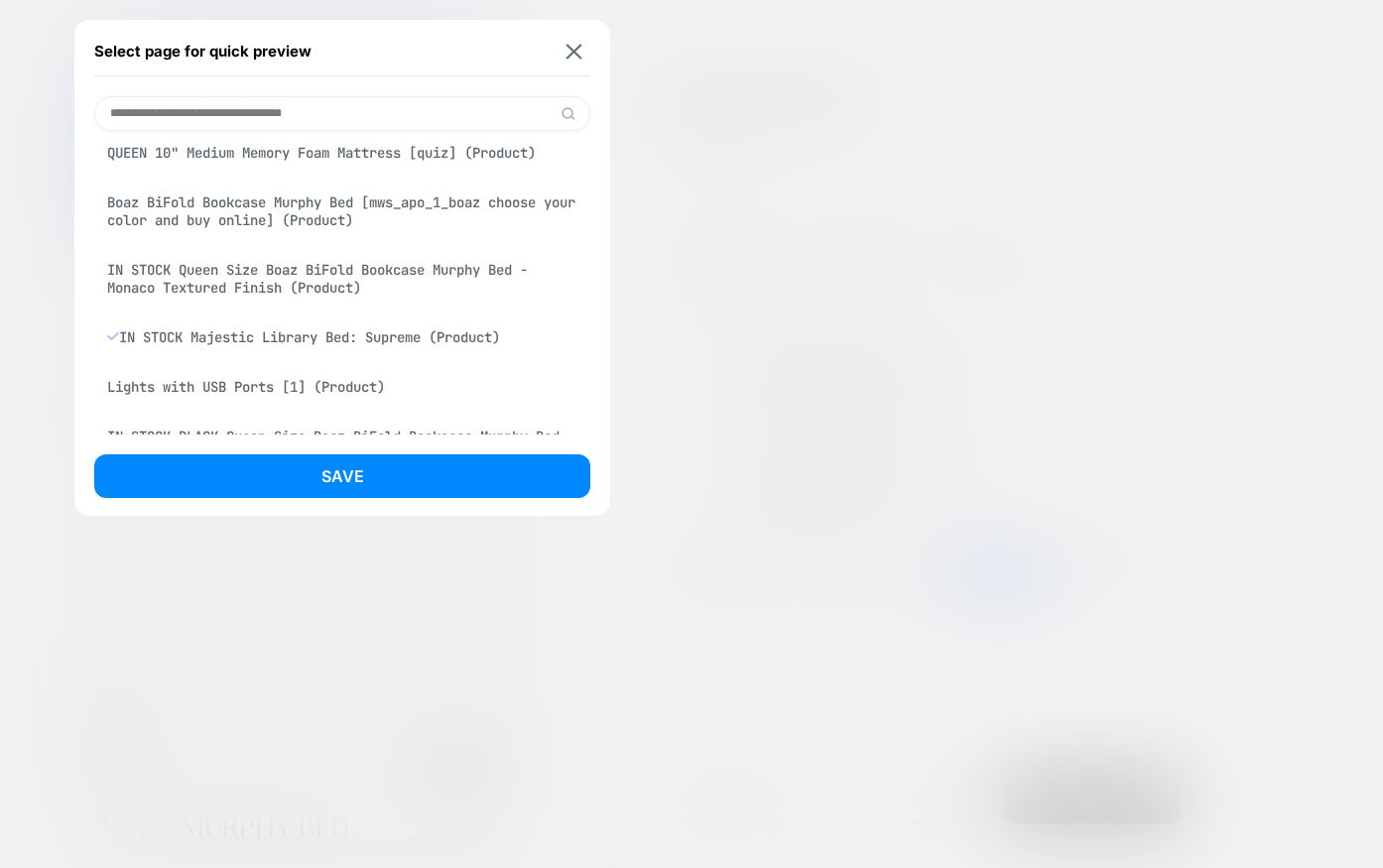 scroll, scrollTop: 896, scrollLeft: 0, axis: vertical 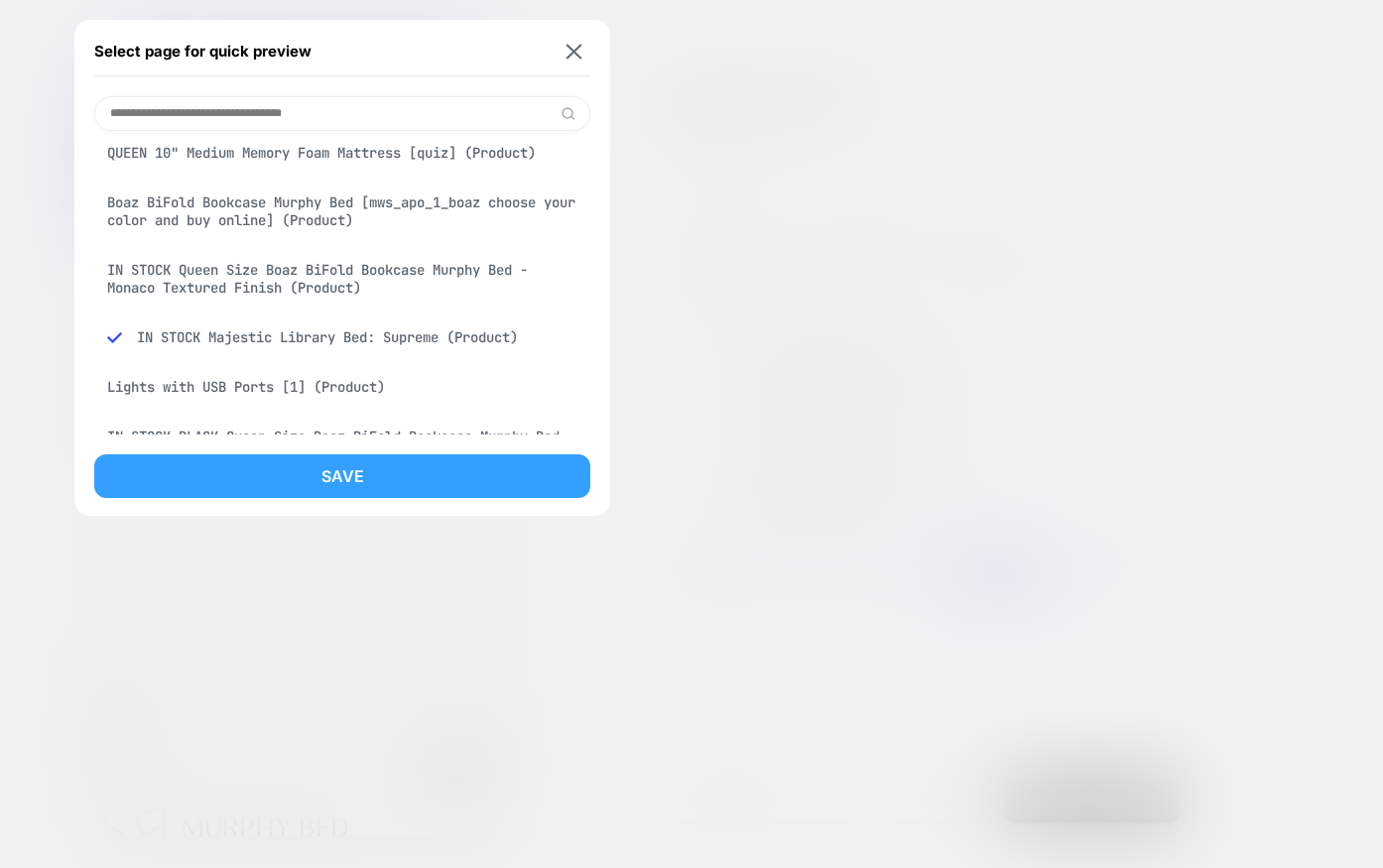 click on "Save" at bounding box center (342, 476) 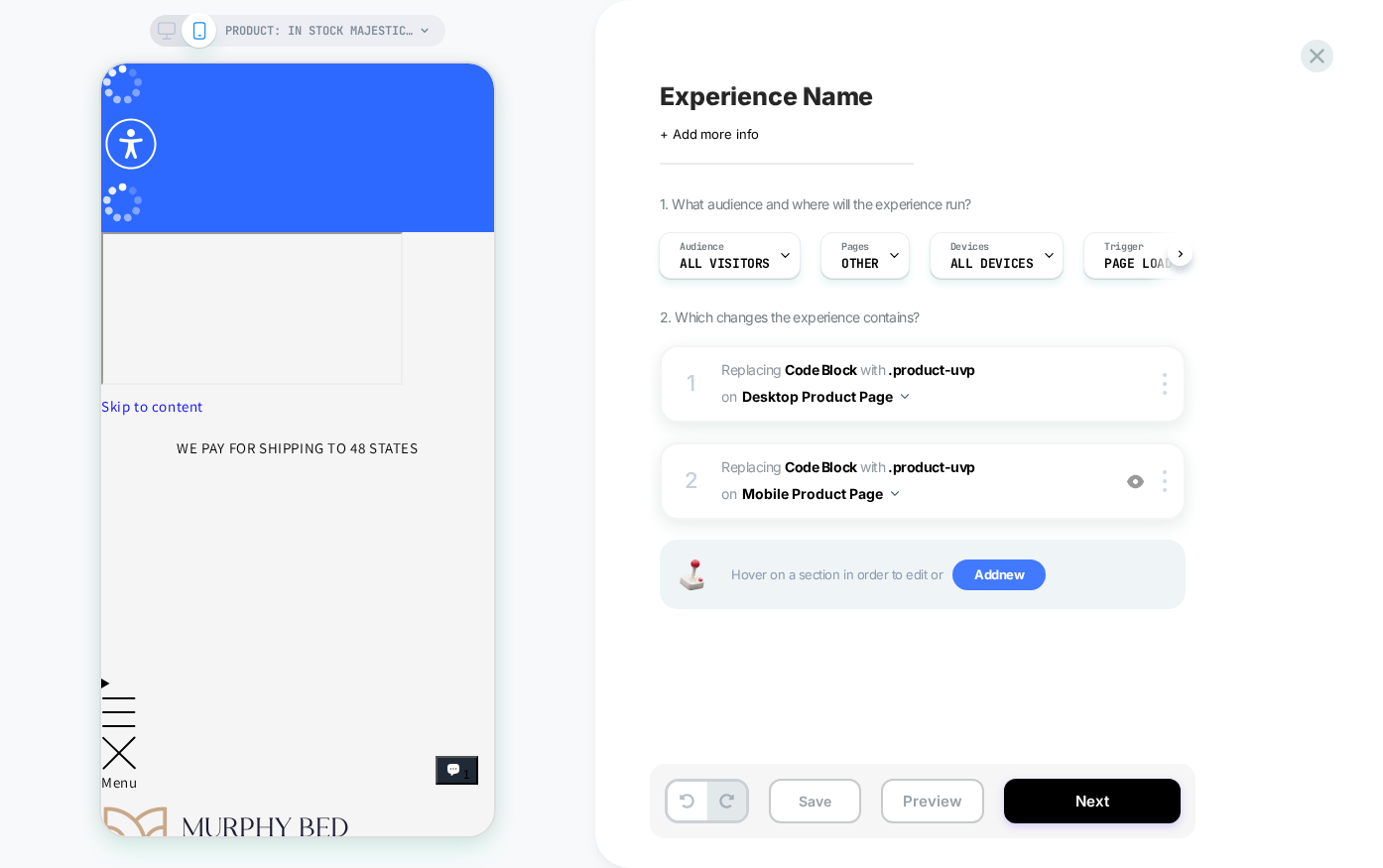 scroll, scrollTop: 0, scrollLeft: 2, axis: horizontal 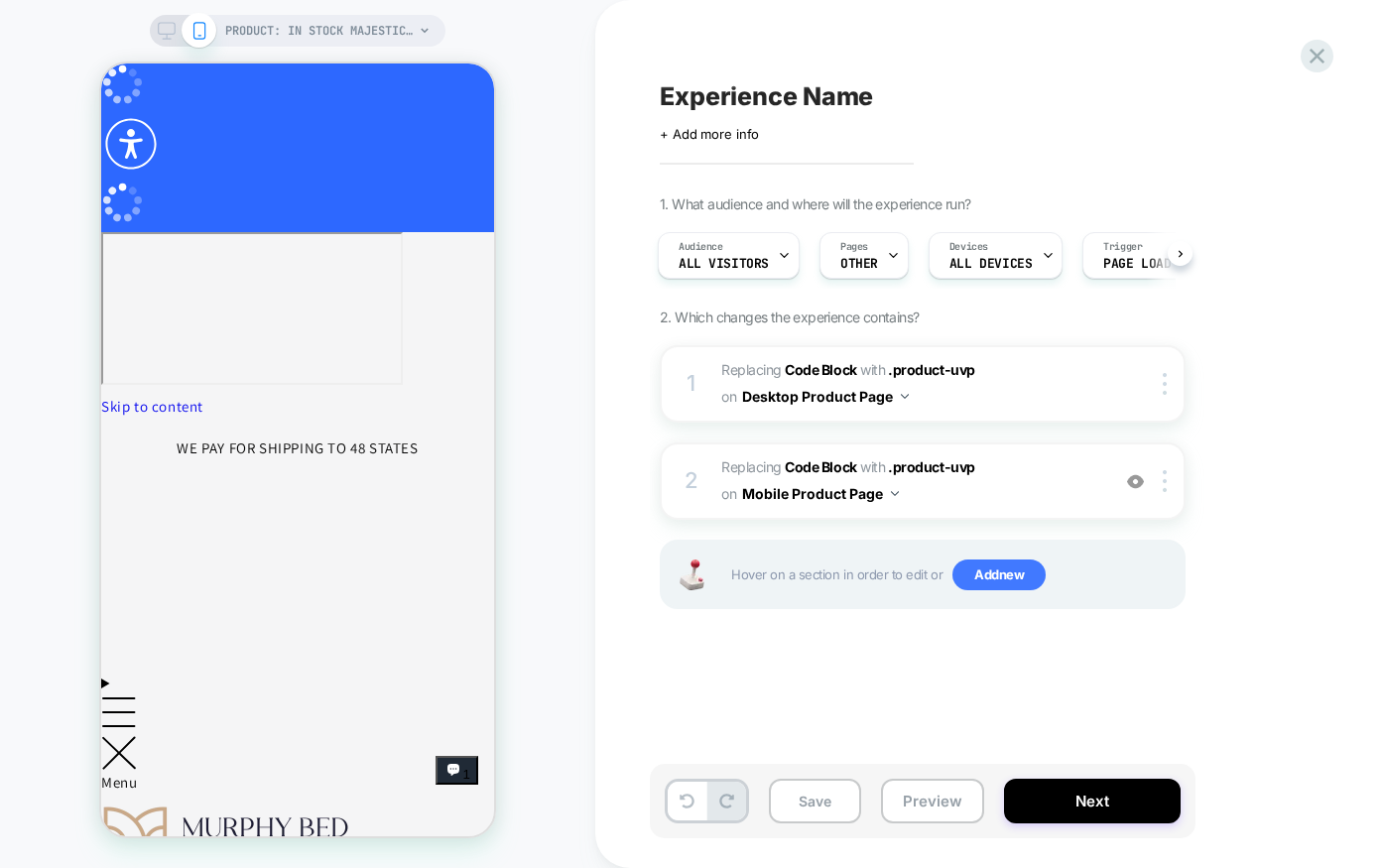 click 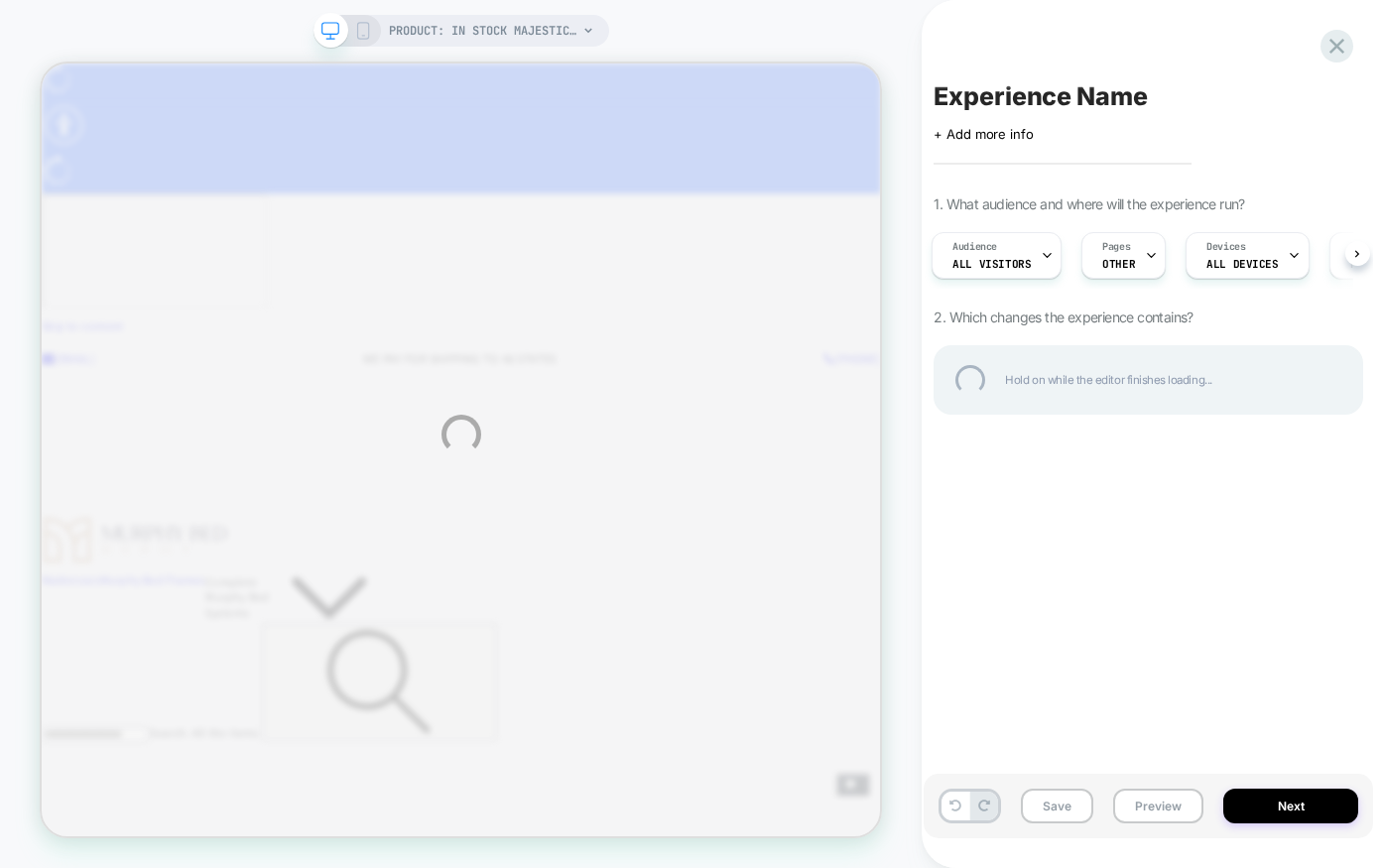 scroll, scrollTop: 0, scrollLeft: 0, axis: both 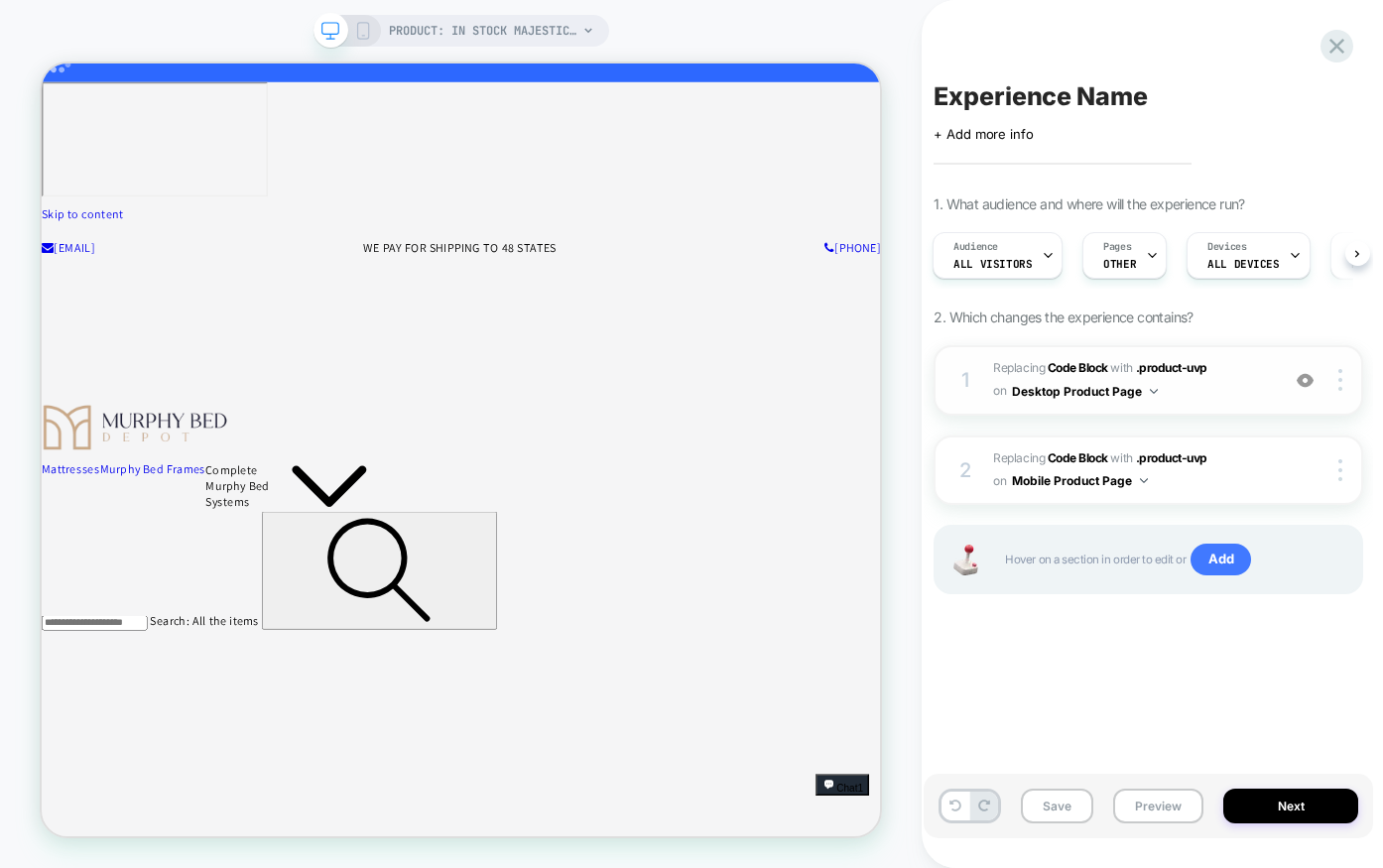 click on "Replacing   Code Block   WITH .product-uvp .product-uvp   on Desktop Product Page" at bounding box center [1131, 380] 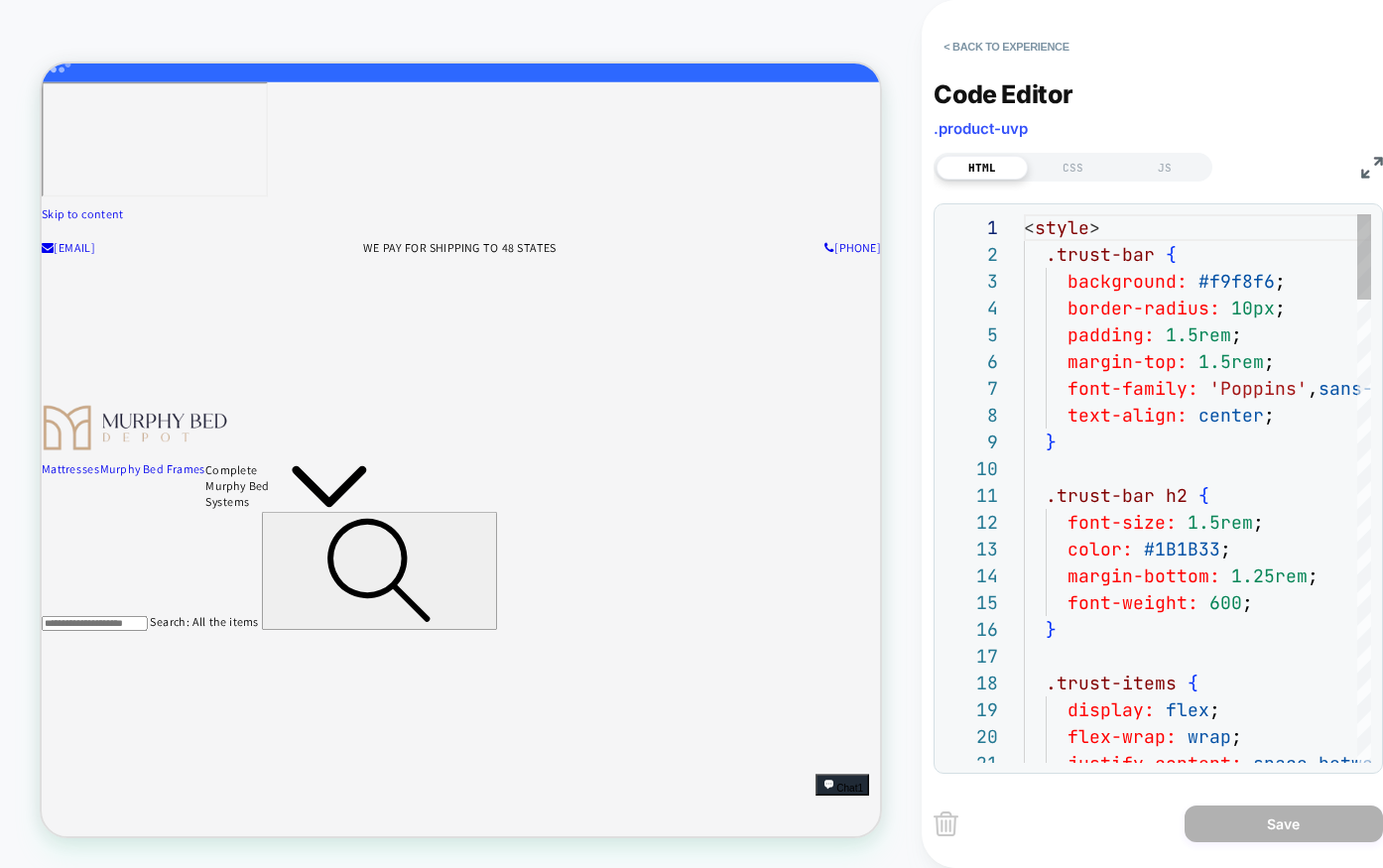 scroll, scrollTop: 268, scrollLeft: 0, axis: vertical 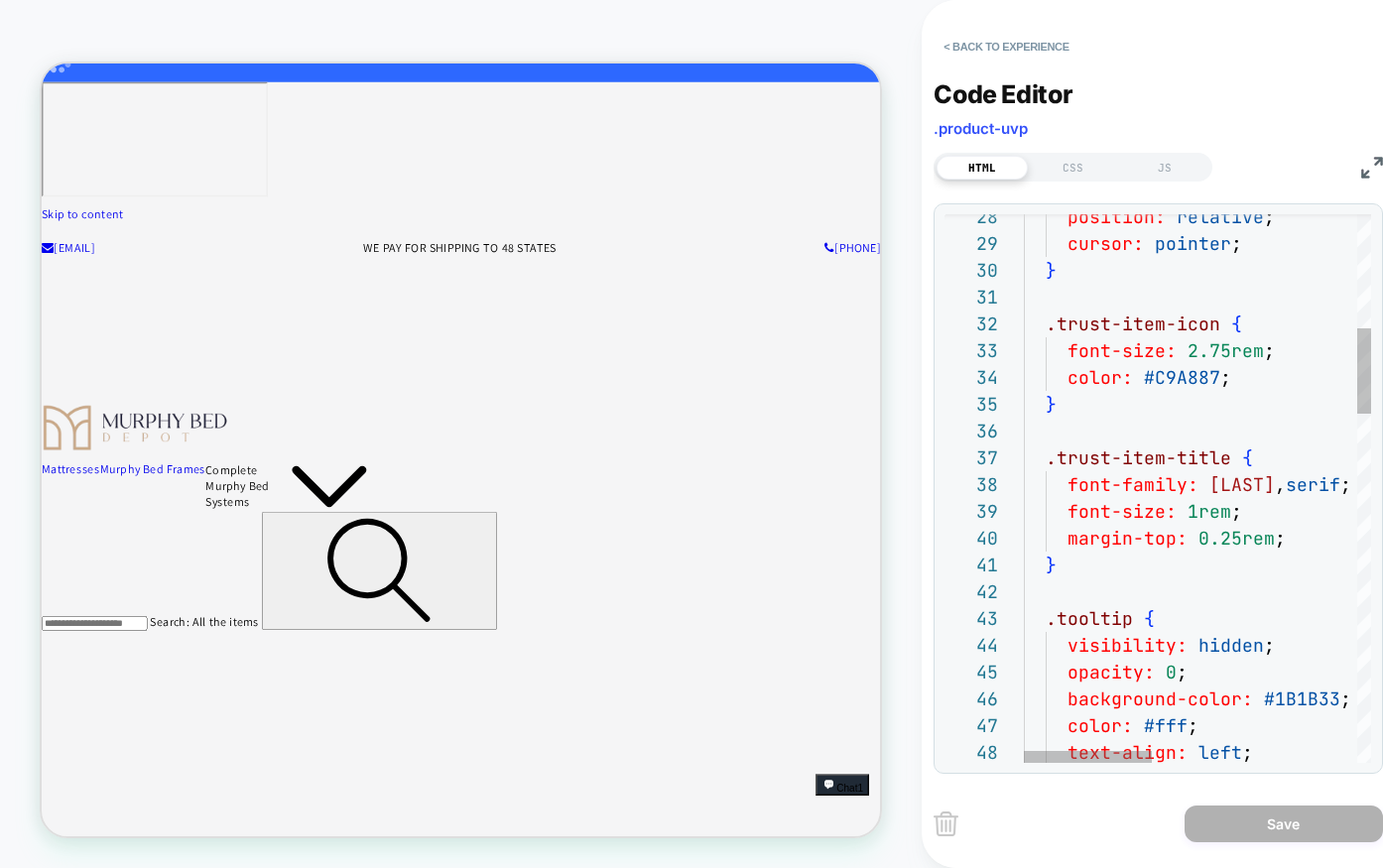 click on "position:   relative ;      cursor:   pointer ;    }    .trust-item-icon   {      font-size:   2.75rem ;      color:   #C9A887 ;    }    .trust-item-title   {      font-family:   'Carentro' ,  serif ;      font-size:   1rem ;      margin-top:   0.25rem ;    }    .tooltip   {      visibility:   hidden ;      opacity:   0 ;      background-color:   #1B1B33 ;      color:   #fff ;      text-align:   left ;" at bounding box center [1475, 1241] 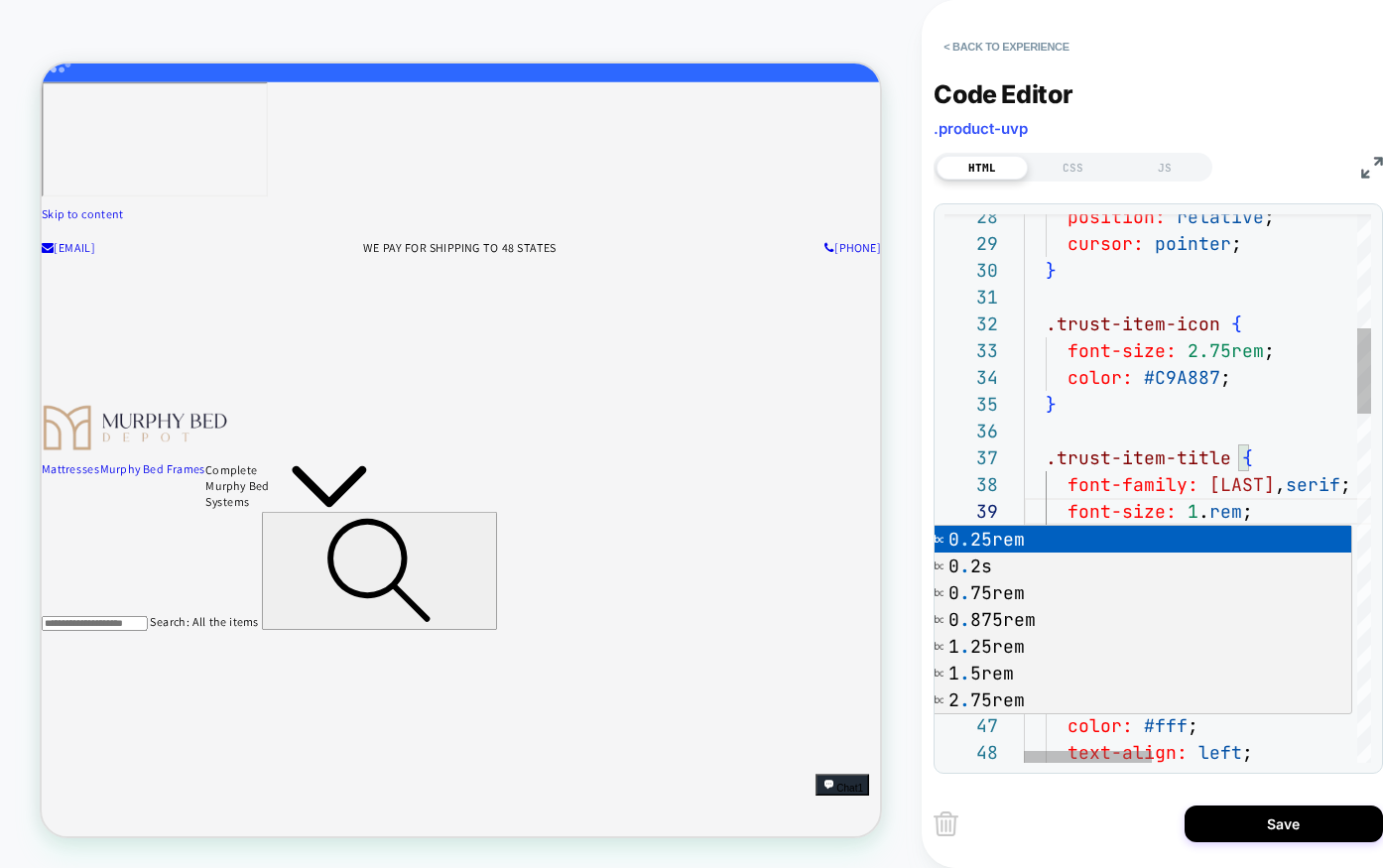 scroll, scrollTop: 214, scrollLeft: 192, axis: both 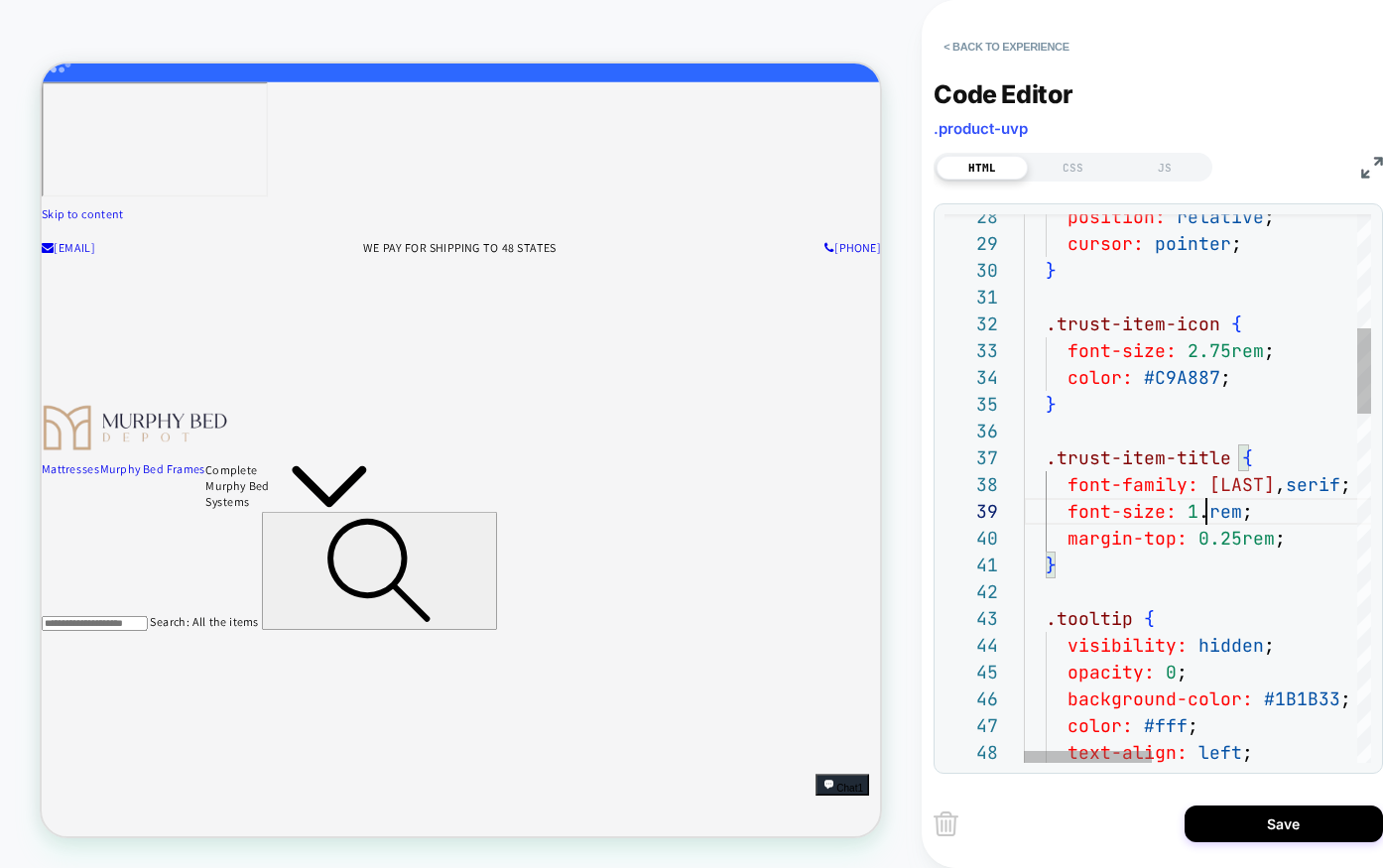 type on "**********" 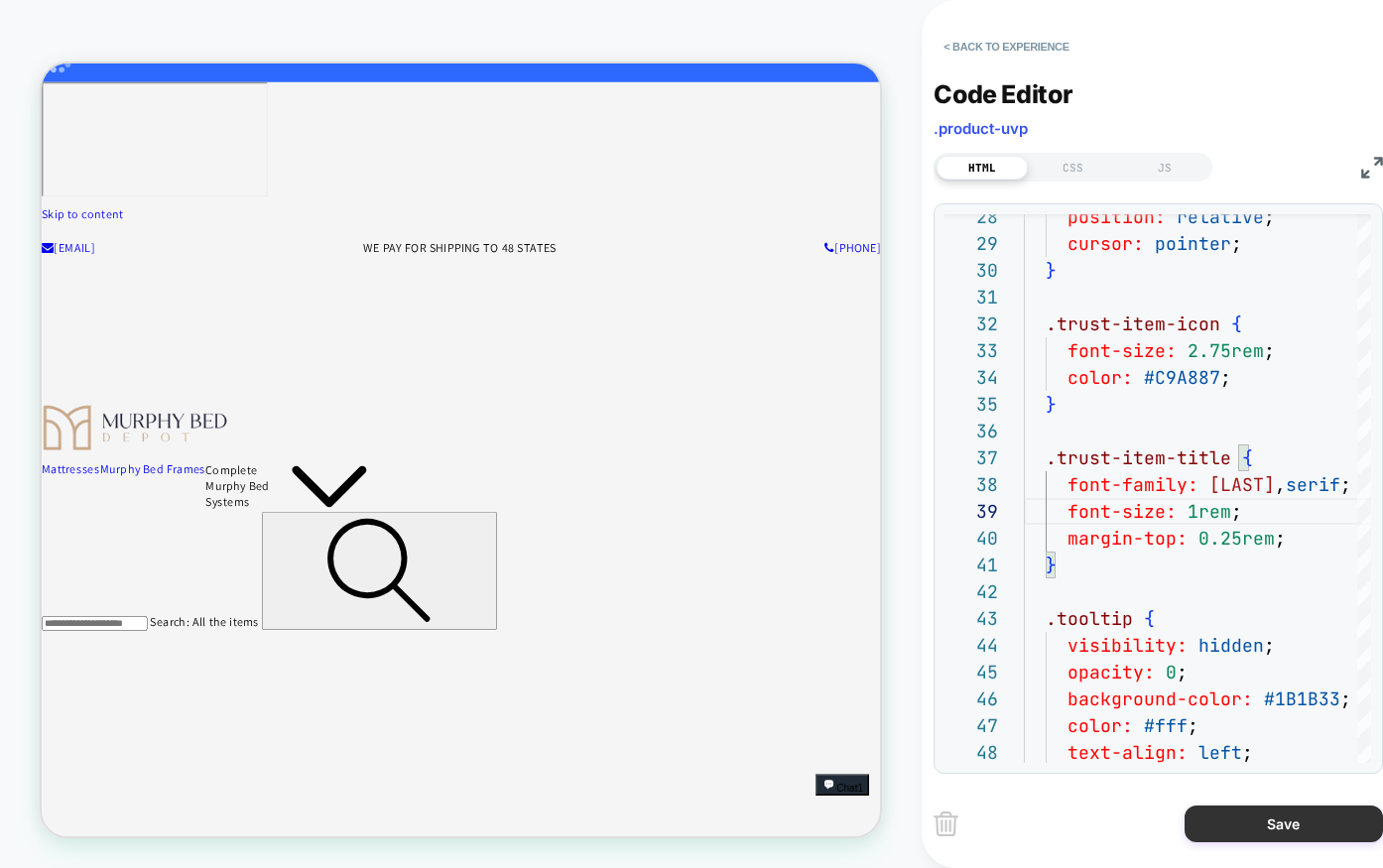 click on "Save" at bounding box center [1284, 823] 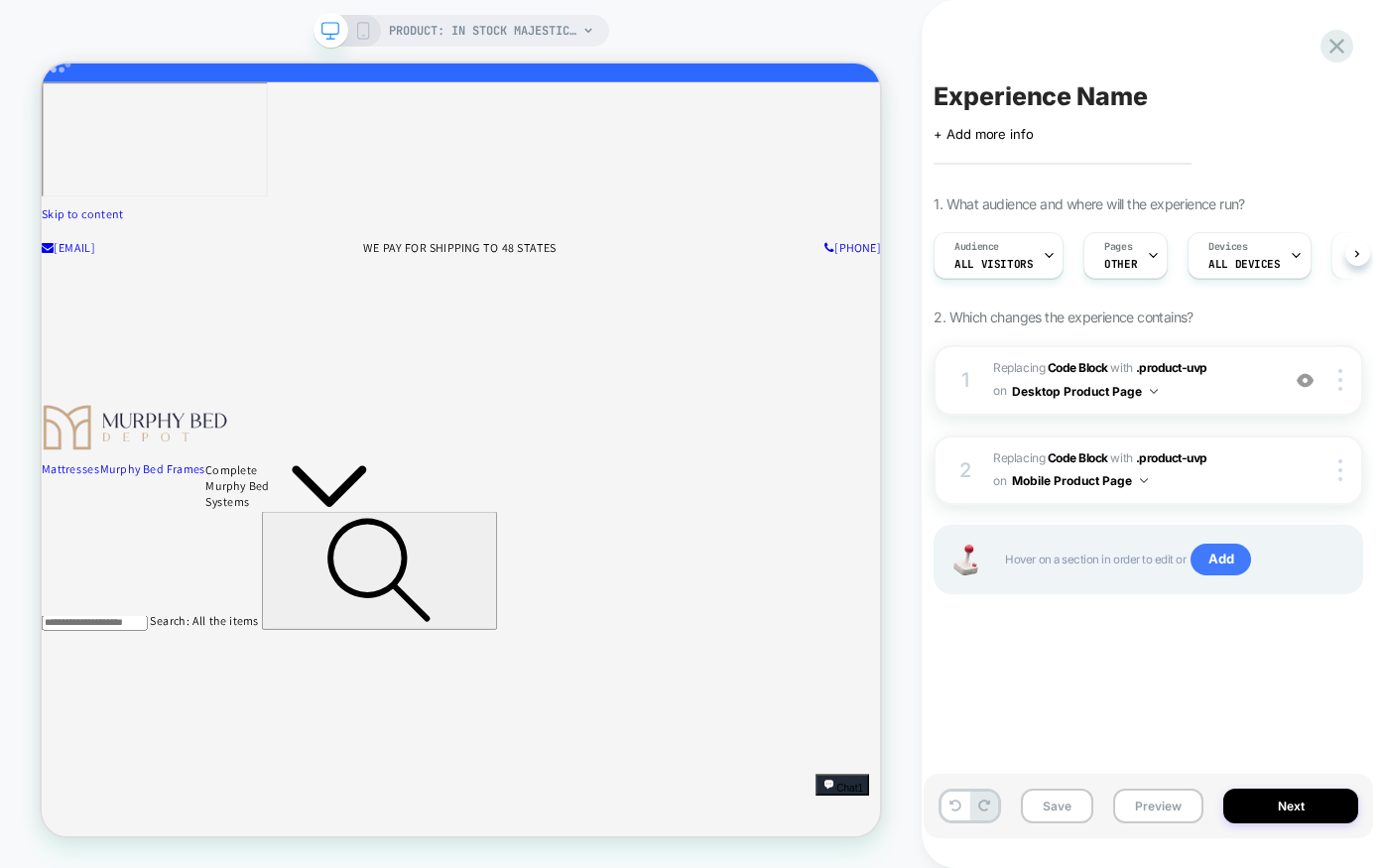 scroll, scrollTop: 0, scrollLeft: 1, axis: horizontal 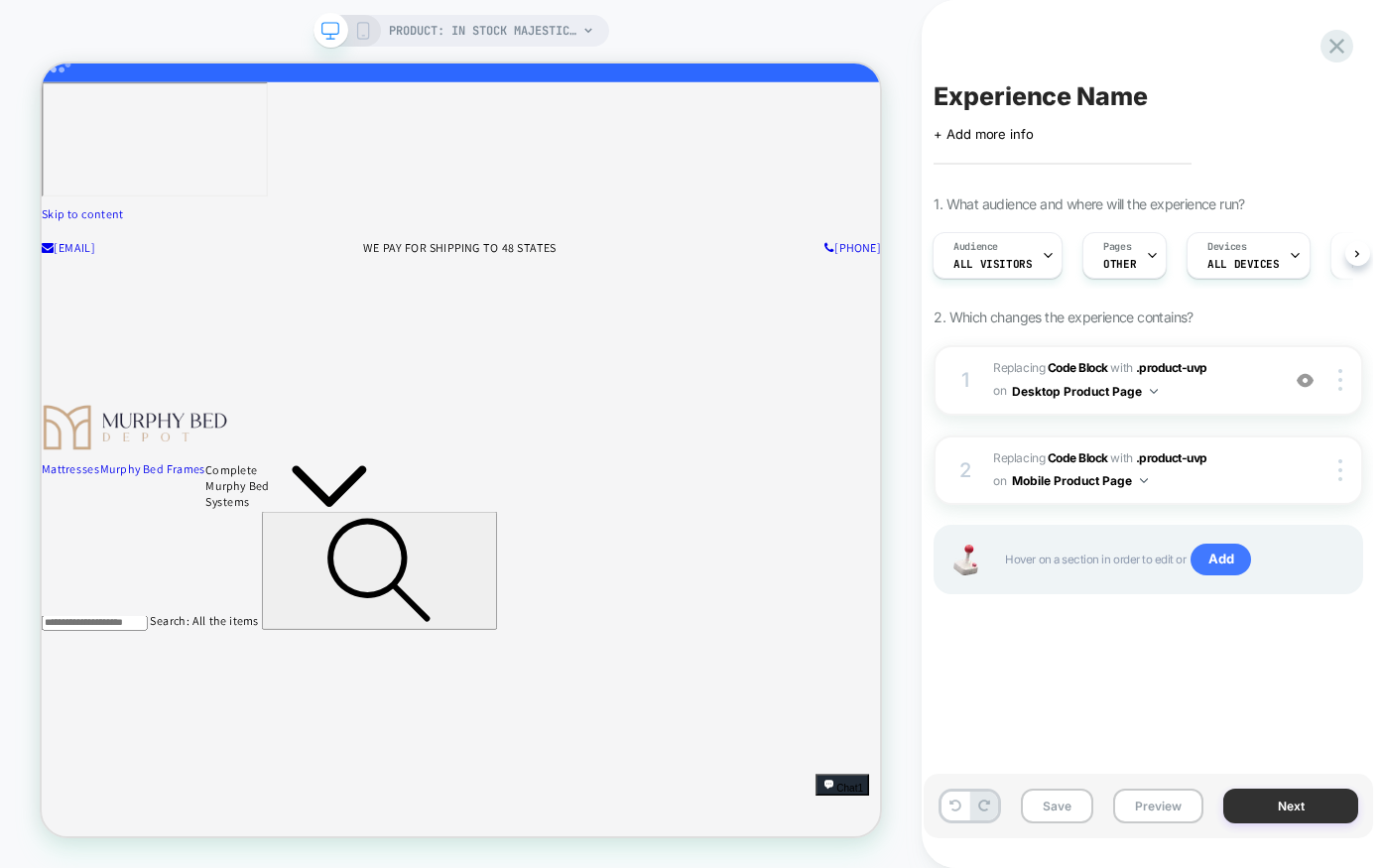 click on "Next" at bounding box center (1291, 806) 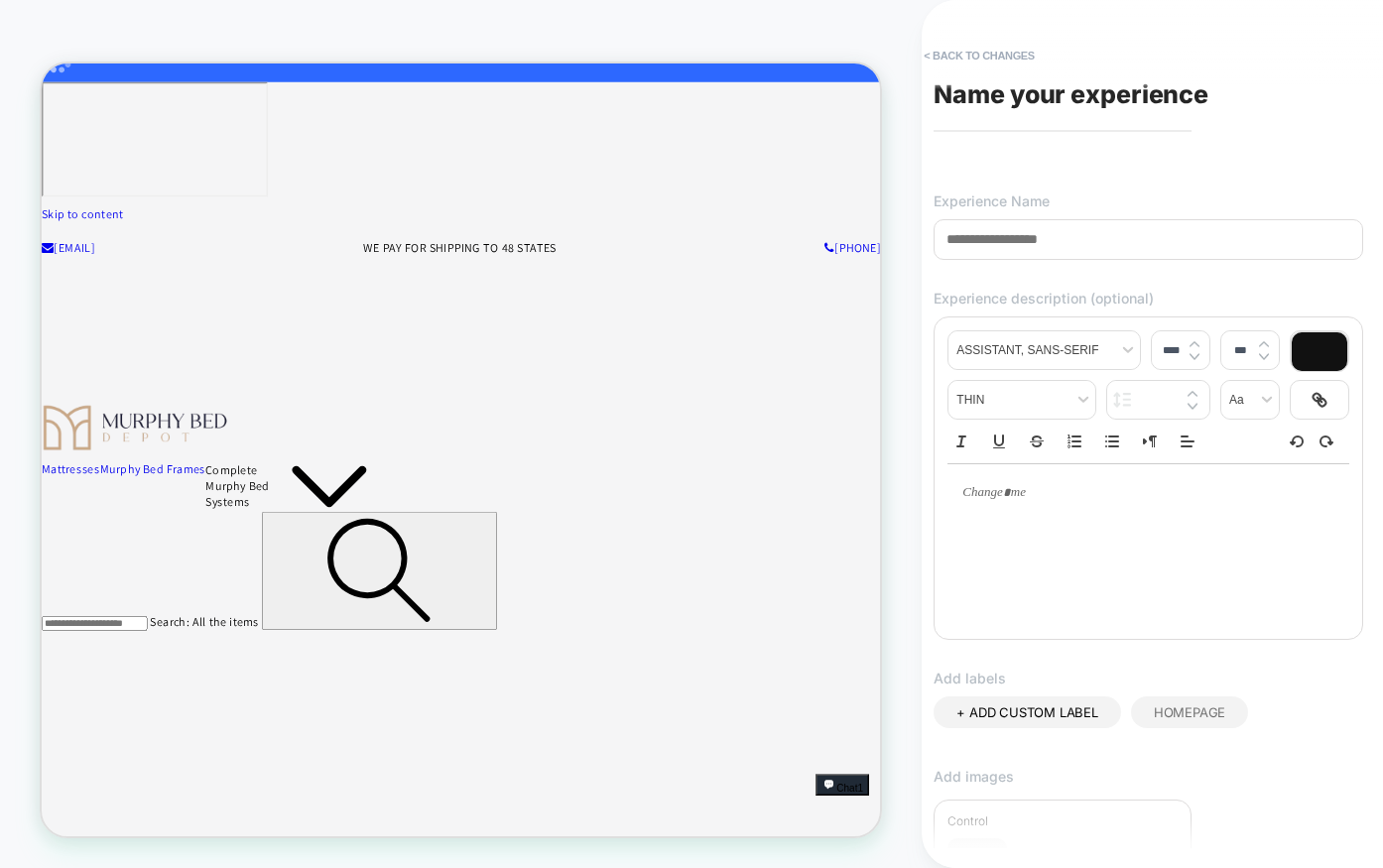 click at bounding box center (1148, 239) 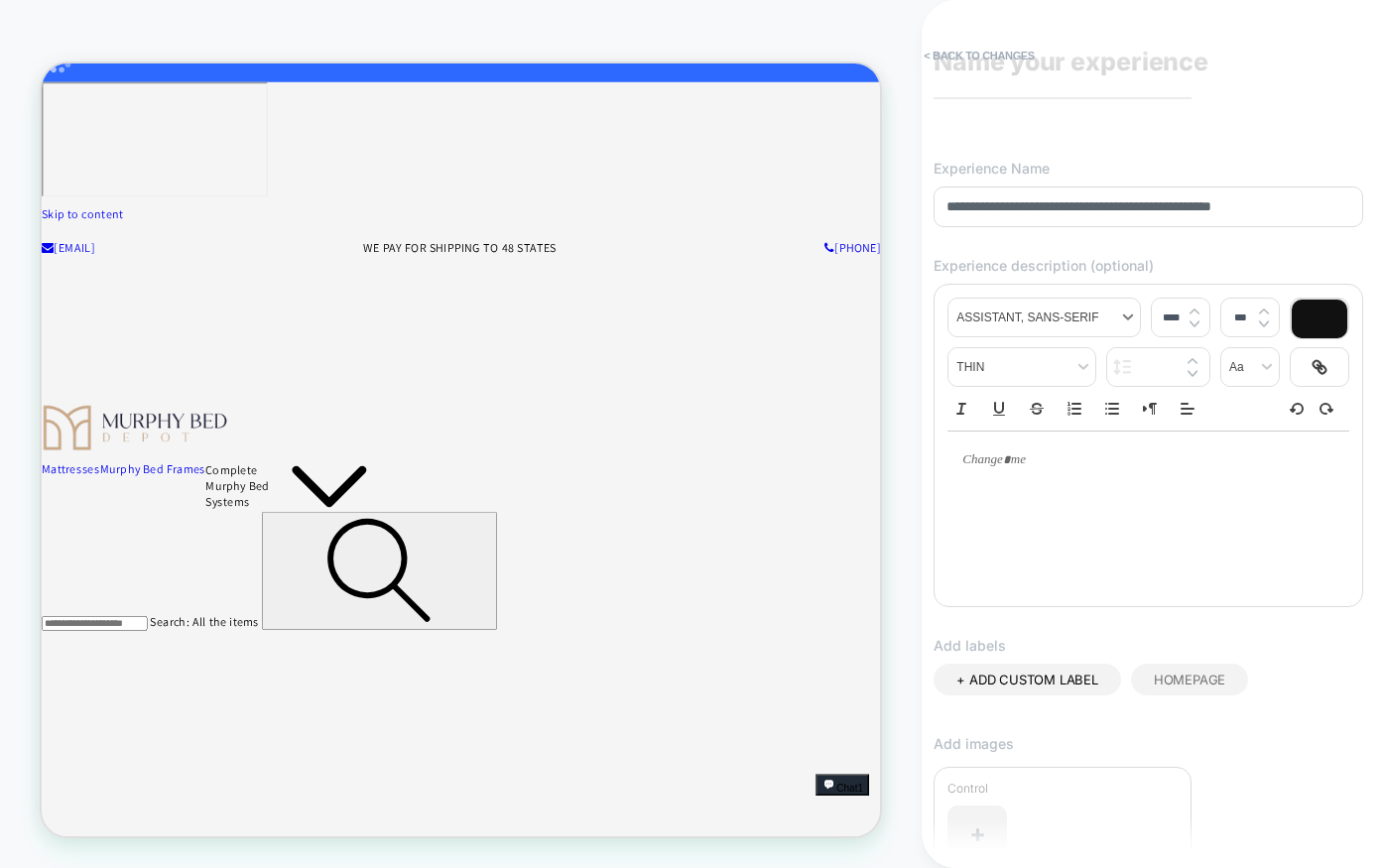 scroll, scrollTop: 46, scrollLeft: 0, axis: vertical 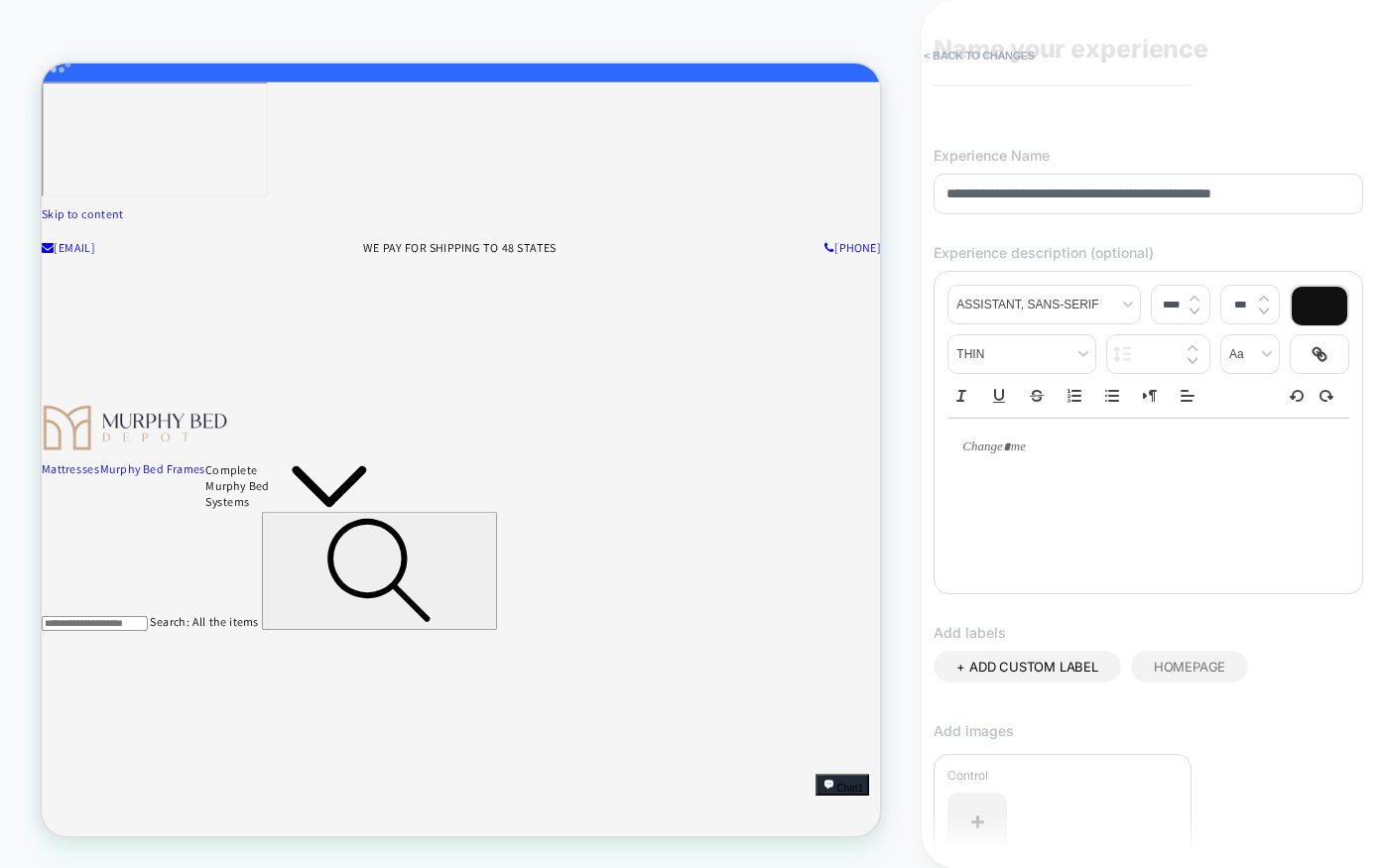 click on "**********" at bounding box center (1148, 193) 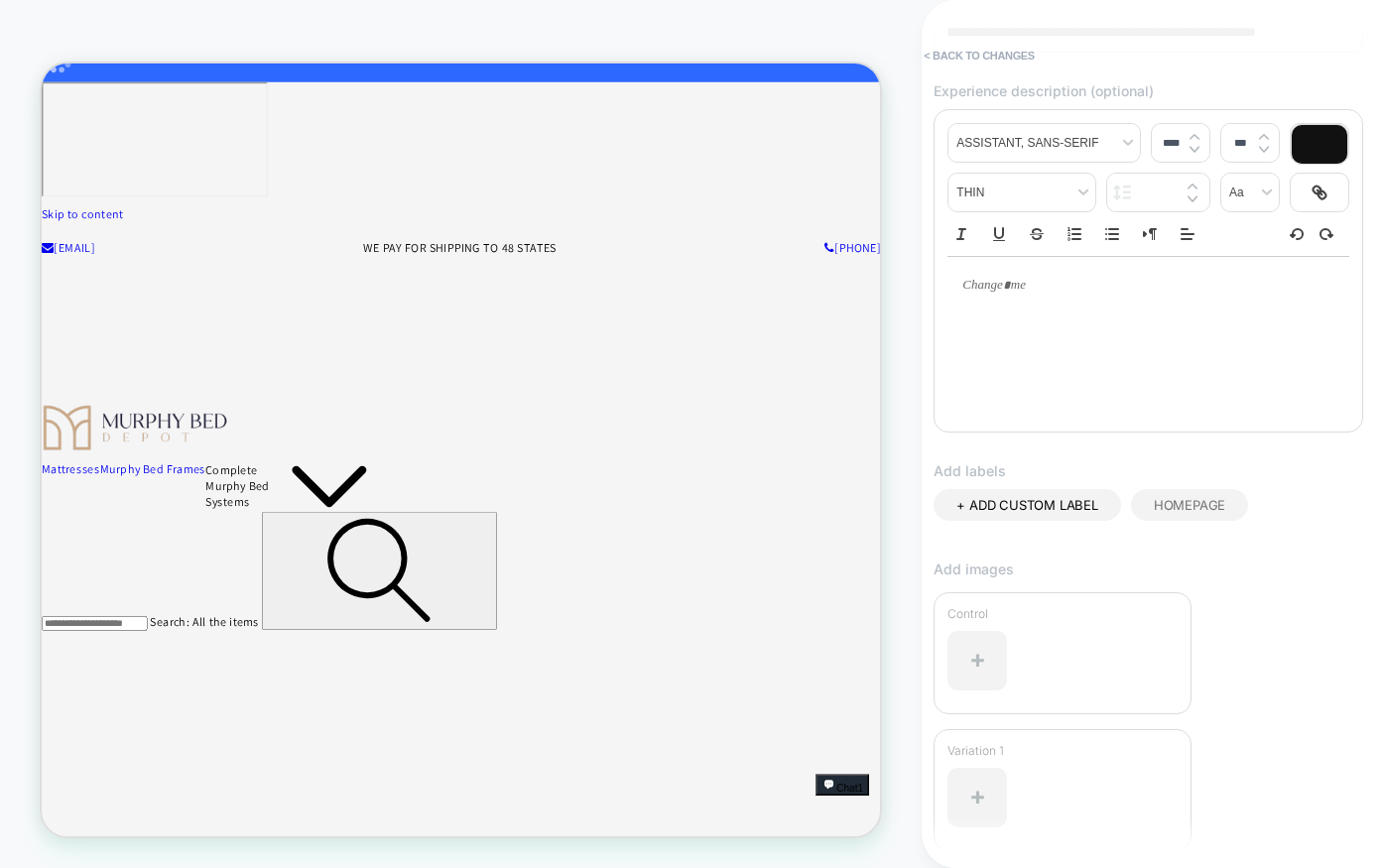 scroll, scrollTop: 222, scrollLeft: 0, axis: vertical 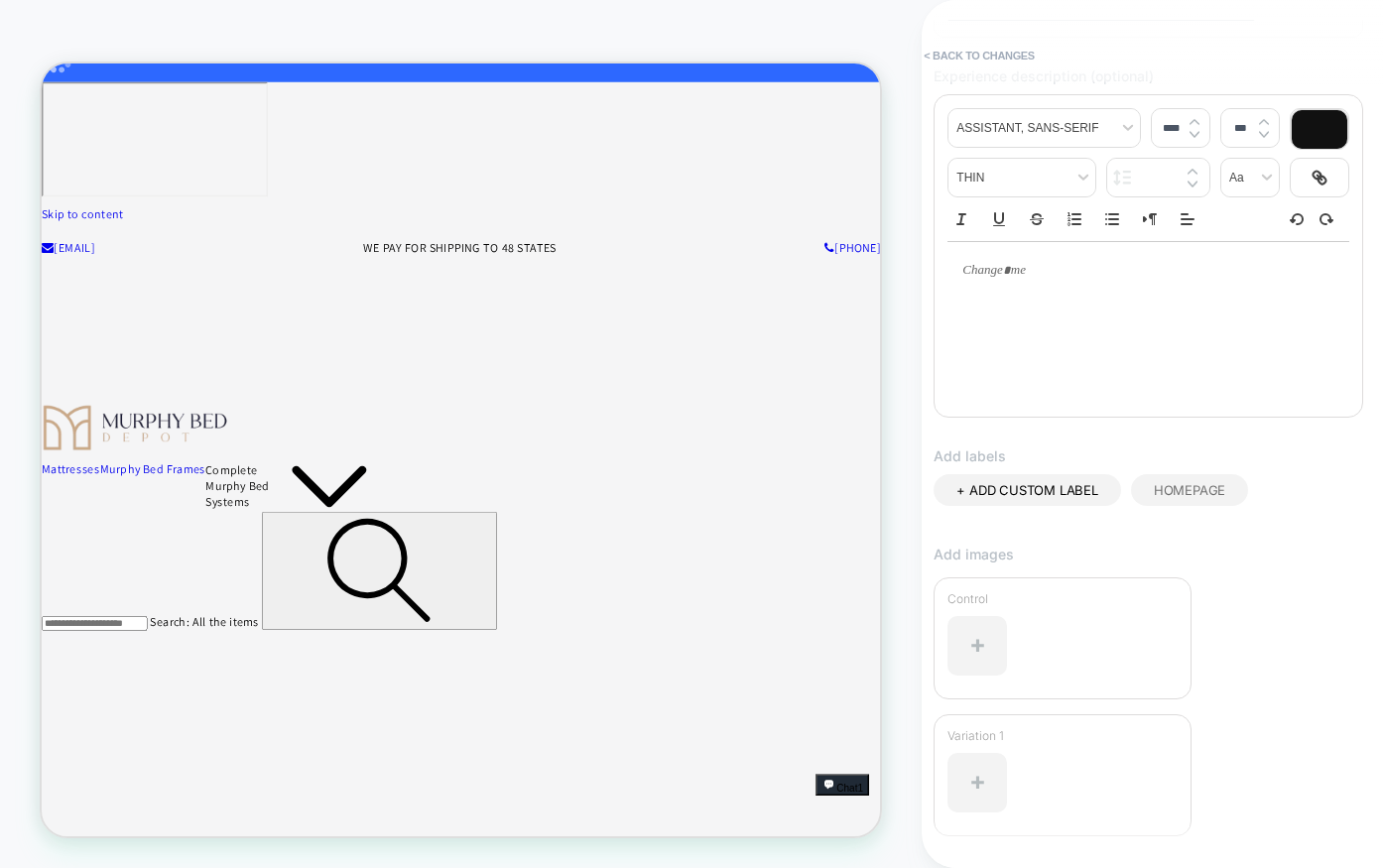 type on "**********" 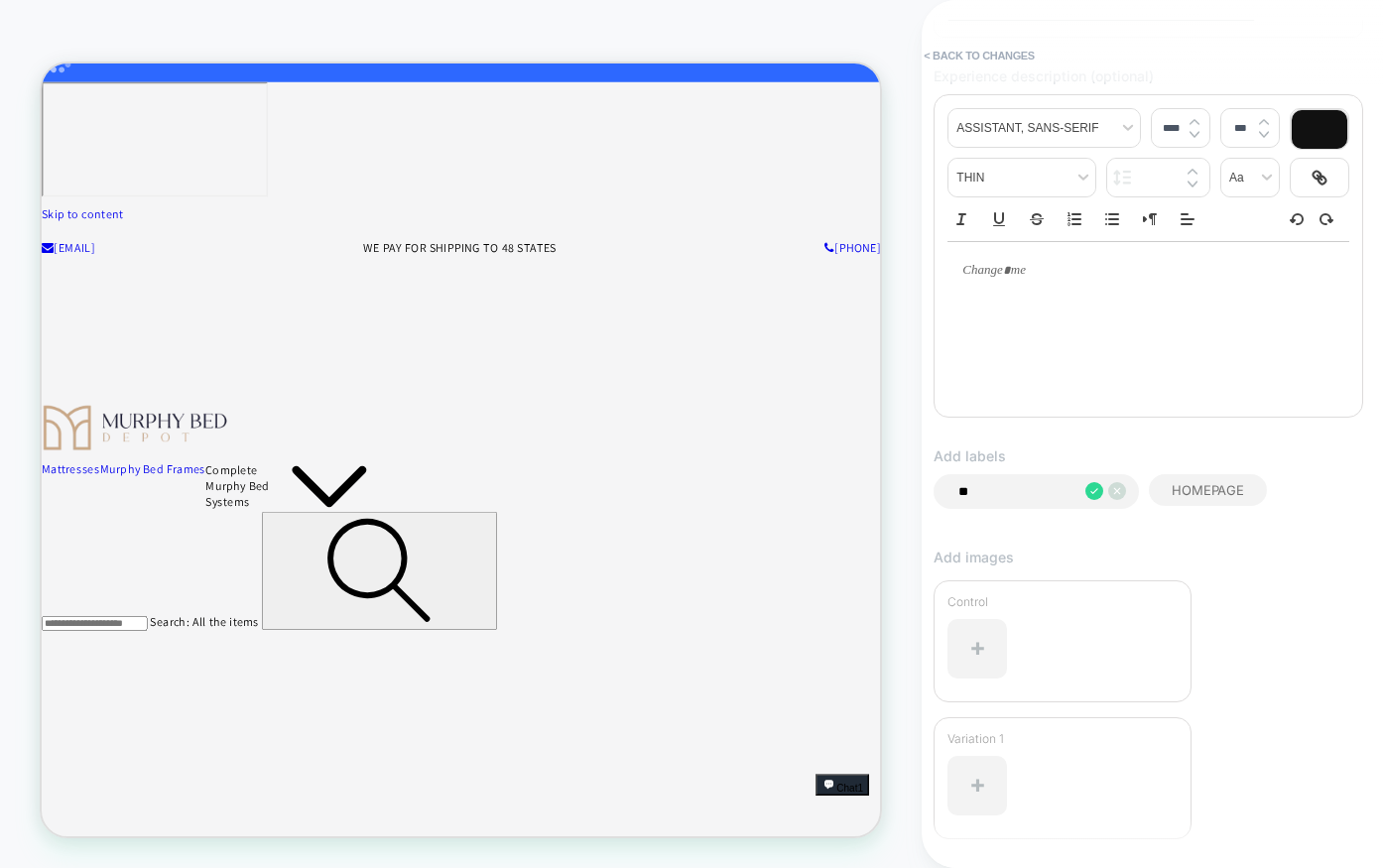type on "***" 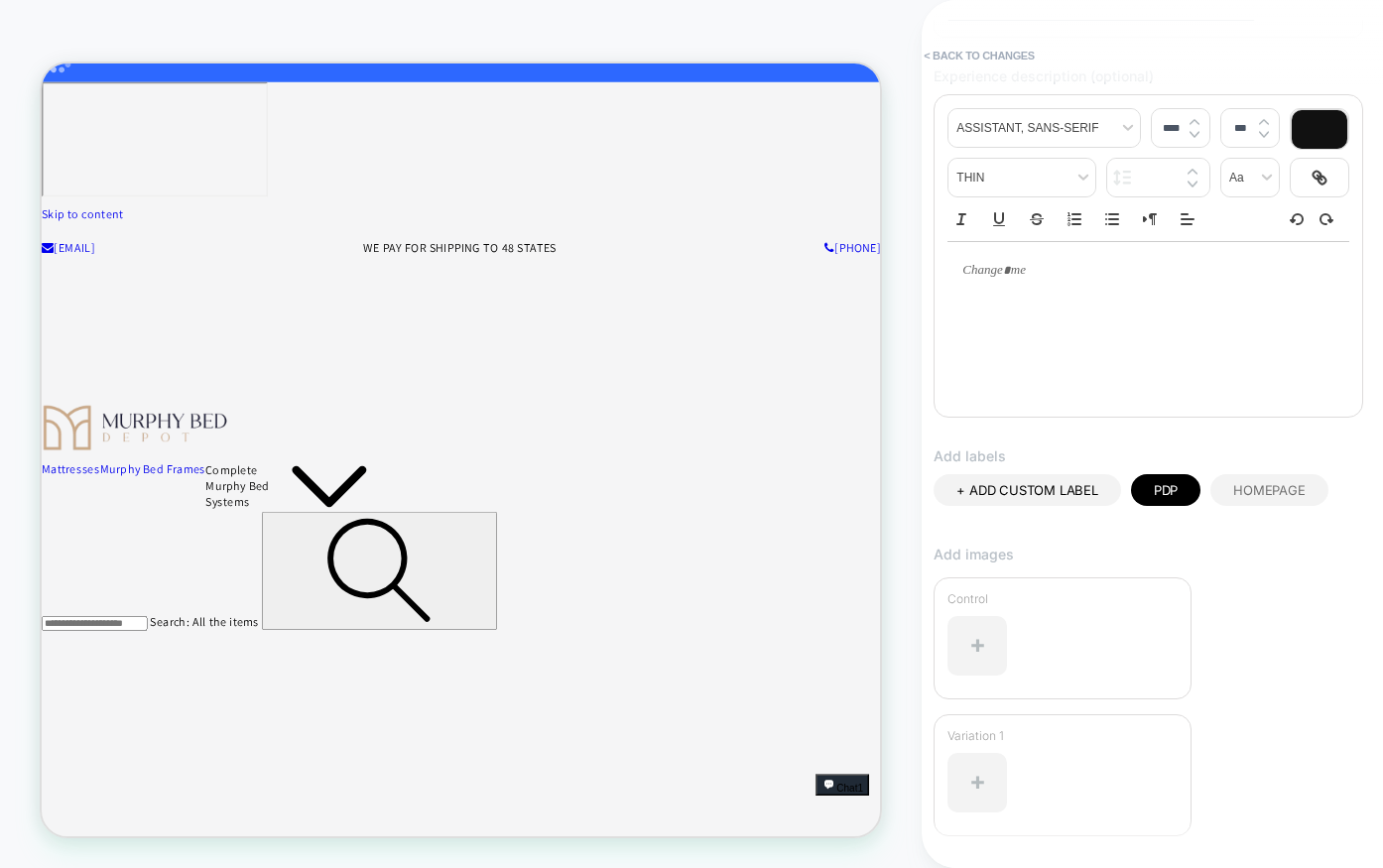 click on "+ ADD CUSTOM LABEL" at bounding box center (1027, 490) 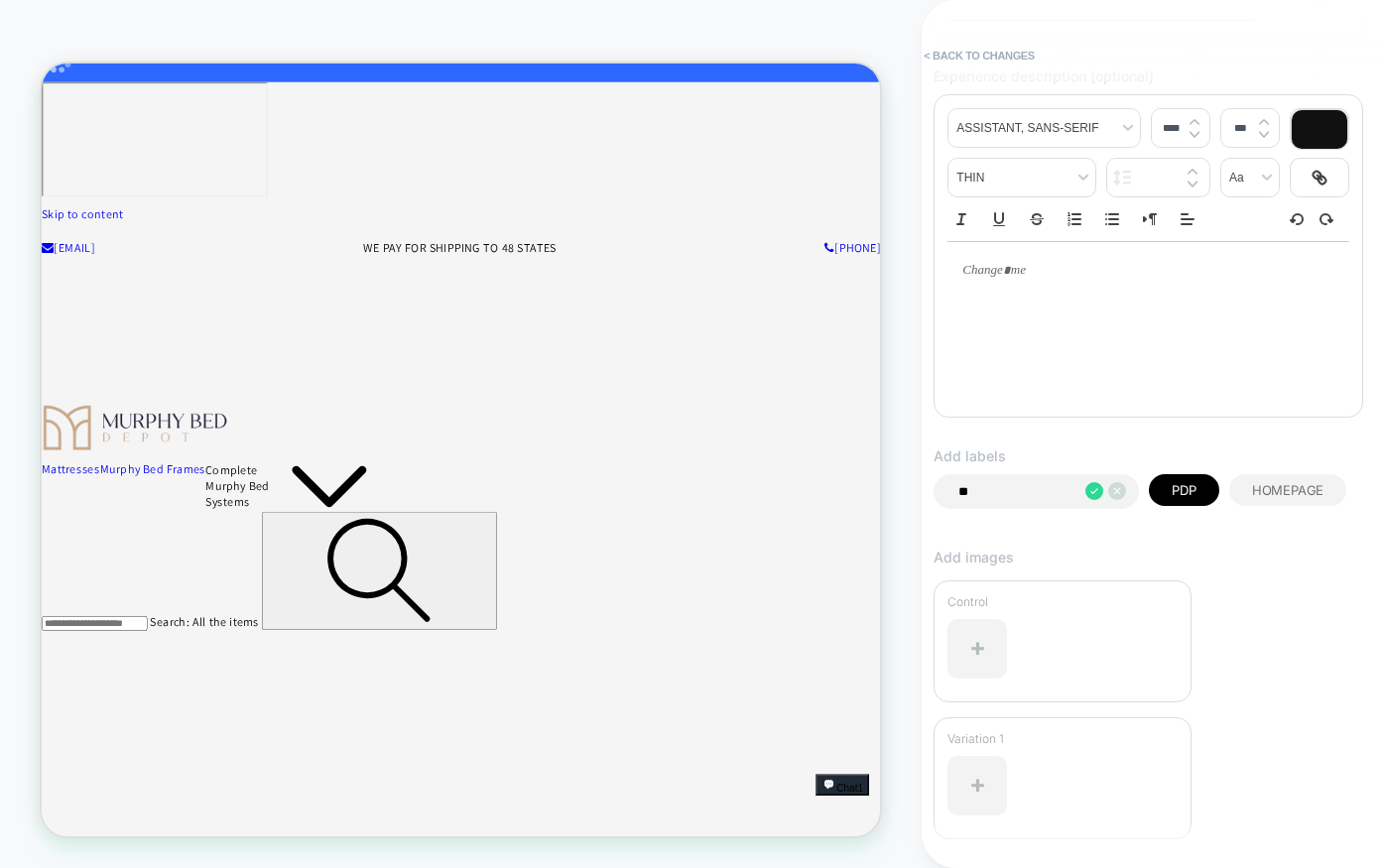 type on "***" 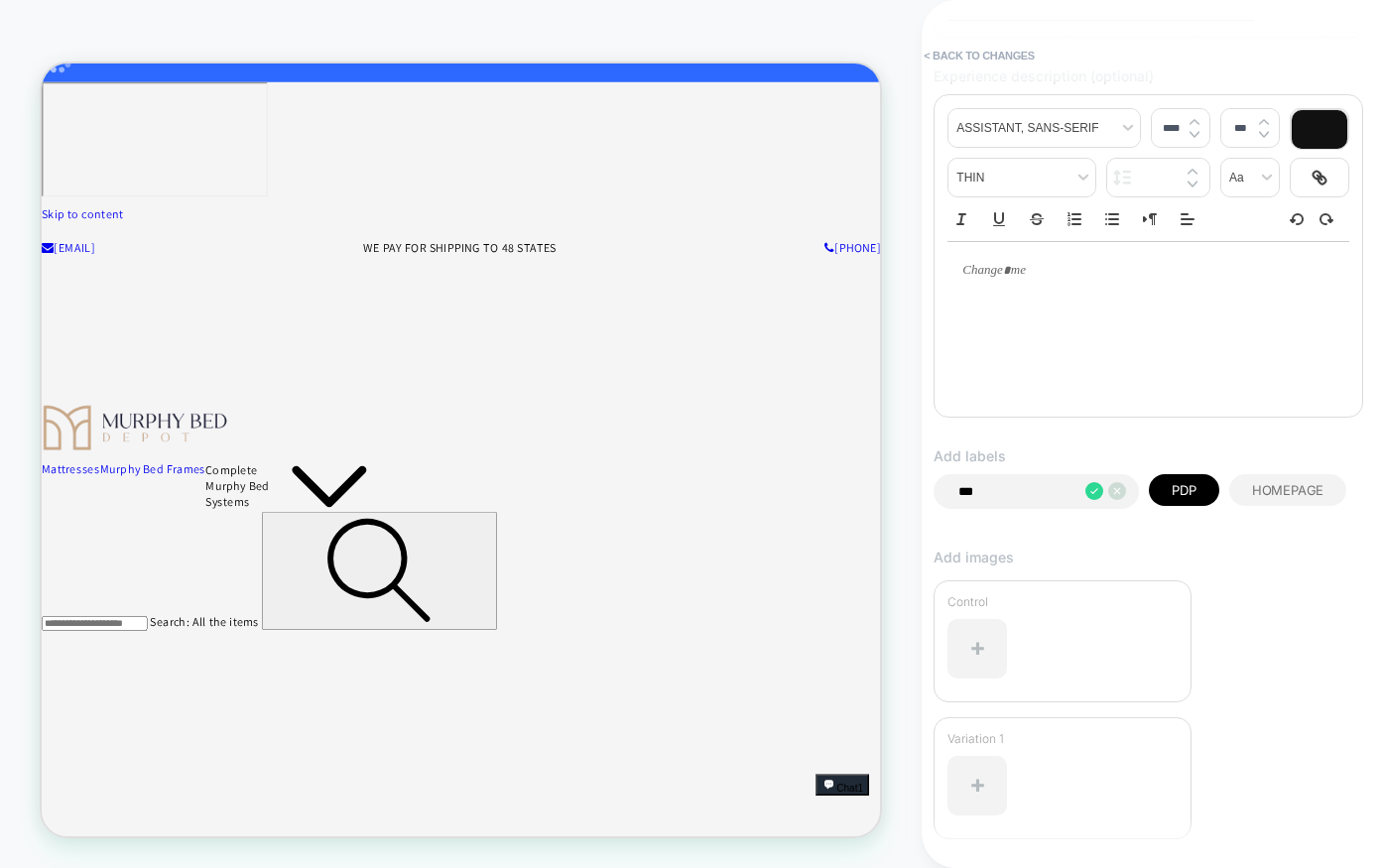 type 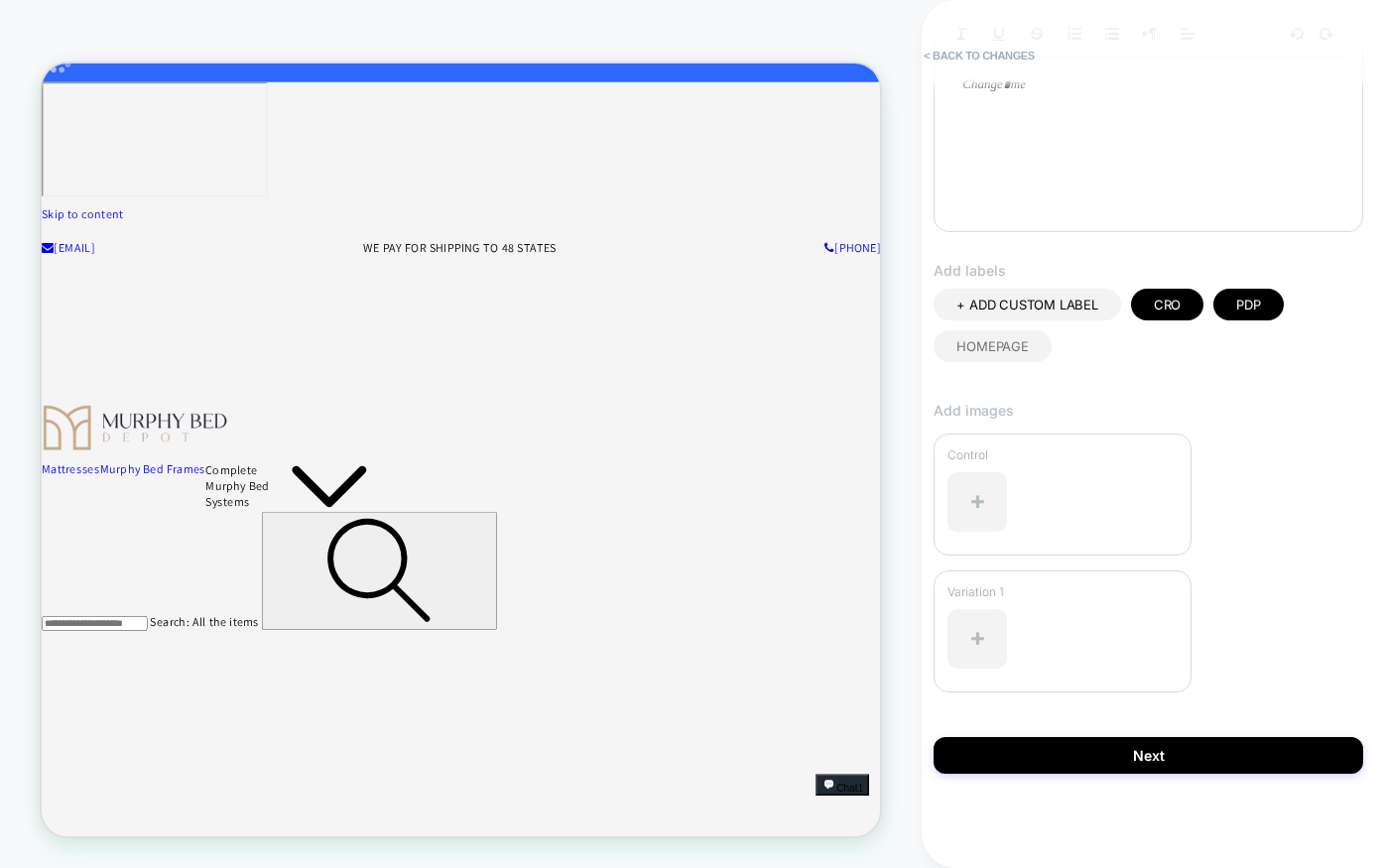 scroll, scrollTop: 413, scrollLeft: 0, axis: vertical 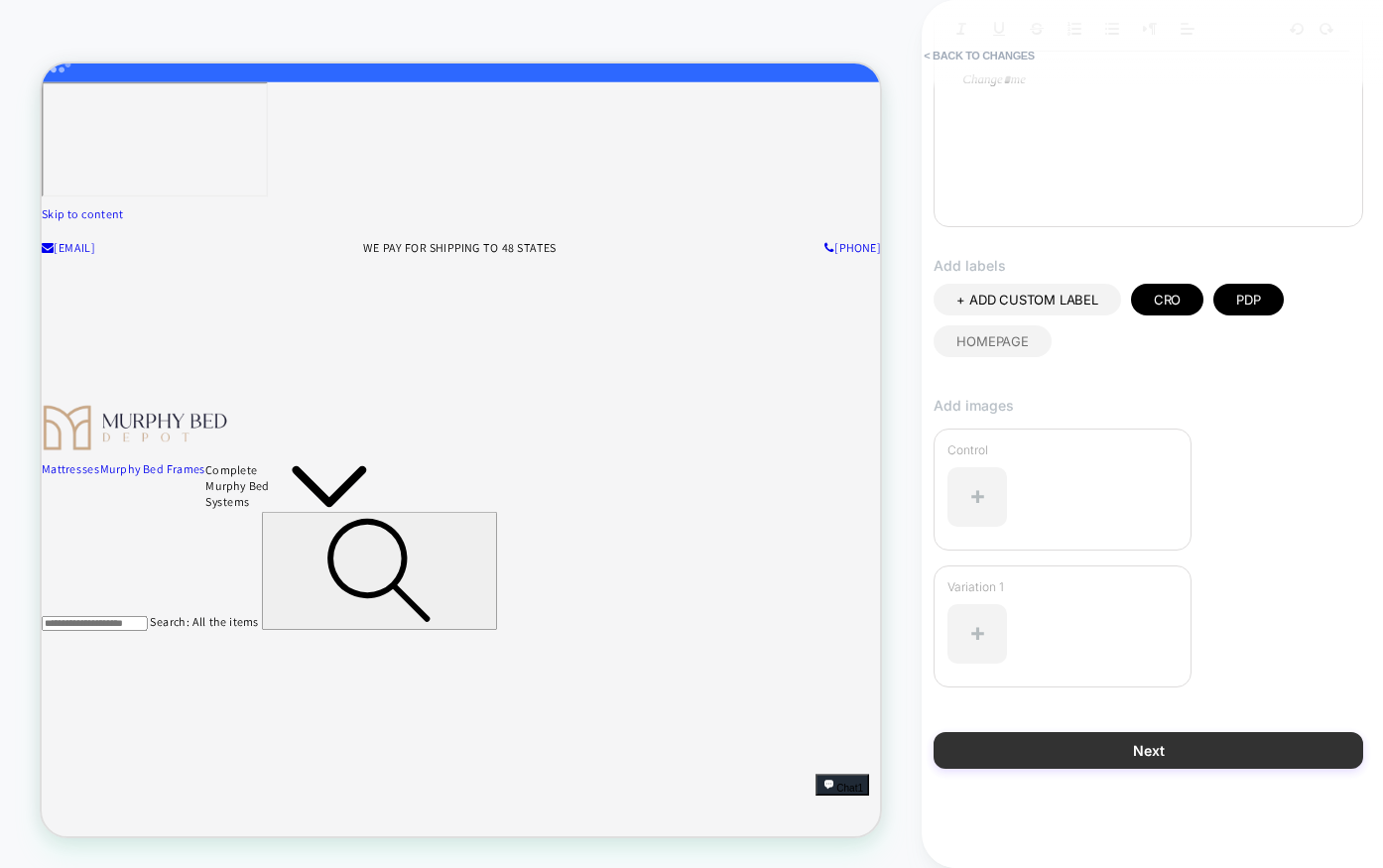 click on "Next" at bounding box center [1148, 750] 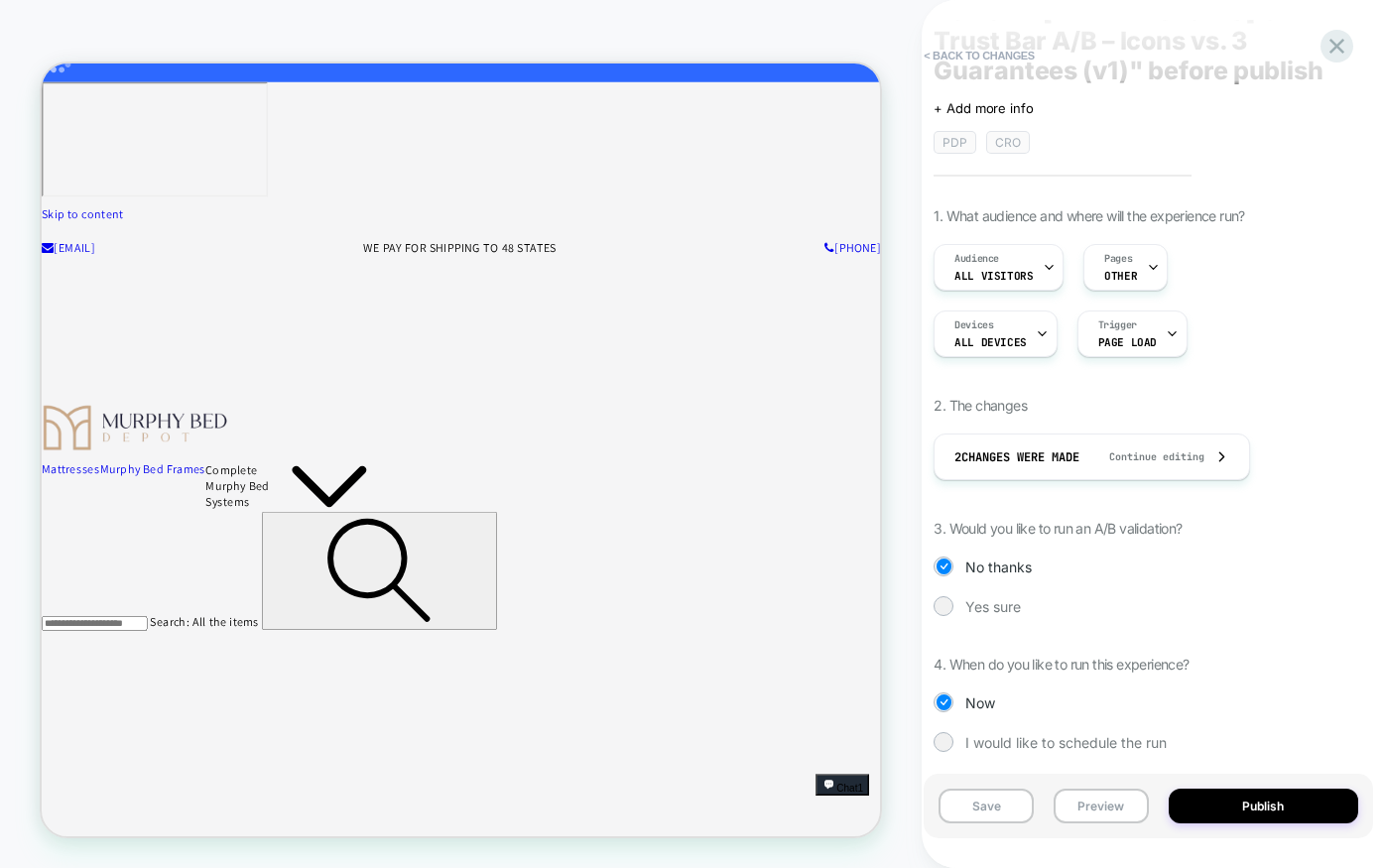 scroll, scrollTop: 97, scrollLeft: 0, axis: vertical 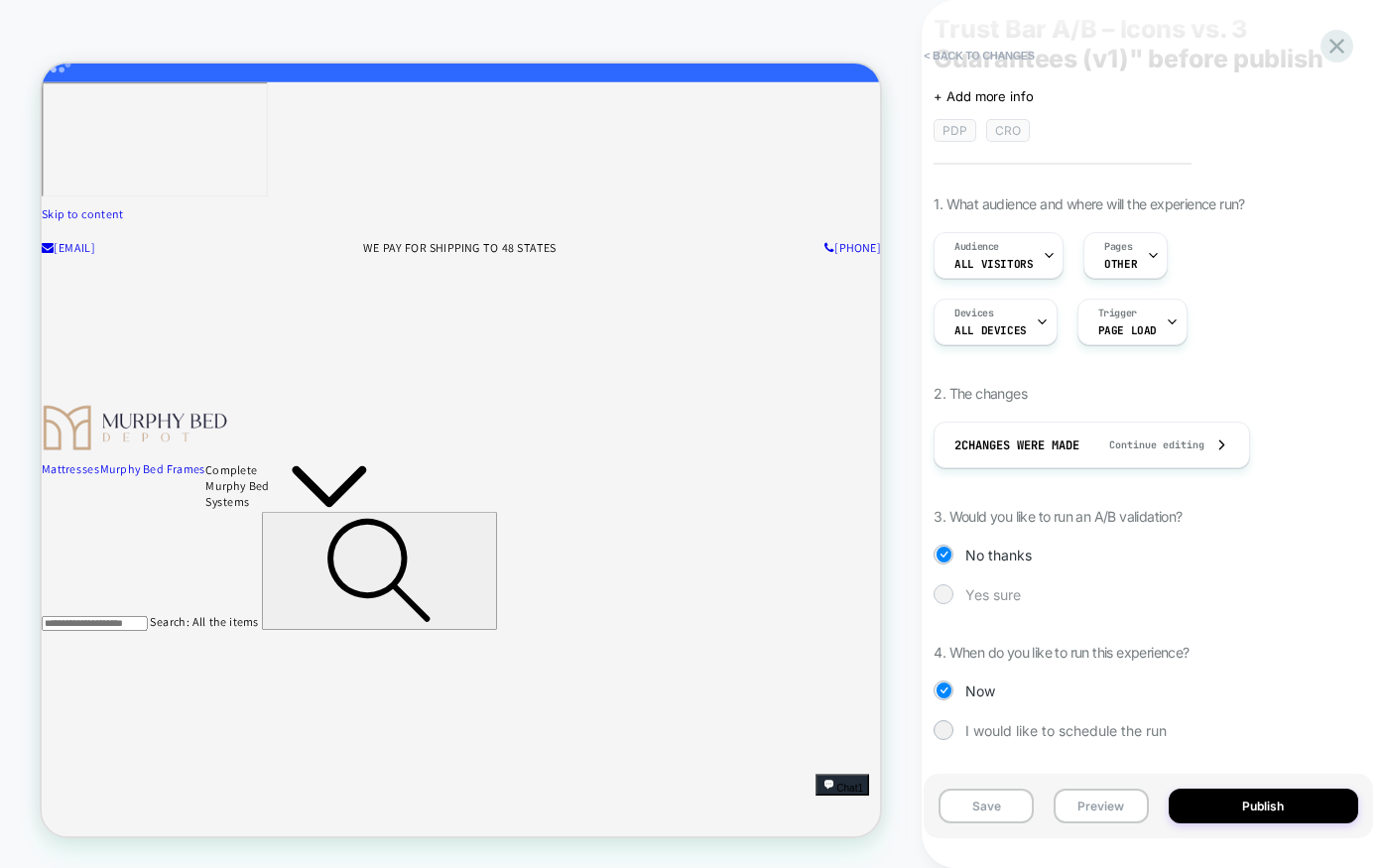 click on "Yes sure" at bounding box center (993, 594) 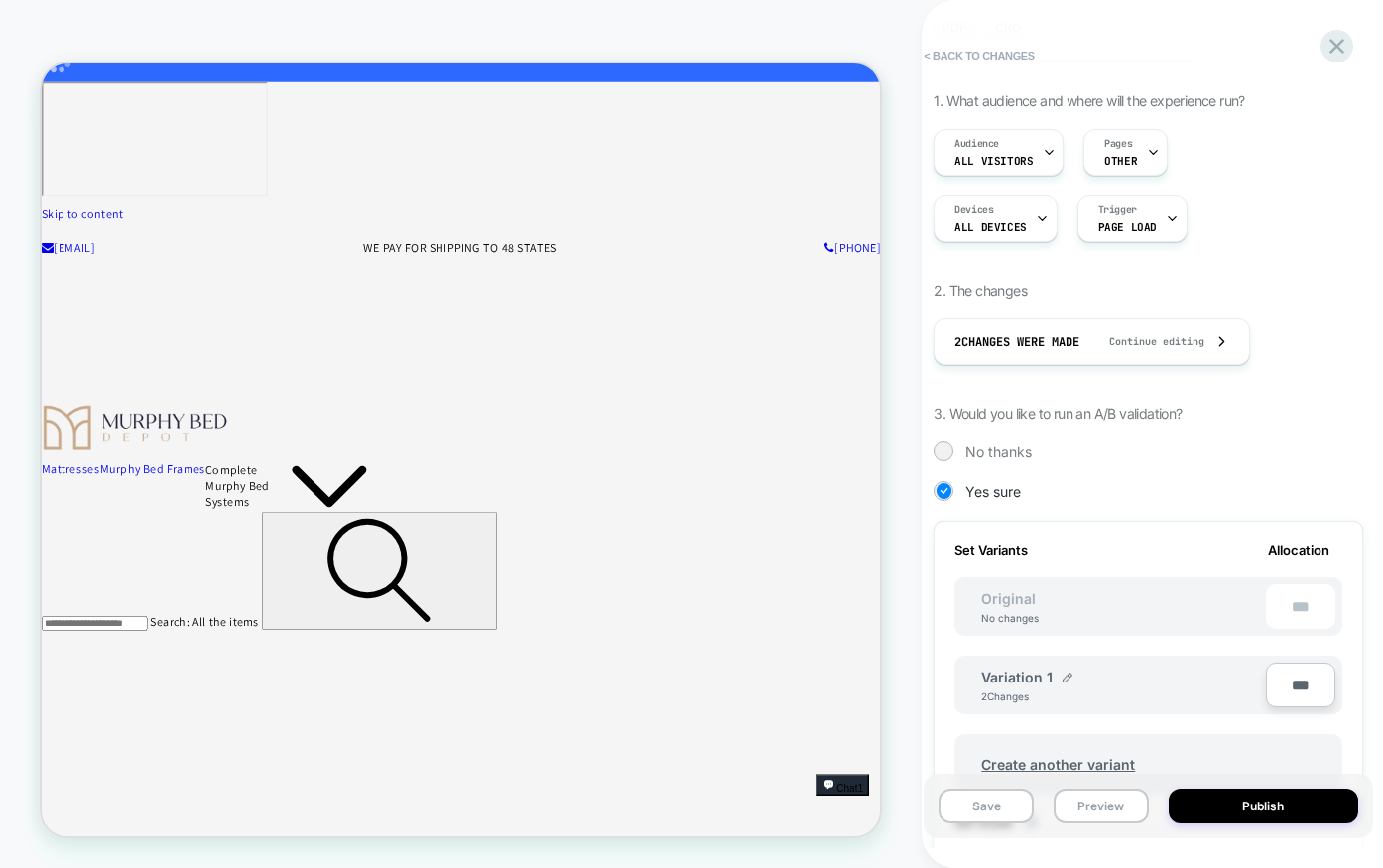 scroll, scrollTop: 463, scrollLeft: 0, axis: vertical 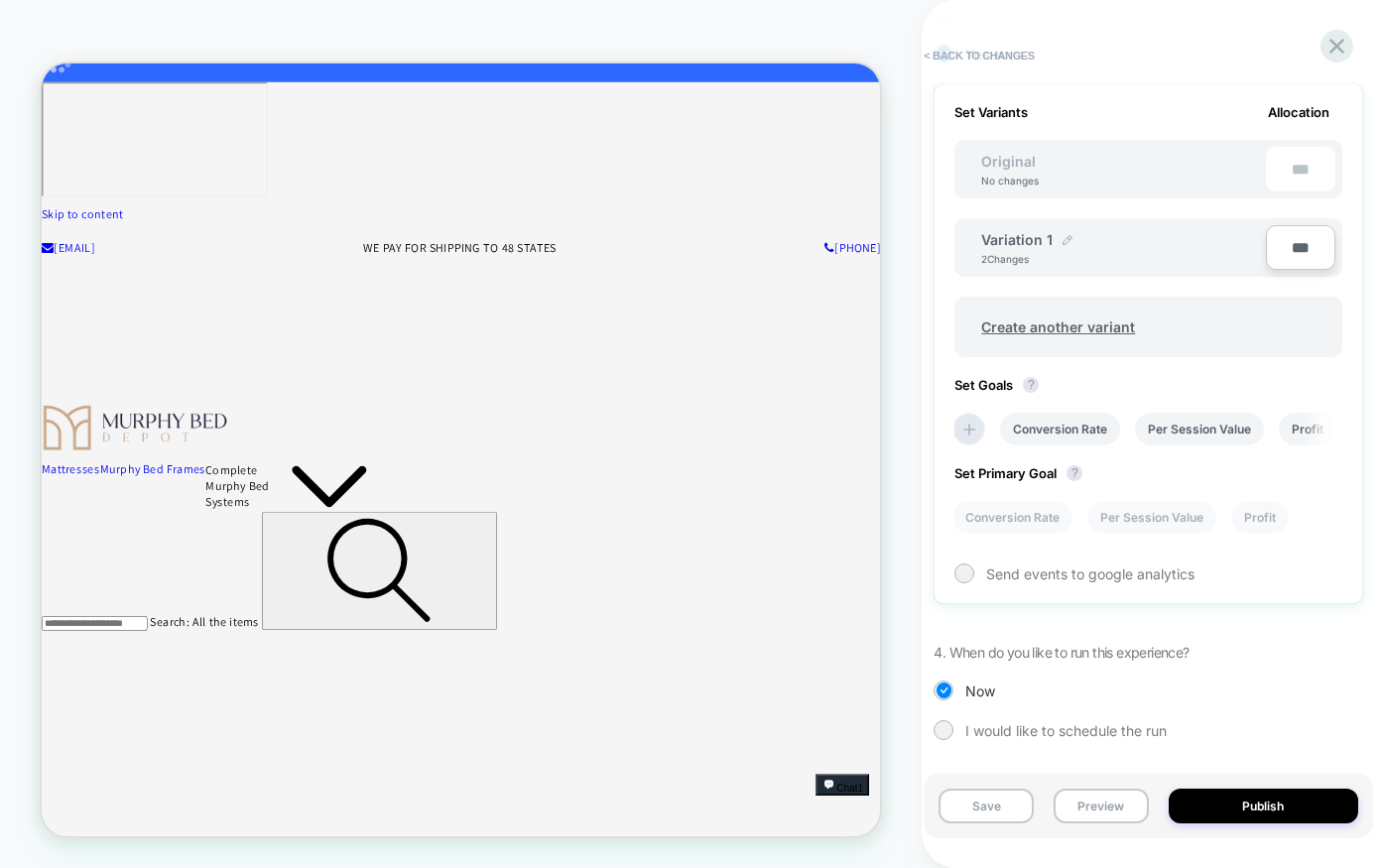 click at bounding box center (1068, 240) 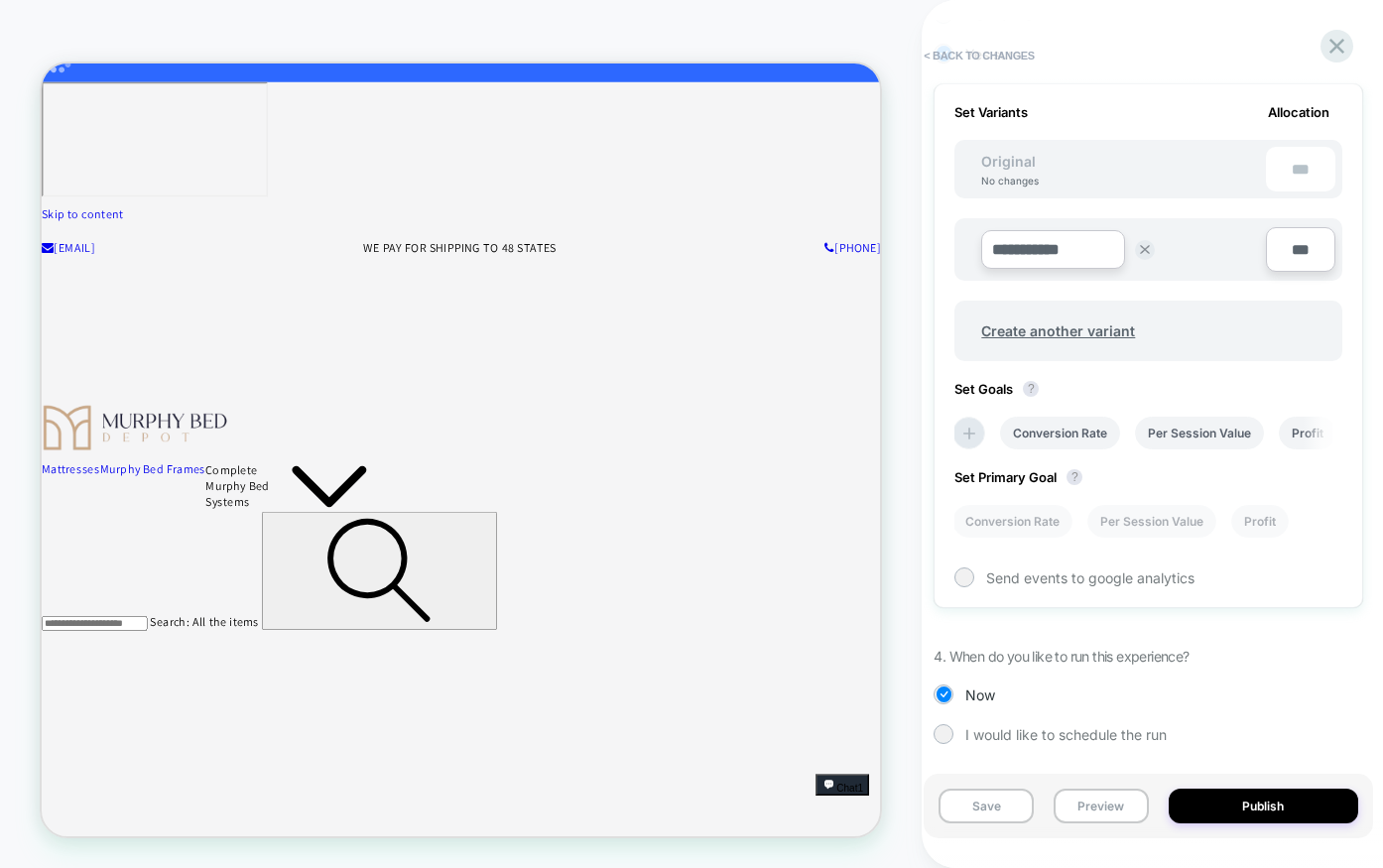 click on "**********" at bounding box center (1053, 249) 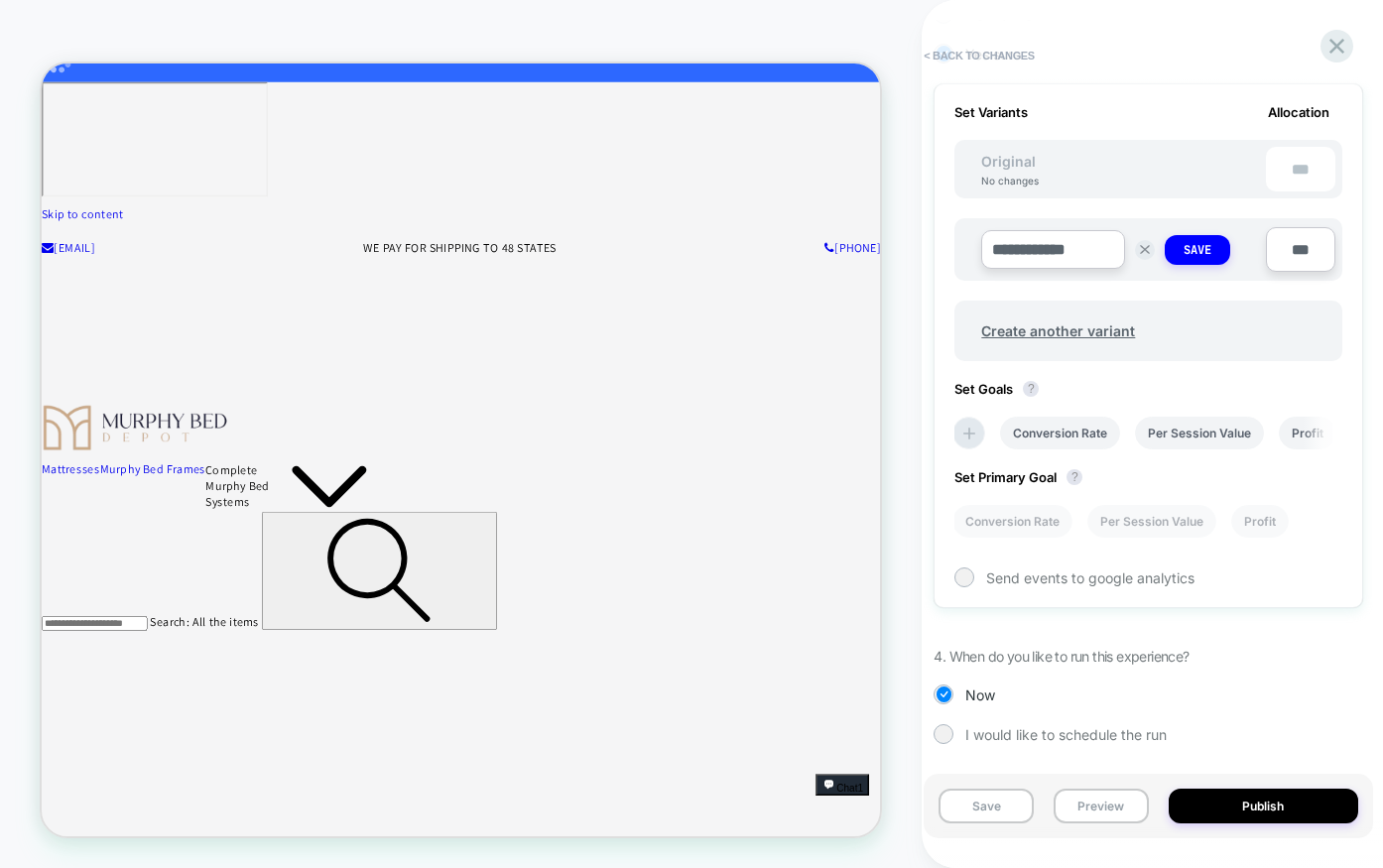 scroll, scrollTop: 0, scrollLeft: 1, axis: horizontal 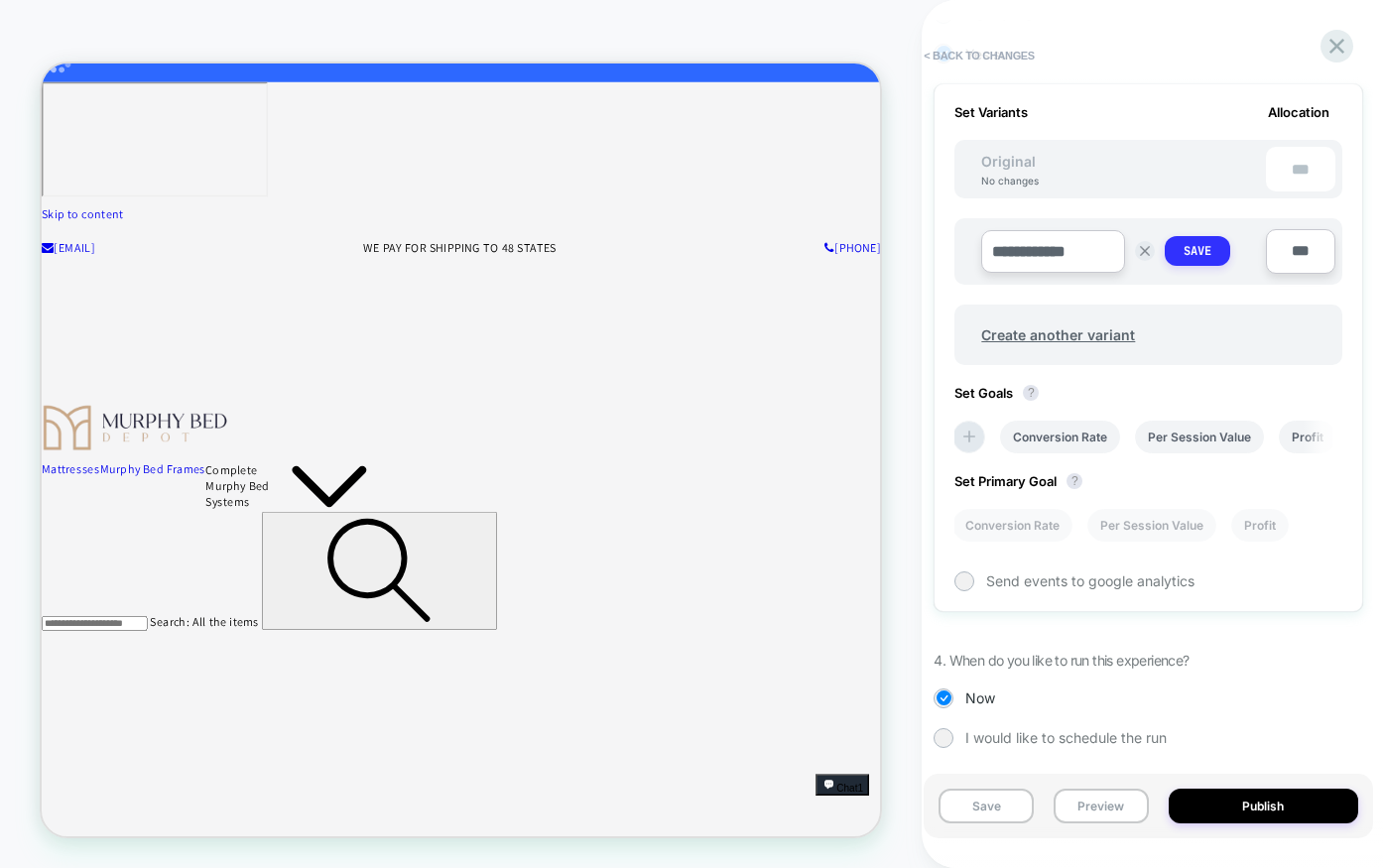type on "**********" 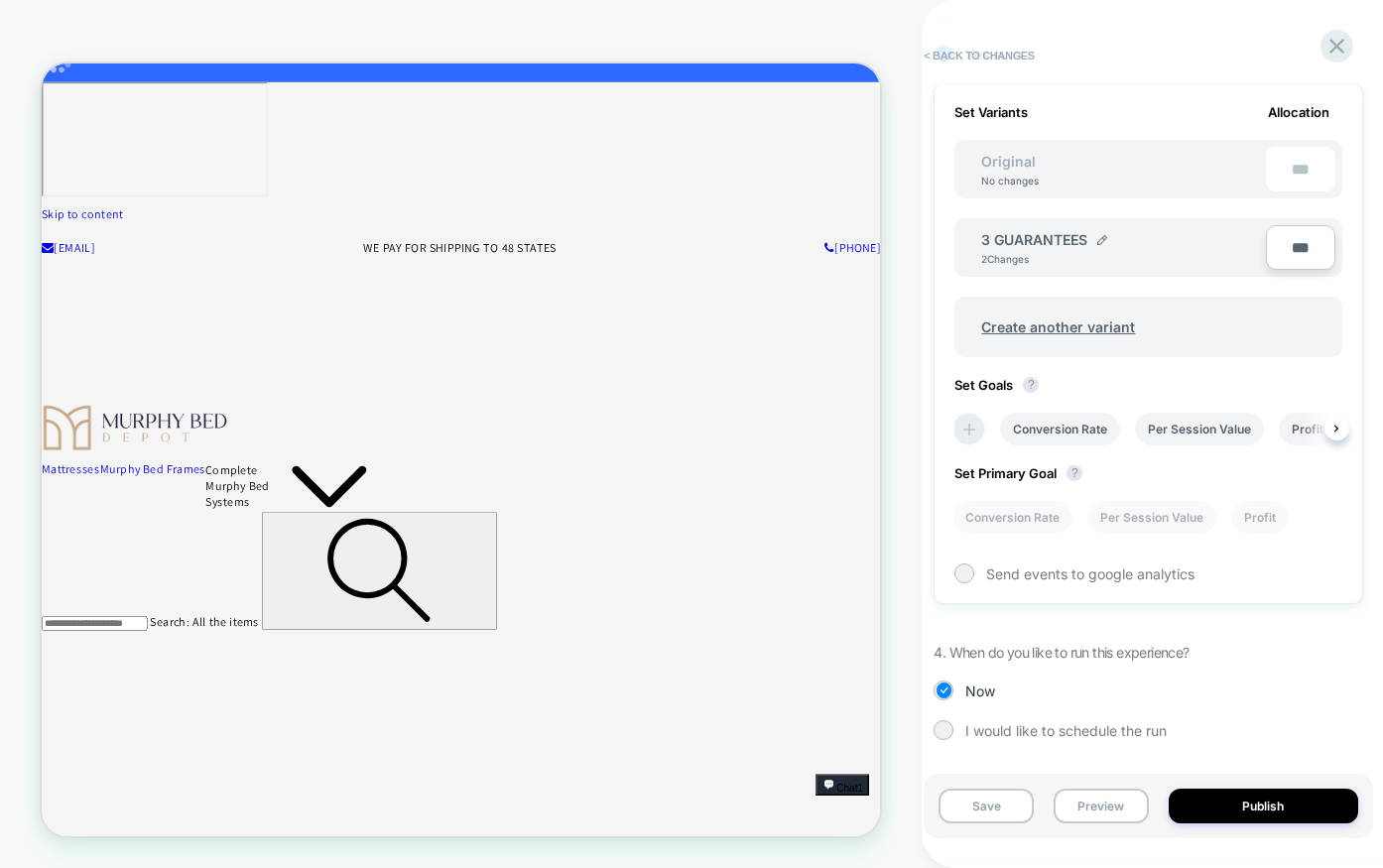 click 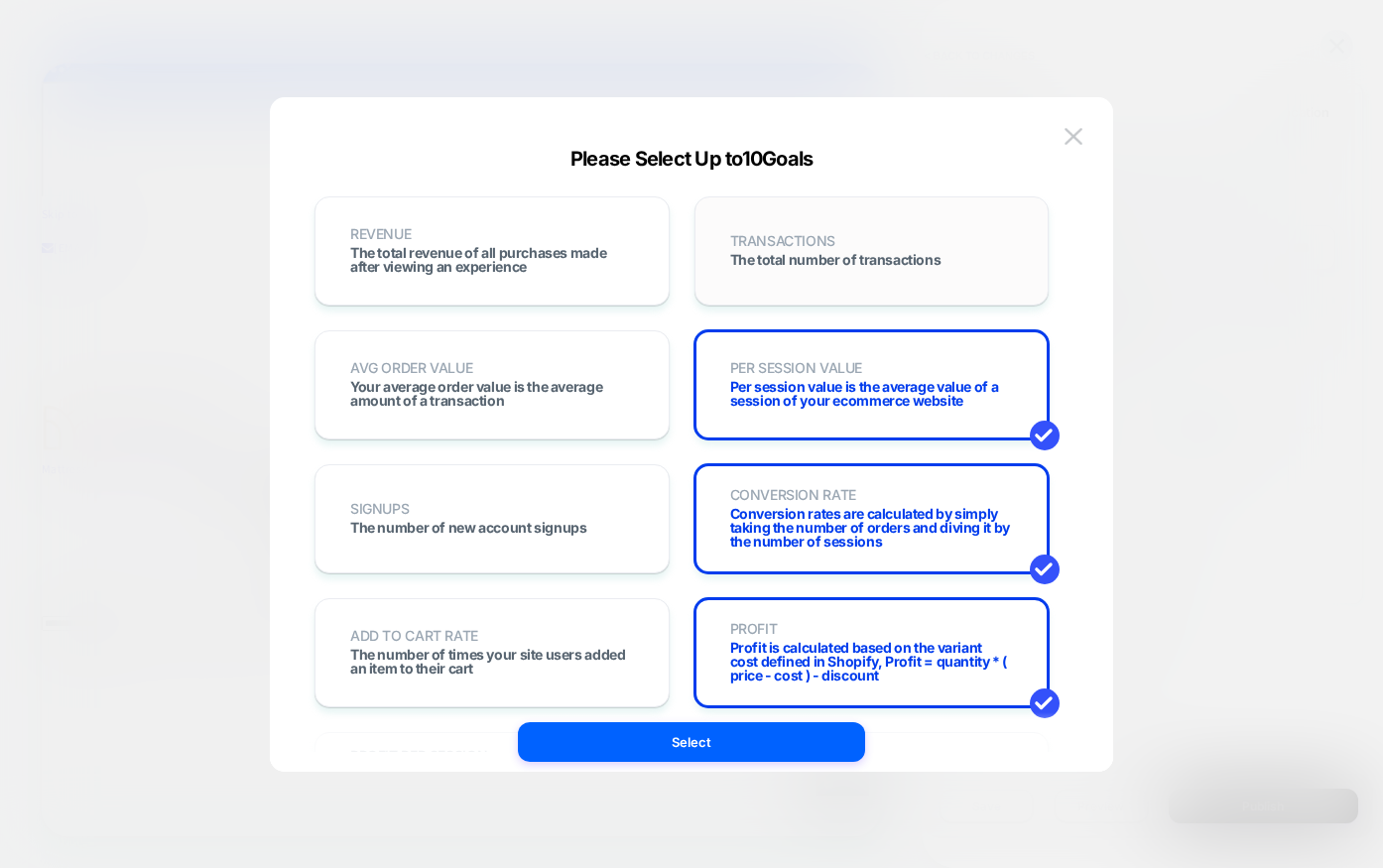 click on "TRANSACTIONS The total number of transactions" at bounding box center (872, 251) 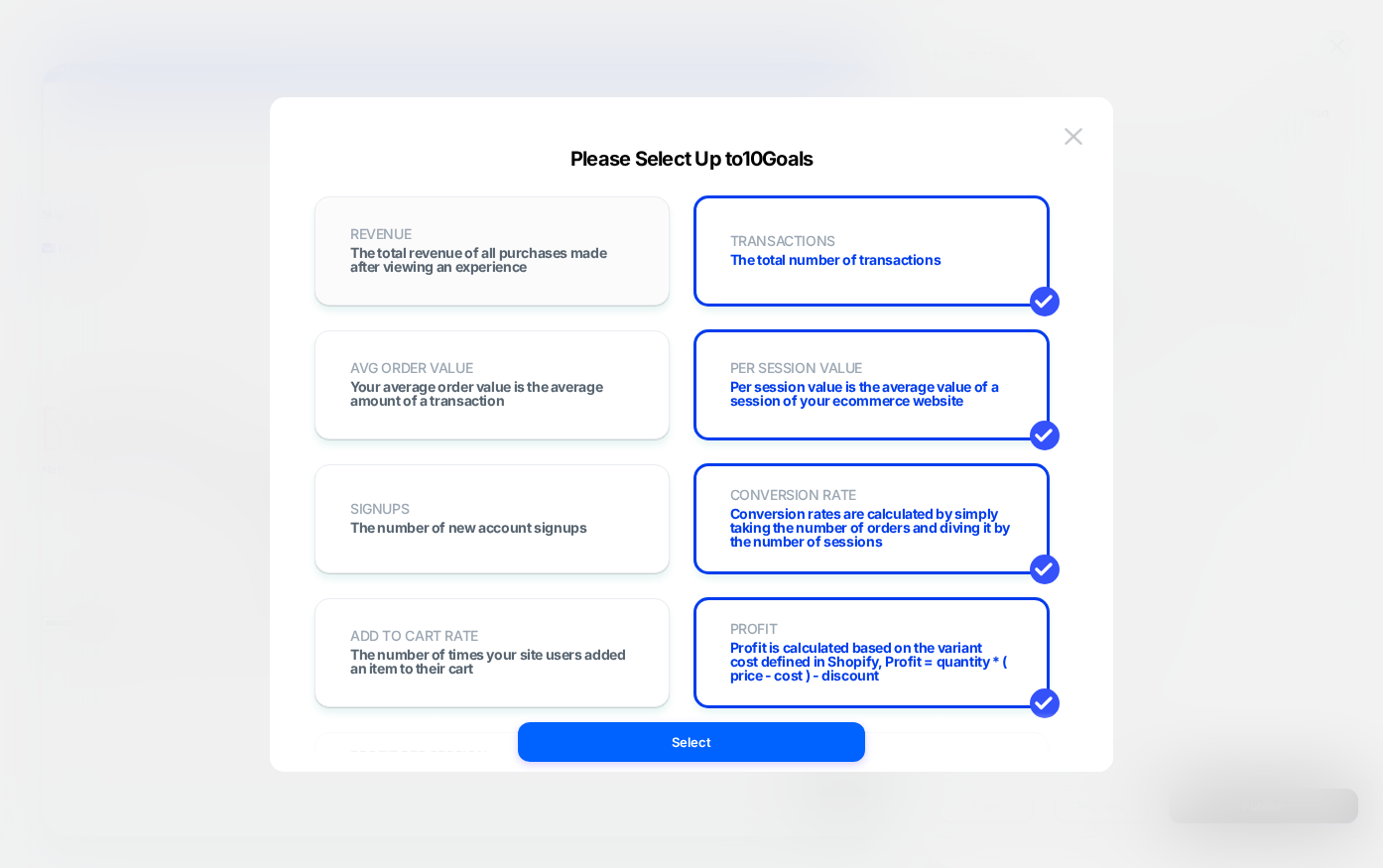 click on "REVENUE The total revenue of all purchases made after viewing an experience" at bounding box center (492, 251) 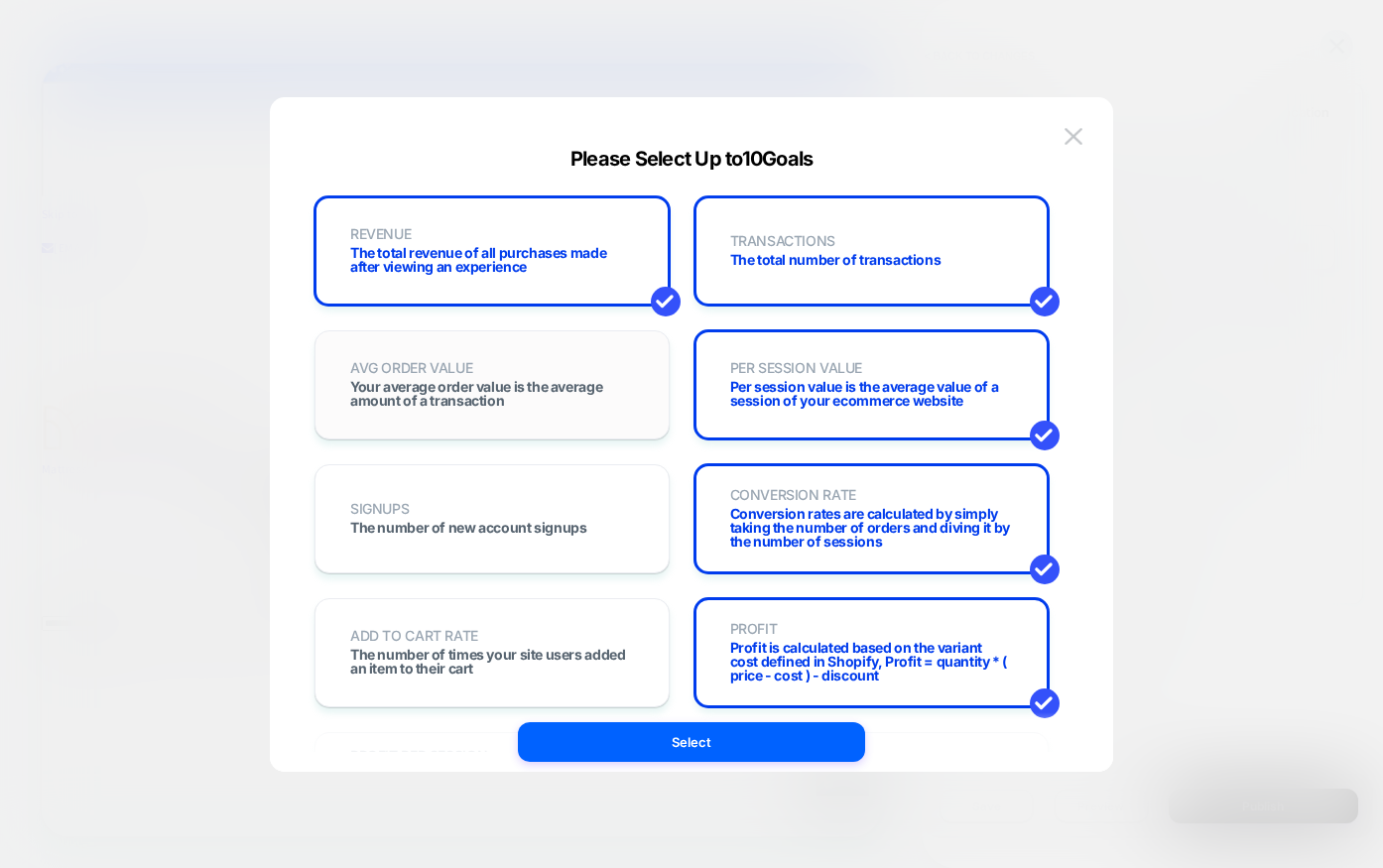click on "AVG ORDER VALUE Your average order value is the average amount of a transaction" at bounding box center [492, 385] 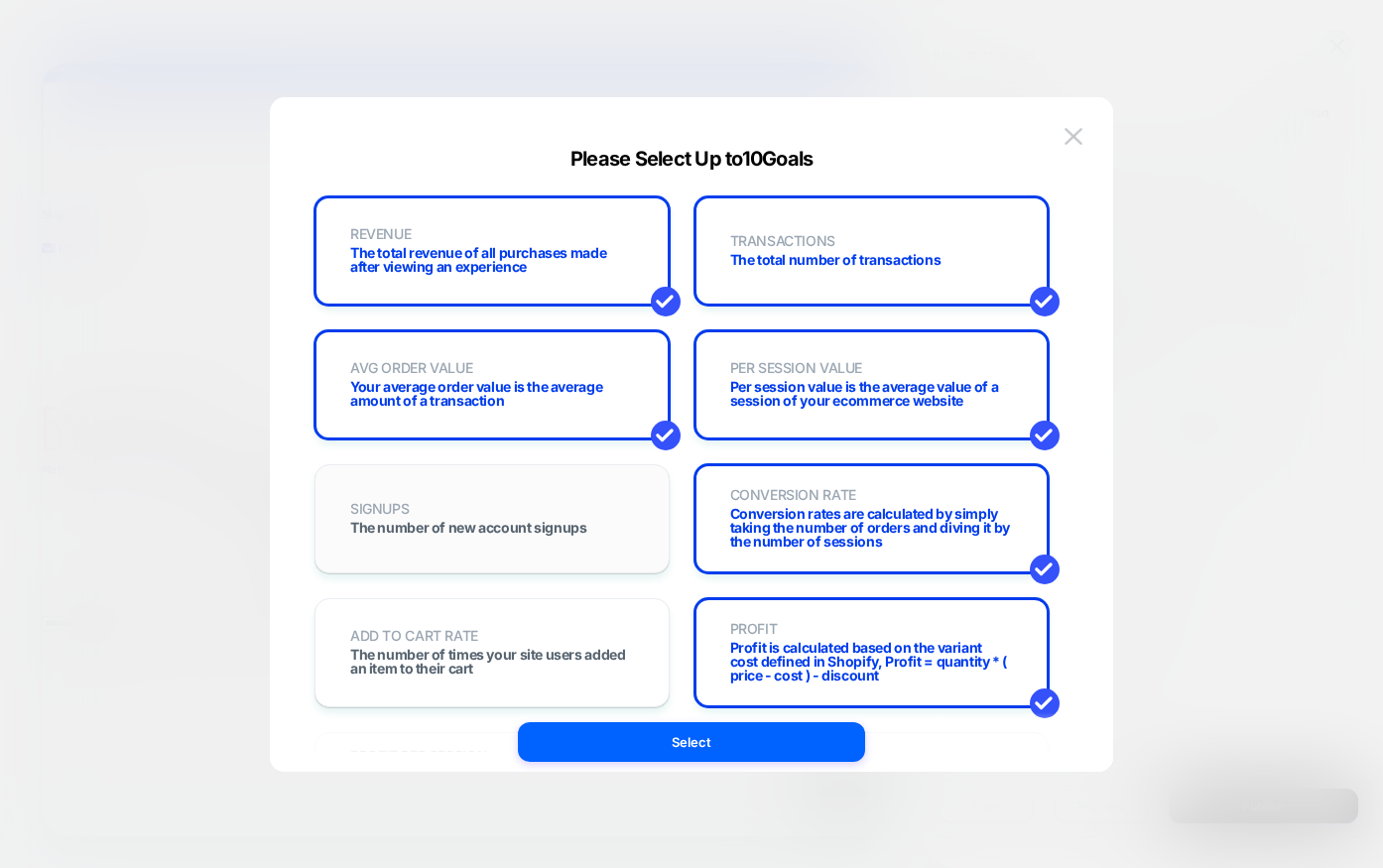 click on "SIGNUPS The number of new account signups" at bounding box center [492, 519] 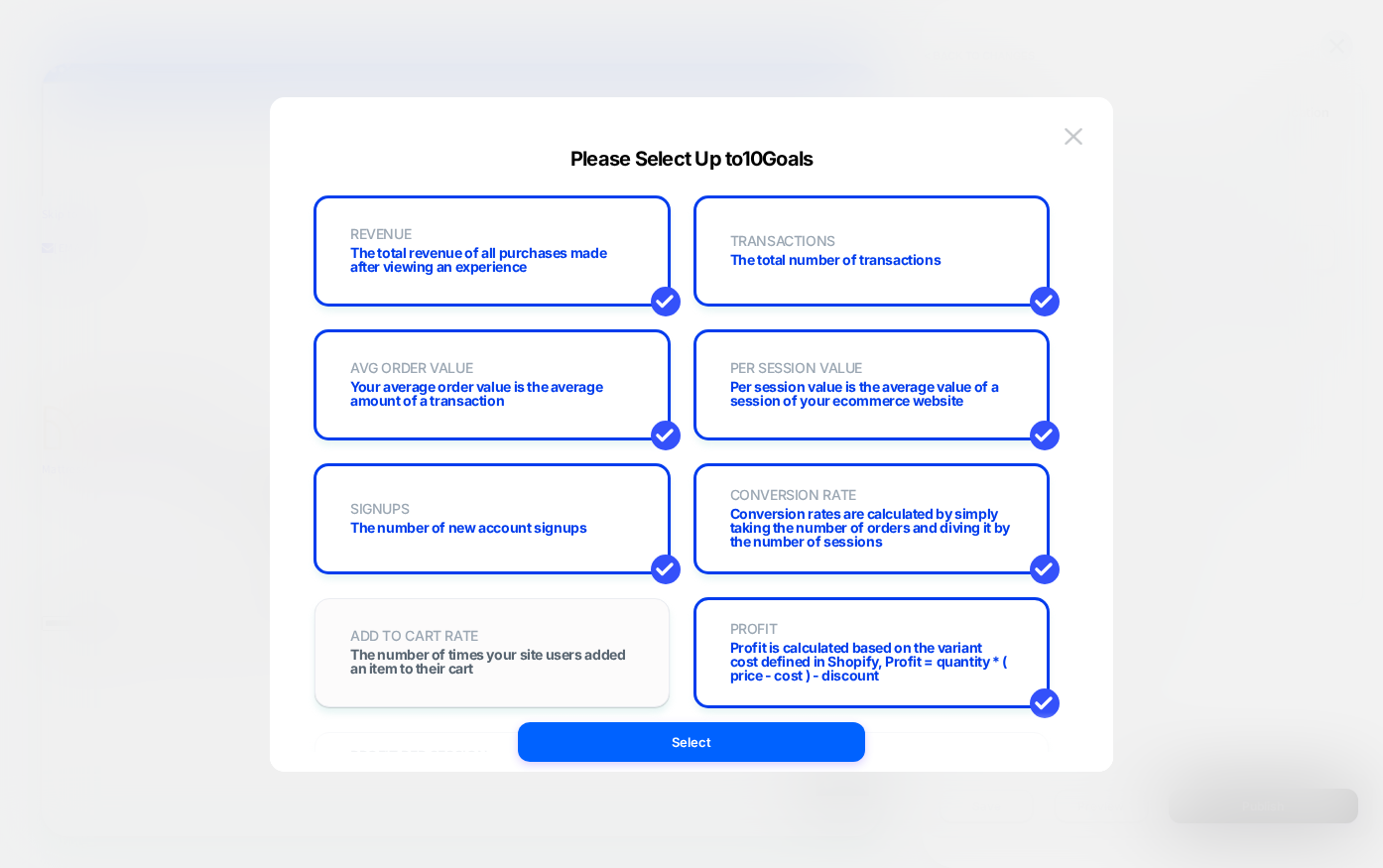 click on "ADD TO CART RATE The number of times your site users added an item to their cart" at bounding box center [492, 653] 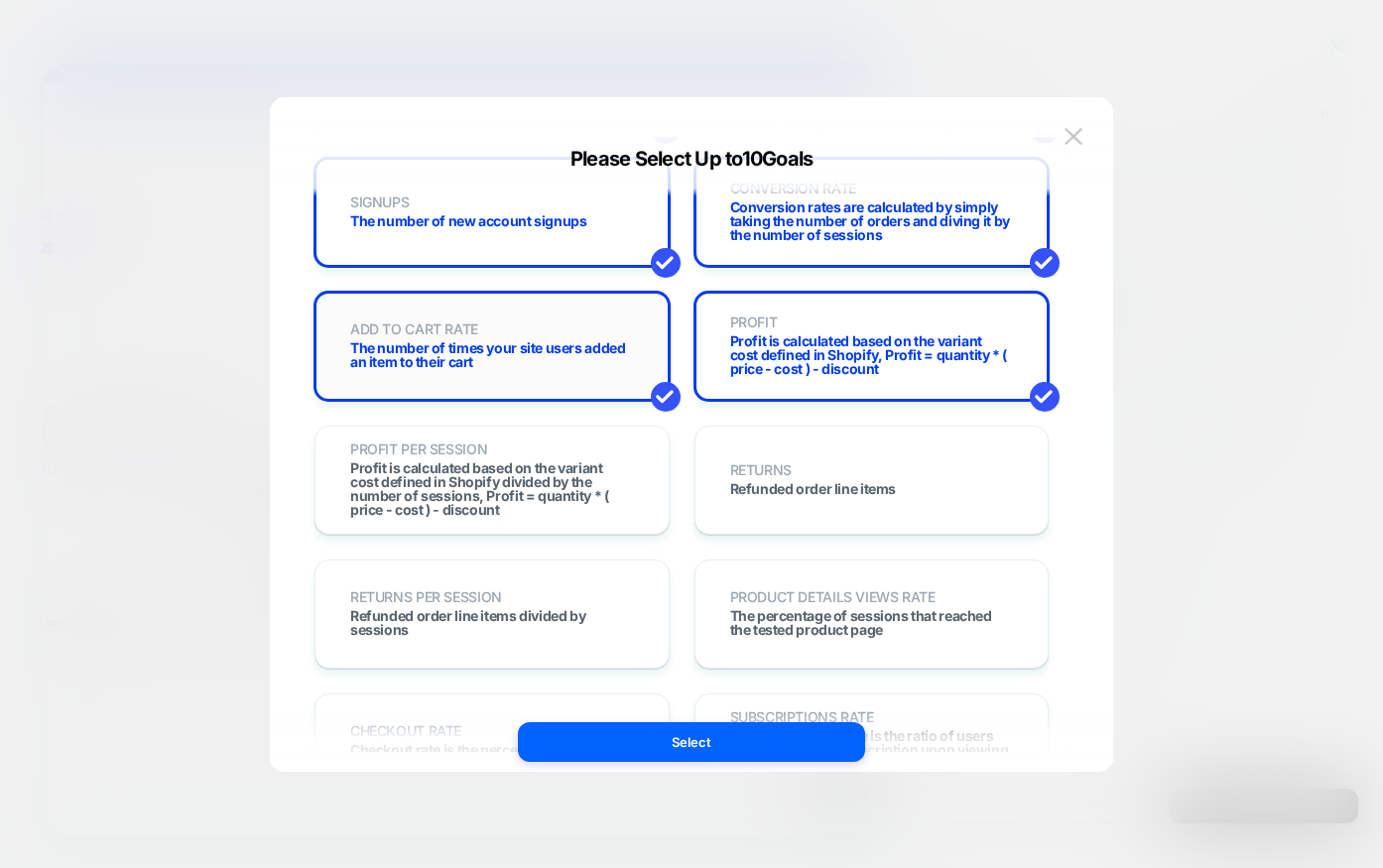 scroll, scrollTop: 375, scrollLeft: 0, axis: vertical 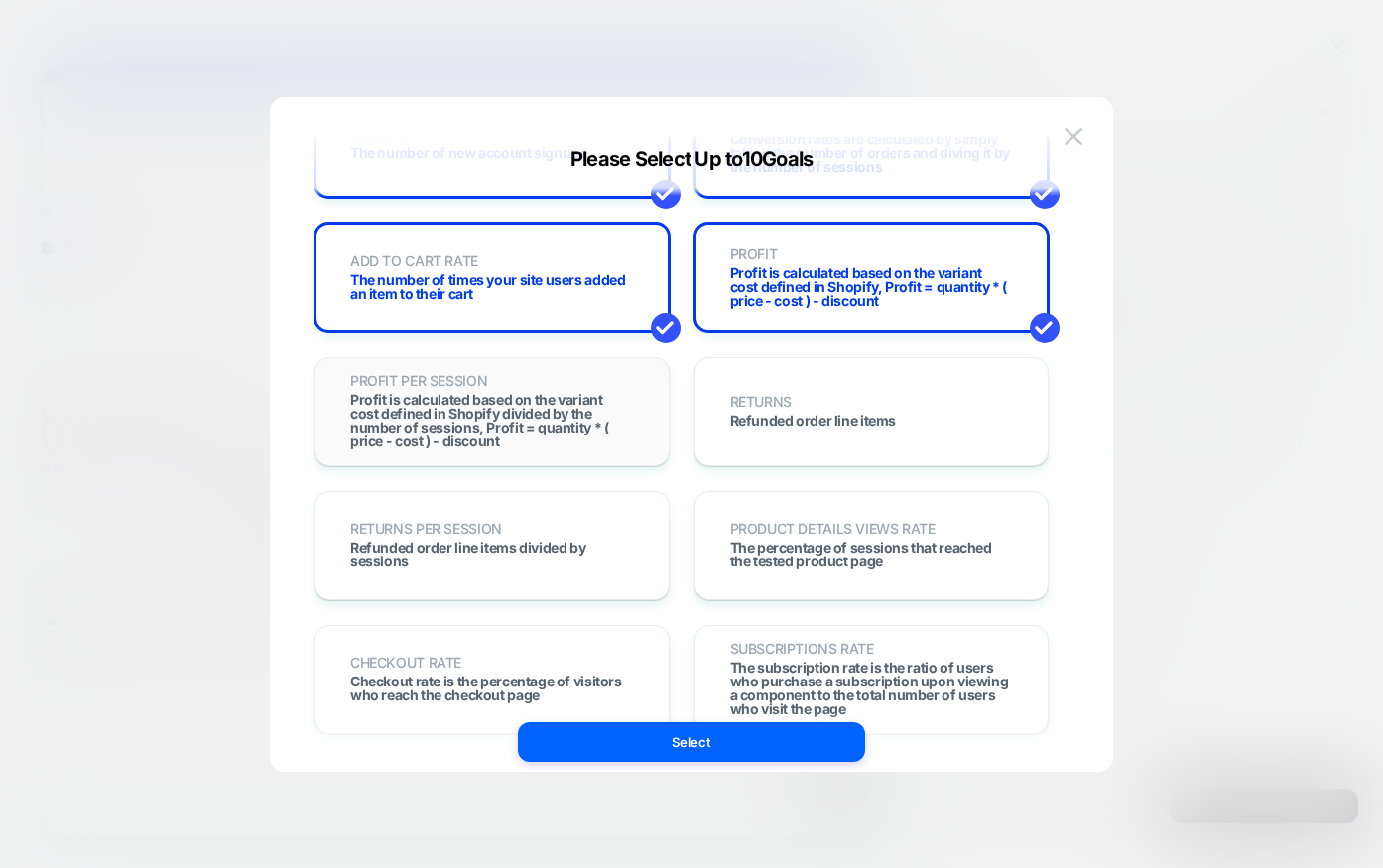 click on "Profit is calculated based on the variant cost defined in Shopify divided by the number of sessions, Profit = quantity * ( price - cost ) - discount" at bounding box center [492, 421] 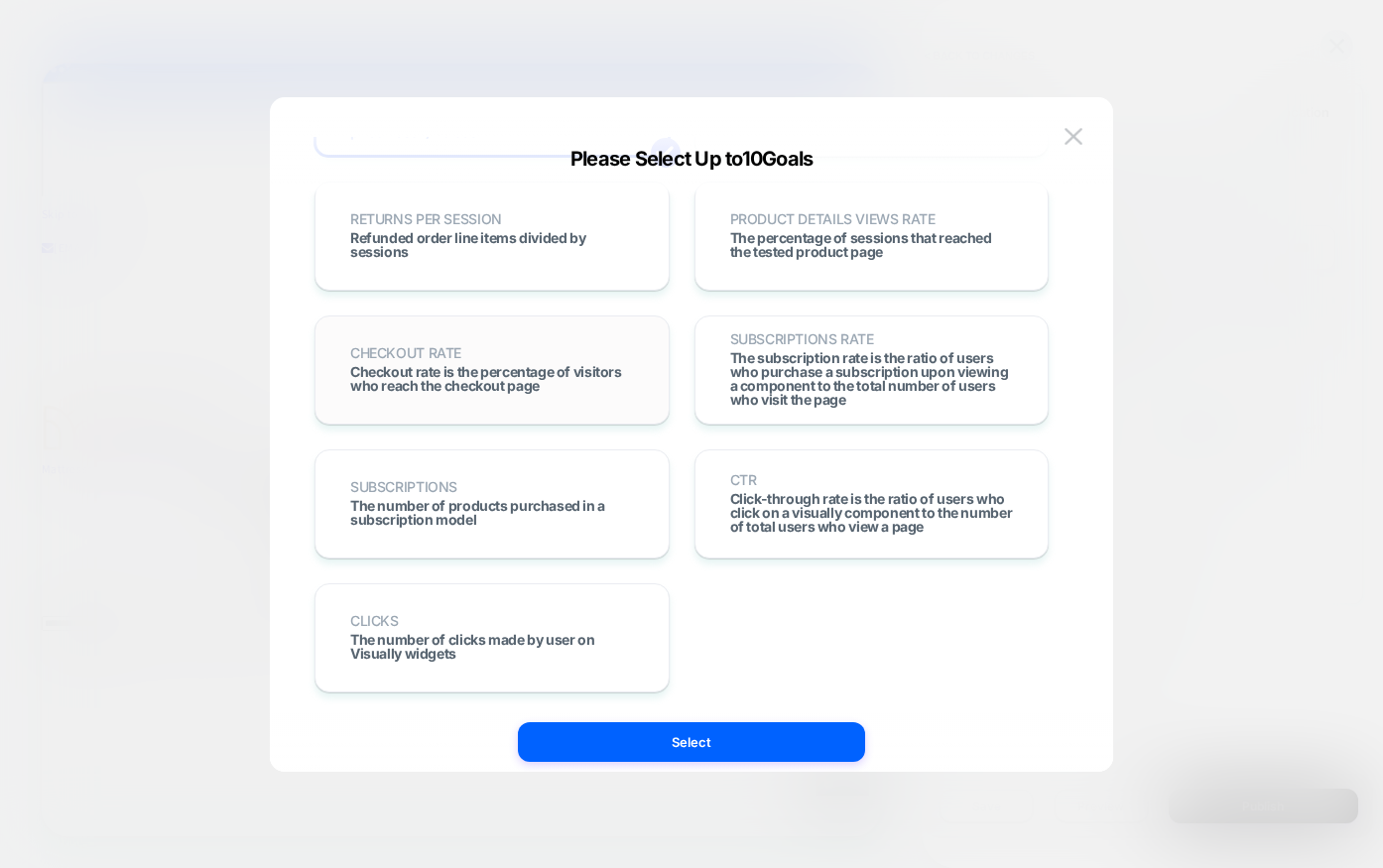 scroll, scrollTop: 672, scrollLeft: 0, axis: vertical 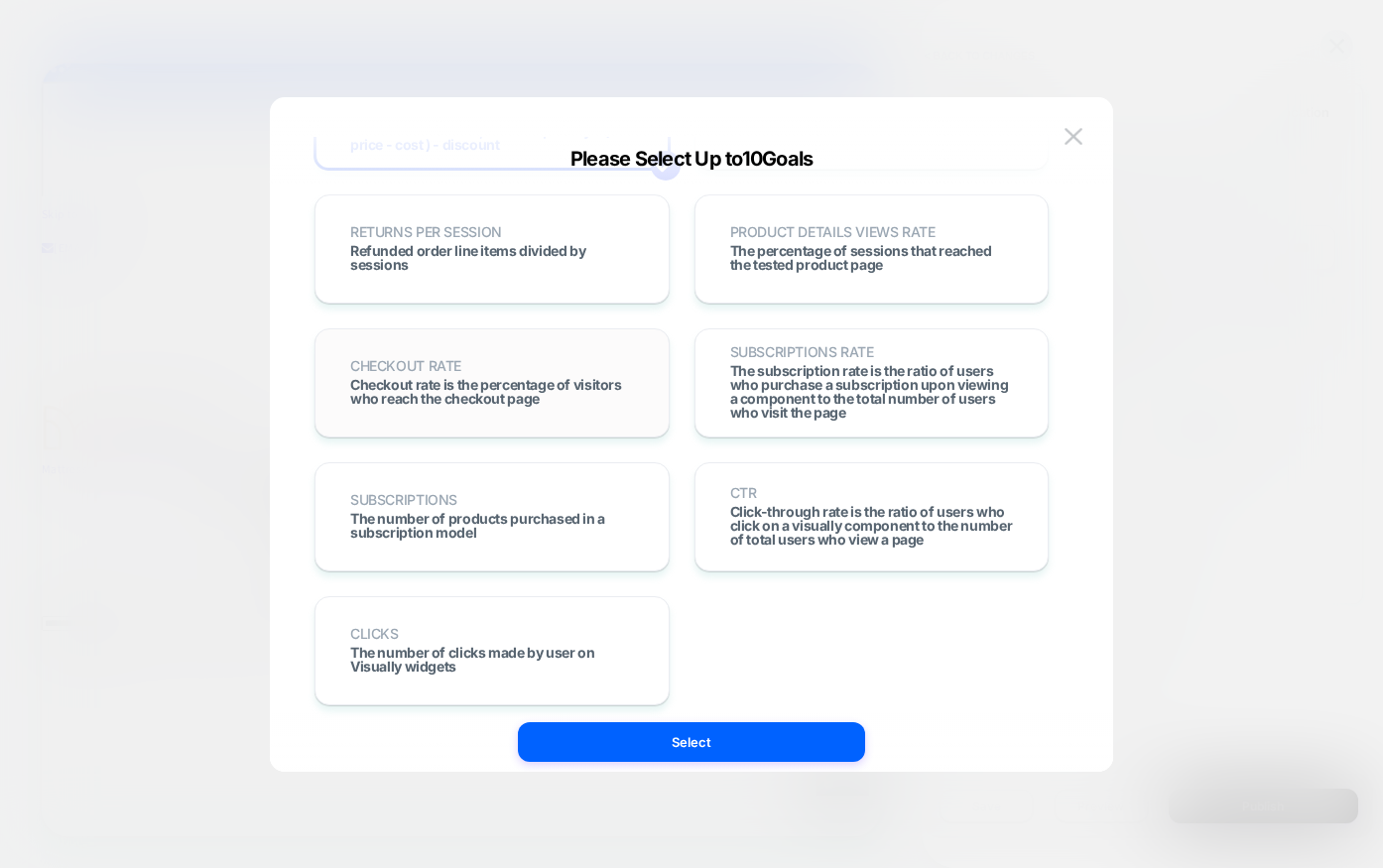 click on "CHECKOUT RATE Checkout rate is the percentage of visitors who reach the checkout page" at bounding box center (492, 383) 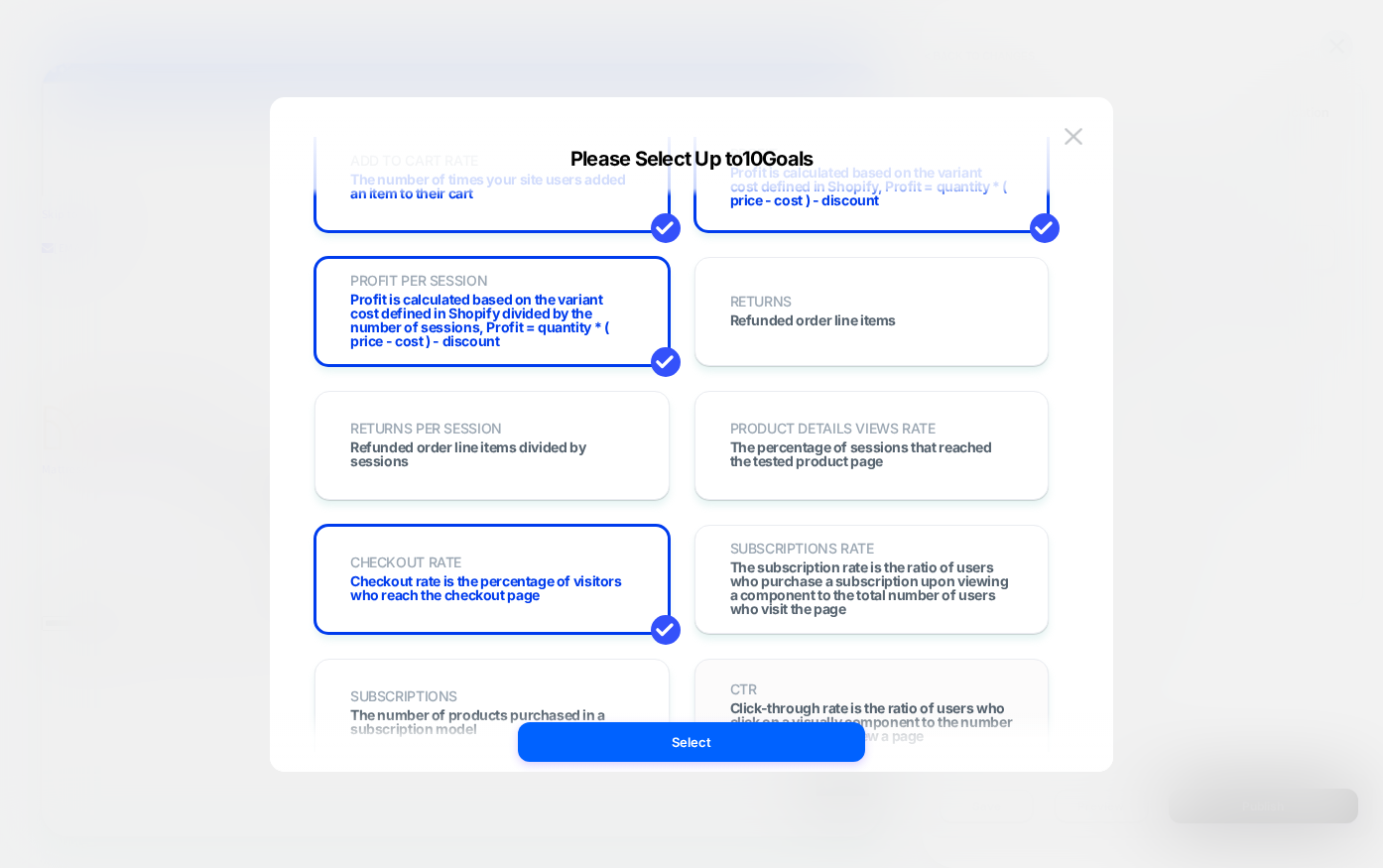 scroll, scrollTop: 684, scrollLeft: 0, axis: vertical 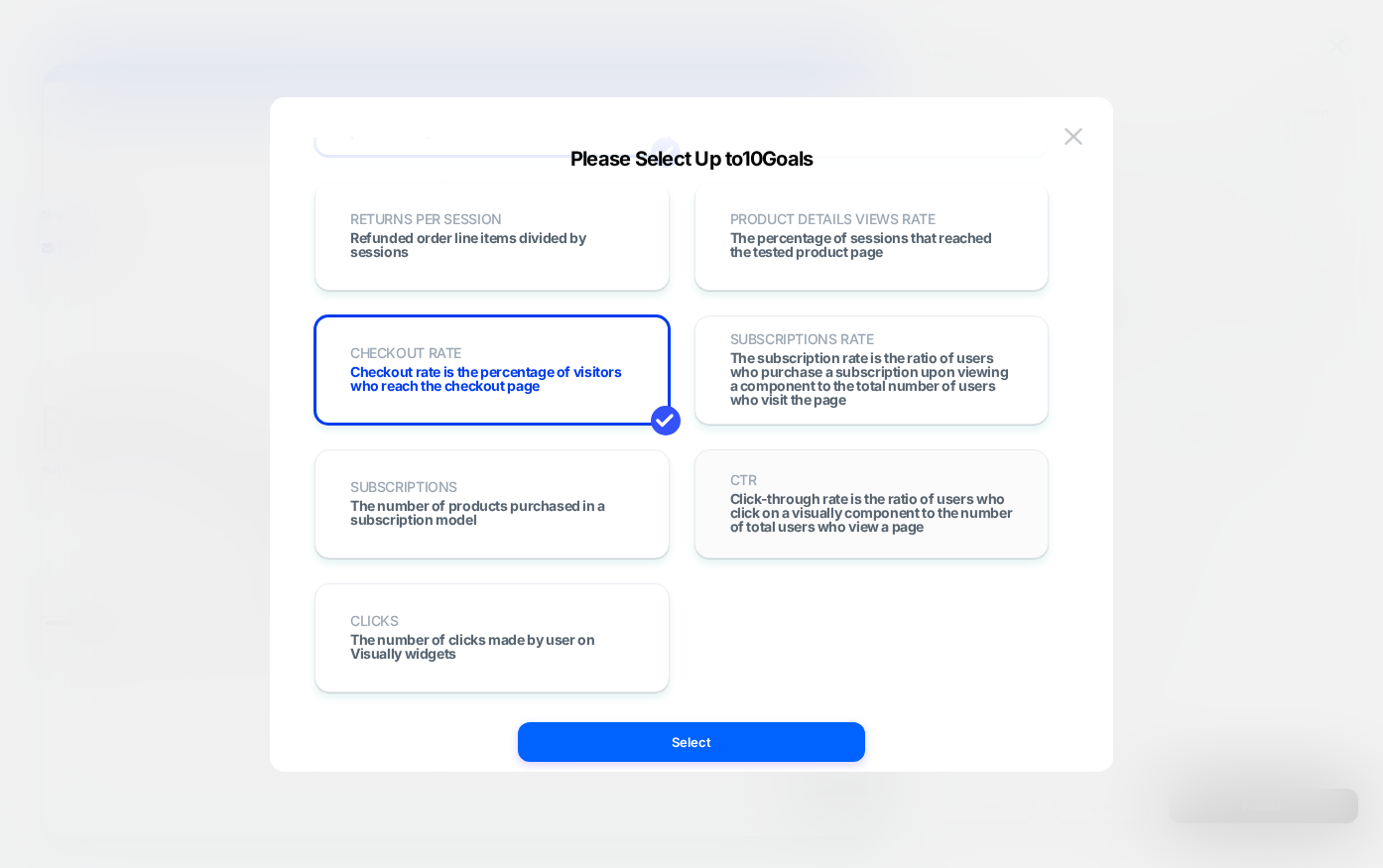 click on "Click-through rate is the ratio of users who click on a visually component to the number of total users who view a page" at bounding box center [872, 513] 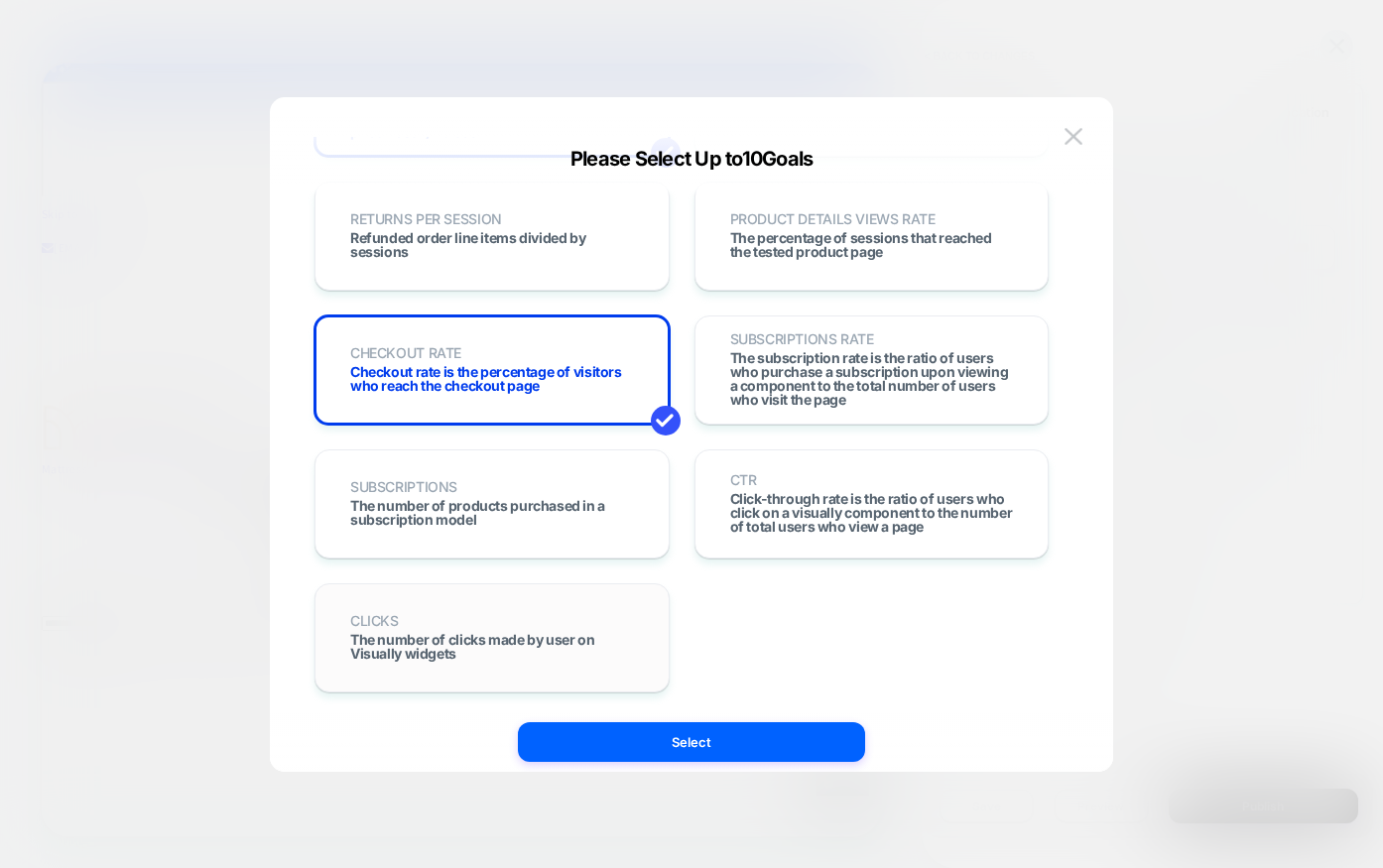 click on "CLICKS The number of clicks made by user on Visually widgets" at bounding box center [492, 638] 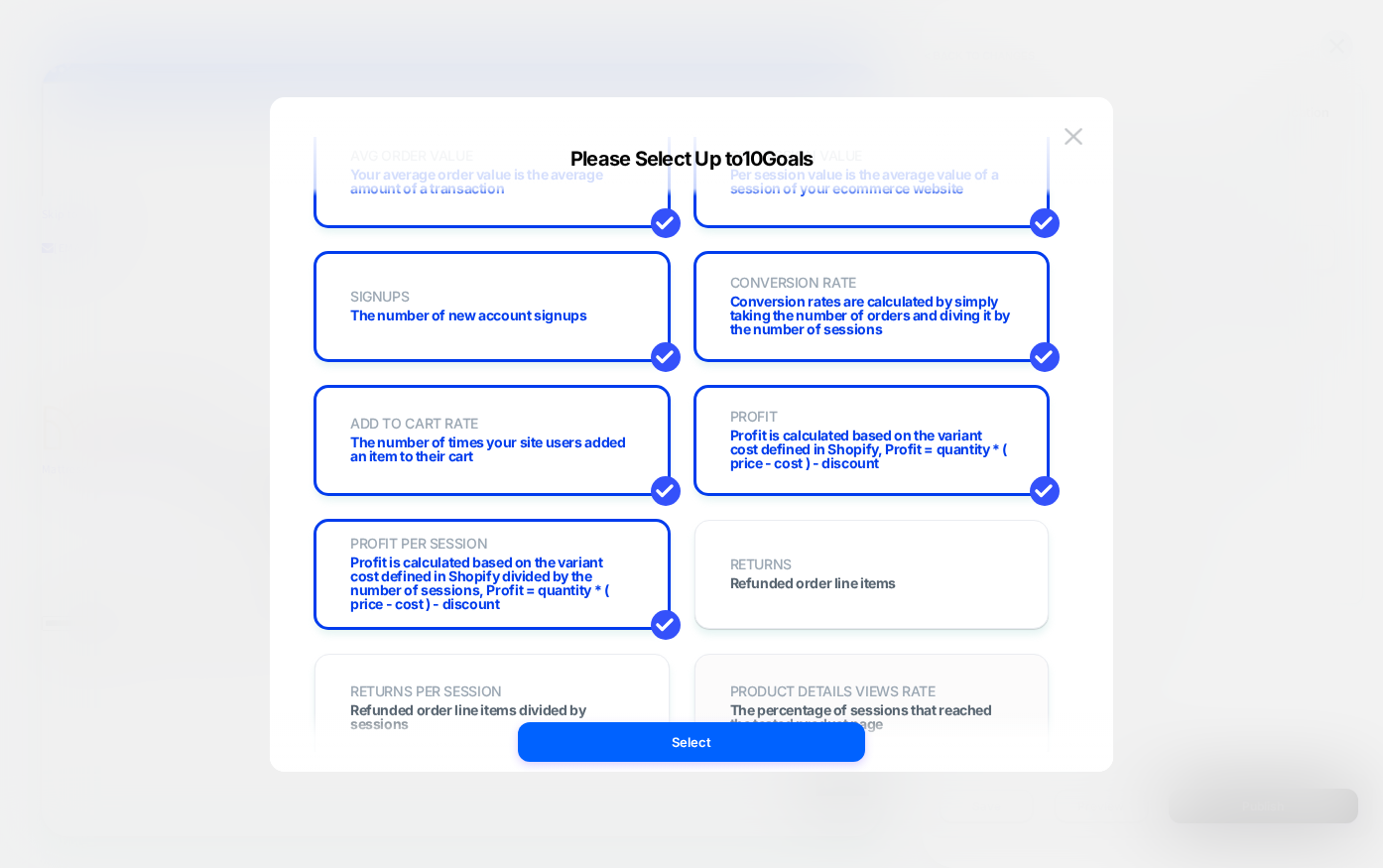 scroll, scrollTop: 0, scrollLeft: 0, axis: both 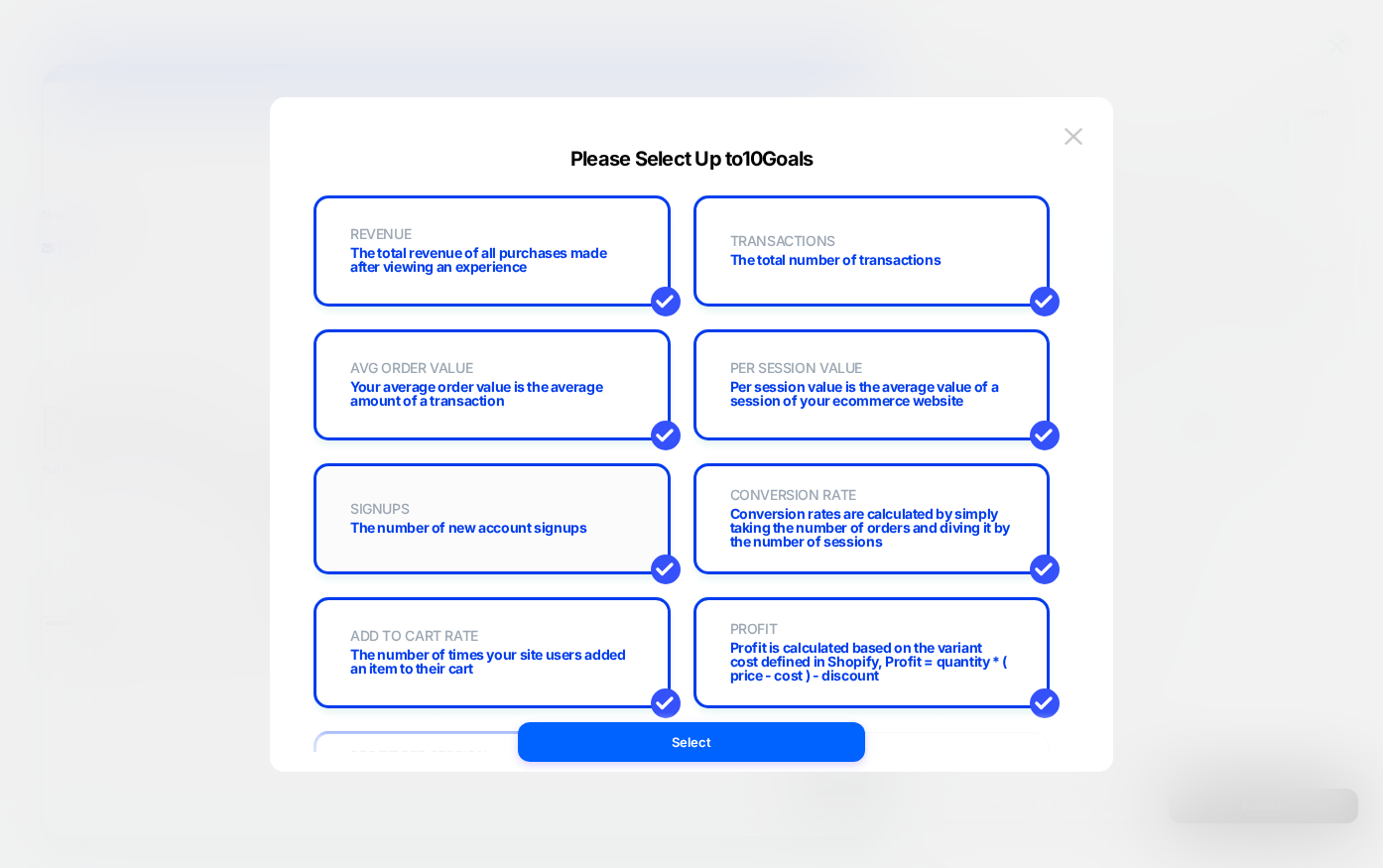 click on "SIGNUPS The number of new account signups" at bounding box center (492, 519) 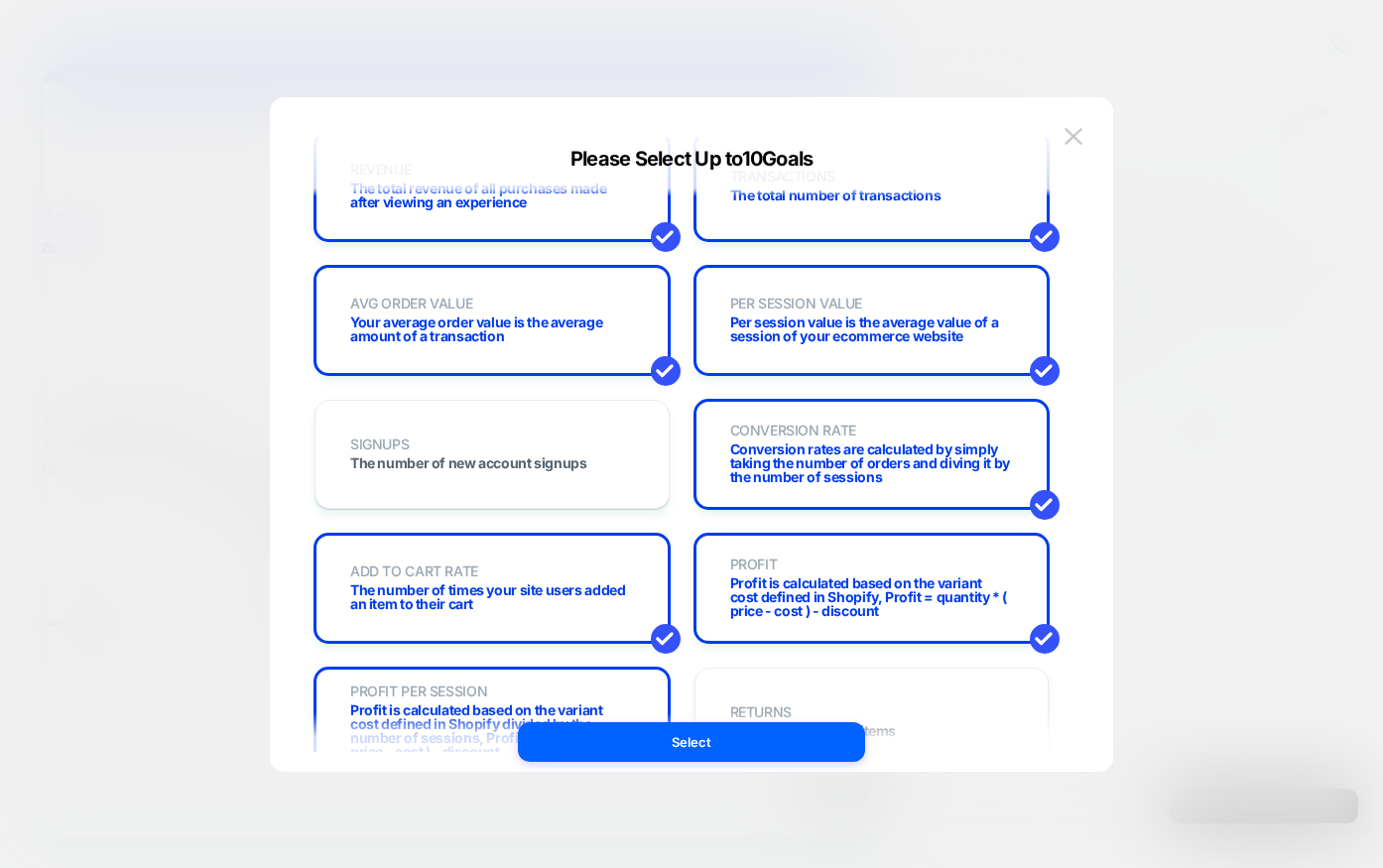 scroll, scrollTop: 0, scrollLeft: 0, axis: both 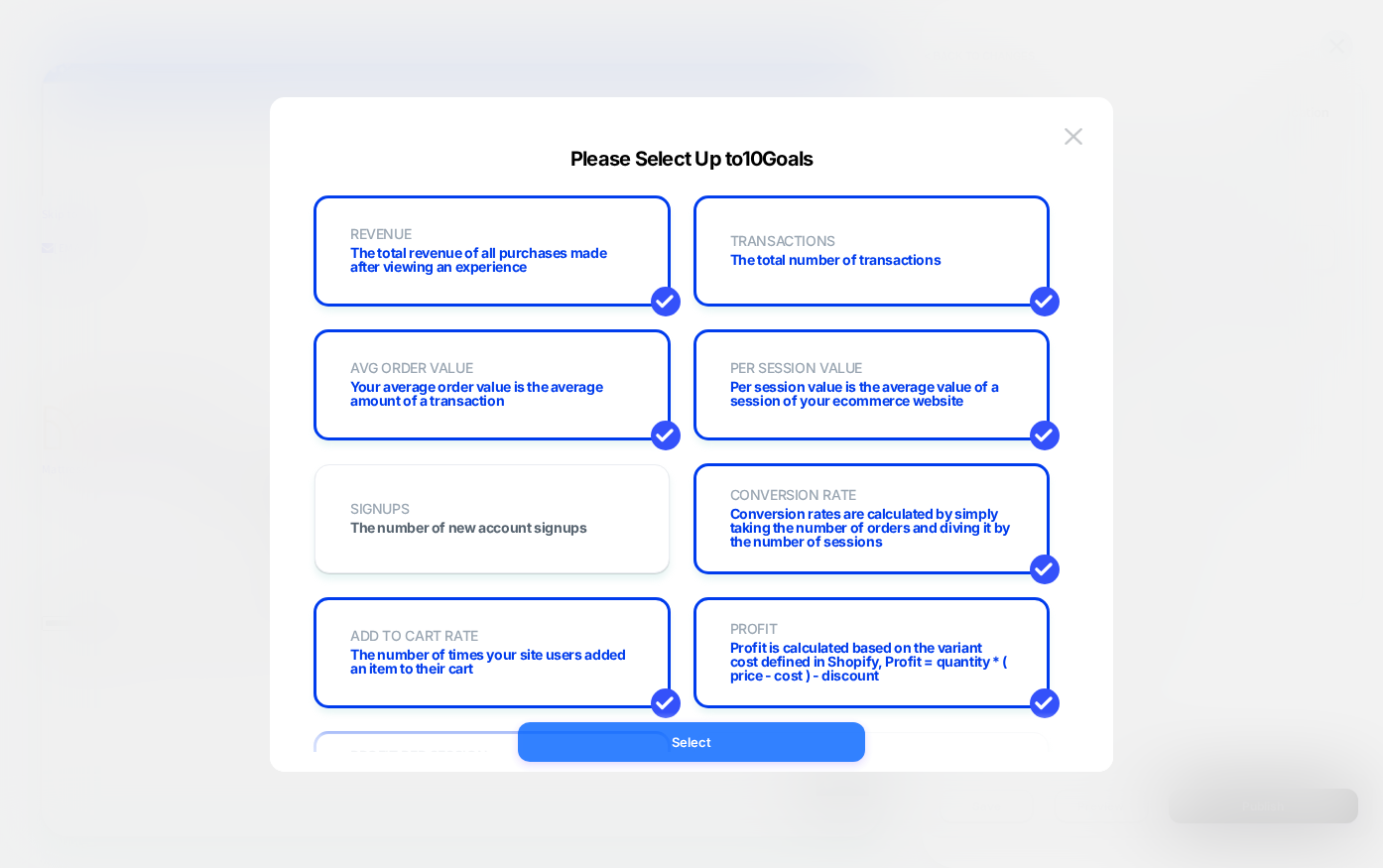 click on "Select" at bounding box center (692, 742) 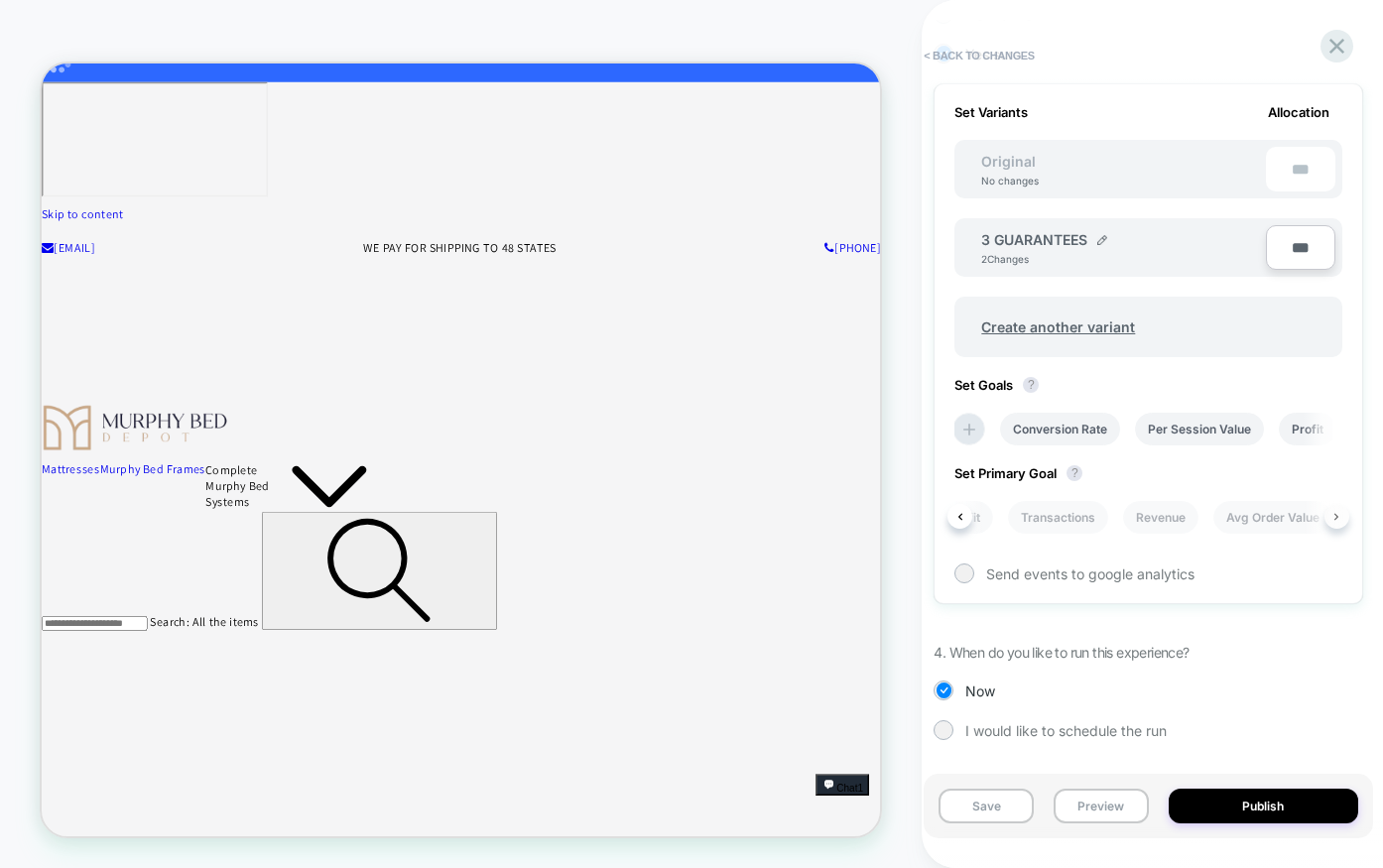 scroll, scrollTop: 0, scrollLeft: 337, axis: horizontal 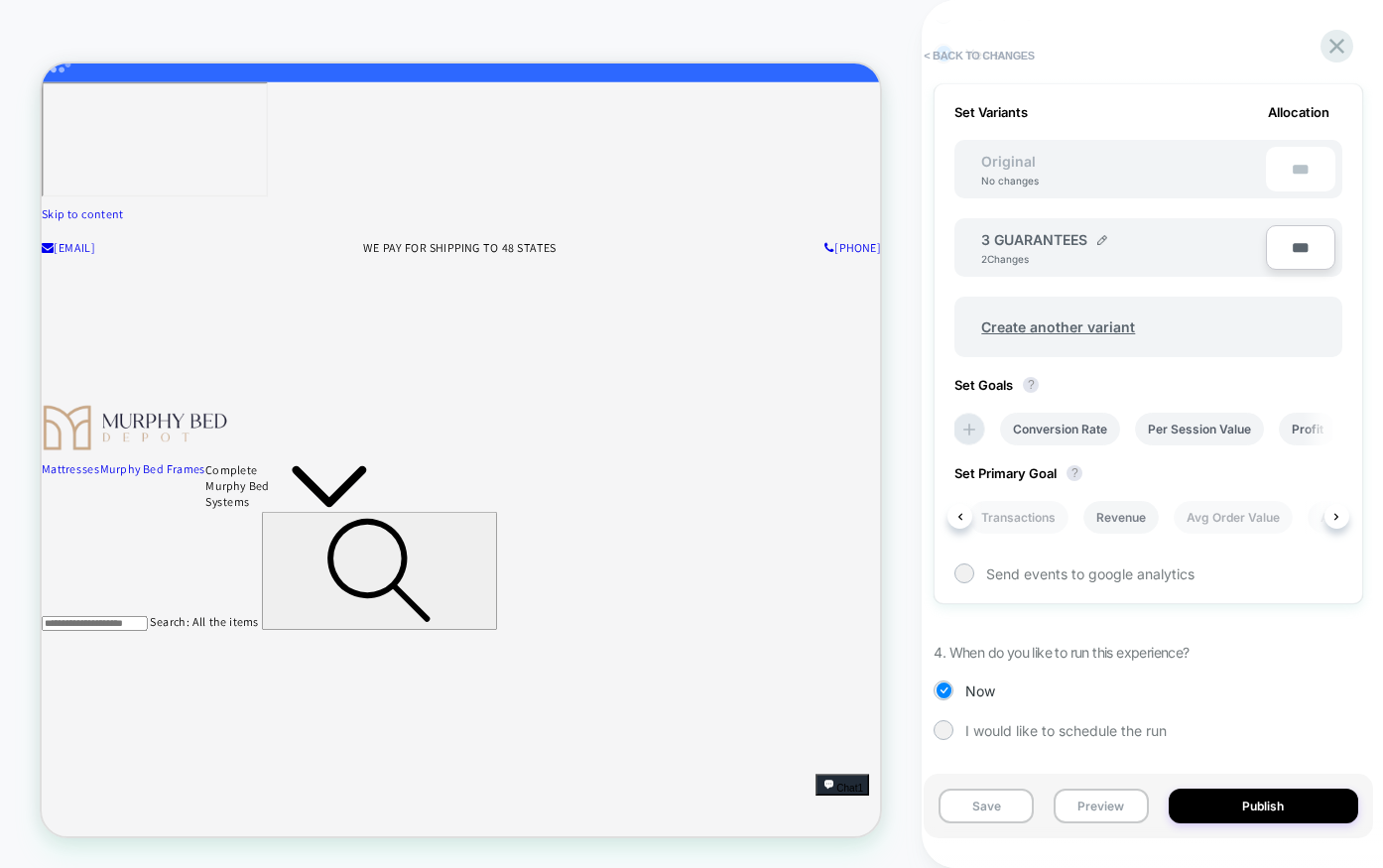 click on "Revenue" at bounding box center [1121, 517] 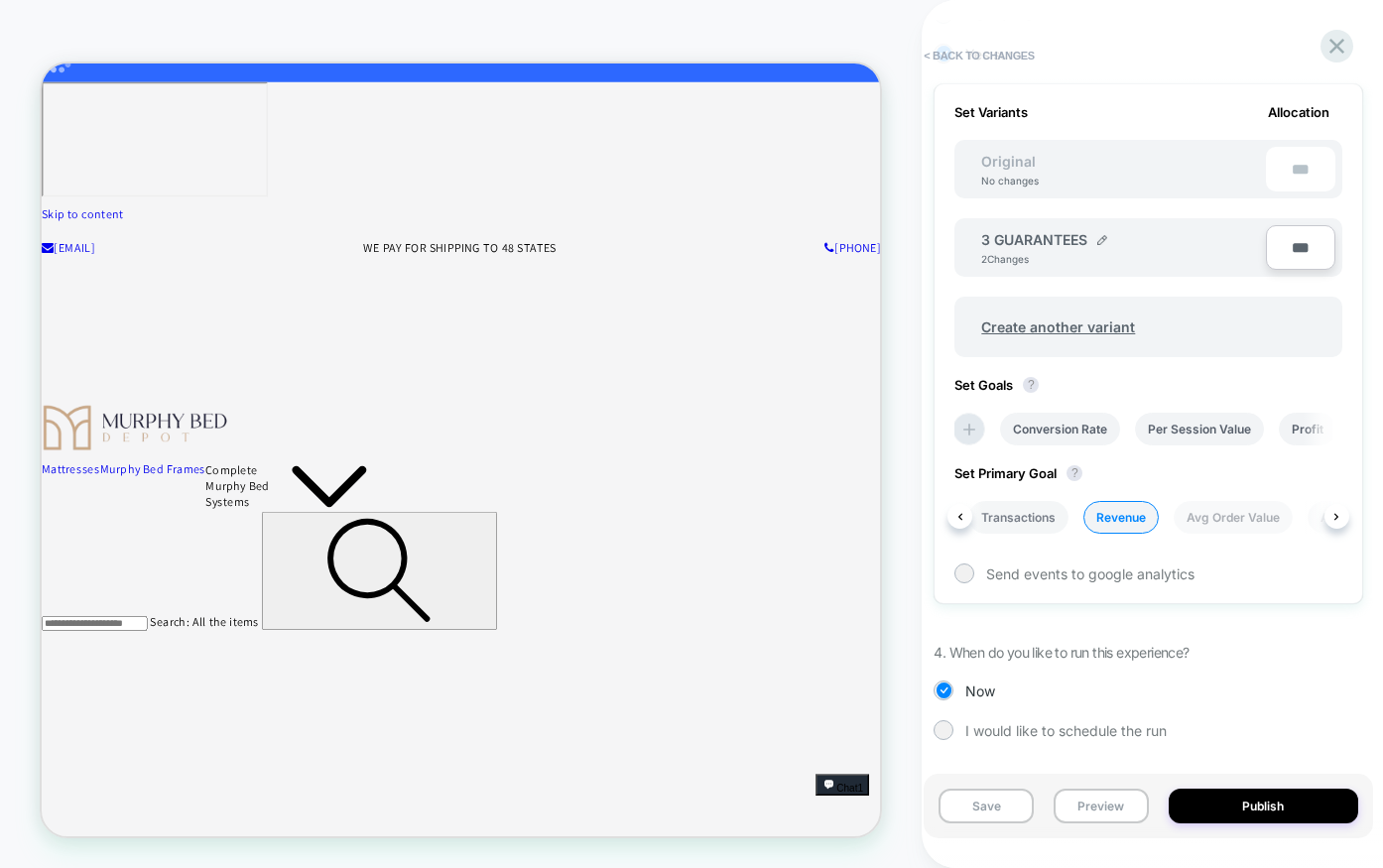 click on "Transactions" at bounding box center [1018, 517] 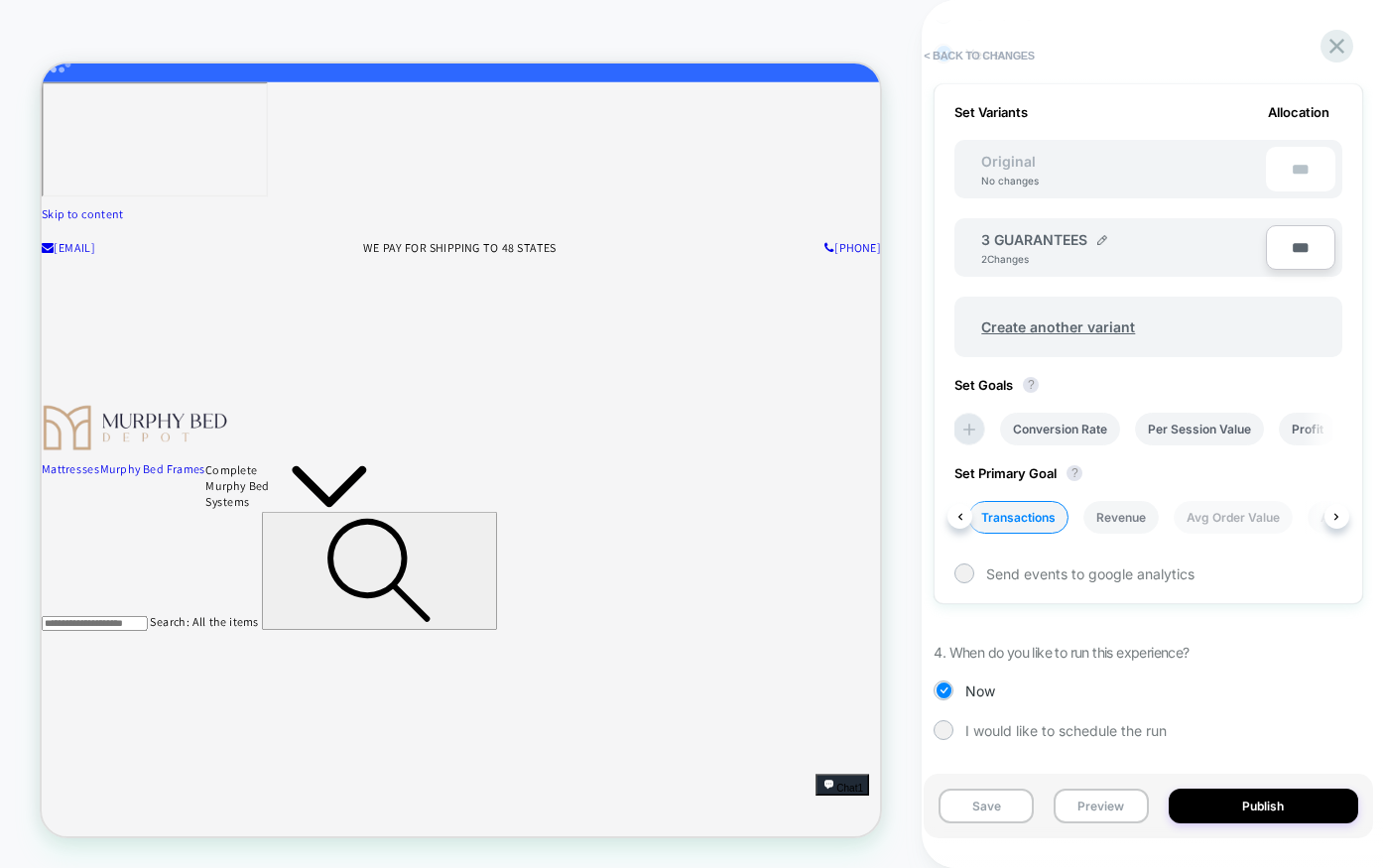click on "Revenue" at bounding box center [1121, 517] 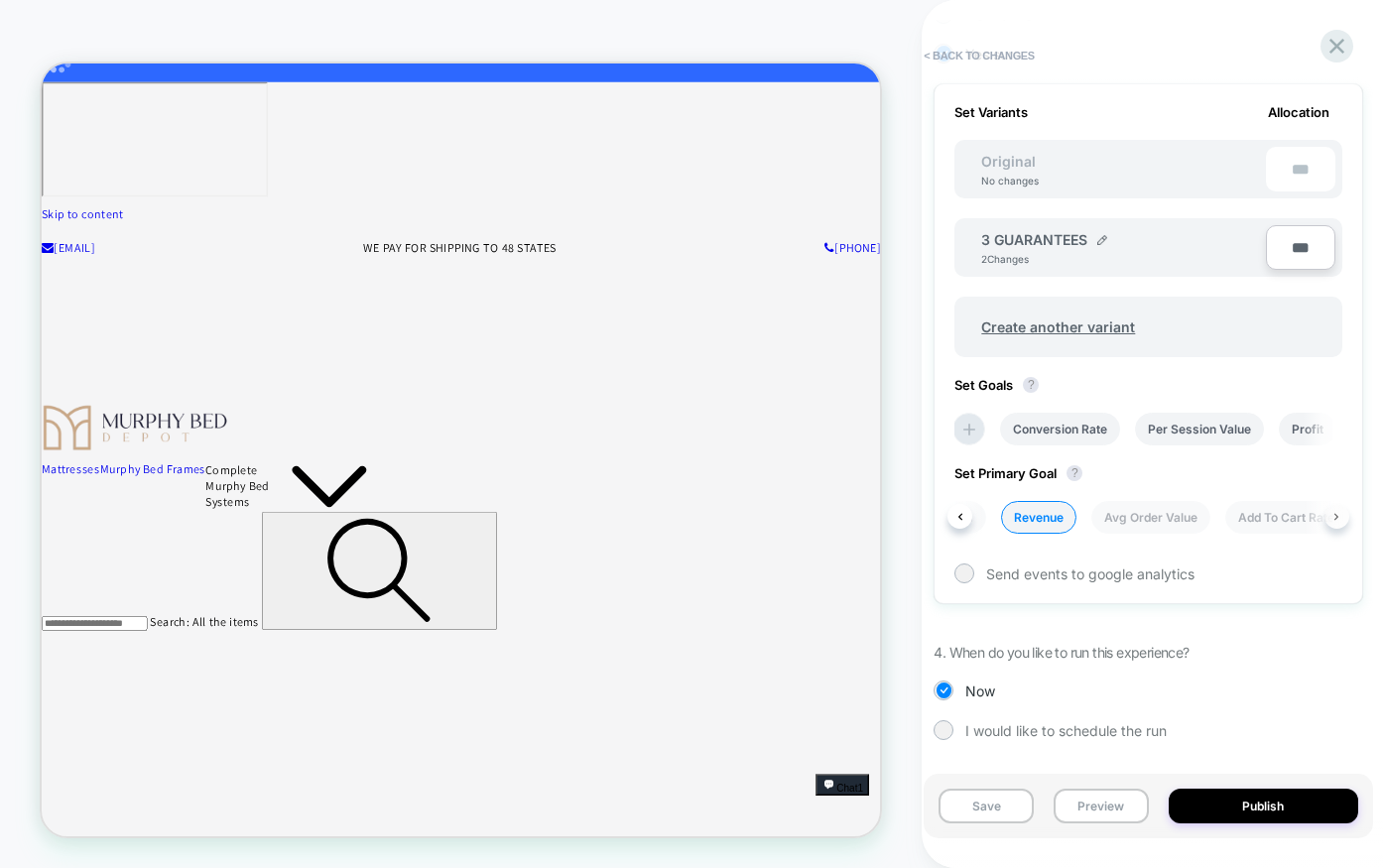 click at bounding box center (1336, 516) 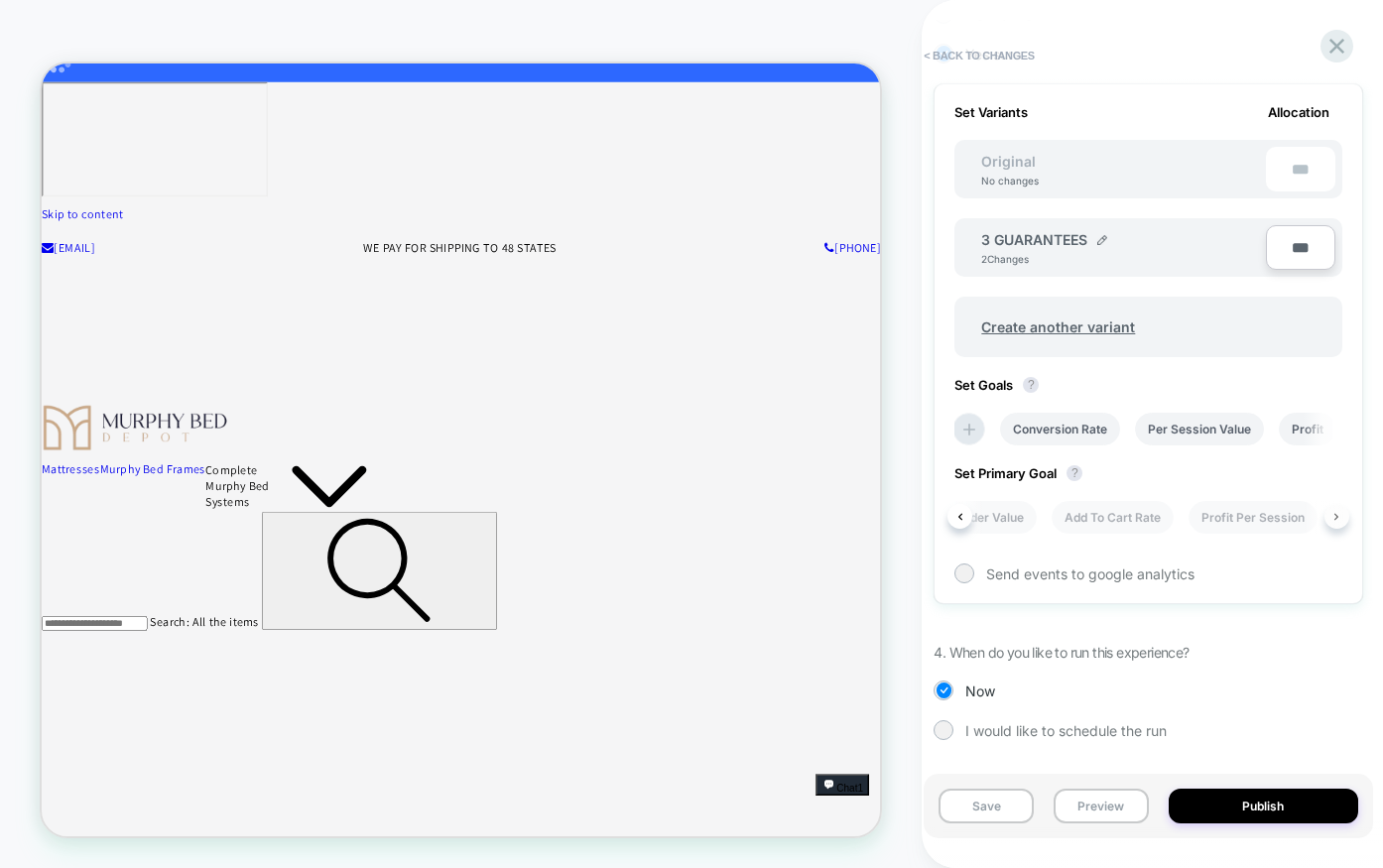 scroll, scrollTop: 0, scrollLeft: 637, axis: horizontal 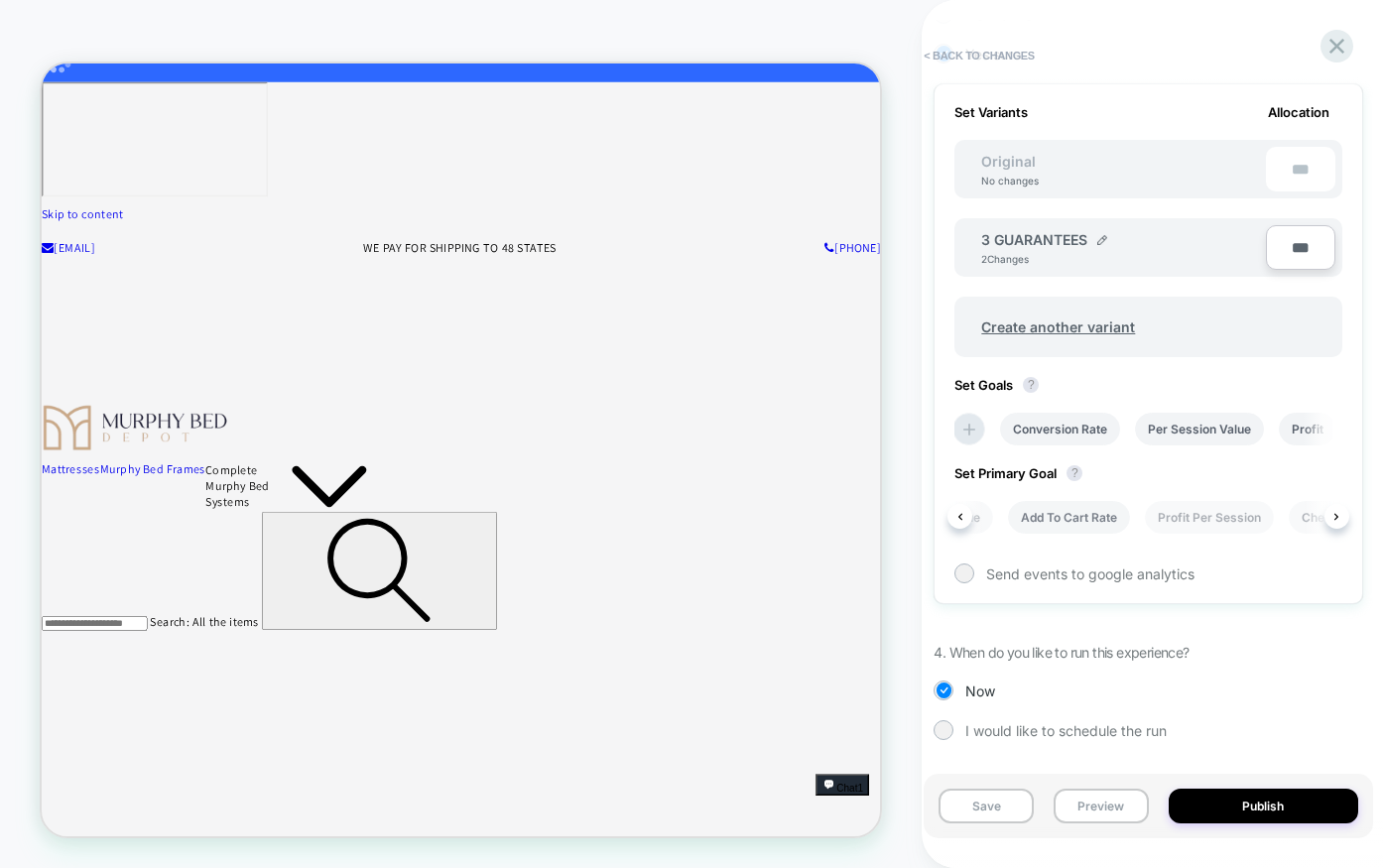 click on "Add To Cart Rate" at bounding box center (1069, 517) 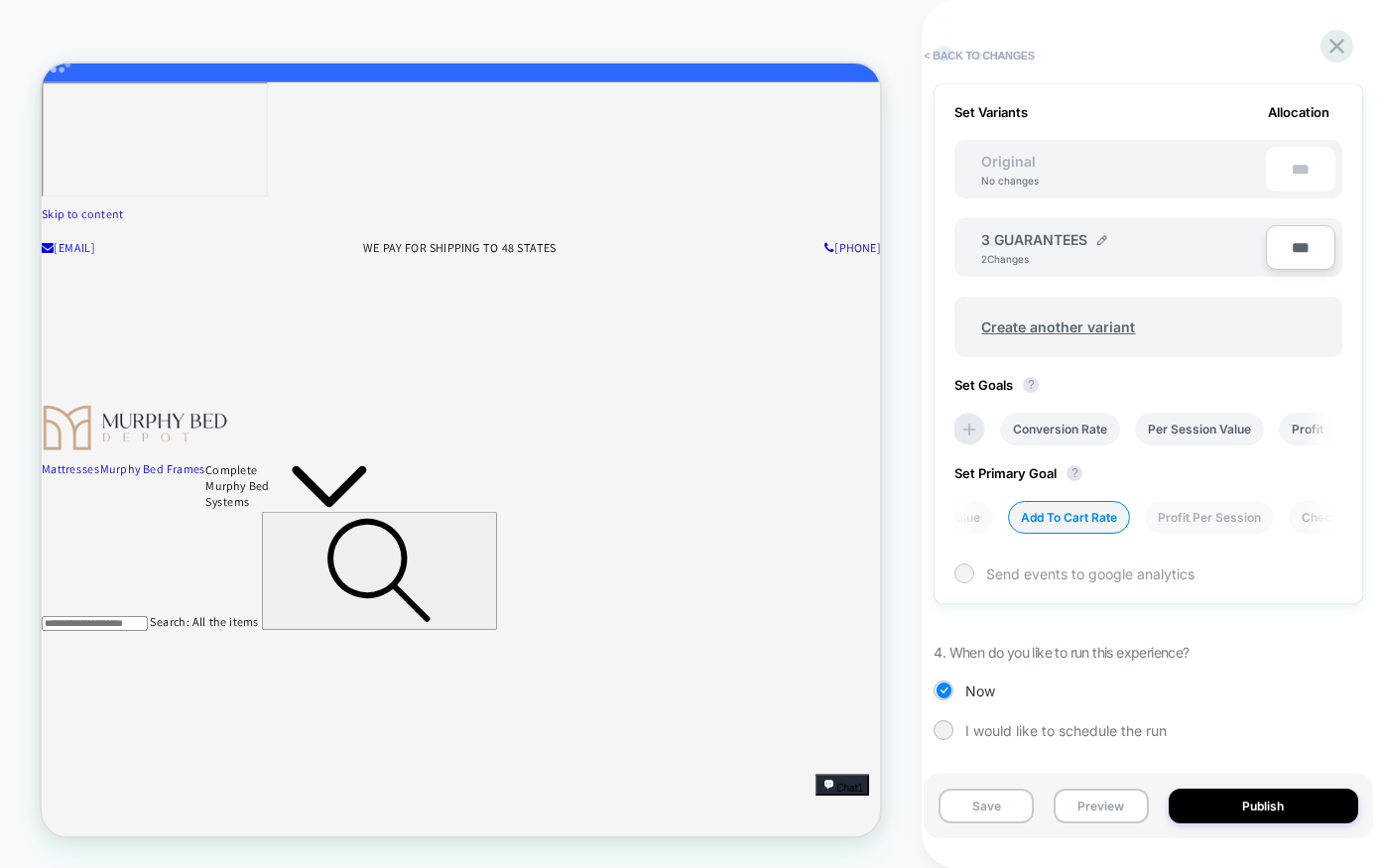 click on "Send events to google analytics" at bounding box center (1090, 573) 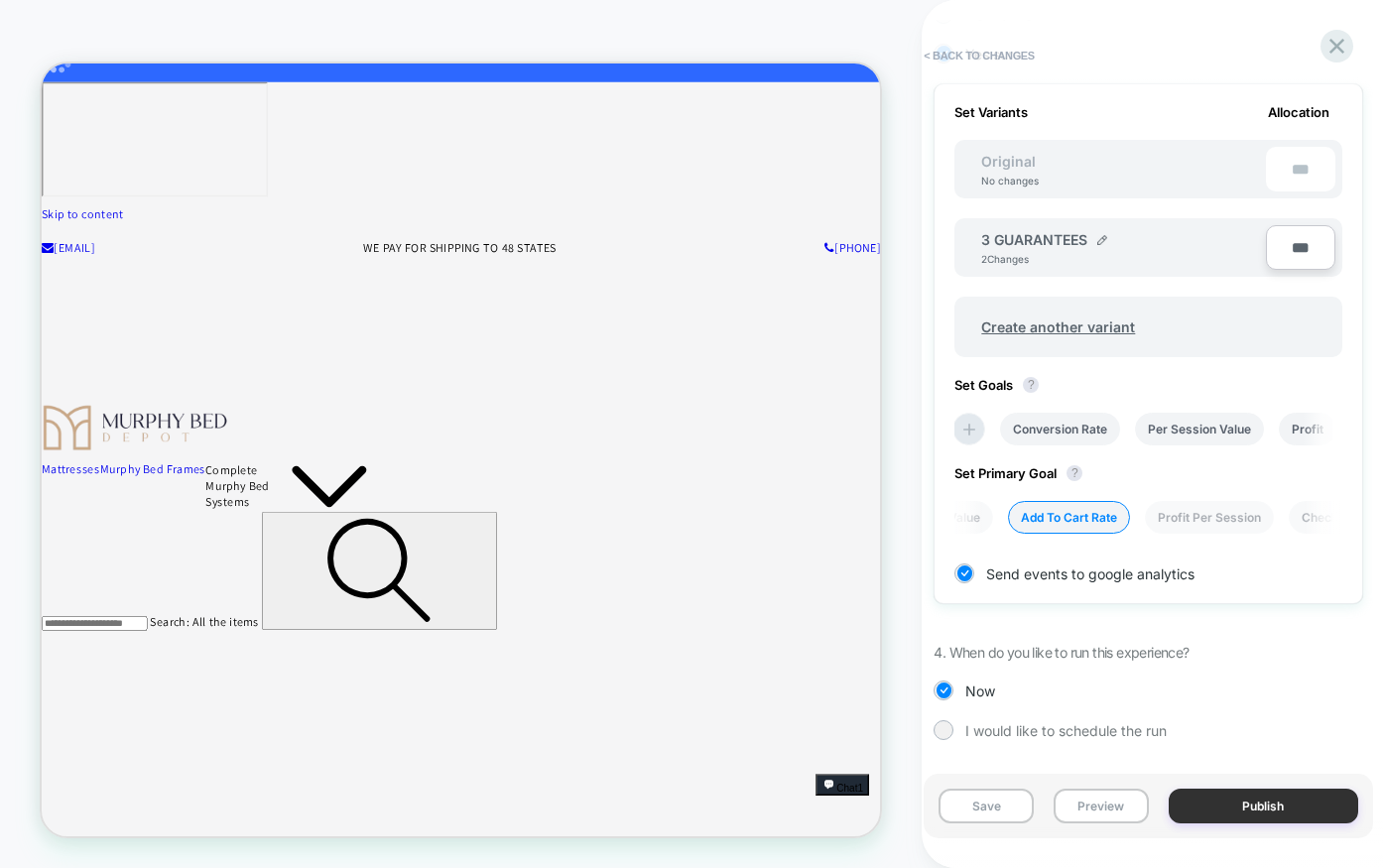 click on "Publish" at bounding box center [1263, 806] 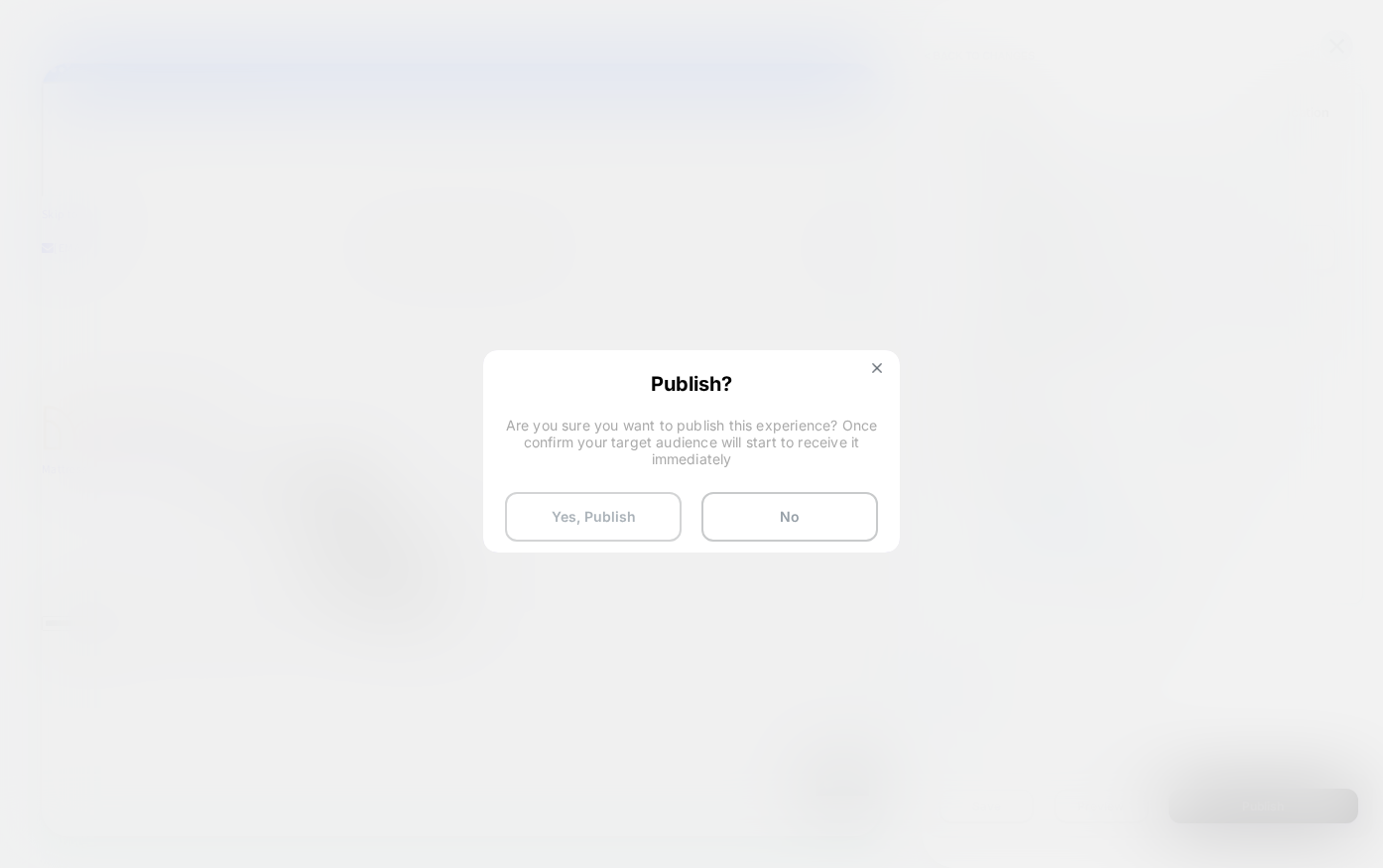 click on "Yes, Publish" at bounding box center [593, 517] 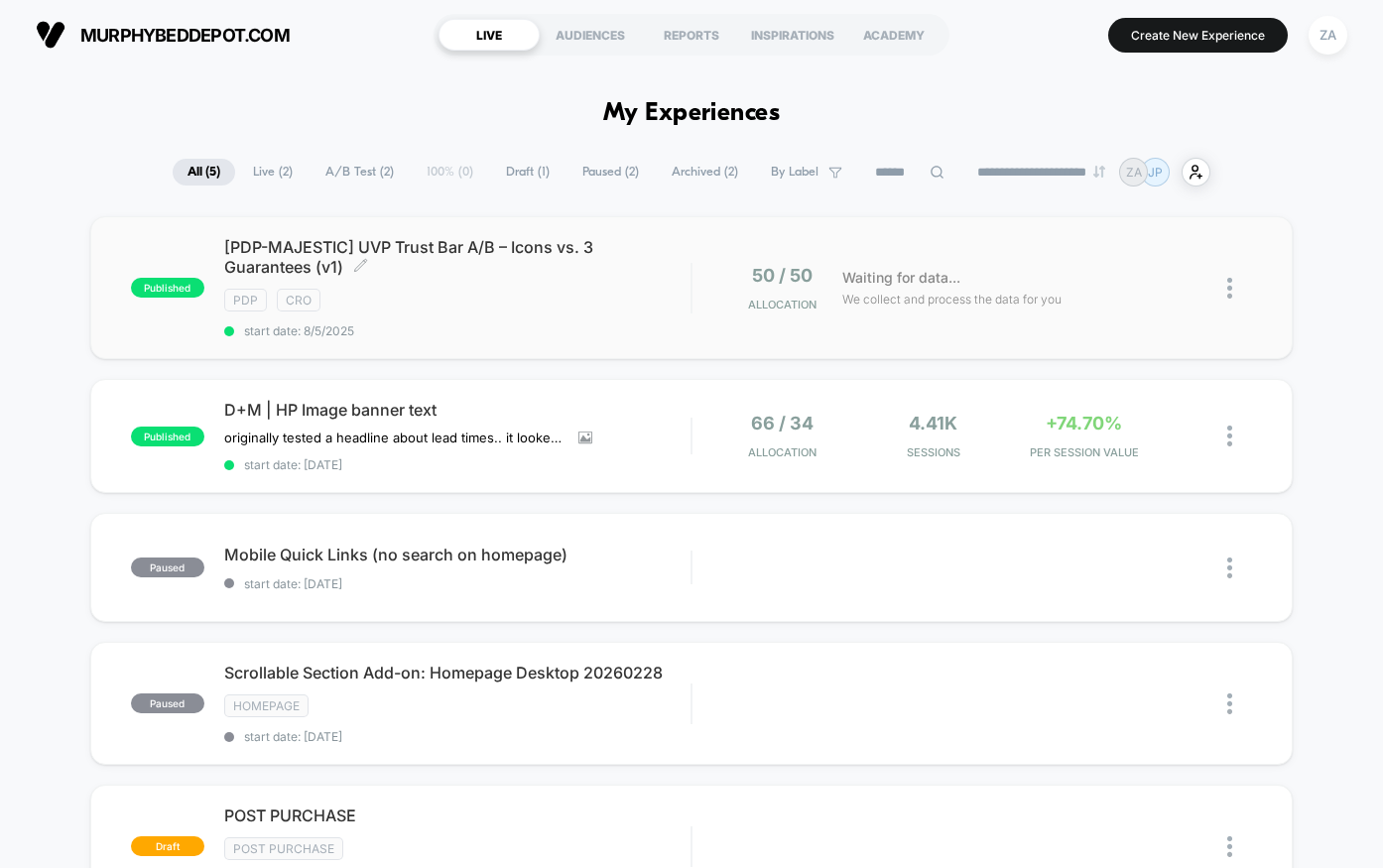 click on "[PDP-MAJESTIC] UVP Trust Bar A/B – Icons vs. 3 Guarantees (v1) Click to edit experience details" at bounding box center [457, 257] 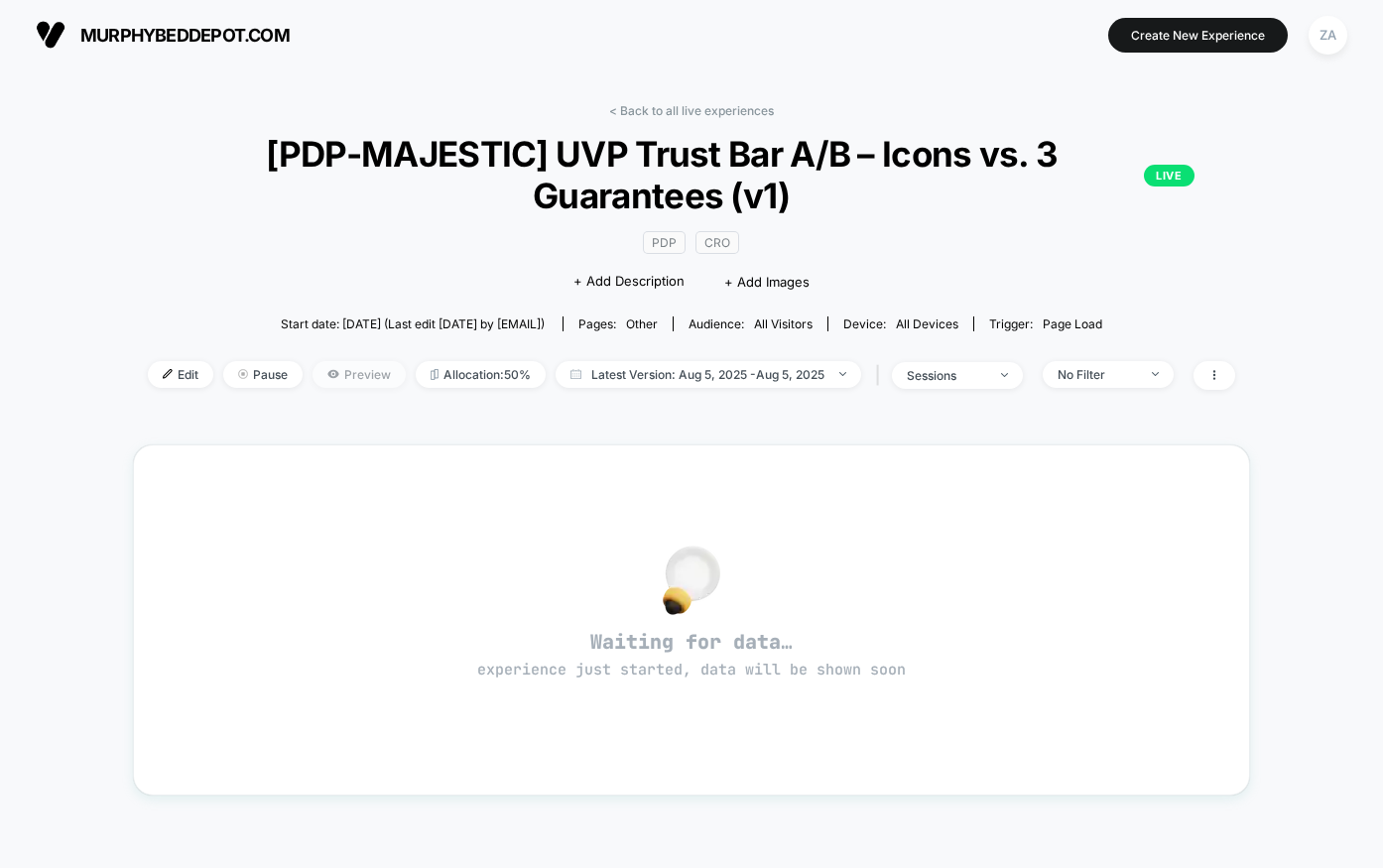 click on "Preview" at bounding box center (359, 374) 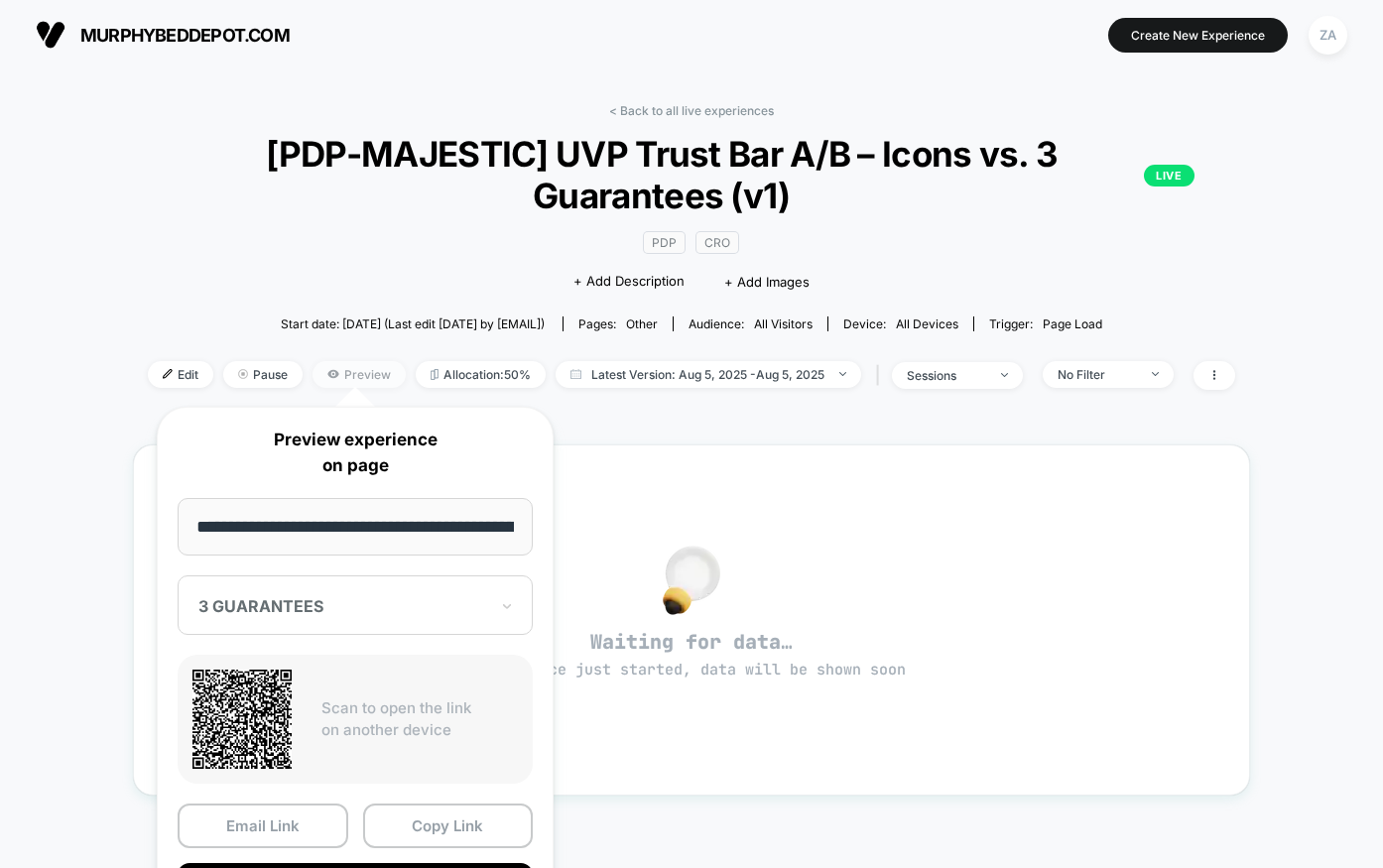 scroll, scrollTop: 0, scrollLeft: 285, axis: horizontal 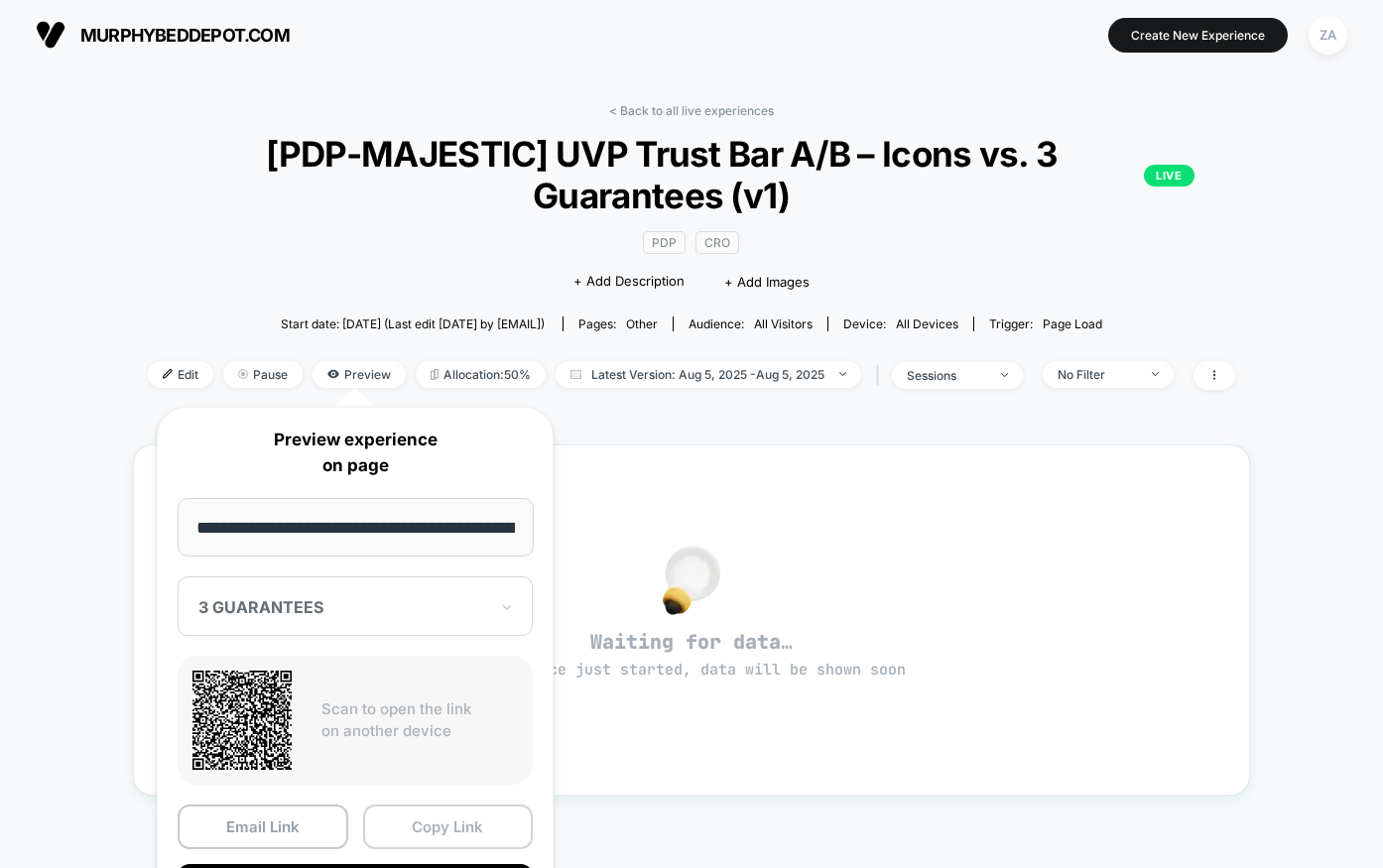 click on "Copy Link" at bounding box center (448, 826) 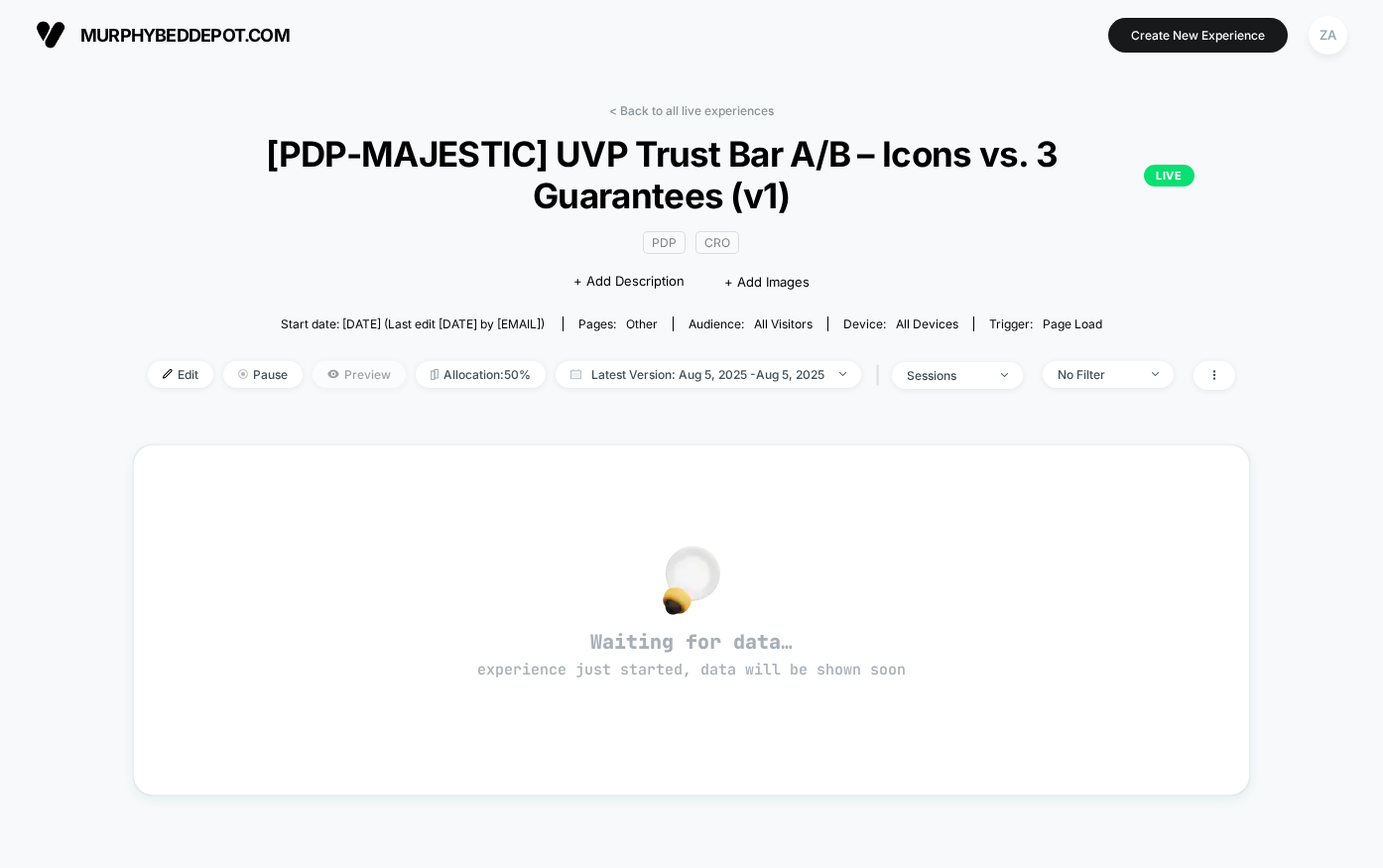 click on "Preview" at bounding box center (359, 374) 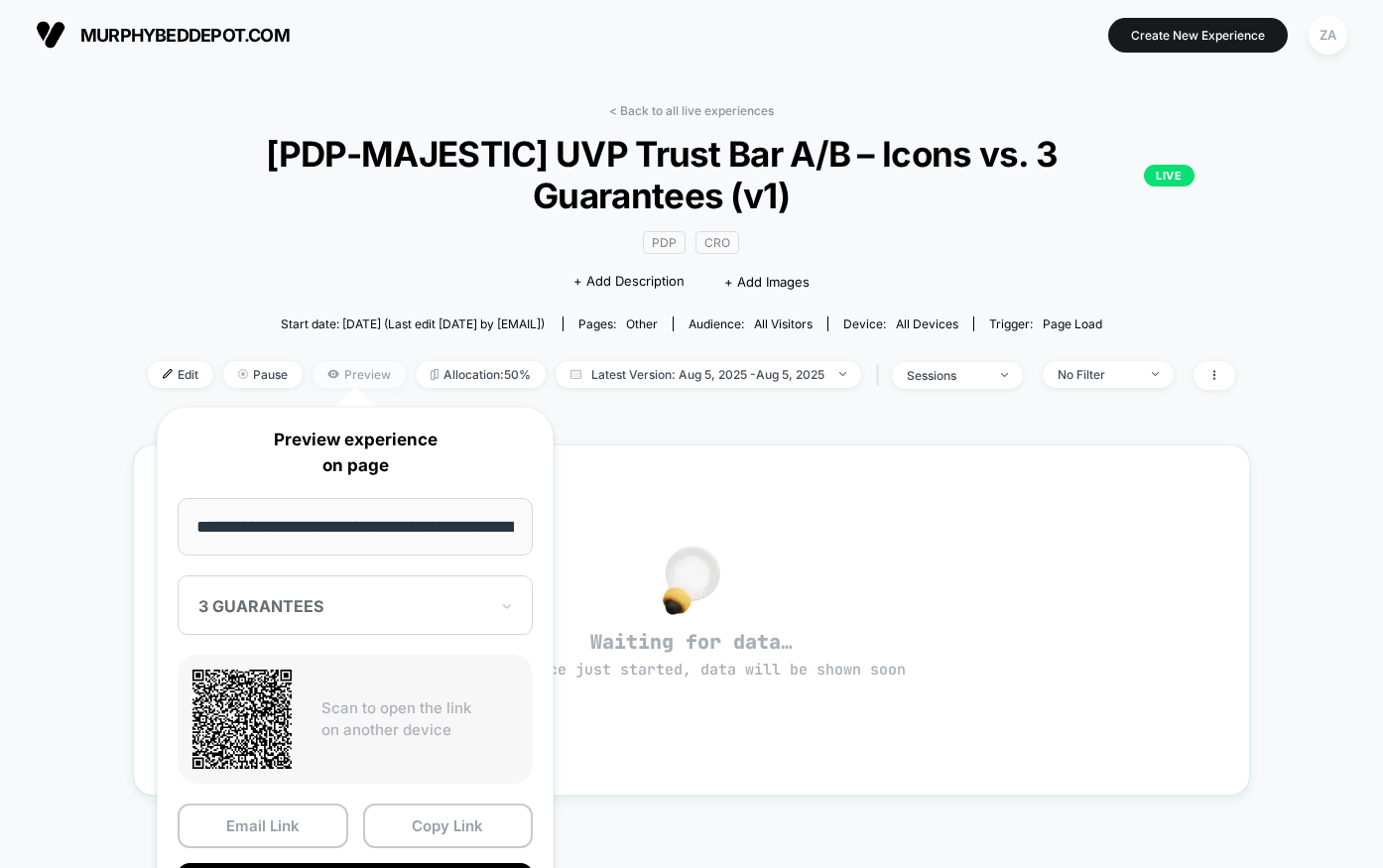 scroll, scrollTop: 0, scrollLeft: 285, axis: horizontal 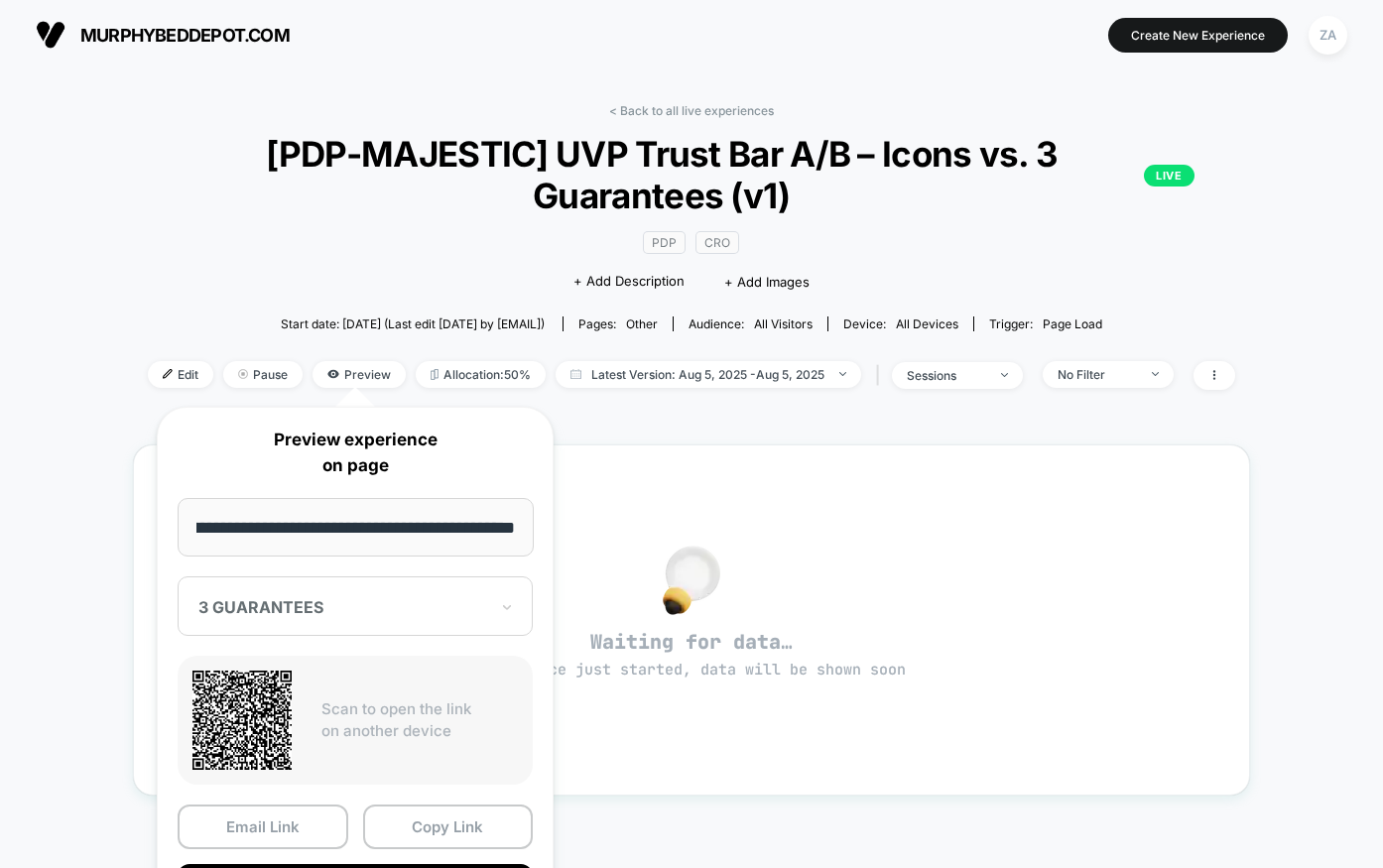 click on "**********" at bounding box center (355, 527) 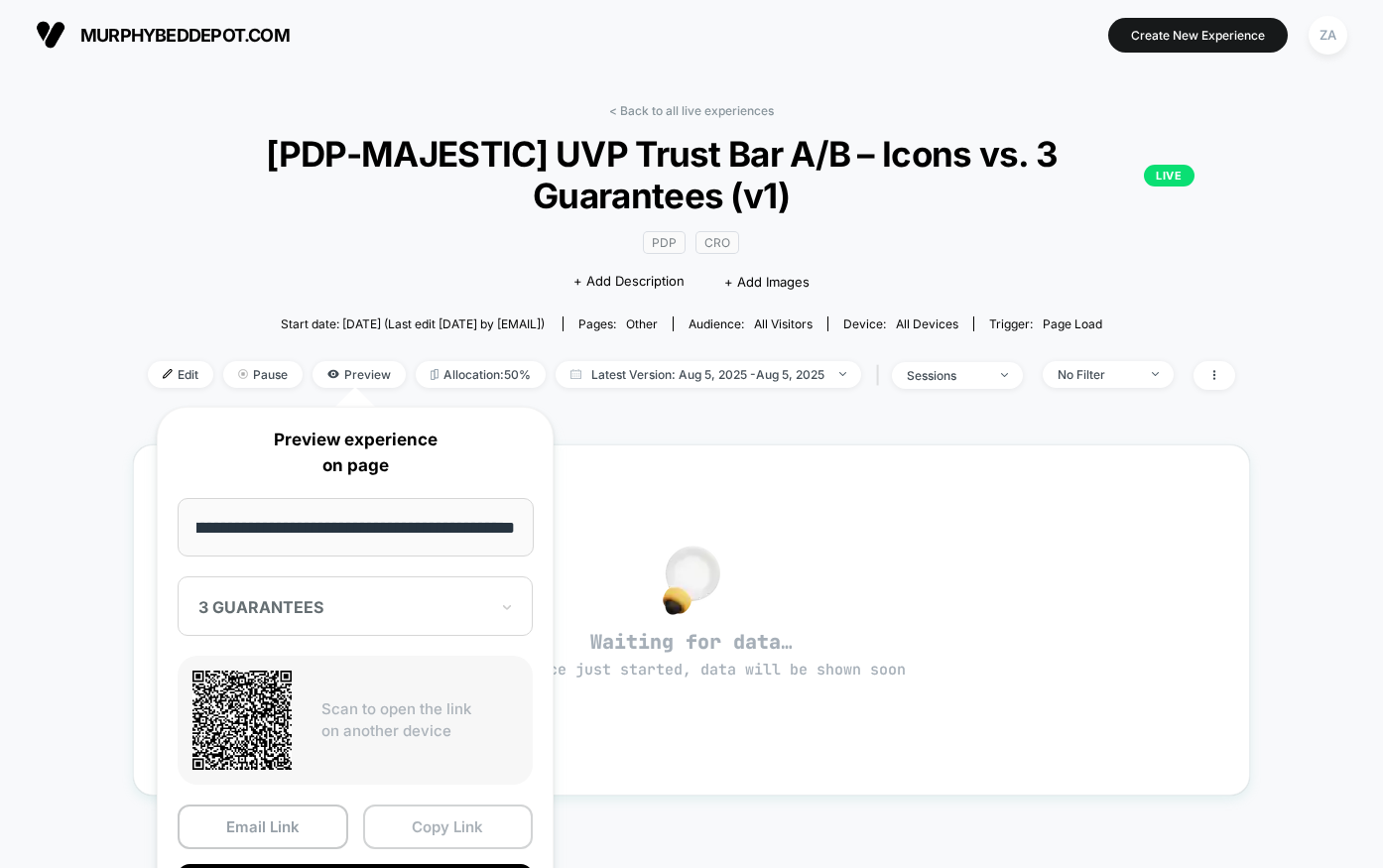 scroll, scrollTop: 0, scrollLeft: 0, axis: both 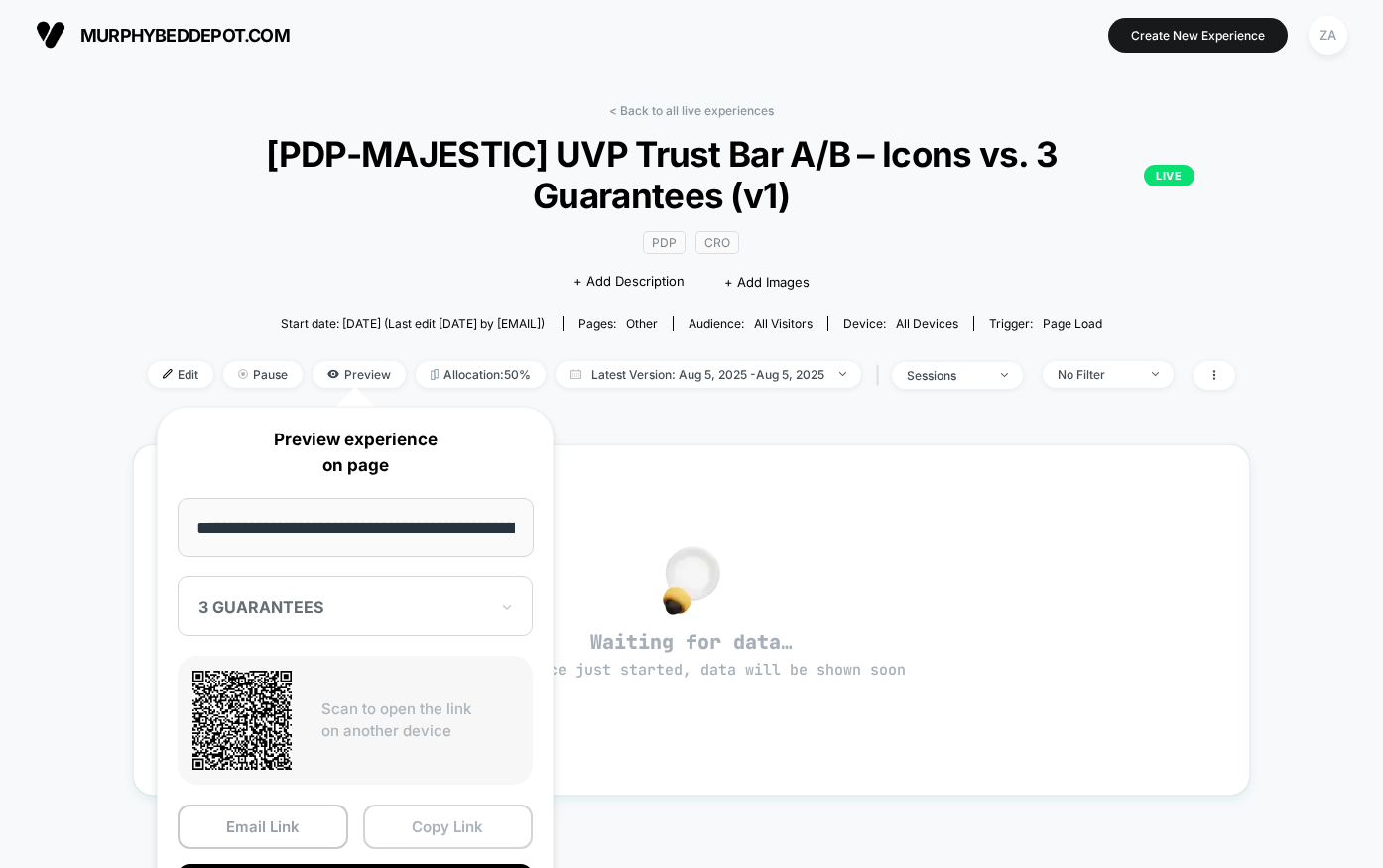 click on "Copy Link" at bounding box center (448, 826) 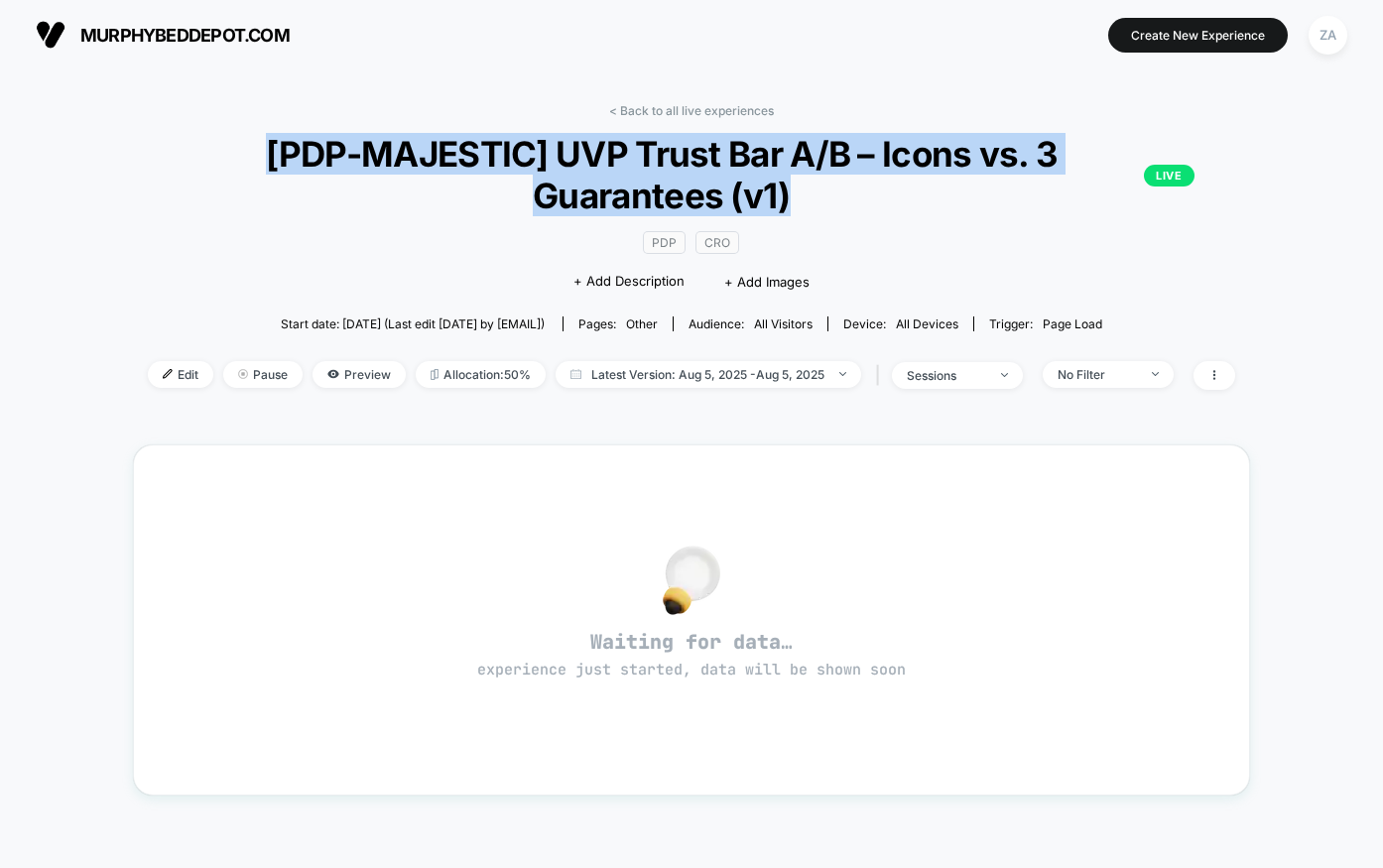 drag, startPoint x: 268, startPoint y: 155, endPoint x: 848, endPoint y: 195, distance: 581.378 